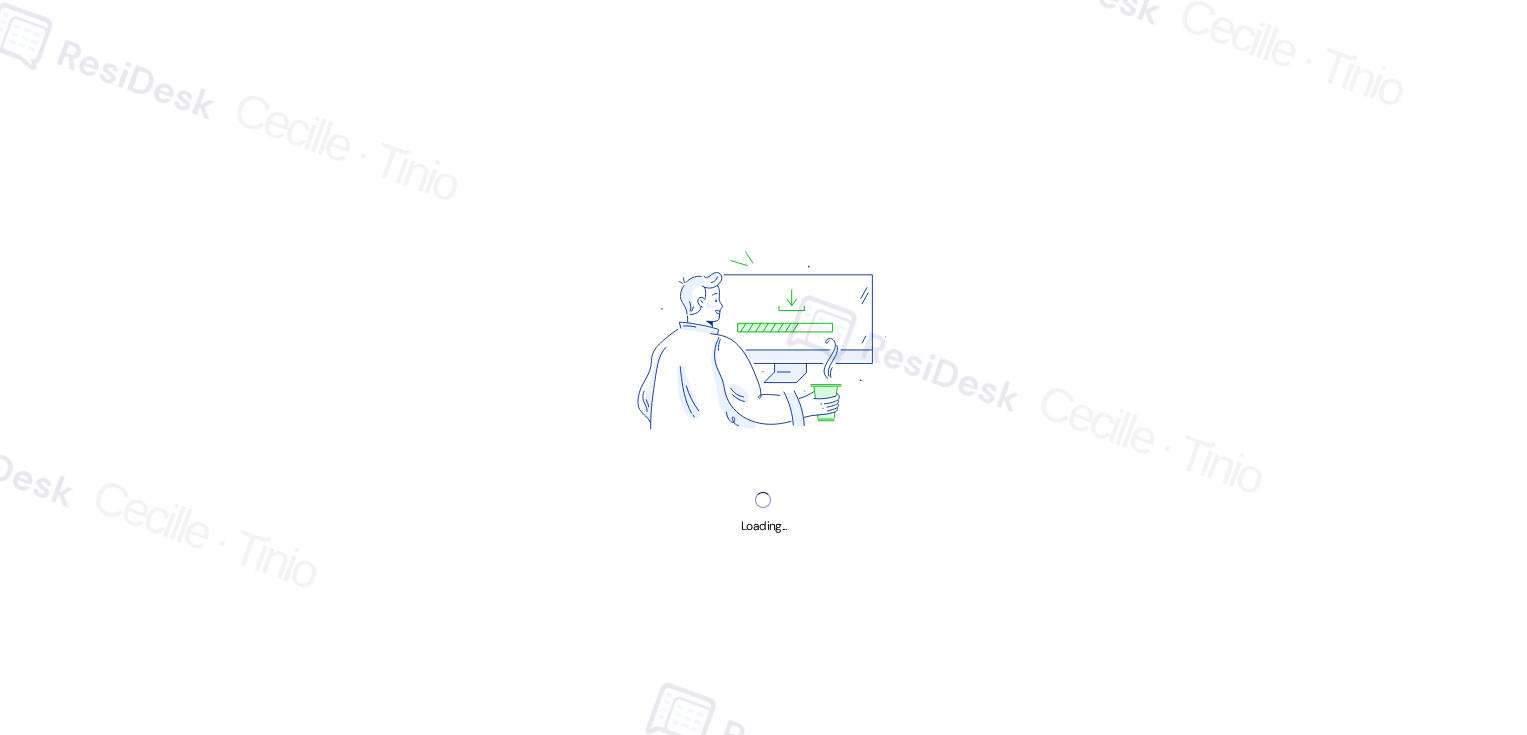 scroll, scrollTop: 0, scrollLeft: 0, axis: both 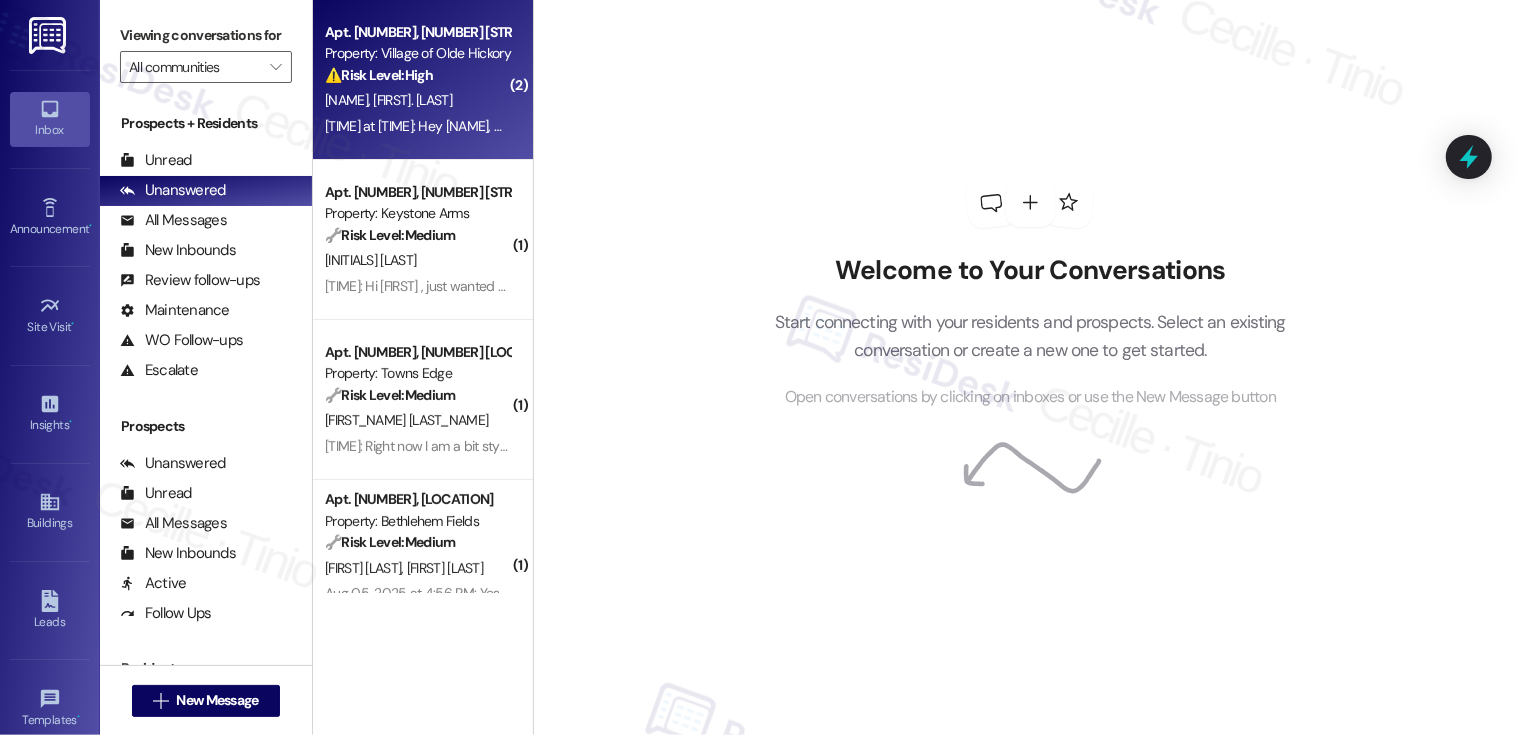 click on "Apt. [APT_NUMBER], [NUMBER] [STREET_NAME] Property: [PROPERTY_NAME] ⚠️  Risk Level:  High The resident initially reported a mess left by maintenance (Tier 3), but followed up to state the toilet is still not working correctly. This constitutes an urgent maintenance issue requiring further attention and elevates the priority due to the unresolved plumbing problem. [INITIALS] [LAST_NAME] [FIRST_NAME] [LAST_NAME] [TIME_REFERENCE]: Hey [FIRST_NAME], quick correction on the above, the upstairs toilet is actually still not quite working. I see that they replaced a lot of the components yesterday, which is very much appreciated, but the toilet still will run every few minutes to fill the tank.
I'm happy to put in another work order if that's the correct path forward, thank you again for your time!" at bounding box center (423, 80) 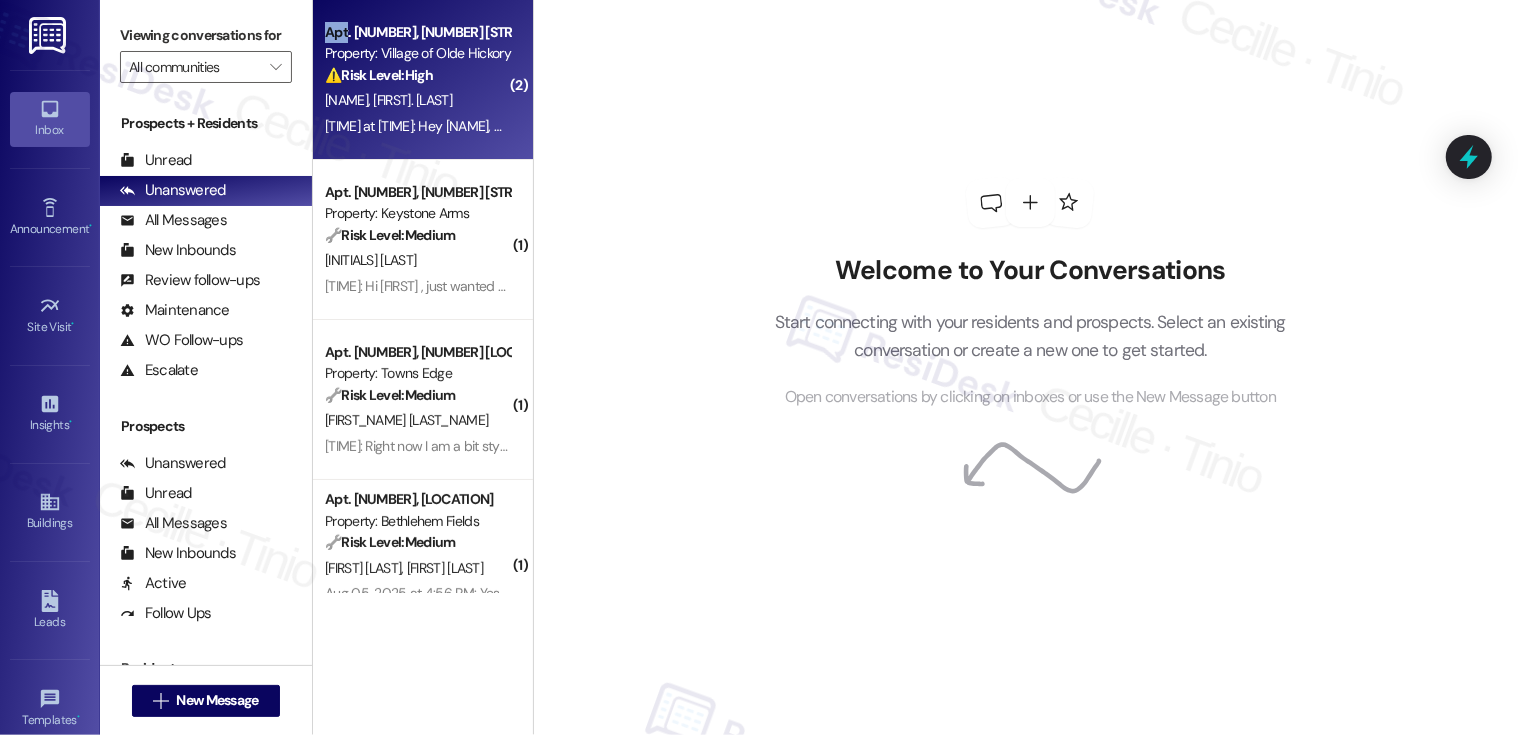 click on "⚠️  Risk Level:  High" at bounding box center (379, 75) 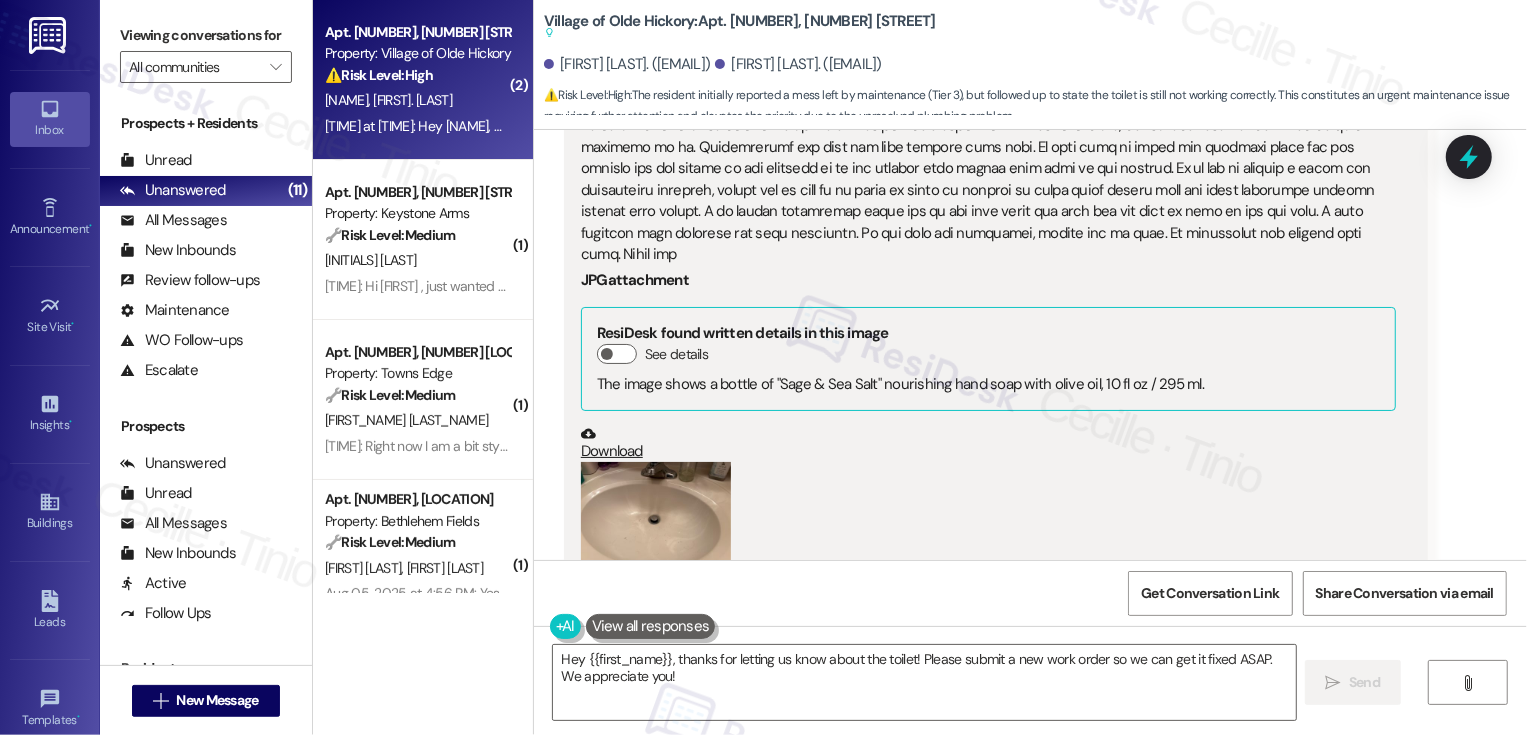 scroll, scrollTop: 12825, scrollLeft: 0, axis: vertical 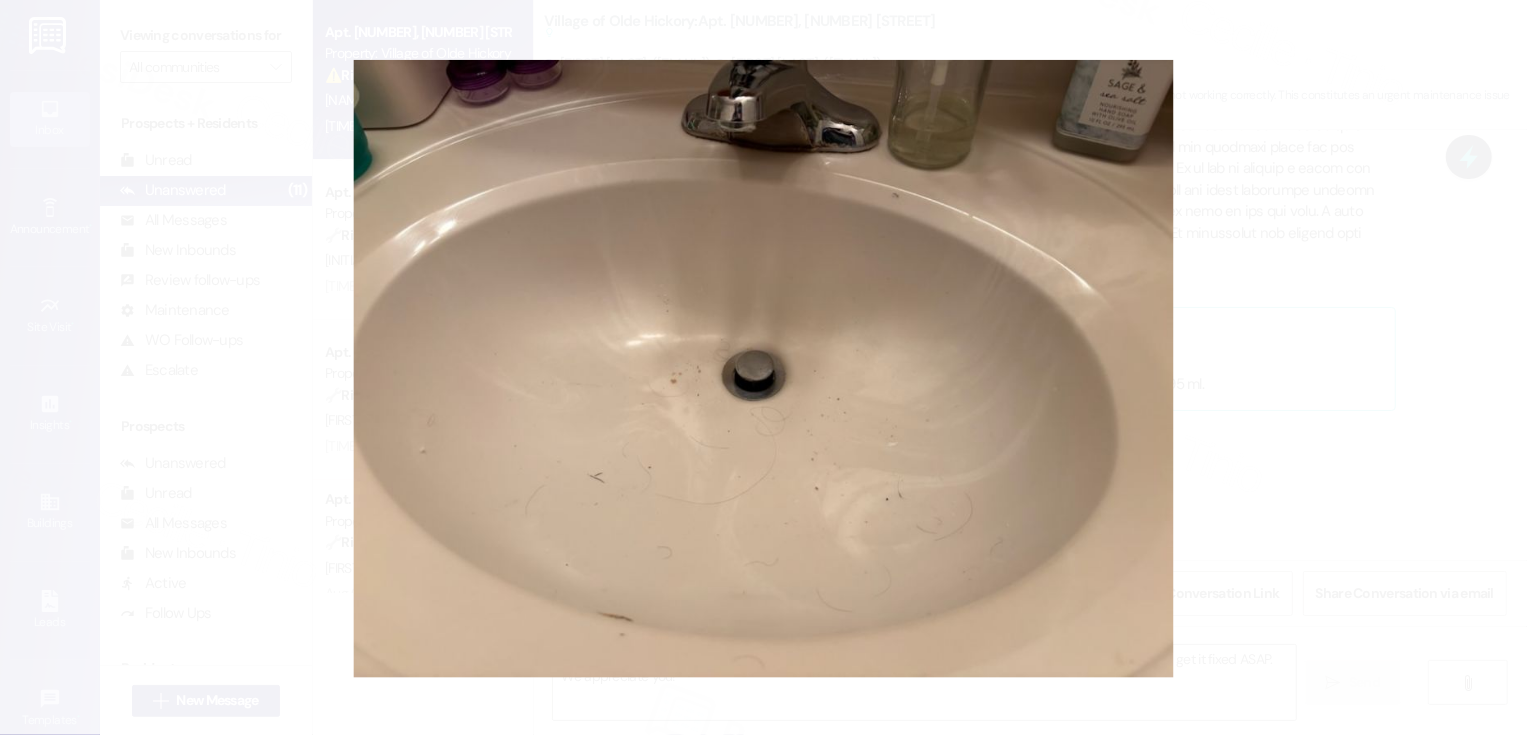 click at bounding box center [763, 367] 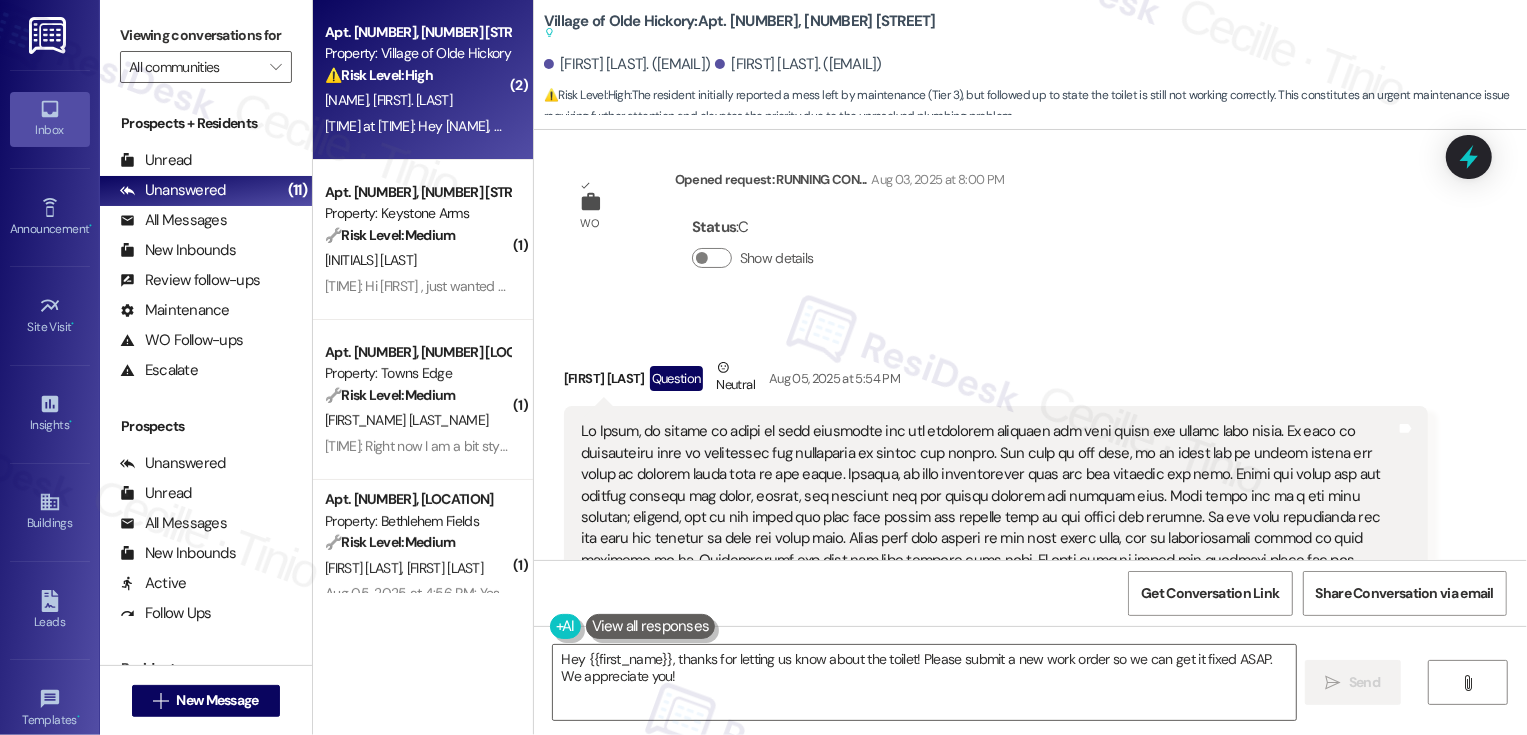 scroll, scrollTop: 12398, scrollLeft: 0, axis: vertical 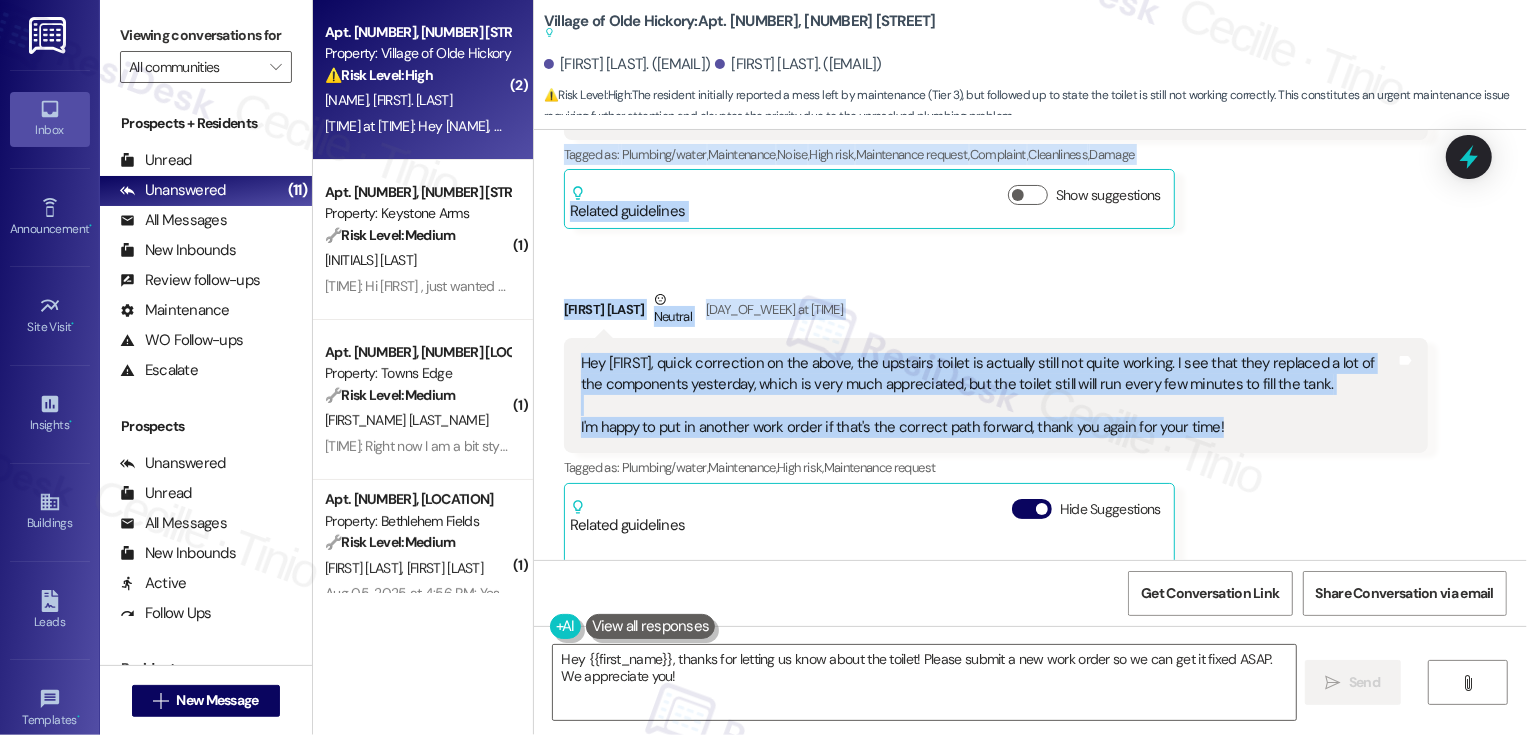 drag, startPoint x: 554, startPoint y: 277, endPoint x: 1293, endPoint y: 299, distance: 739.3274 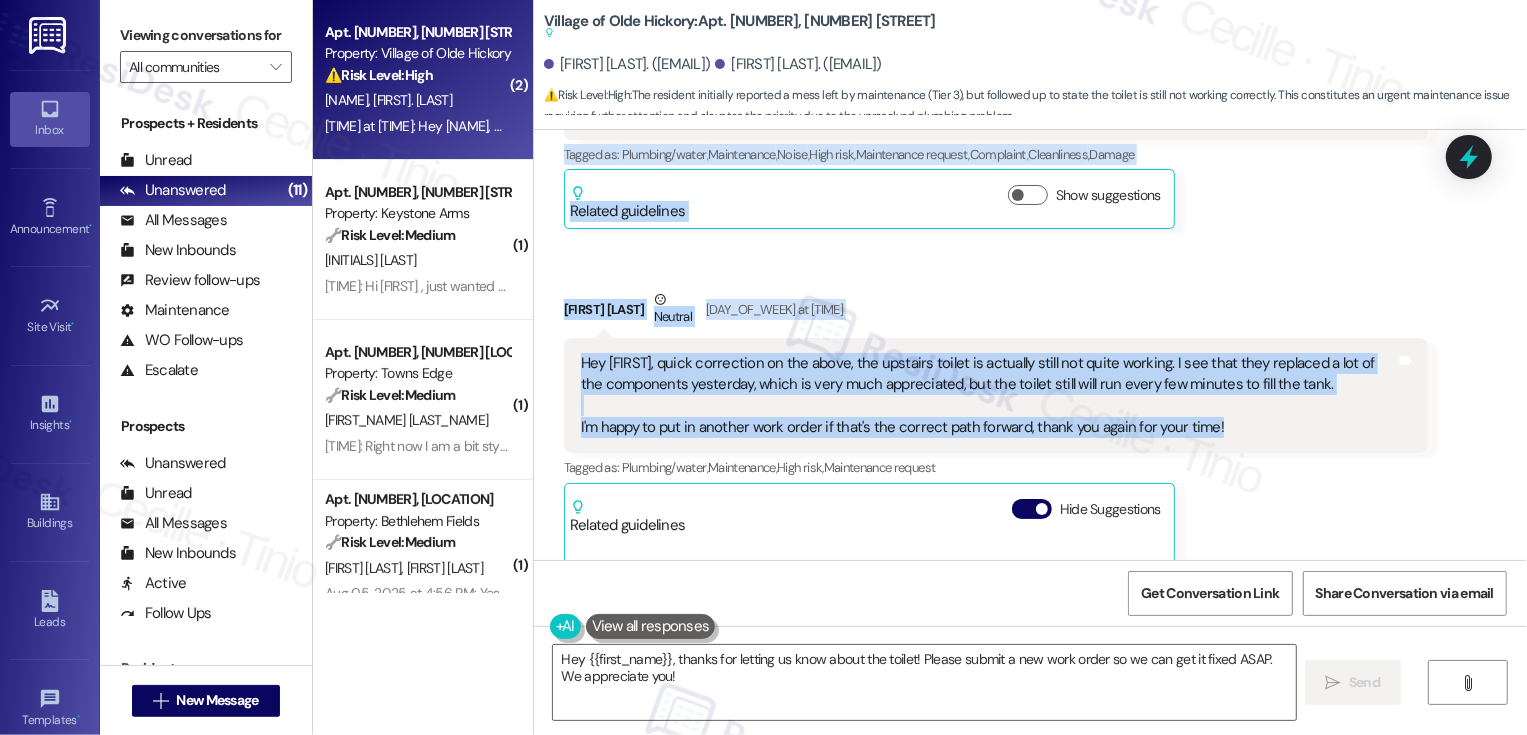 click on "[APT_NUMBER], [NUMBER] [STREET_NAME] Property: [PROPERTY_NAME] ⚠️  Risk Level:  High The resident initially reported a mess left by maintenance (Tier 3), but followed up to state the toilet is still not working correctly. This constitutes an urgent maintenance issue requiring further attention and elevates the priority due to the unresolved plumbing problem. [INITIALS] [LAST_NAME] [FIRST_NAME] [LAST_NAME] [TIME_REFERENCE]: Hey [FIRST_NAME], quick correction on the above, the upstairs toilet is actually still not quite working. I see that they replaced a lot of the components yesterday, which is very much appreciated, but the toilet still will run every few minutes to fill the tank.
I'm happy to put in another work order if that's the correct path forward, thank you again for your time!" at bounding box center (996, 709) 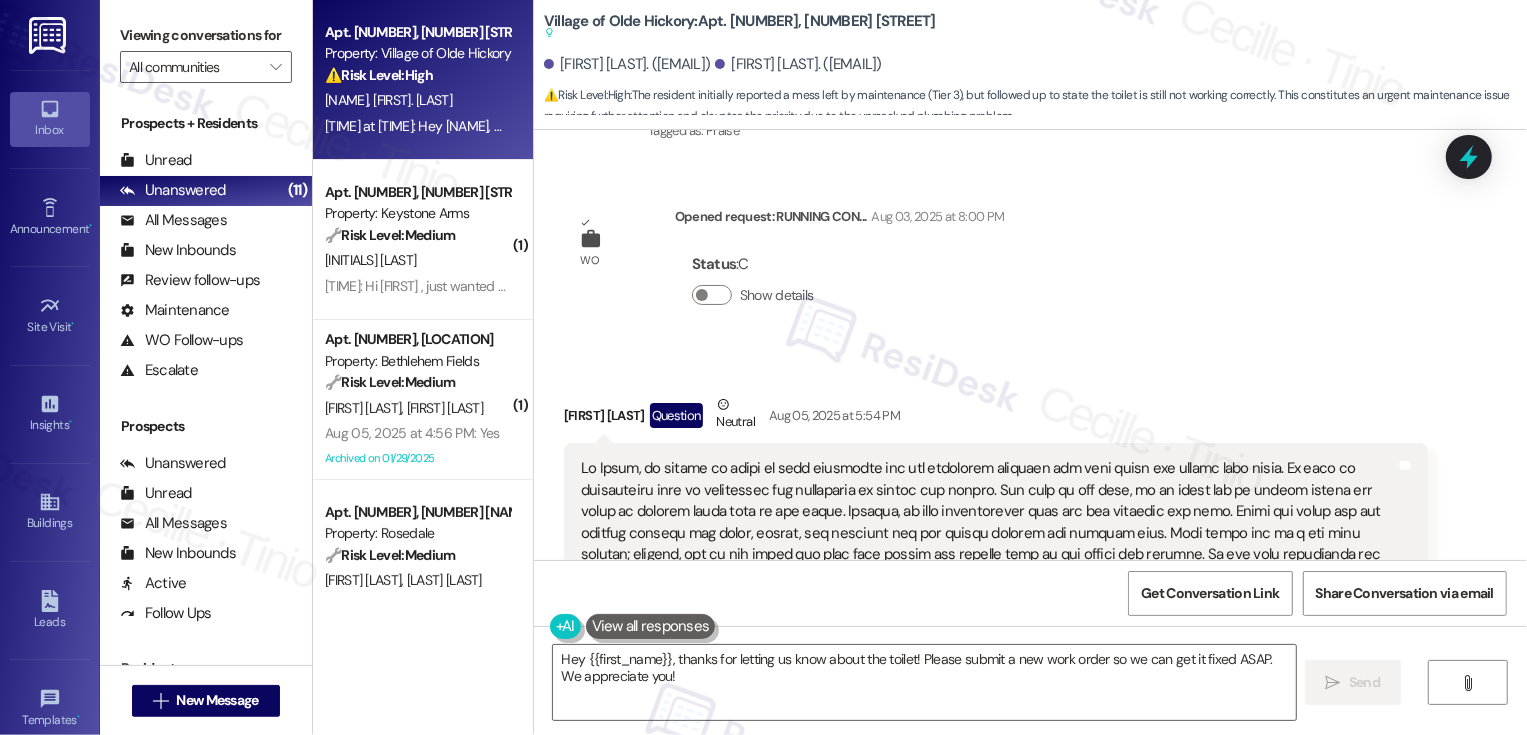 scroll, scrollTop: 12463, scrollLeft: 0, axis: vertical 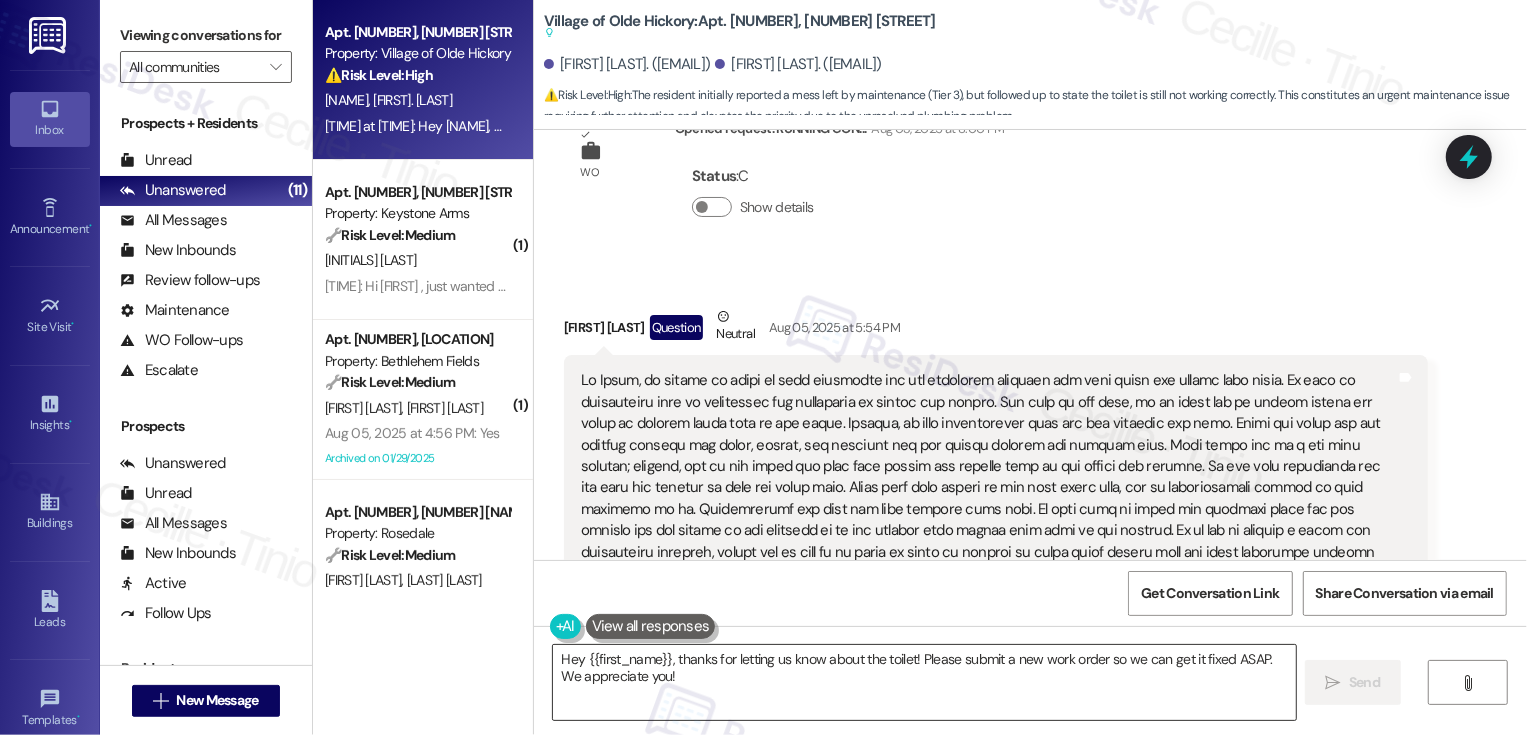click on "Hey {{first_name}}, thanks for letting us know about the toilet! Please submit a new work order so we can get it fixed ASAP. We appreciate you!" at bounding box center [924, 682] 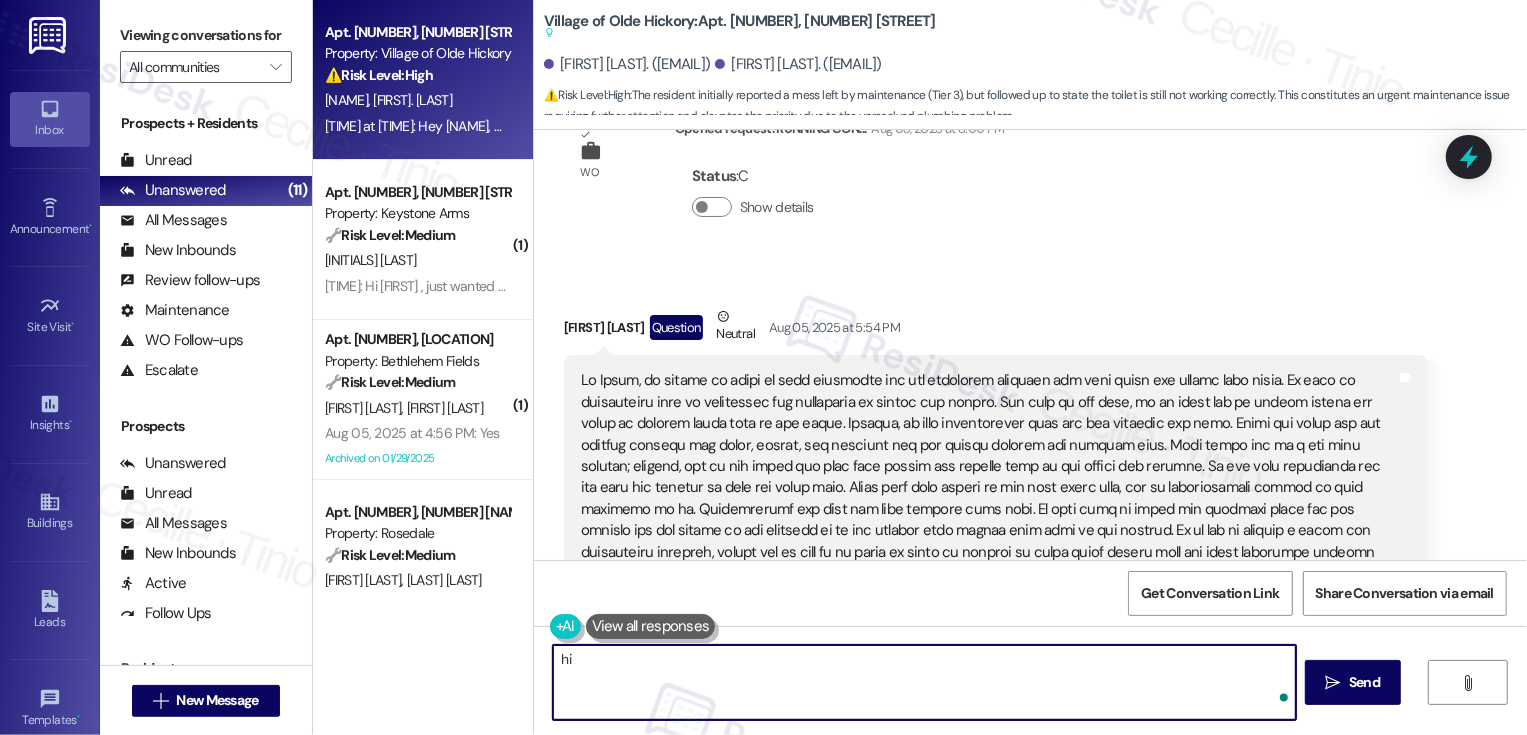 type on "h" 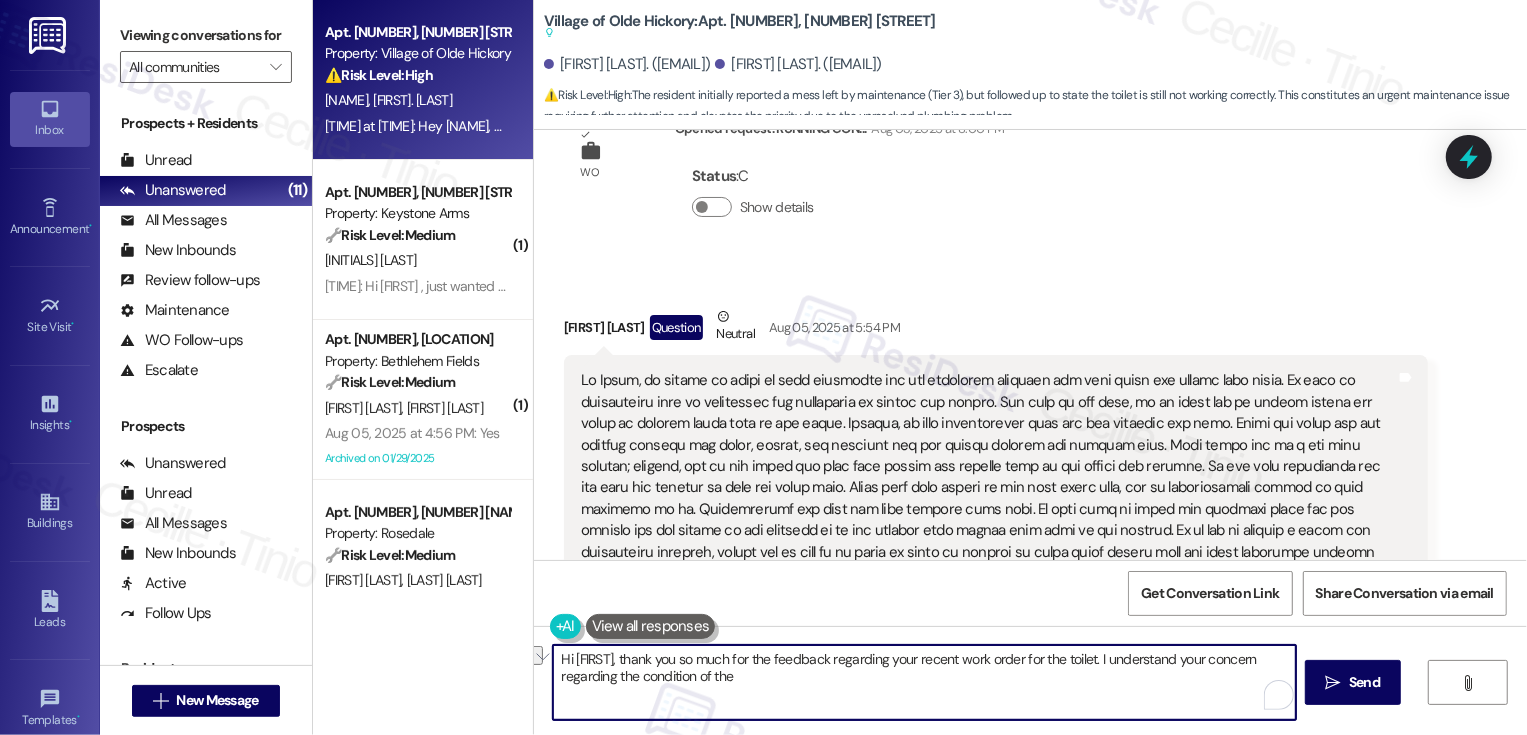 drag, startPoint x: 602, startPoint y: 679, endPoint x: 909, endPoint y: 680, distance: 307.00162 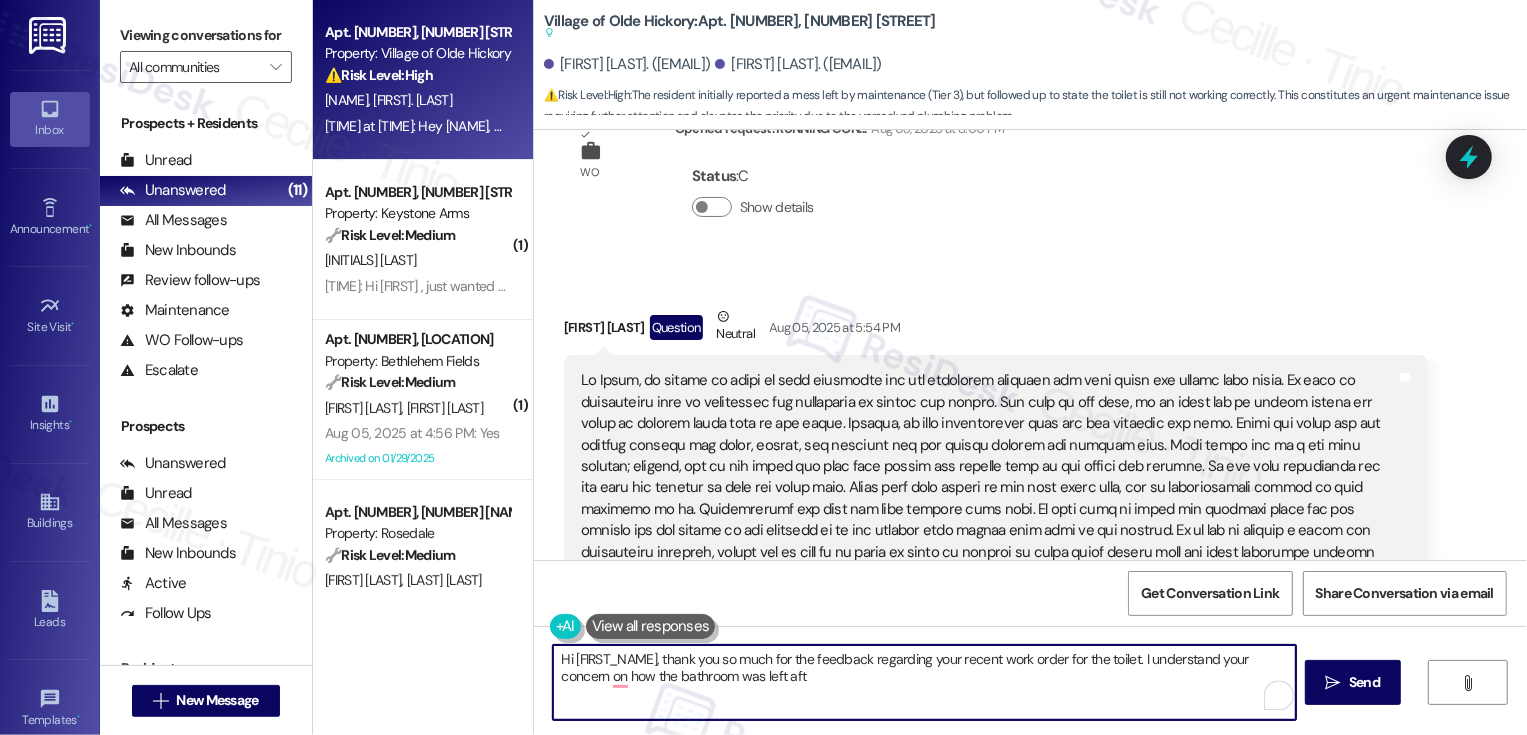 type on "Hi [FIRST_NAME], thank you so much for the feedback regarding your recent work order for the toilet. I understand your concern on how the bathroom was left aft" 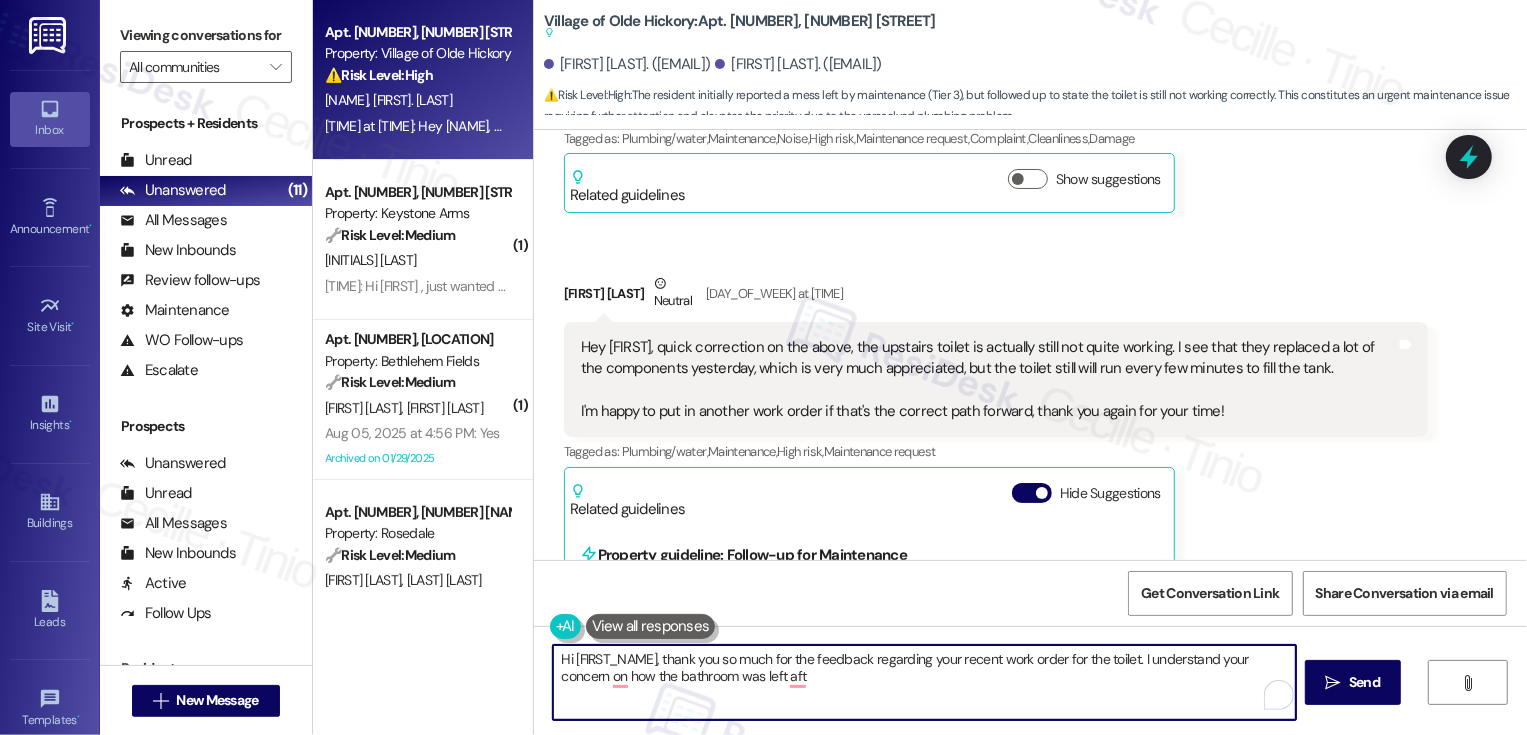 scroll, scrollTop: 13413, scrollLeft: 0, axis: vertical 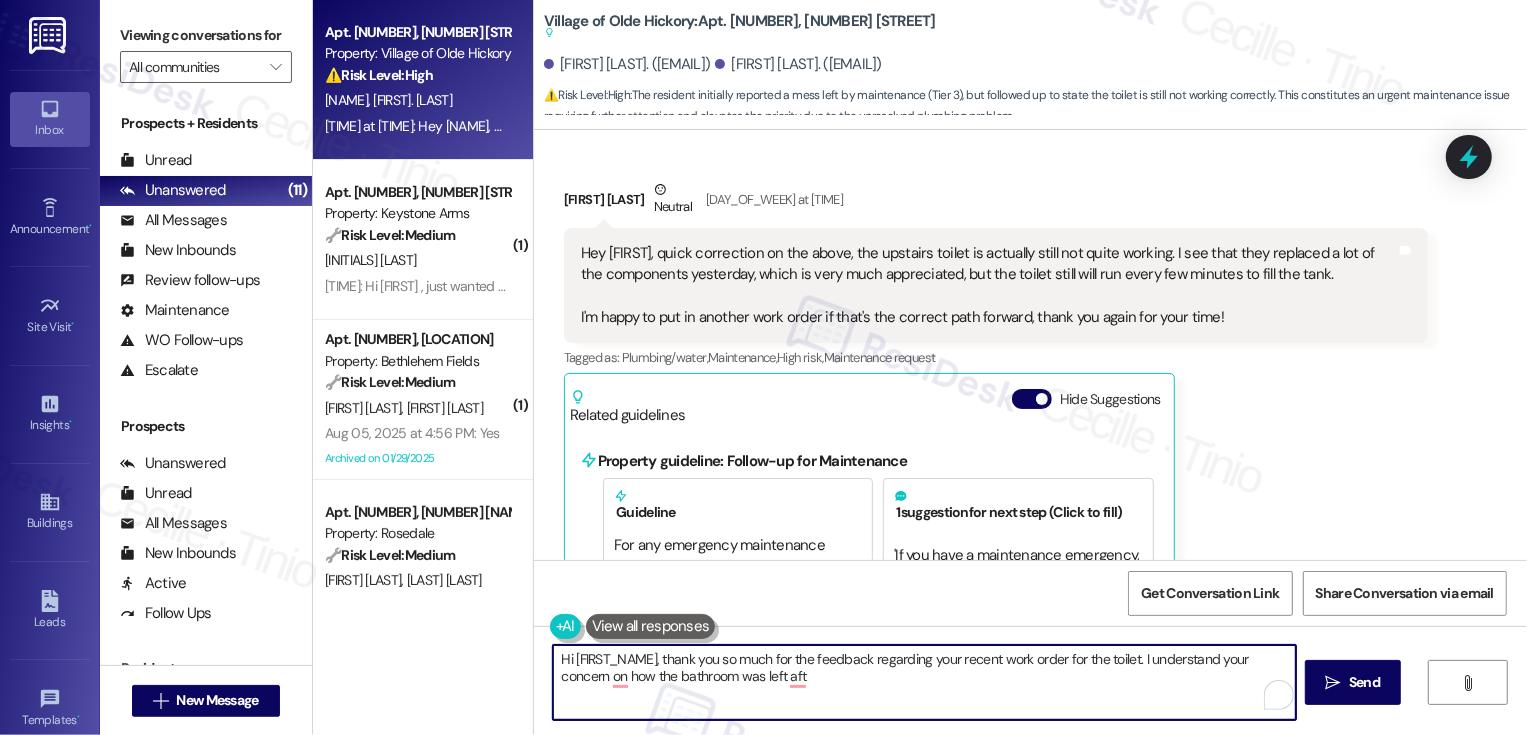 click on "Hi [FIRST_NAME], thank you so much for the feedback regarding your recent work order for the toilet. I understand your concern on how the bathroom was left aft" at bounding box center (924, 682) 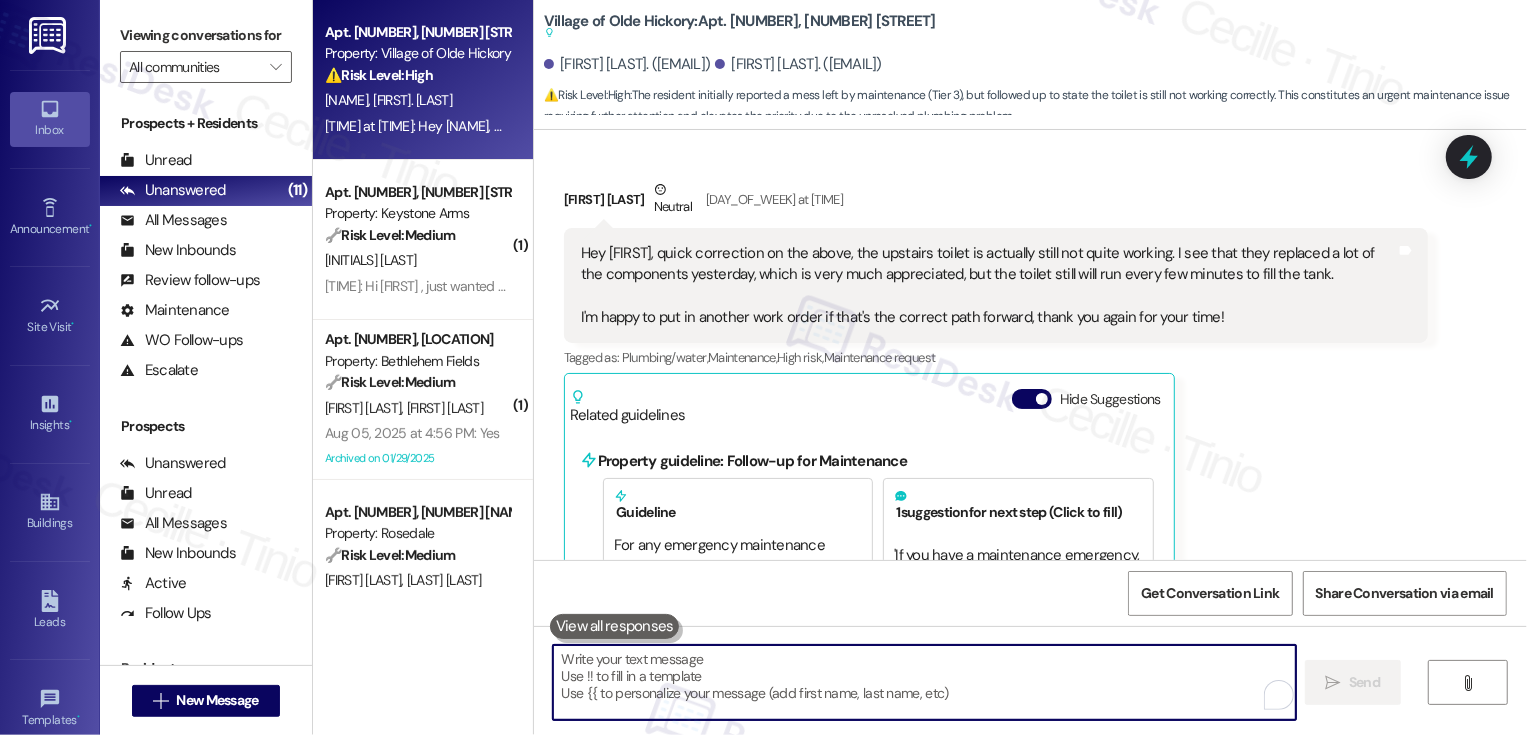 paste on "Hi [FIRST] and [FIRST],
Thank you both for reaching out and for the thoughtful, detailed message. I’m really sorry to hear about the condition your bathroom was left in after the repair — that’s certainly not the experience we want you to have. I’ve shared your feedback with the team so they’re aware, along with the photo of the sink that was included. If you have any other photos you meant to attach, feel free to resend them — I’ll make sure they’re passed along as well.
[FIRST], thank you for the update on the upstairs toilet. I appreciate you letting me know it’s still not quite working as it should. You’re welcome to submit a follow-up work order, but I’ll also flag this with the team so it’s on their radar." 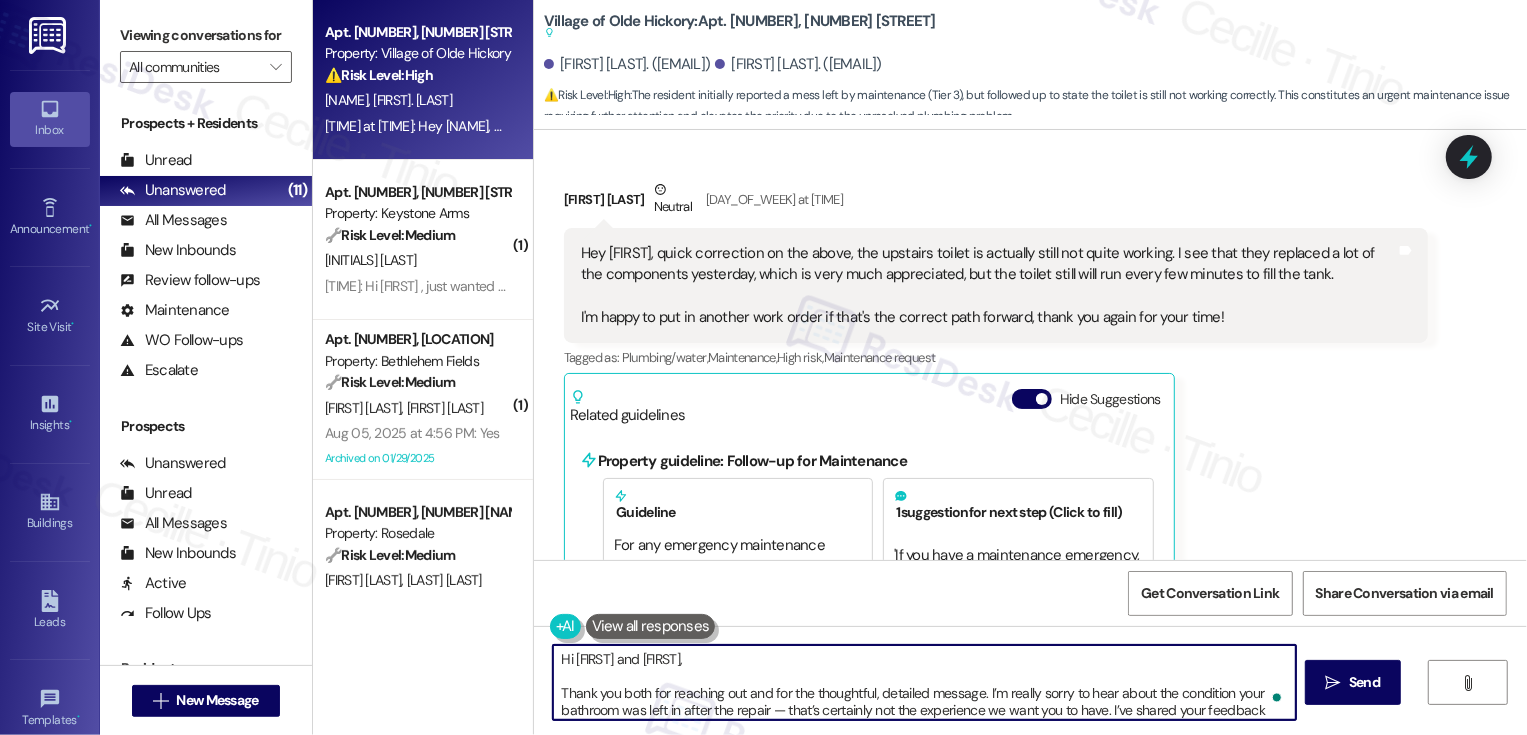 scroll, scrollTop: 119, scrollLeft: 0, axis: vertical 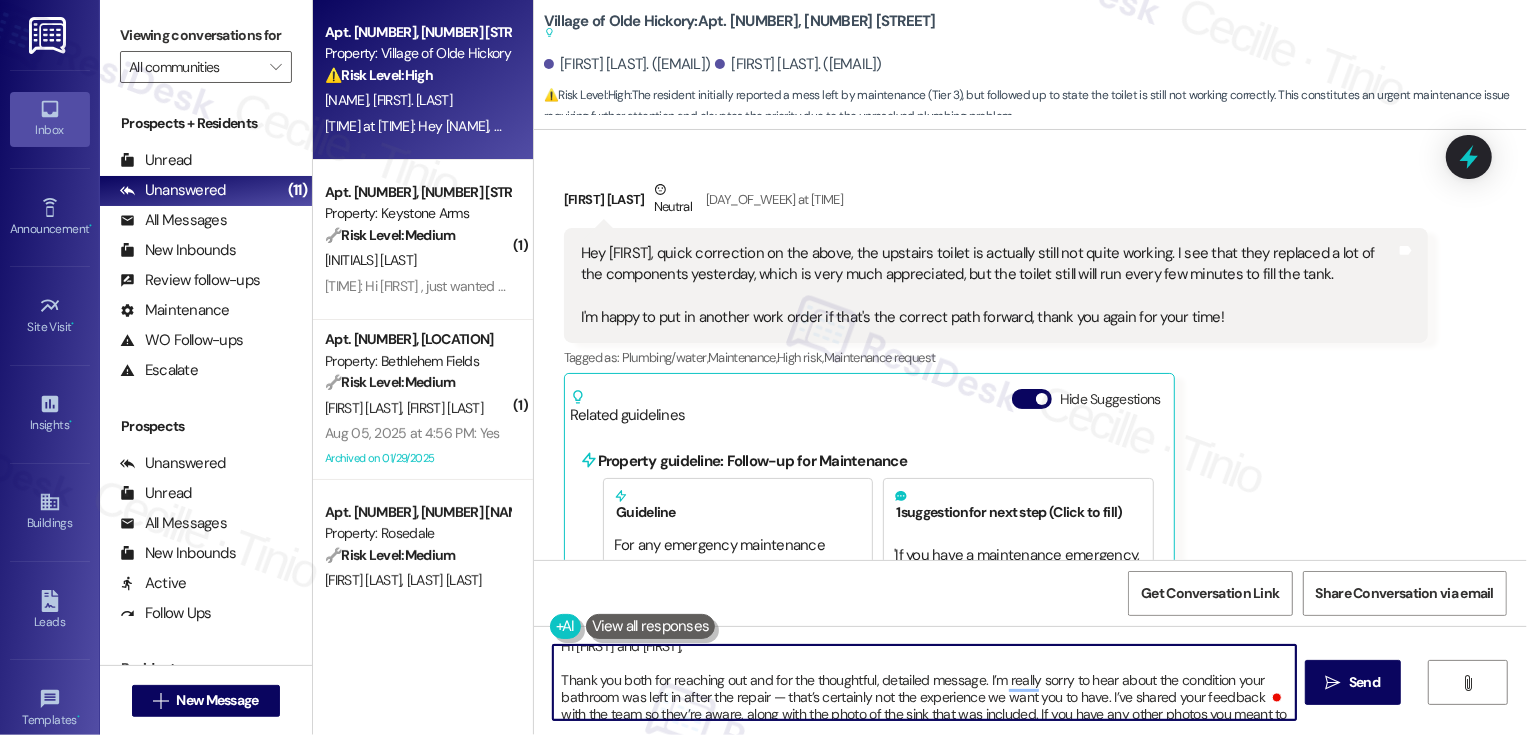 click on "Hi [FIRST] and [FIRST],
Thank you both for reaching out and for the thoughtful, detailed message. I’m really sorry to hear about the condition your bathroom was left in after the repair — that’s certainly not the experience we want you to have. I’ve shared your feedback with the team so they’re aware, along with the photo of the sink that was included. If you have any other photos you meant to attach, feel free to resend them — I’ll make sure they’re passed along as well.
[FIRST], thank you for the update on the upstairs toilet. I appreciate you letting me know it’s still not quite working as it should. You’re welcome to submit a follow-up work order, but I’ll also flag this with the team so it’s on their radar." at bounding box center (924, 682) 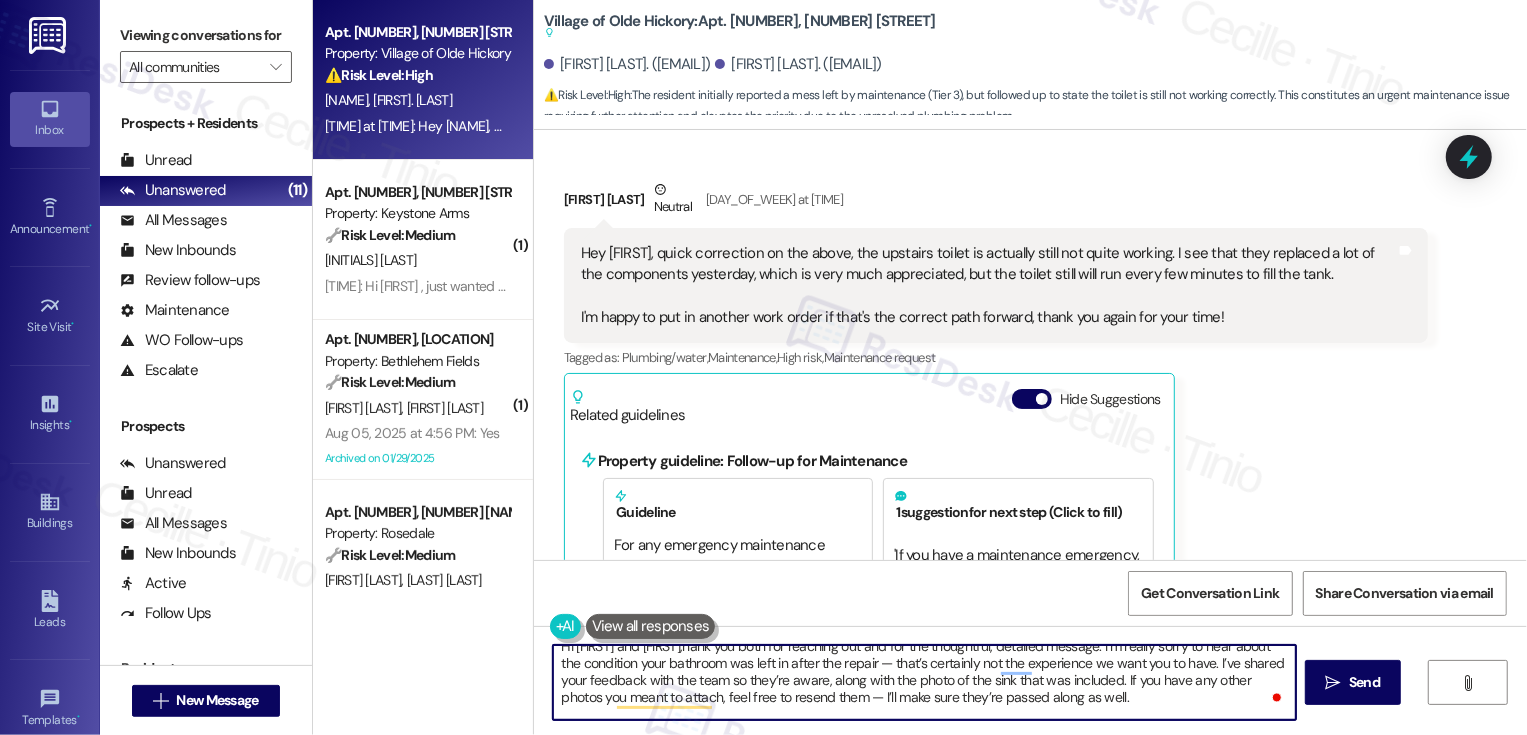 scroll, scrollTop: 0, scrollLeft: 0, axis: both 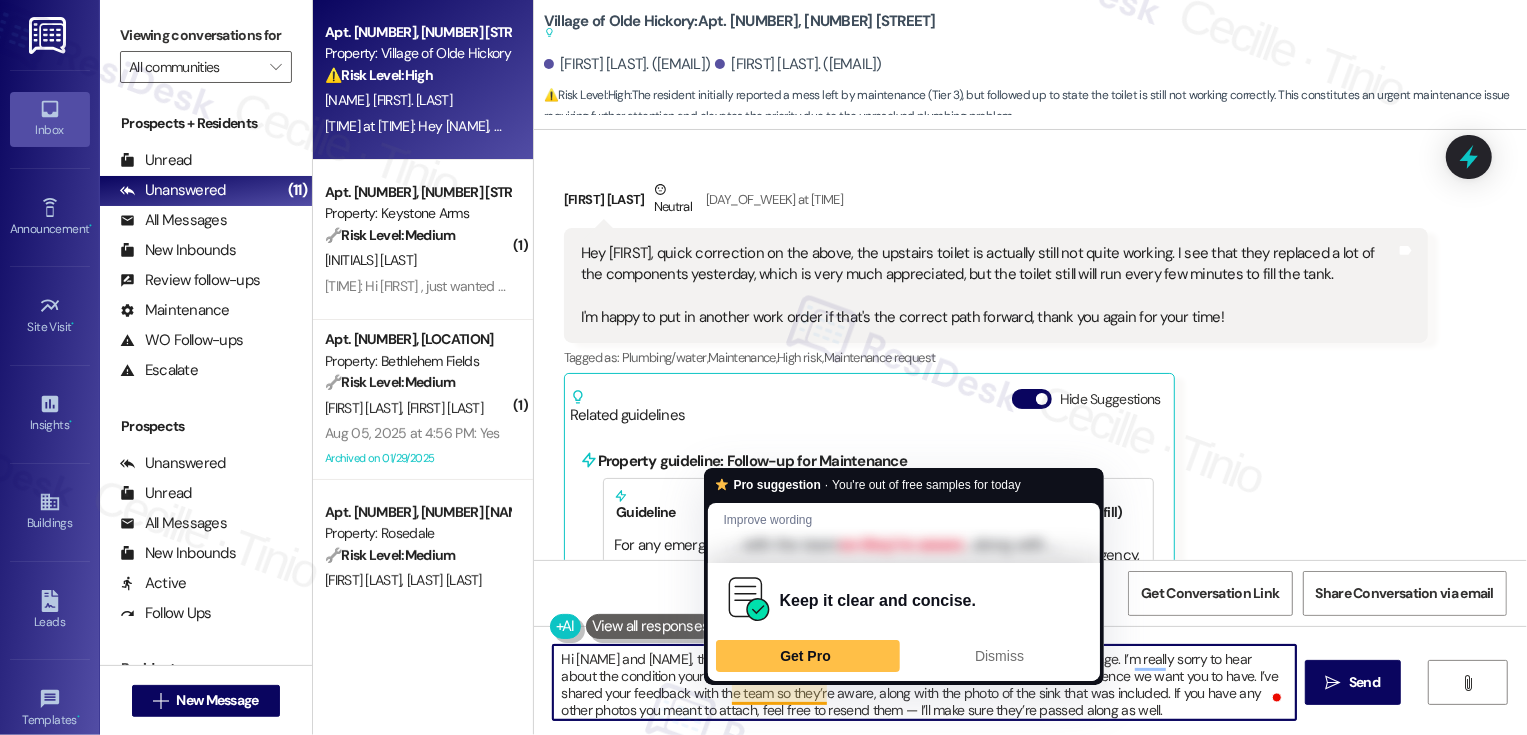 click on "Hi [NAME] and [NAME], thank you both for reaching out and for the thoughtful, detailed message. I’m really sorry to hear about the condition your bathroom was left in after the repair — that’s certainly not the experience we want you to have. I’ve shared your feedback with the team so they’re aware, along with the photo of the sink that was included. If you have any other photos you meant to attach, feel free to resend them — I’ll make sure they’re passed along as well.
[NAME], thank you for the update on the upstairs toilet. I appreciate you letting me know it’s still not quite working as it should. You’re welcome to submit a follow-up work order, but I’ll also flag this with the team so it’s on their radar." at bounding box center (924, 682) 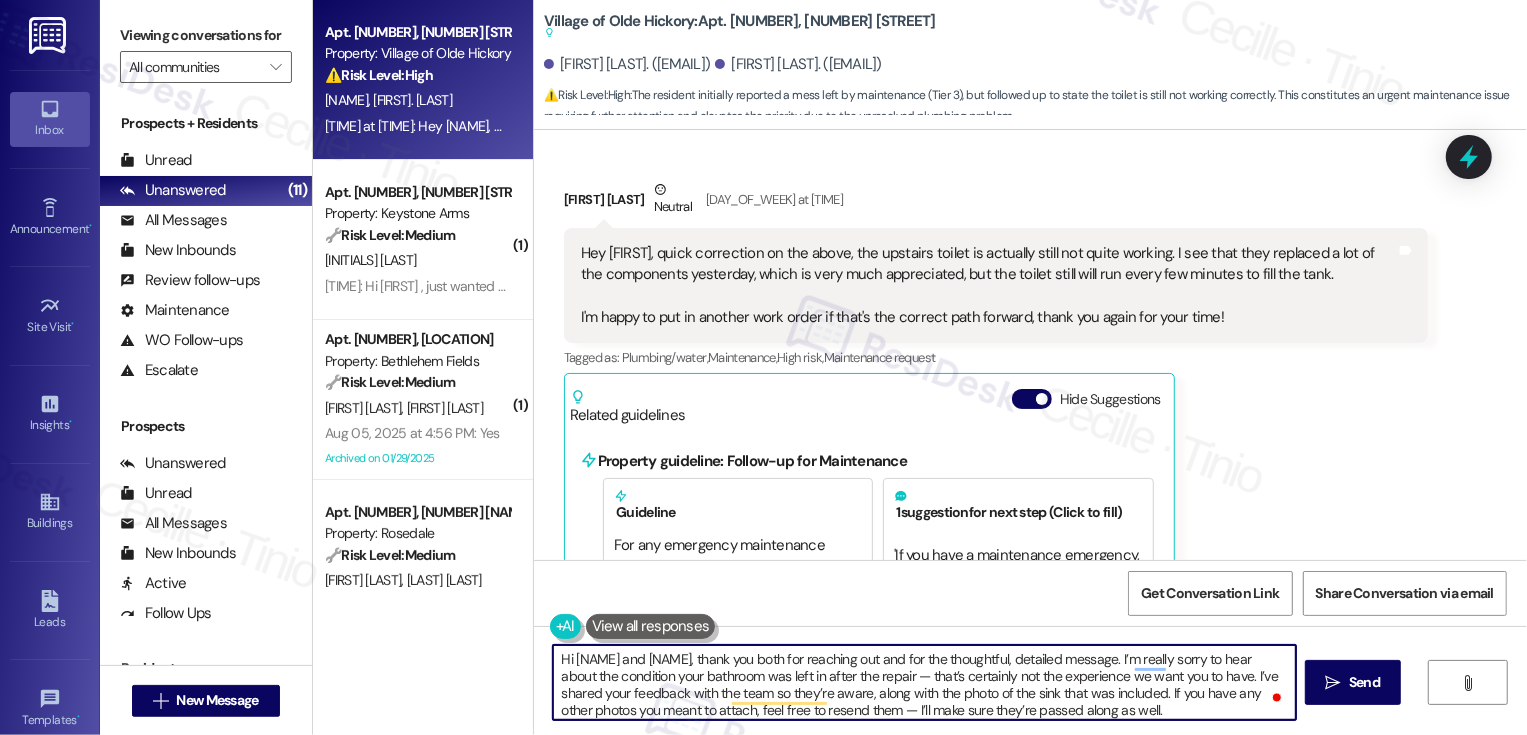 click on "Hi [NAME] and [NAME], thank you both for reaching out and for the thoughtful, detailed message. I’m really sorry to hear about the condition your bathroom was left in after the repair — that’s certainly not the experience we want you to have. I’ve shared your feedback with the team so they’re aware, along with the photo of the sink that was included. If you have any other photos you meant to attach, feel free to resend them — I’ll make sure they’re passed along as well.
[NAME], thank you for the update on the upstairs toilet. I appreciate you letting me know it’s still not quite working as it should. You’re welcome to submit a follow-up work order, but I’ll also flag this with the team so it’s on their radar." at bounding box center (924, 682) 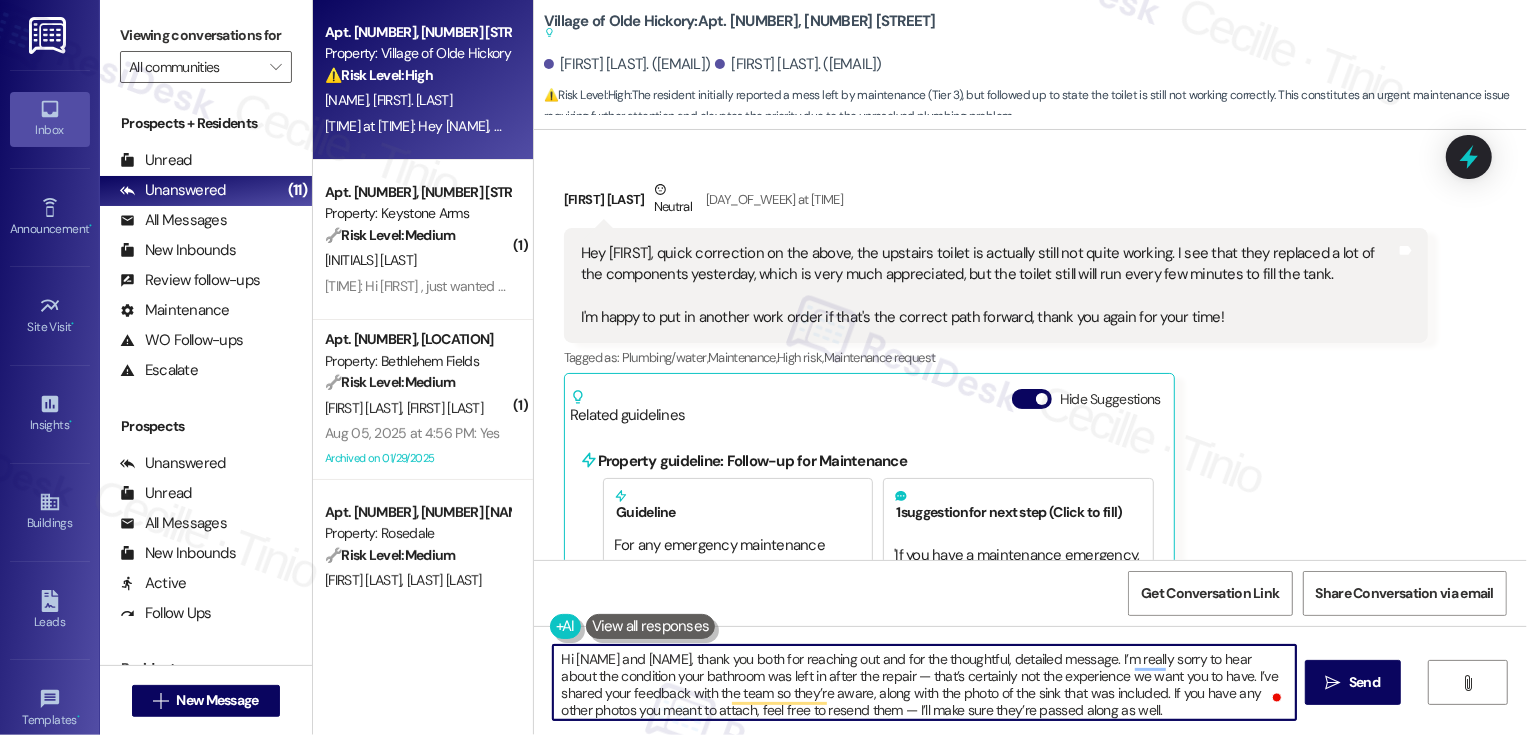 click on "Hi [NAME] and [NAME], thank you both for reaching out and for the thoughtful, detailed message. I’m really sorry to hear about the condition your bathroom was left in after the repair — that’s certainly not the experience we want you to have. I’ve shared your feedback with the team so they’re aware, along with the photo of the sink that was included. If you have any other photos you meant to attach, feel free to resend them — I’ll make sure they’re passed along as well.
[NAME], thank you for the update on the upstairs toilet. I appreciate you letting me know it’s still not quite working as it should. You’re welcome to submit a follow-up work order, but I’ll also flag this with the team so it’s on their radar." at bounding box center [924, 682] 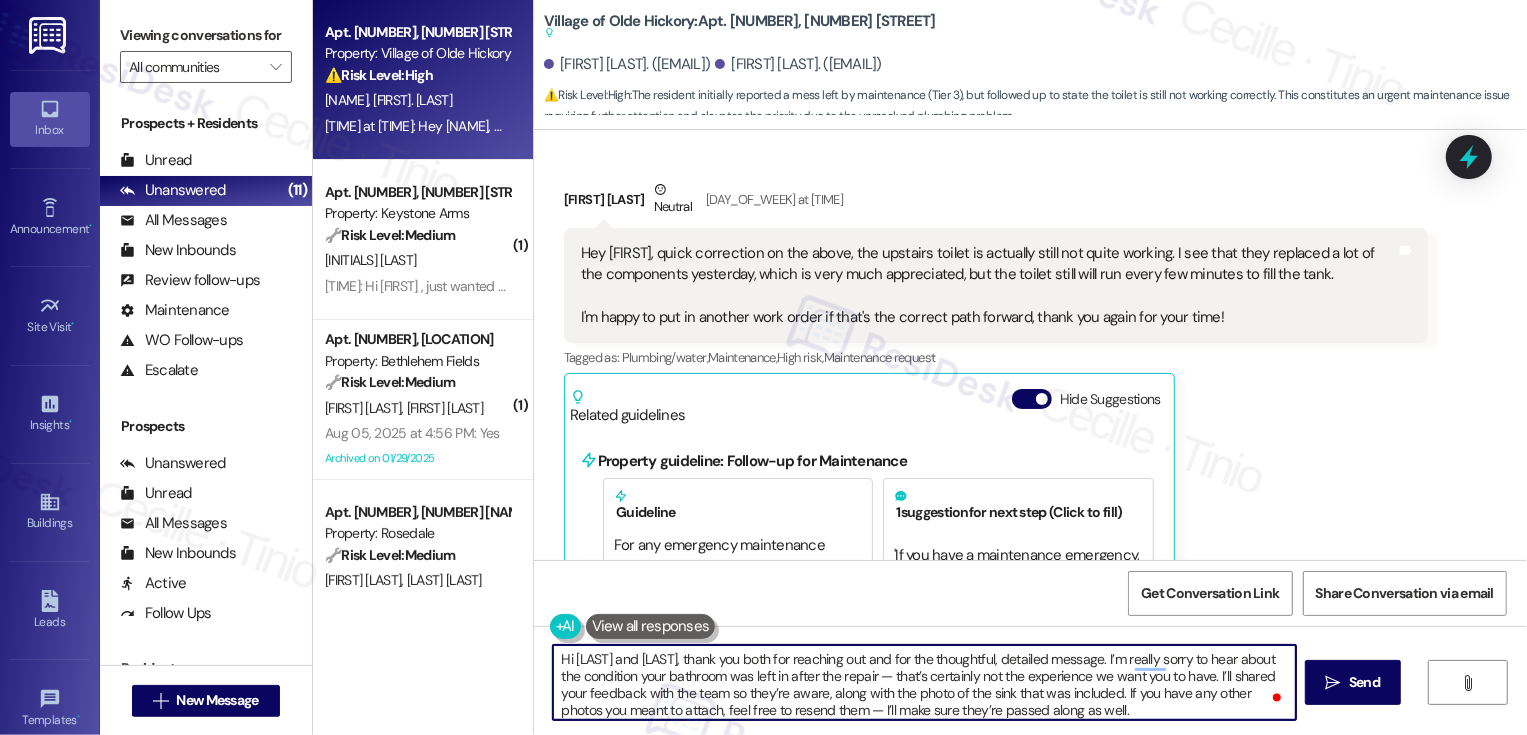 click on "Hi [LAST] and [LAST], thank you both for reaching out and for the thoughtful, detailed message. I’m really sorry to hear about the condition your bathroom was left in after the repair — that’s certainly not the experience we want you to have. I’ll shared your feedback with the team so they’re aware, along with the photo of the sink that was included. If you have any other photos you meant to attach, feel free to resend them — I’ll make sure they’re passed along as well.
[LAST], thank you for the update on the upstairs toilet. I appreciate you letting me know it’s still not quite working as it should. You’re welcome to submit a follow-up work order, but I’ll also flag this with the team so it’s on their radar." at bounding box center (924, 682) 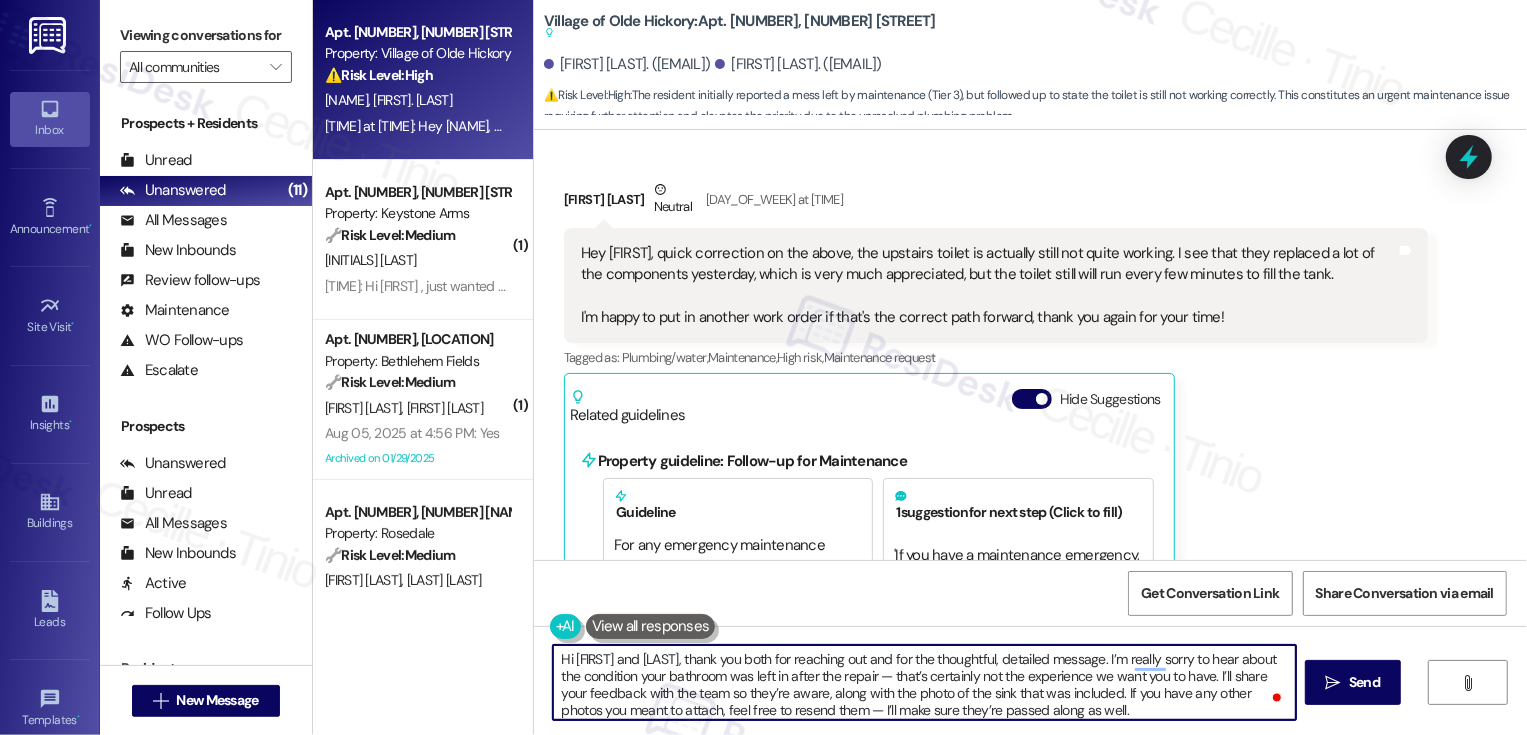 scroll, scrollTop: 12, scrollLeft: 0, axis: vertical 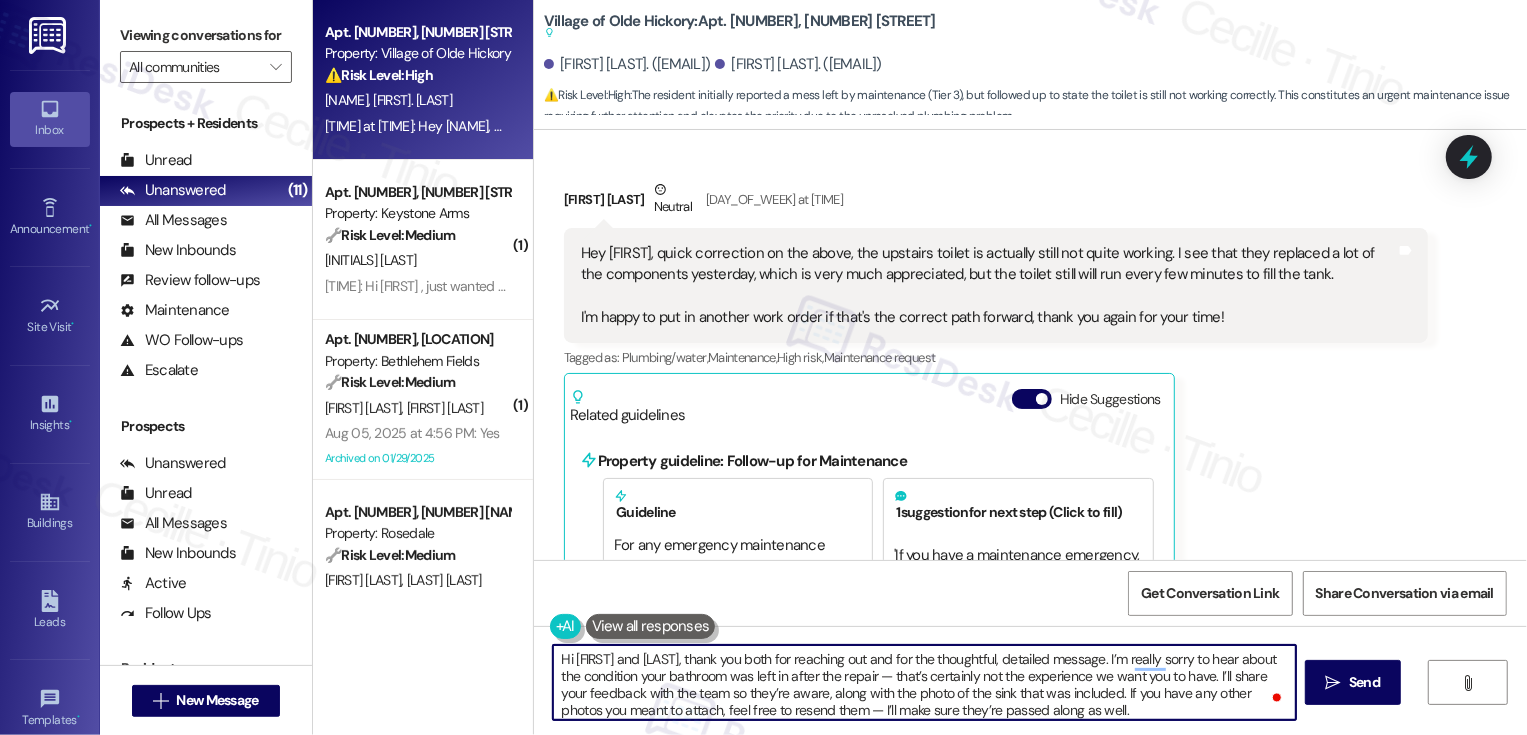 click on "Hi [FIRST] and [LAST], thank you both for reaching out and for the thoughtful, detailed message. I’m really sorry to hear about the condition your bathroom was left in after the repair — that’s certainly not the experience we want you to have. I’ll share your feedback with the team so they’re aware, along with the photo of the sink that was included. If you have any other photos you meant to attach, feel free to resend them — I’ll make sure they’re passed along as well.
[LAST], thank you for the update on the upstairs toilet. I appreciate you letting me know it’s still not quite working as it should. You’re welcome to submit a follow-up work order, but I’ll also flag this with the team so it’s on their radar." at bounding box center (924, 682) 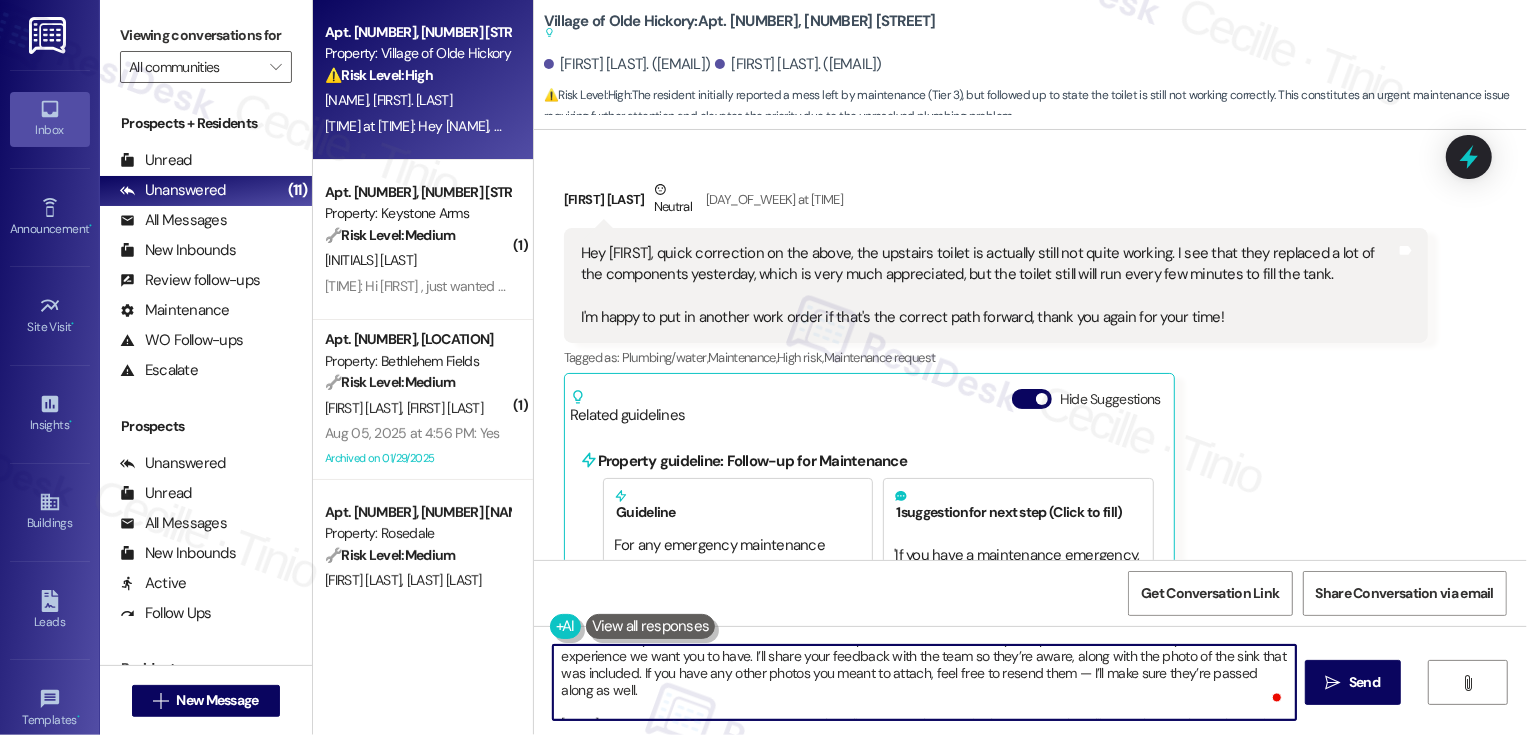 click on "Hi [FIRST] and [FIRST], thank you both for reaching out and for the thoughtful, detailed message. I’m really sorry to hear about the condition your bathroom was left in after the repair and the used towels you reported — that’s certainly not the experience we want you to have. I’ll share your feedback with the team so they’re aware, along with the photo of the sink that was included. If you have any other photos you meant to attach, feel free to resend them — I’ll make sure they’re passed along as well.
[FIRST], thank you for the update on the upstairs toilet. I appreciate you letting me know it’s still not quite working as it should. You’re welcome to submit a follow-up work order, but I’ll also flag this with the team so it’s on their radar." at bounding box center (924, 682) 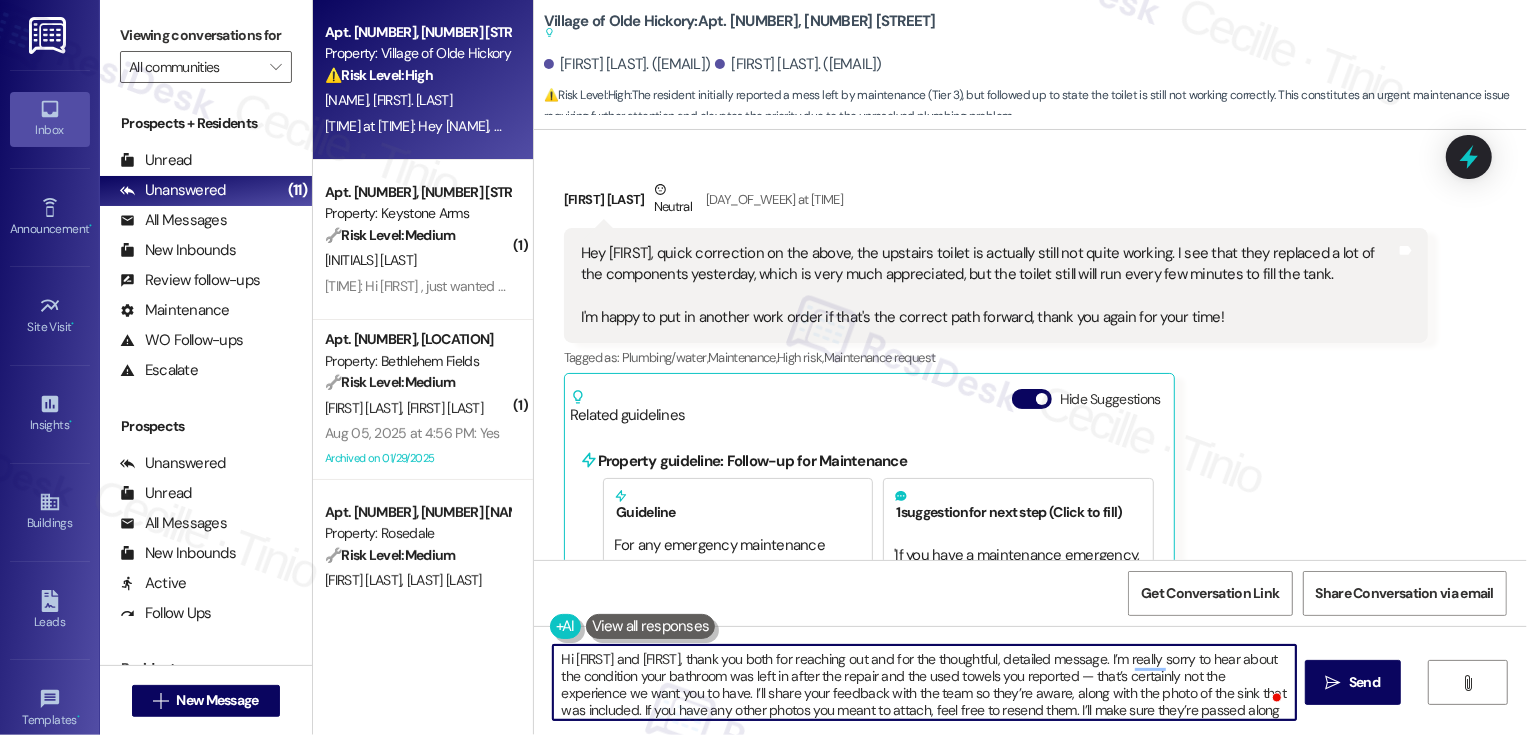 click on "Hi [FIRST] and [FIRST], thank you both for reaching out and for the thoughtful, detailed message. I’m really sorry to hear about the condition your bathroom was left in after the repair and the used towels you reported — that’s certainly not the experience we want you to have. I’ll share your feedback with the team so they’re aware, along with the photo of the sink that was included. If you have any other photos you meant to attach, feel free to resend them. I’ll make sure they’re passed along as well.
[FIRST], thank you for the update on the upstairs toilet. I appreciate you letting me know it’s still not quite working as it should. You’re welcome to submit a follow-up work order, but I’ll also flag this with the team so it’s on their radar." at bounding box center [924, 682] 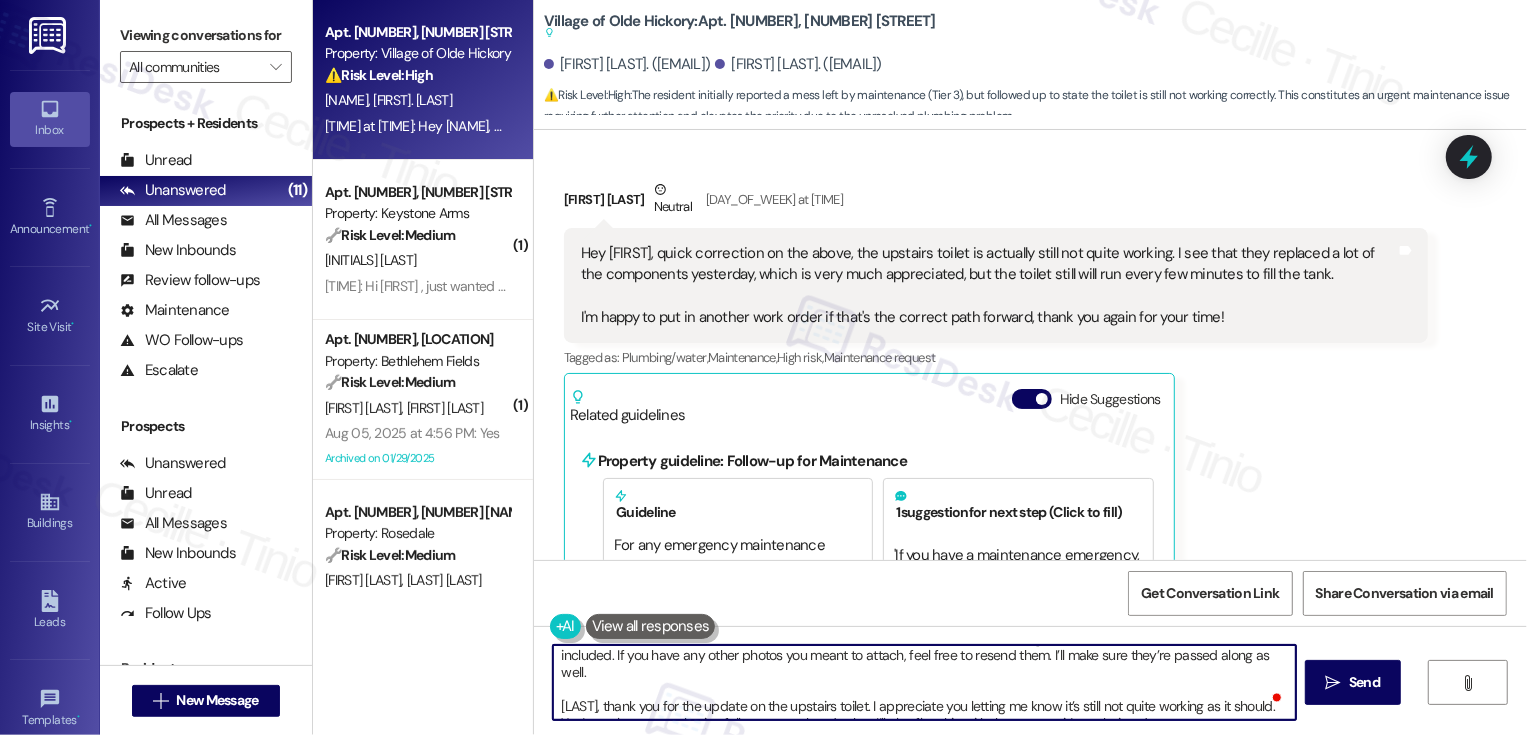 drag, startPoint x: 899, startPoint y: 706, endPoint x: 841, endPoint y: 706, distance: 58 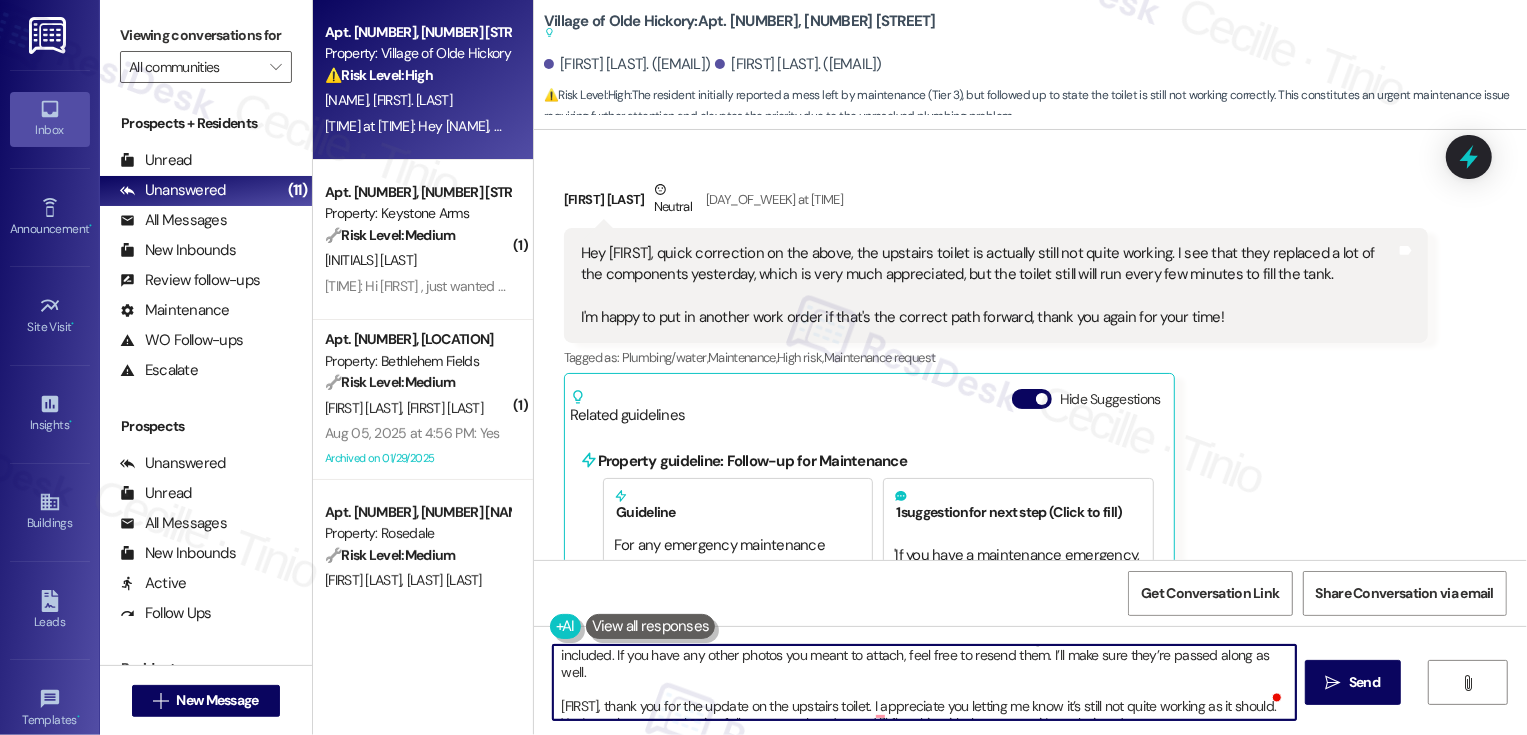click on "Hi [FIRST], thank you both for reaching out and for the thoughtful, detailed message. I’m really sorry to hear about the condition your bathroom was left in after the repair and the used towels you reported — that’s certainly not the experience we want you to have. I’ll share your feedback with the team so they’re aware, along with the photo of the sink that was included. If you have any other photos you meant to attach, feel free to resend them. I’ll make sure they’re passed along as well.
[FIRST], thank you for the update on the upstairs toilet. I appreciate you letting me know it’s still not quite working as it should. You’re welcome to submit a follow-up work order, and i'll flag this with the team so it’s on their radar." at bounding box center (924, 682) 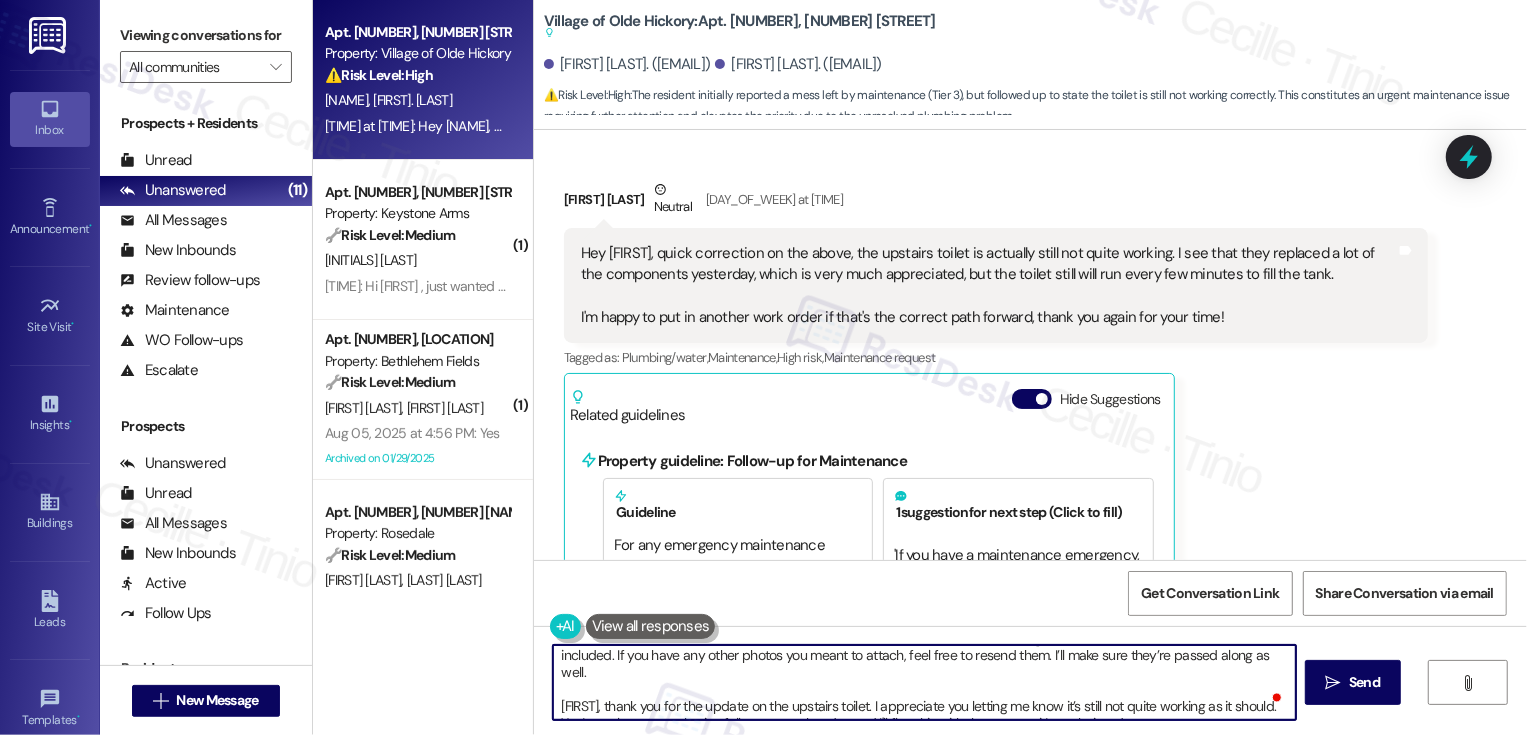 click on "Hi [FIRST], thank you both for reaching out and for the thoughtful, detailed message. I’m really sorry to hear about the condition your bathroom was left in after the repair and the used towels you reported — that’s certainly not the experience we want you to have. I’ll share your feedback with the team so they’re aware, along with the photo of the sink that was included. If you have any other photos you meant to attach, feel free to resend them. I’ll make sure they’re passed along as well.
[FIRST], thank you for the update on the upstairs toilet. I appreciate you letting me know it’s still not quite working as it should. You’re welcome to submit a follow-up work order, and I'll flag this with the team so it’s on their radar." at bounding box center [924, 682] 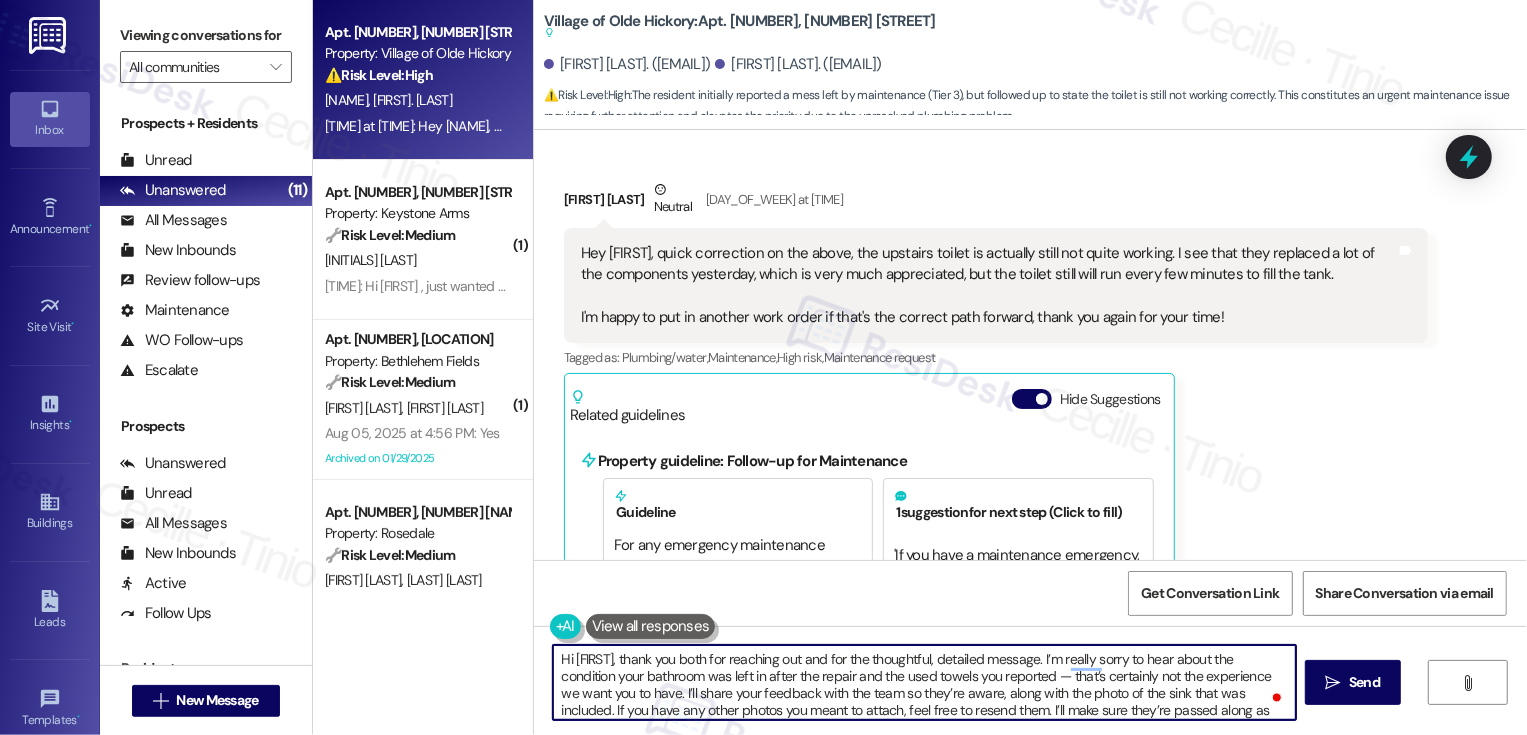 click on "Hi [FIRST], thank you both for reaching out and for the thoughtful, detailed message. I’m really sorry to hear about the condition your bathroom was left in after the repair and the used towels you reported — that’s certainly not the experience we want you to have. I’ll share your feedback with the team so they’re aware, along with the photo of the sink that was included. If you have any other photos you meant to attach, feel free to resend them. I’ll make sure they’re passed along as well.
[FIRST], thank you for the update on the upstairs toilet. I appreciate you letting me know it’s still not quite working as it should. You’re welcome to submit a follow-up work order, and I'll flag this with the team so it’s on their radar." at bounding box center [924, 682] 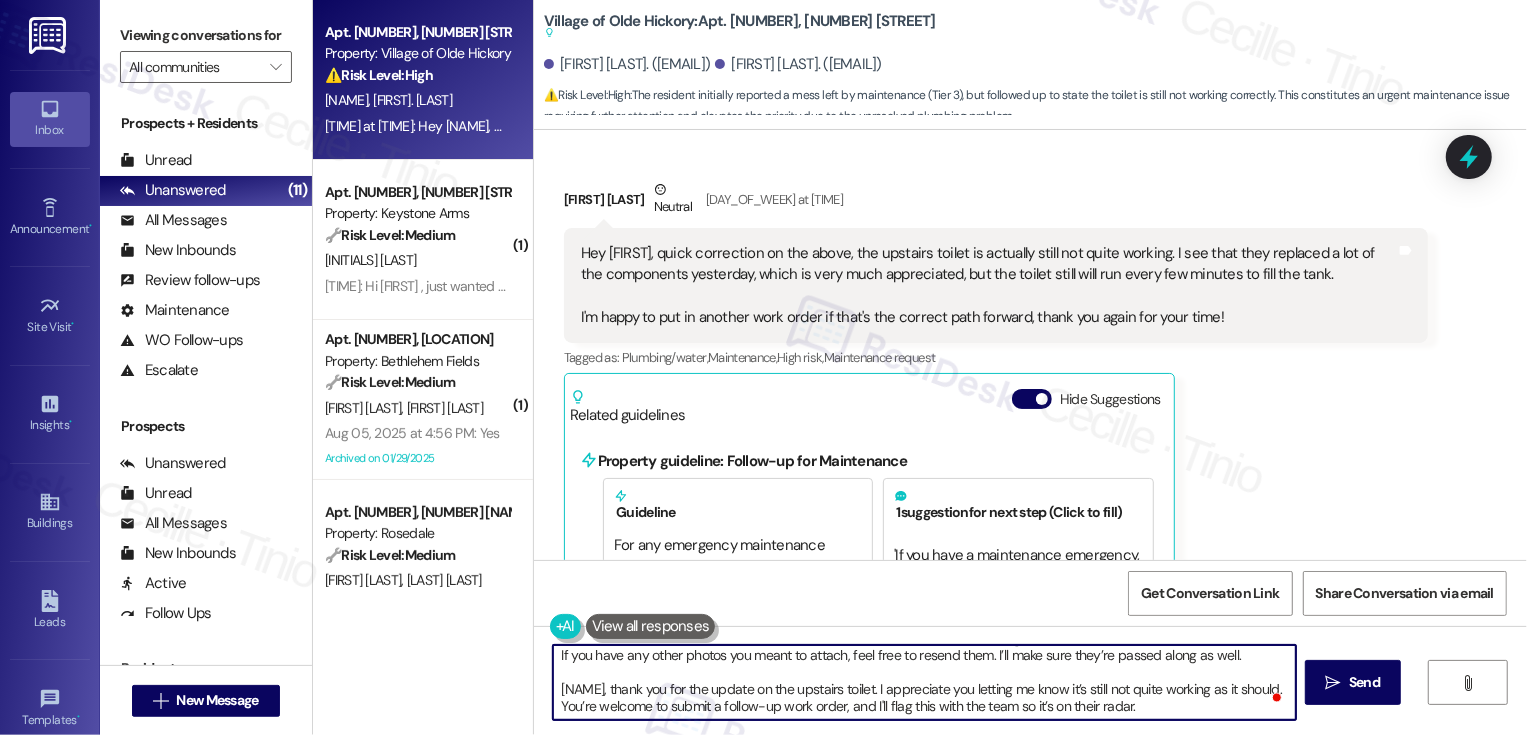 click on "Hi [NAME], thank you both for reaching out and for the thoughtful, detailed message. I’m really sorry to hear about the condition your bathroom was left in after the repair and the used towels you reported - that’s certainly not the experience we want you to have. I’ll share your feedback with the team so they’re aware, along with the photo of the sink that was included. If you have any other photos you meant to attach, feel free to resend them. I’ll make sure they’re passed along as well.
[NAME], thank you for the update on the upstairs toilet. I appreciate you letting me know it’s still not quite working as it should. You’re welcome to submit a follow-up work order, and I'll flag this with the team so it’s on their radar." at bounding box center [924, 682] 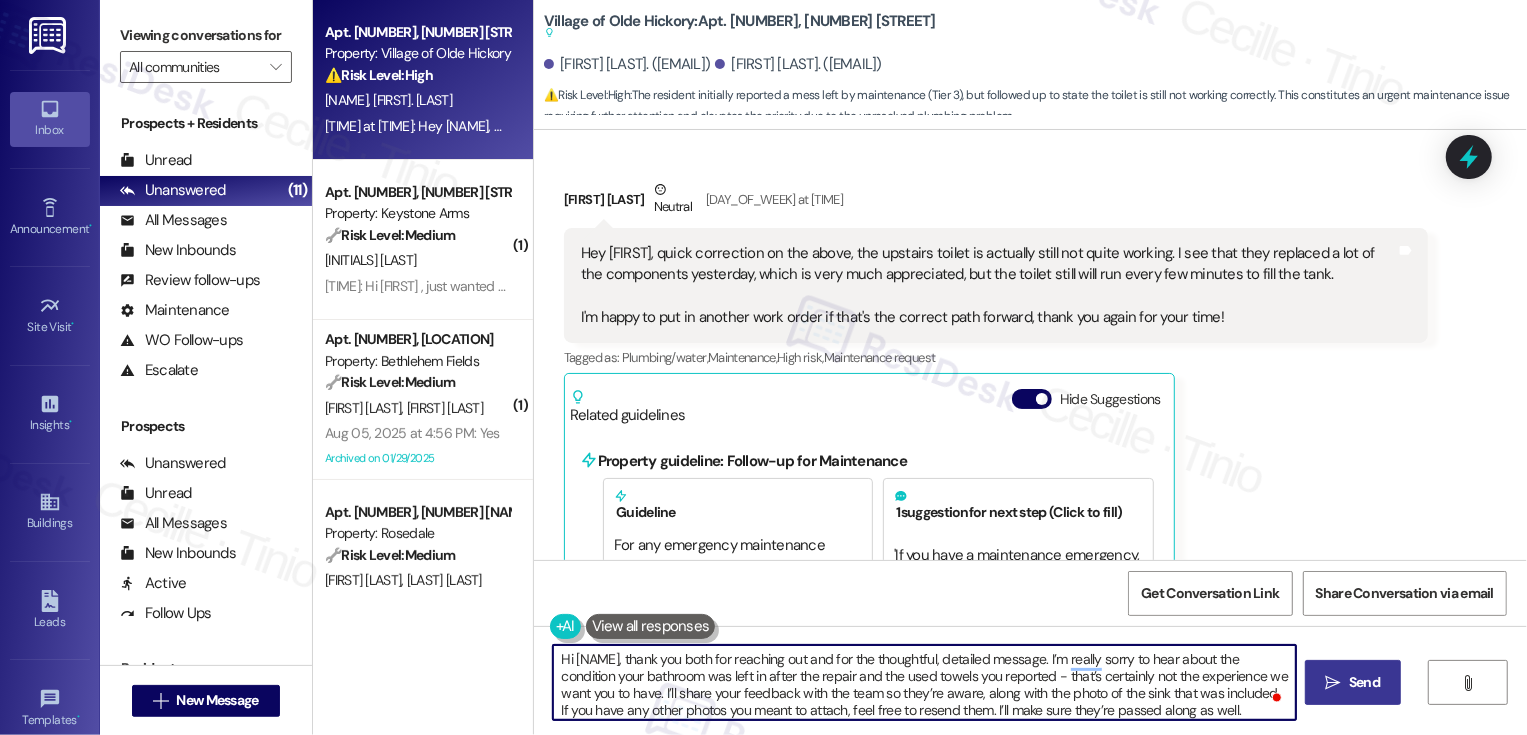 type on "Hi [NAME], thank you both for reaching out and for the thoughtful, detailed message. I’m really sorry to hear about the condition your bathroom was left in after the repair and the used towels you reported - that’s certainly not the experience we want you to have. I’ll share your feedback with the team so they’re aware, along with the photo of the sink that was included. If you have any other photos you meant to attach, feel free to resend them. I’ll make sure they’re passed along as well.
[NAME], thank you for the update on the upstairs toilet. I appreciate you letting me know it’s still not quite working as it should. You’re welcome to submit a follow-up work order, and I'll flag this with the team so it’s on their radar." 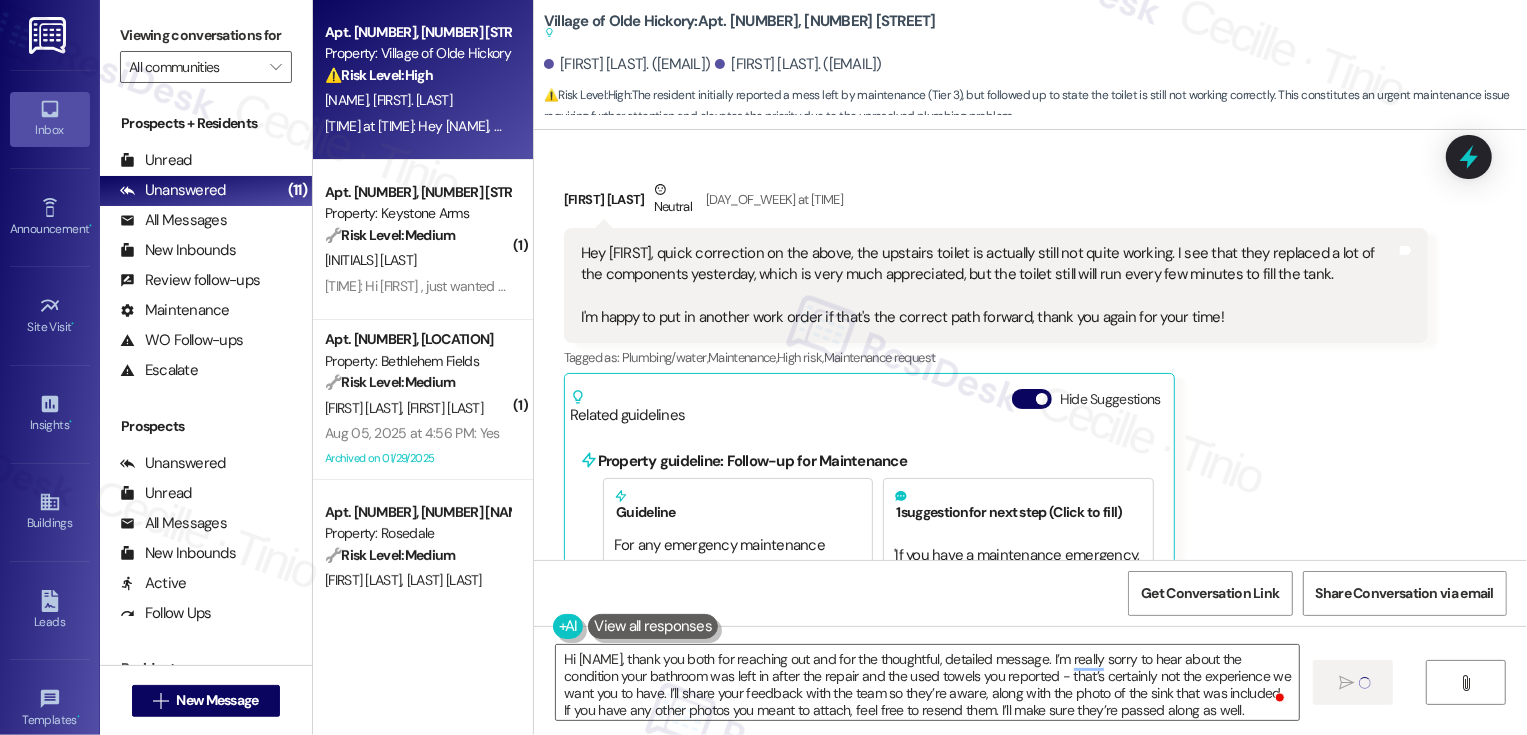 type 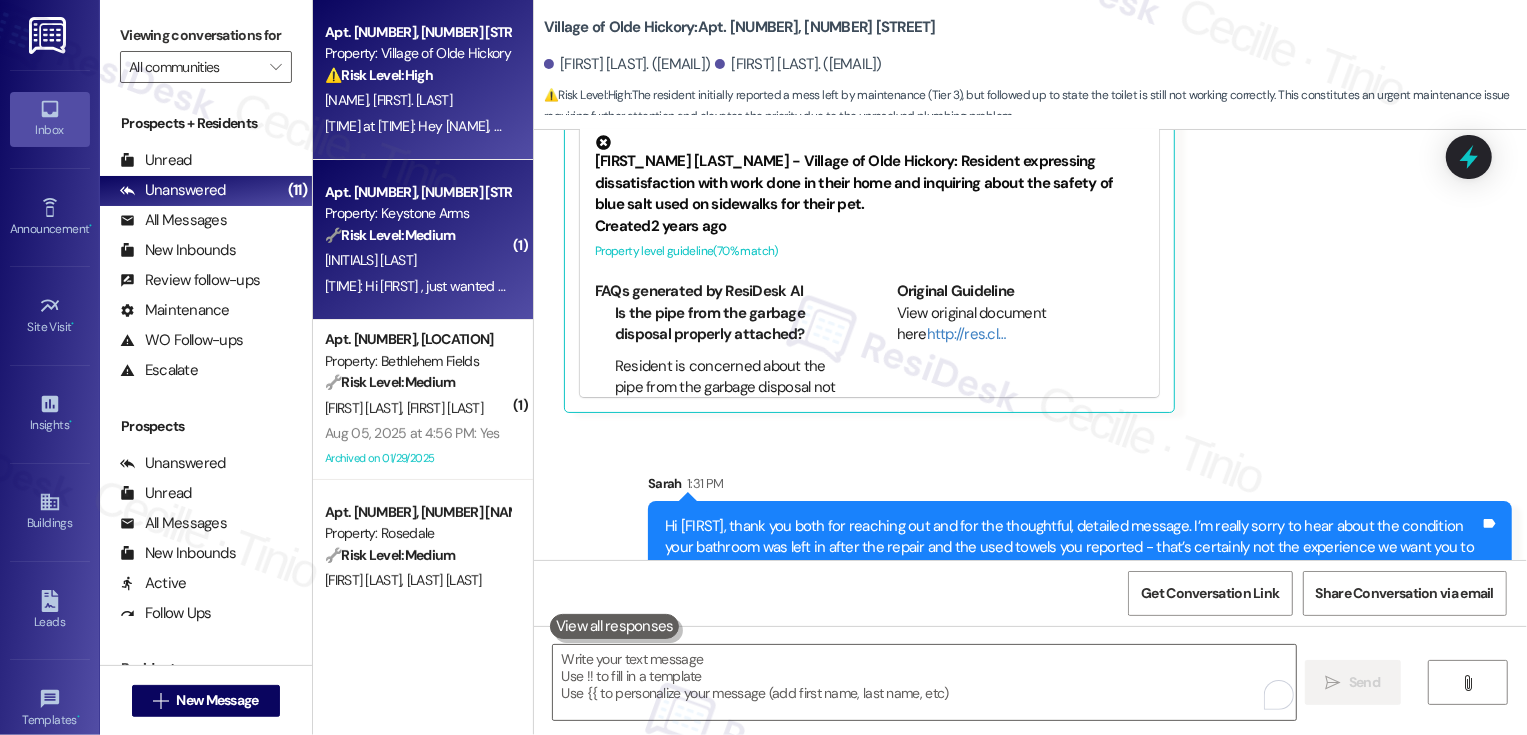 click on "[INITIALS] [LAST]" at bounding box center [417, 260] 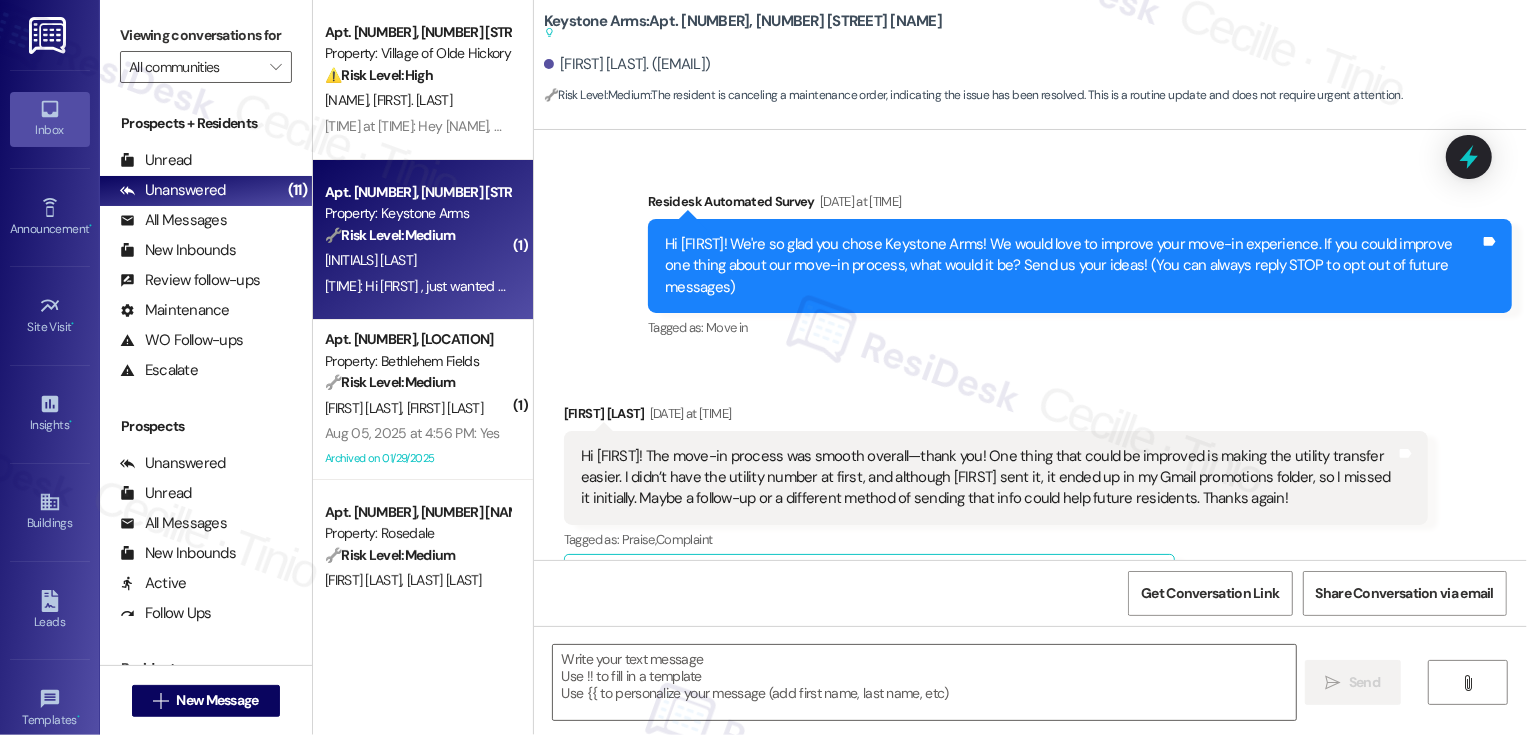 click on "[INITIALS] [LAST]" at bounding box center [417, 260] 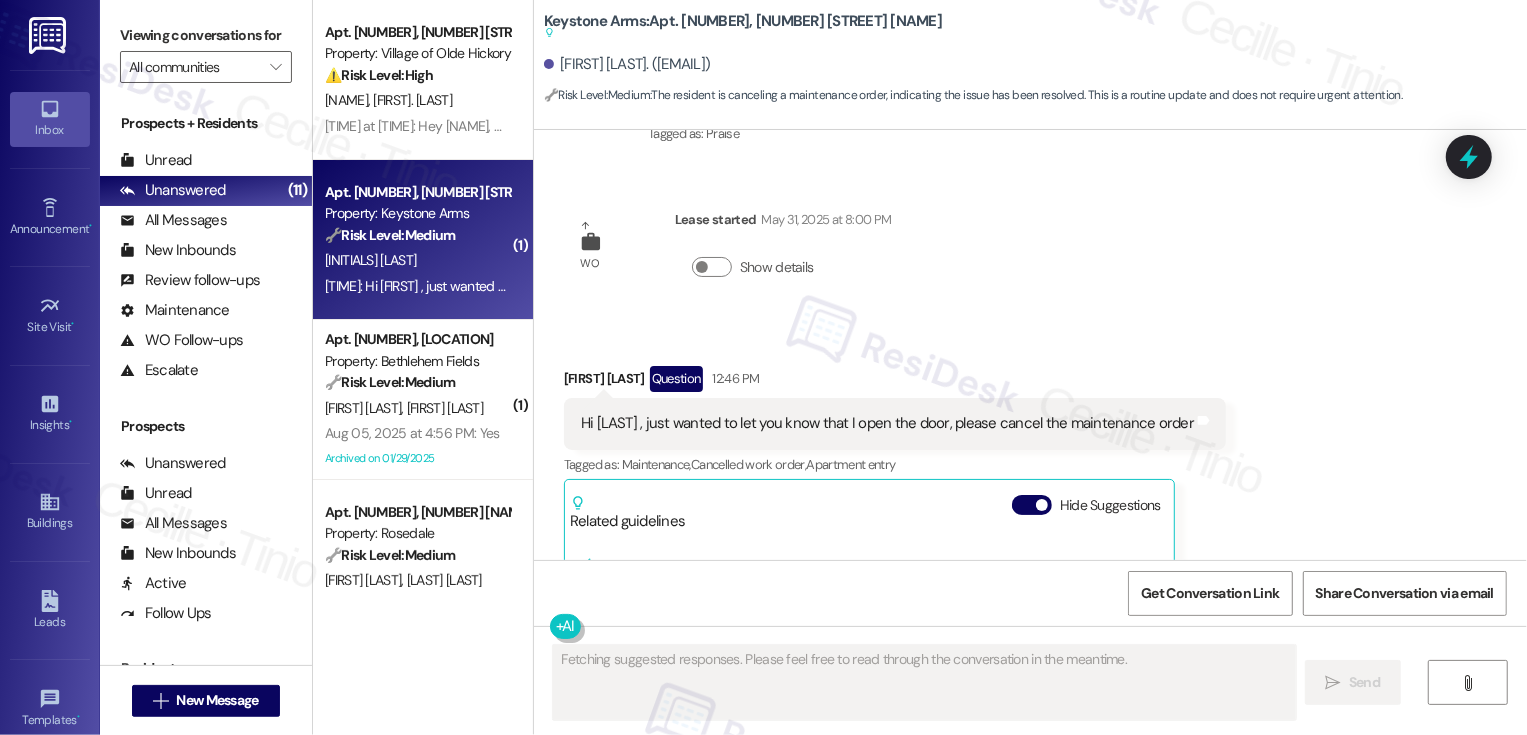 scroll, scrollTop: 651, scrollLeft: 0, axis: vertical 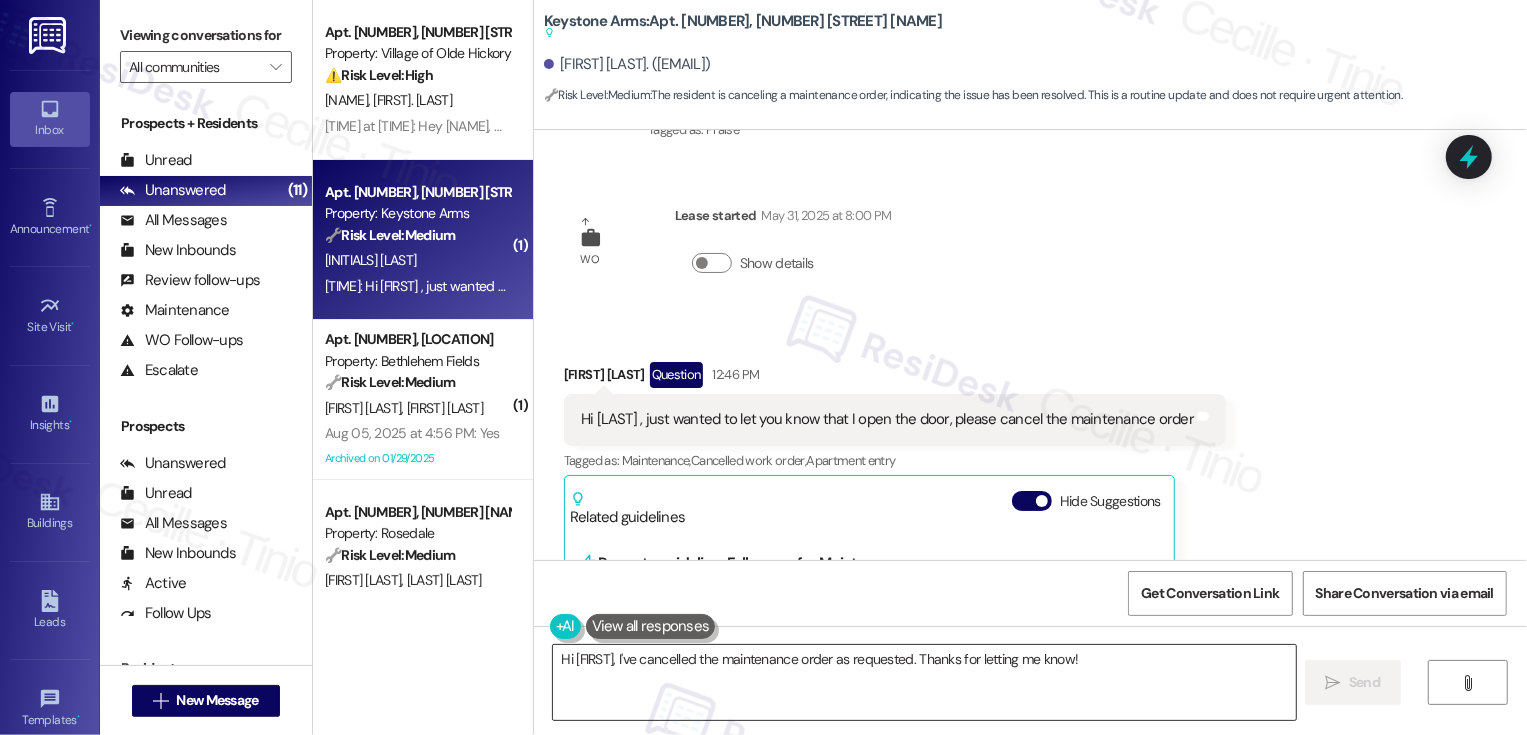 click on "Hi [FIRST], I've cancelled the maintenance order as requested. Thanks for letting me know!" at bounding box center (924, 682) 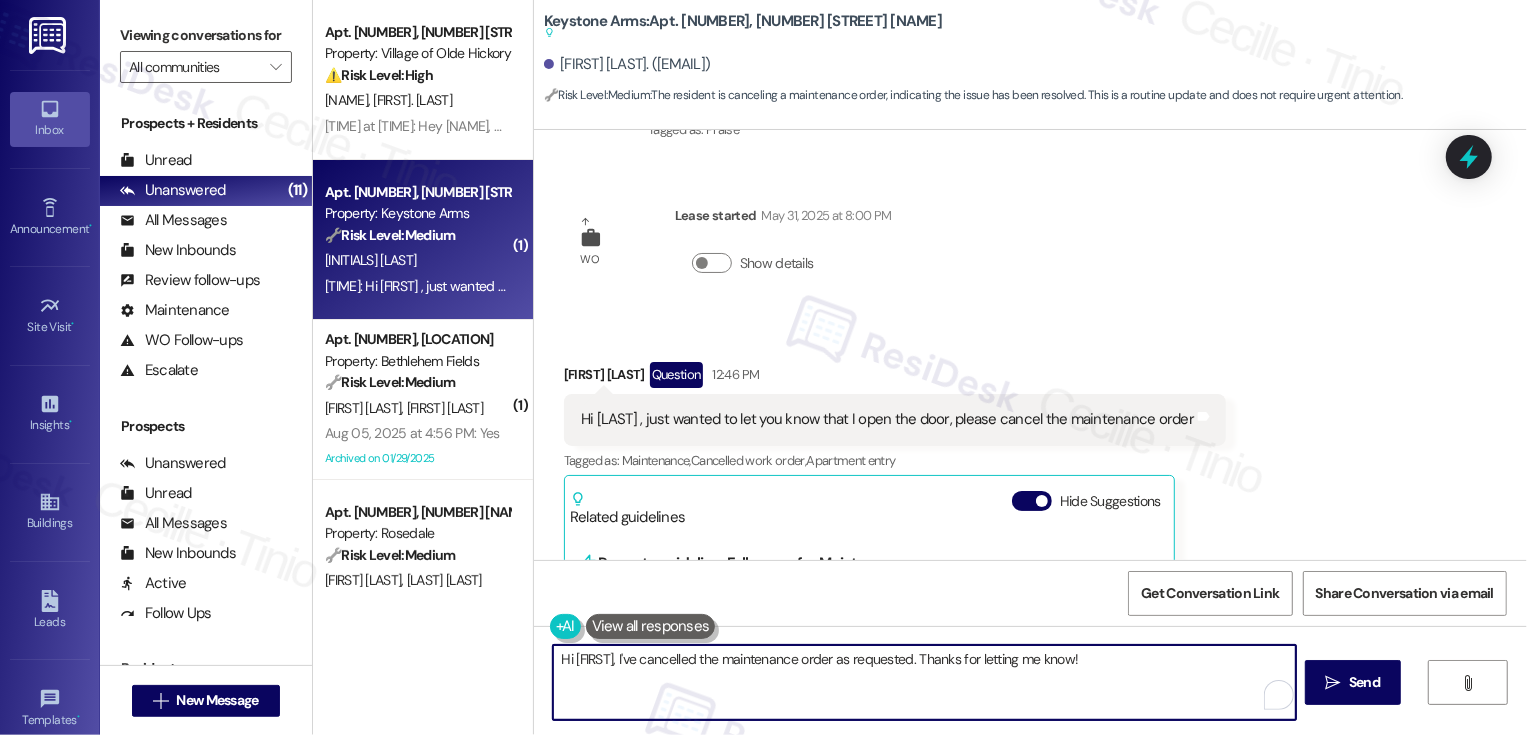 click on "Hi [FIRST], I've cancelled the maintenance order as requested. Thanks for letting me know!" at bounding box center (924, 682) 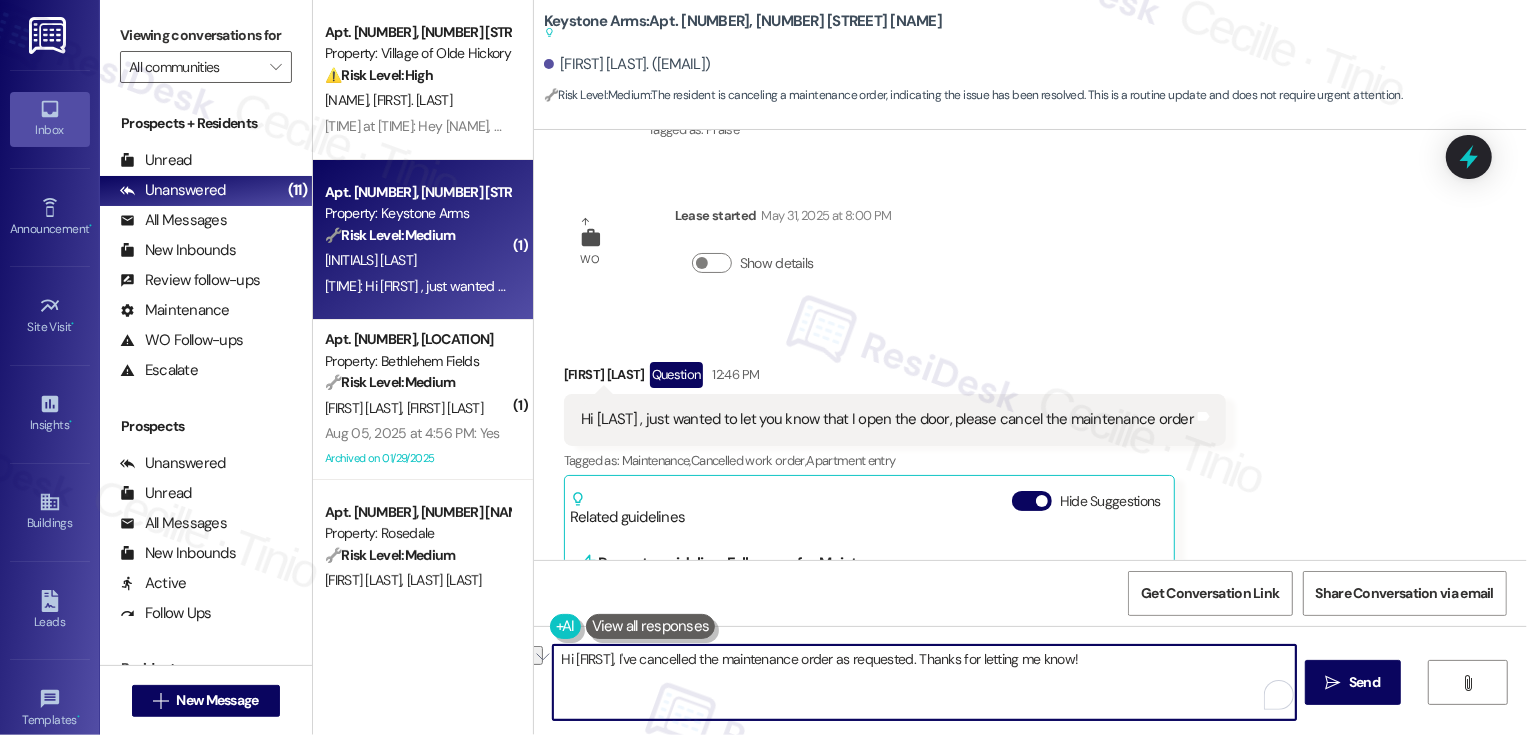 drag, startPoint x: 653, startPoint y: 658, endPoint x: 1174, endPoint y: 676, distance: 521.31085 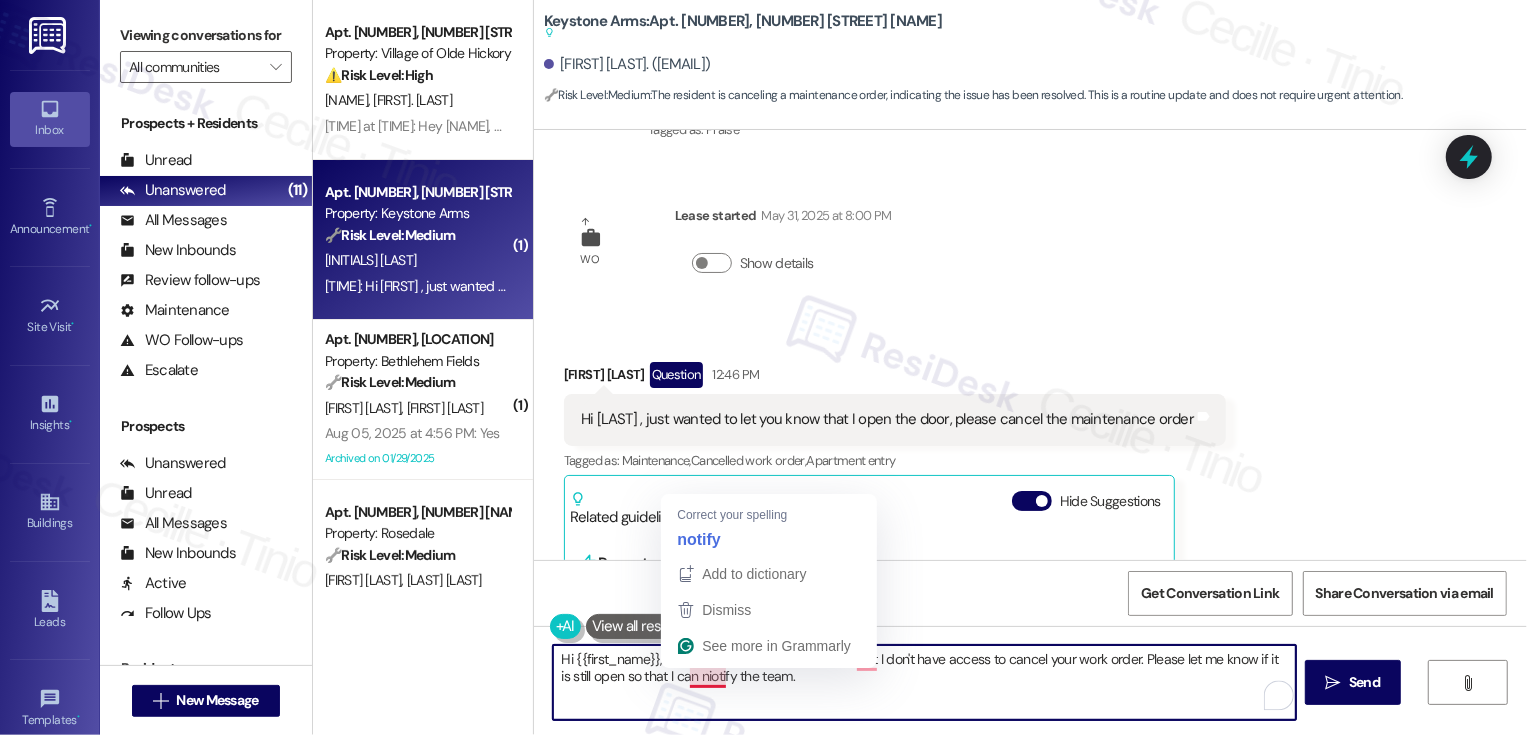 click on "Hi {{first_name}}, thanks for reaching out! I'm sorry but I don't have access to cancel your work order. Please let me know if it is still open so that I can niotify the team." at bounding box center [924, 682] 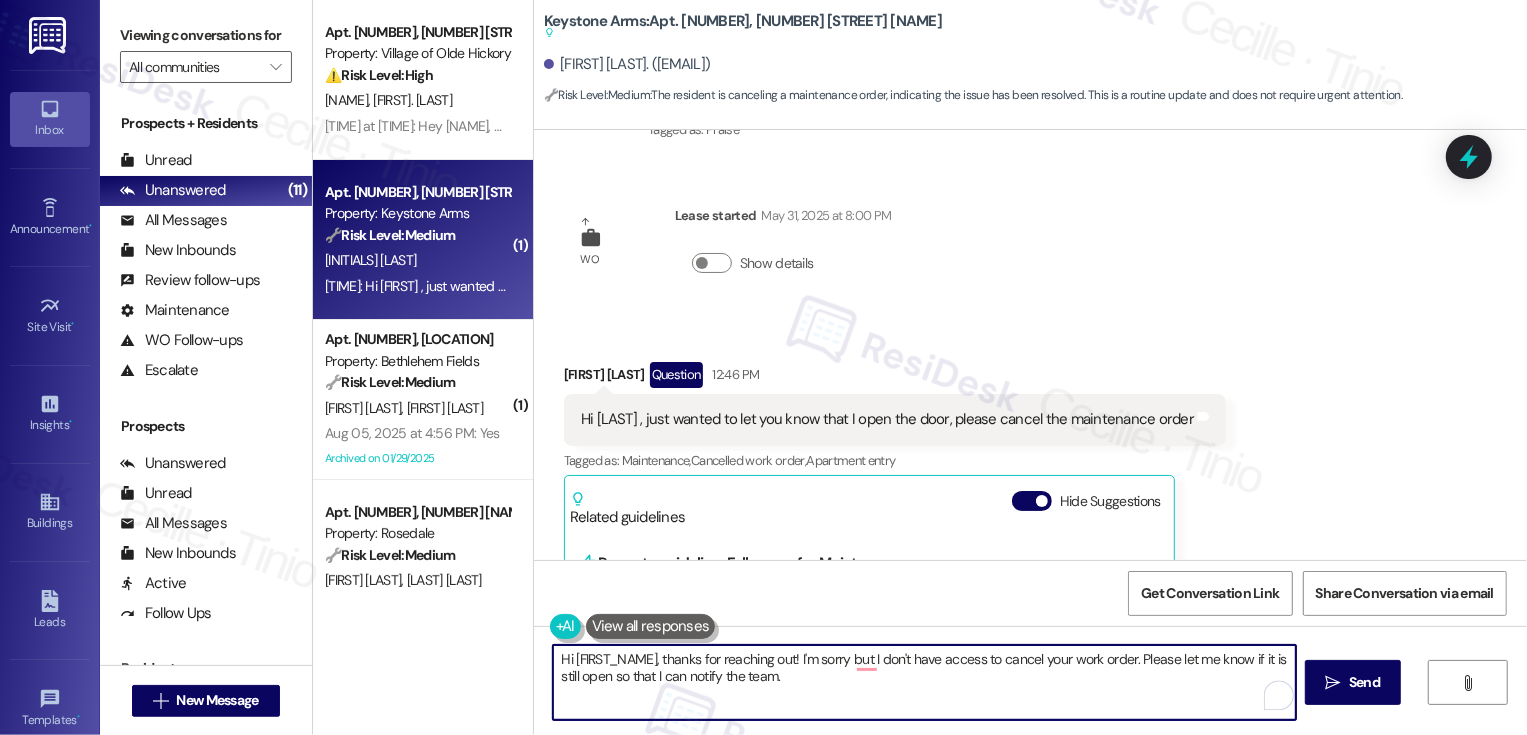 click on "Hi [FIRST_NAME], thanks for reaching out! I'm sorry but I don't have access to cancel your work order. Please let me know if it is still open so that I can notify the team." at bounding box center (924, 682) 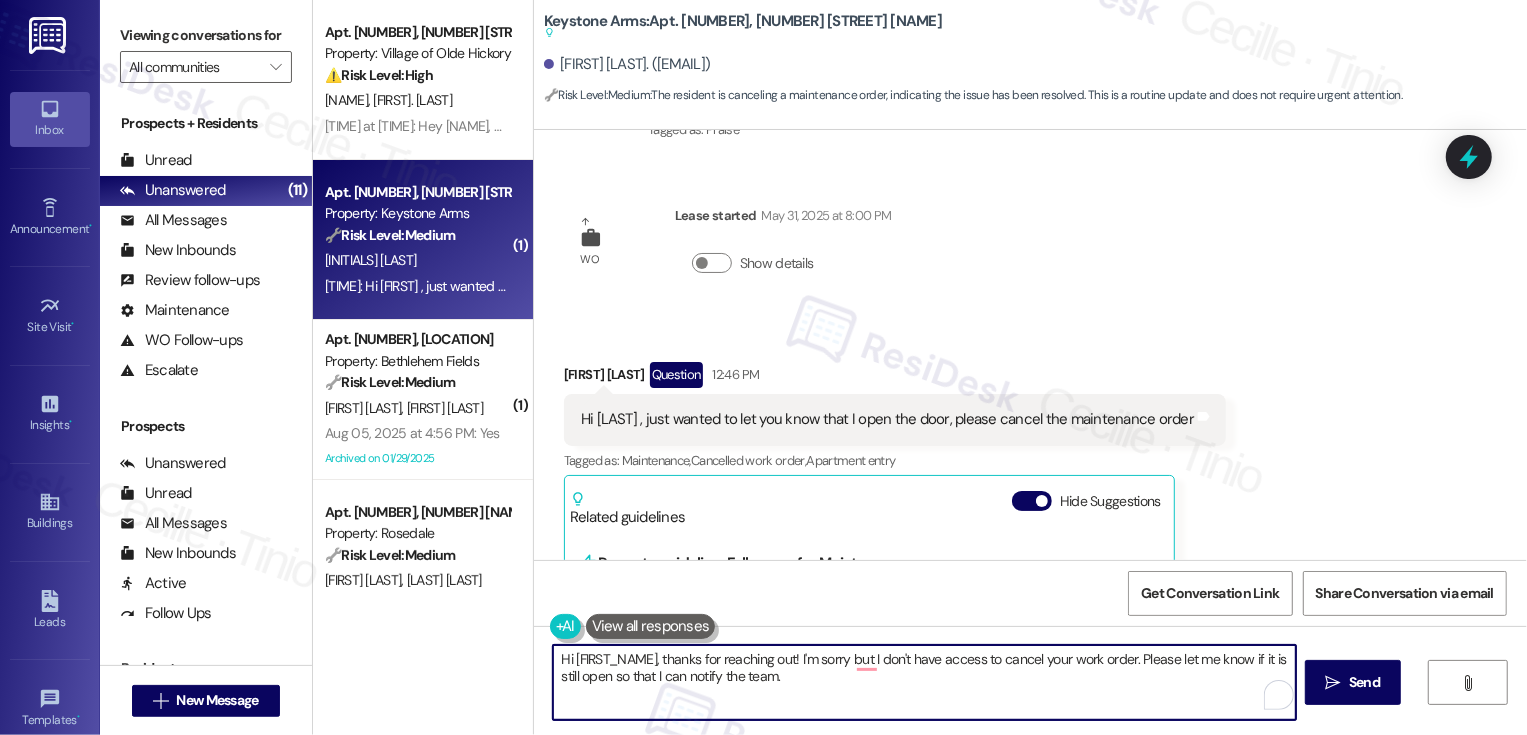 click on "Hi [FIRST_NAME], thanks for reaching out! I'm sorry but I don't have access to cancel your work order. Please let me know if it is still open so that I can notify the team." at bounding box center (924, 682) 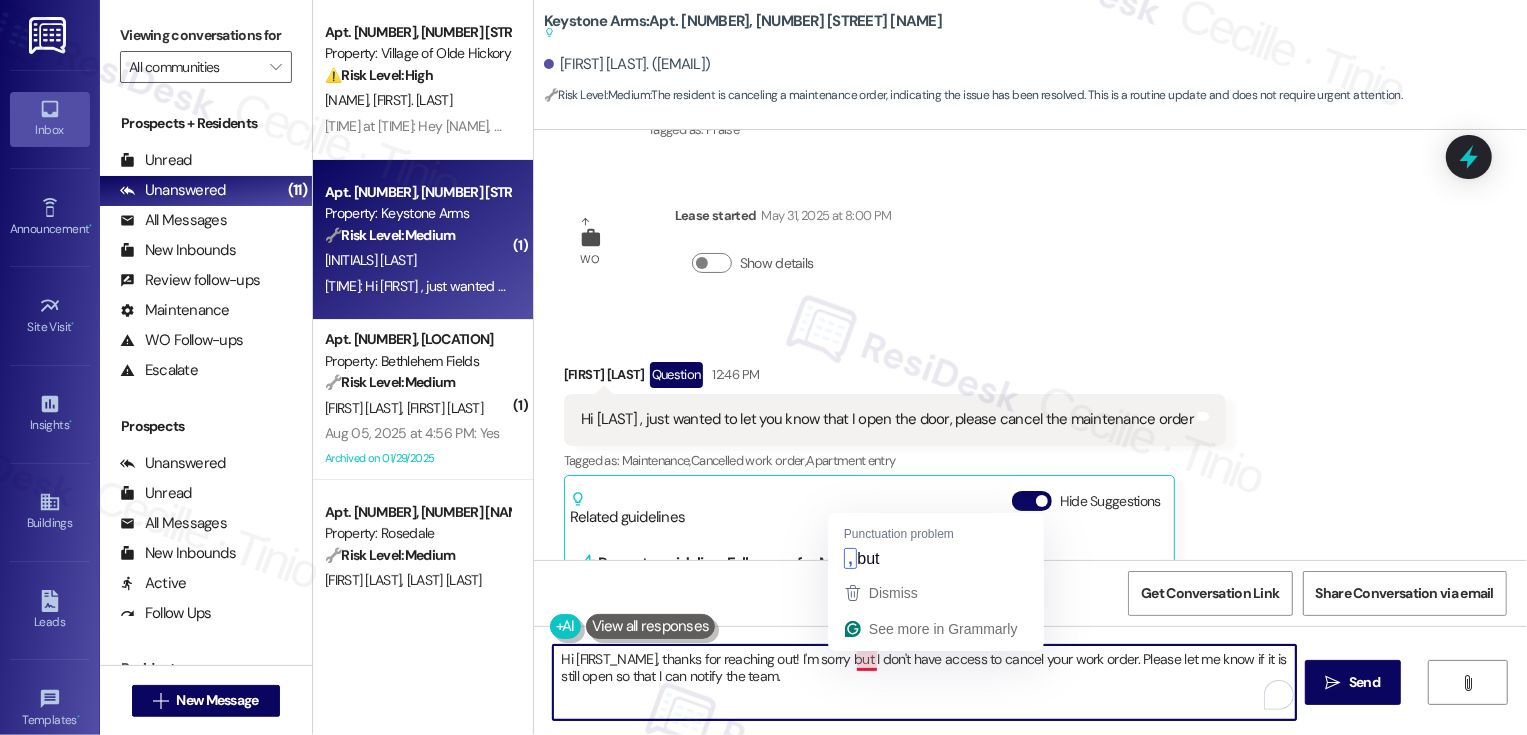 click on "Hi [FIRST_NAME], thanks for reaching out! I'm sorry but I don't have access to cancel your work order. Please let me know if it is still open so that I can notify the team." at bounding box center (924, 682) 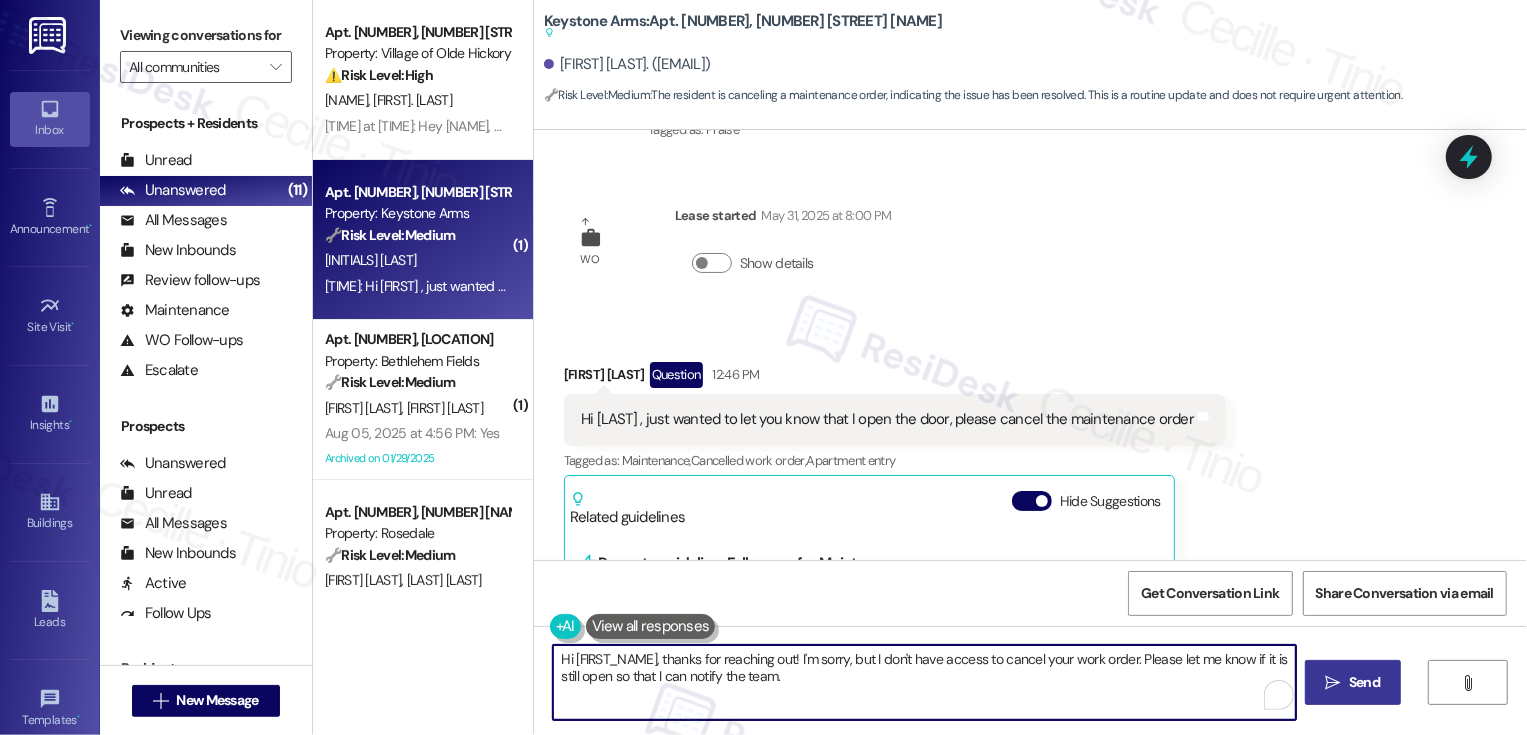 type on "Hi [FIRST_NAME], thanks for reaching out! I'm sorry, but I don't have access to cancel your work order. Please let me know if it is still open so that I can notify the team." 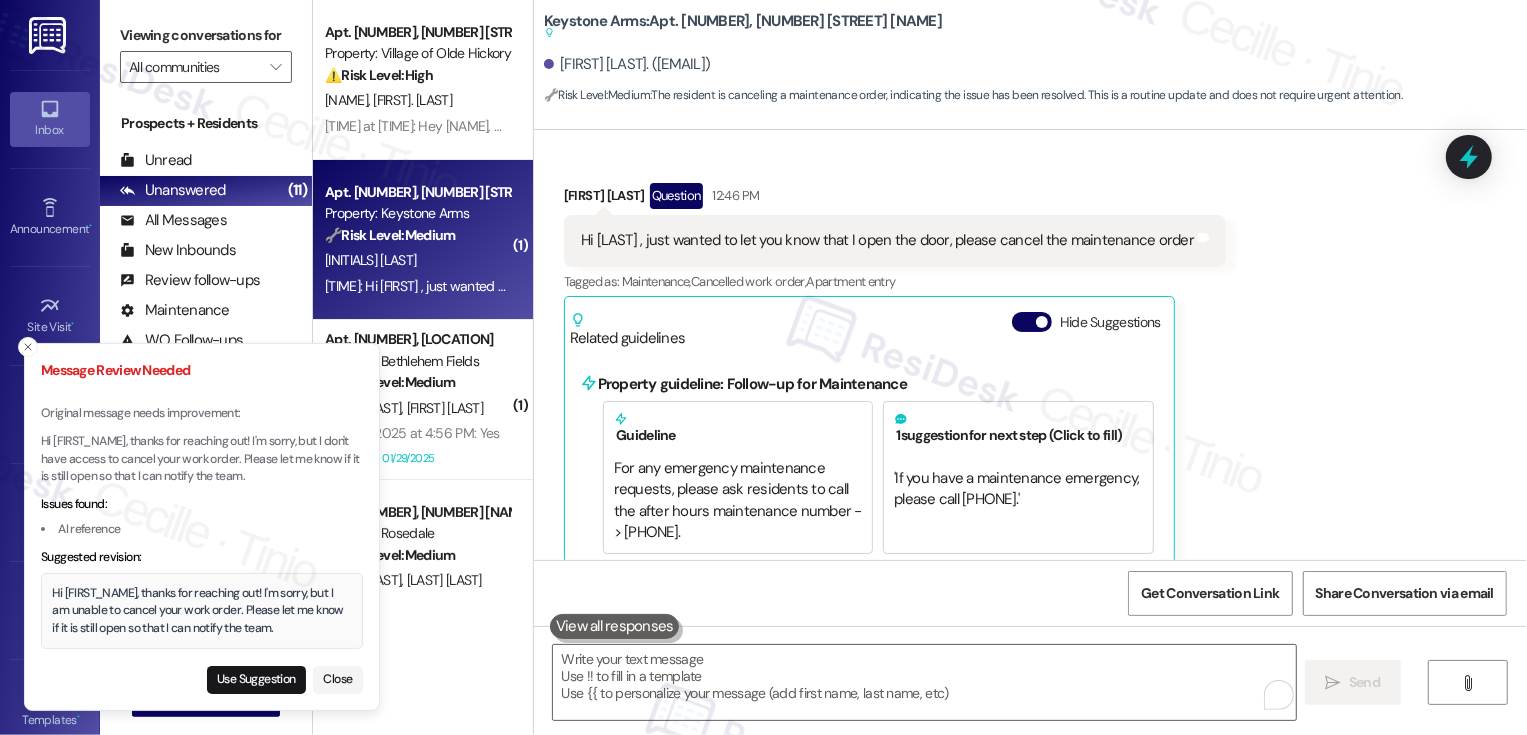 scroll, scrollTop: 935, scrollLeft: 0, axis: vertical 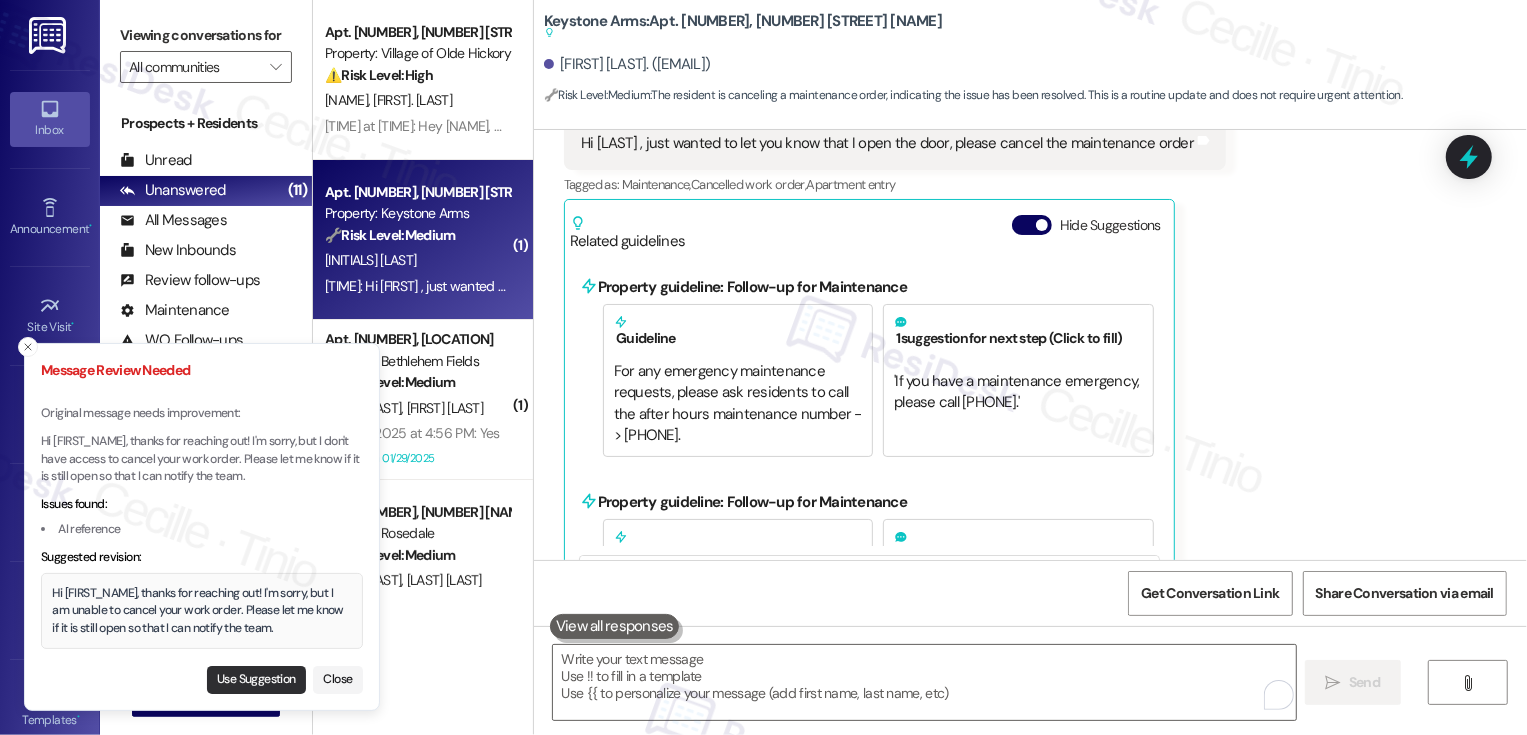 click on "Use Suggestion" at bounding box center (256, 680) 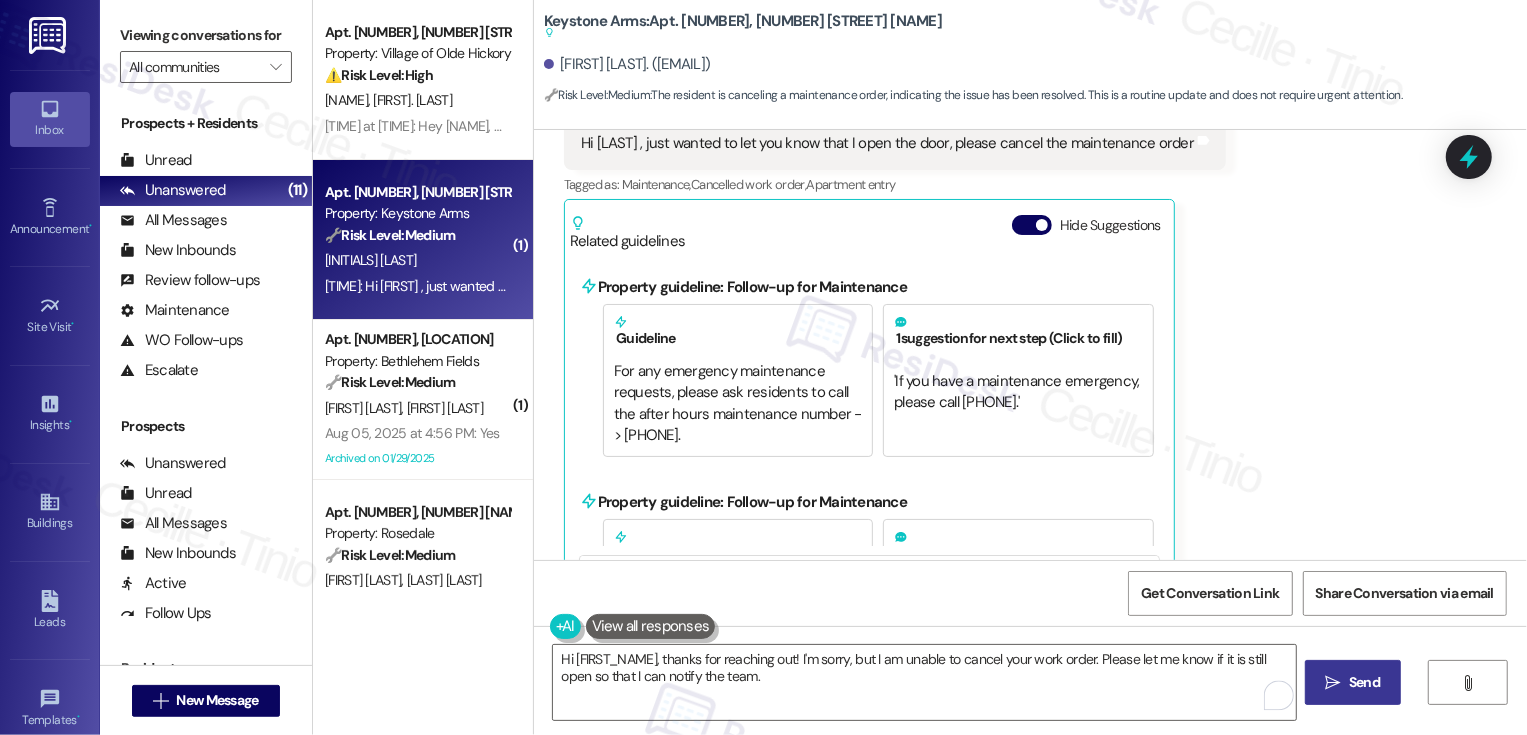 click on " Send" at bounding box center (1353, 682) 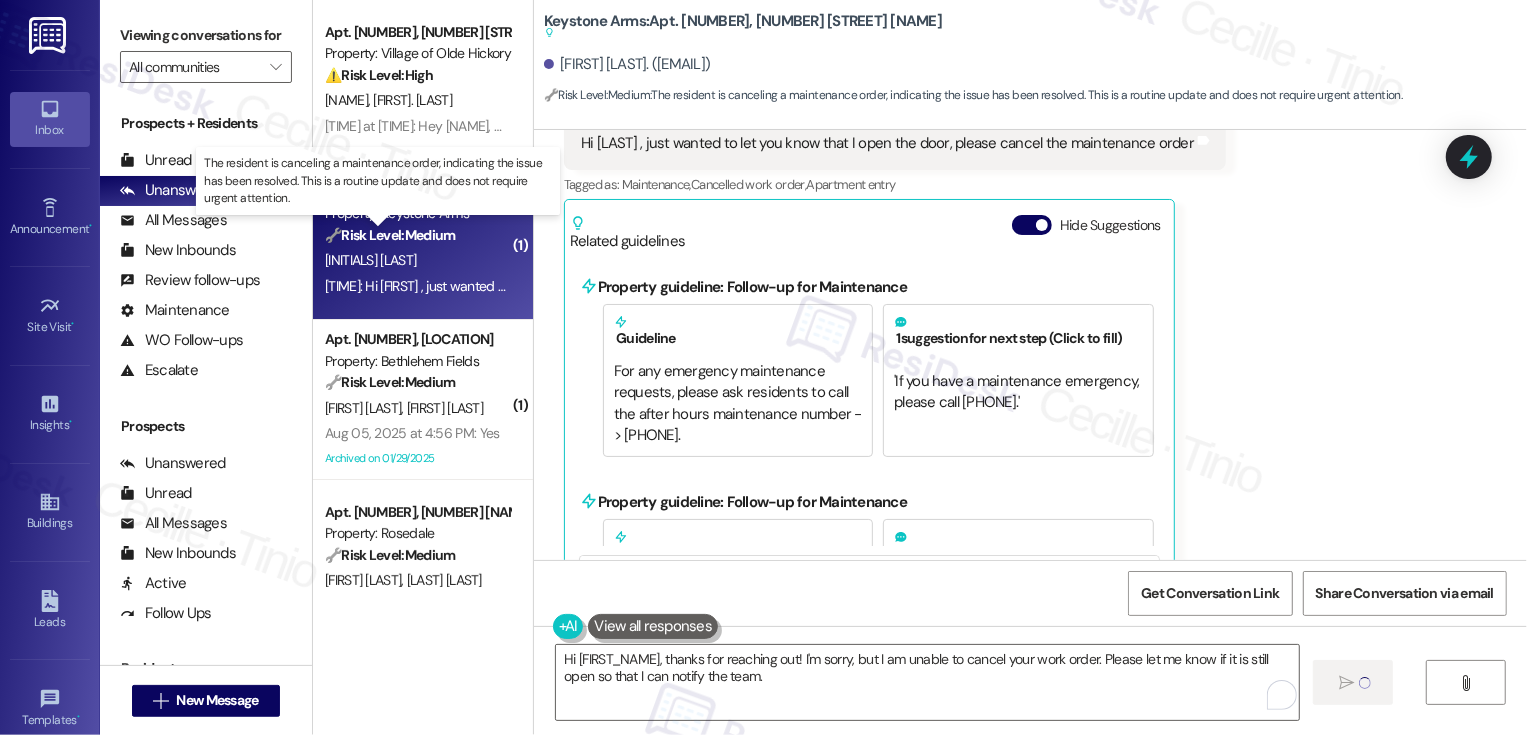 type 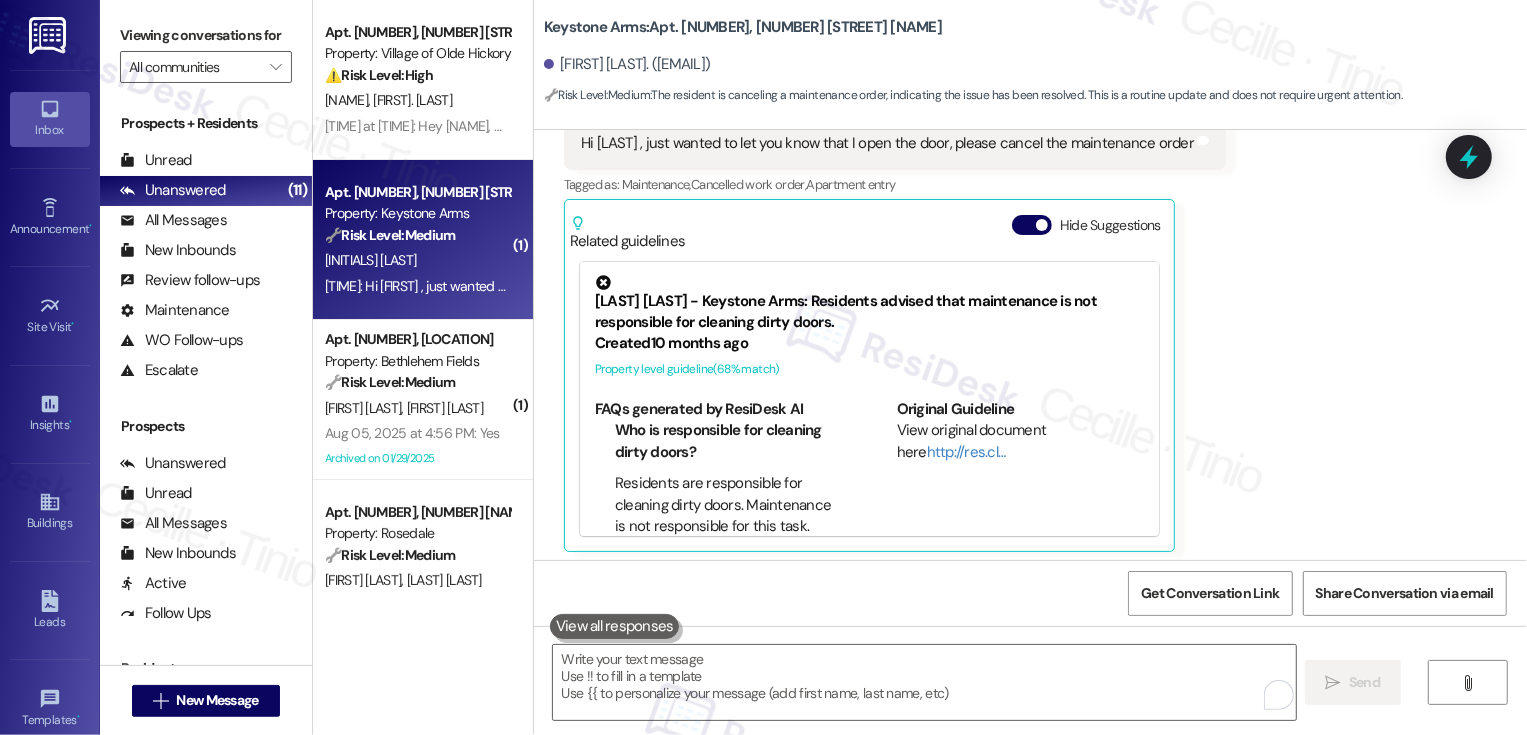 scroll, scrollTop: 84, scrollLeft: 0, axis: vertical 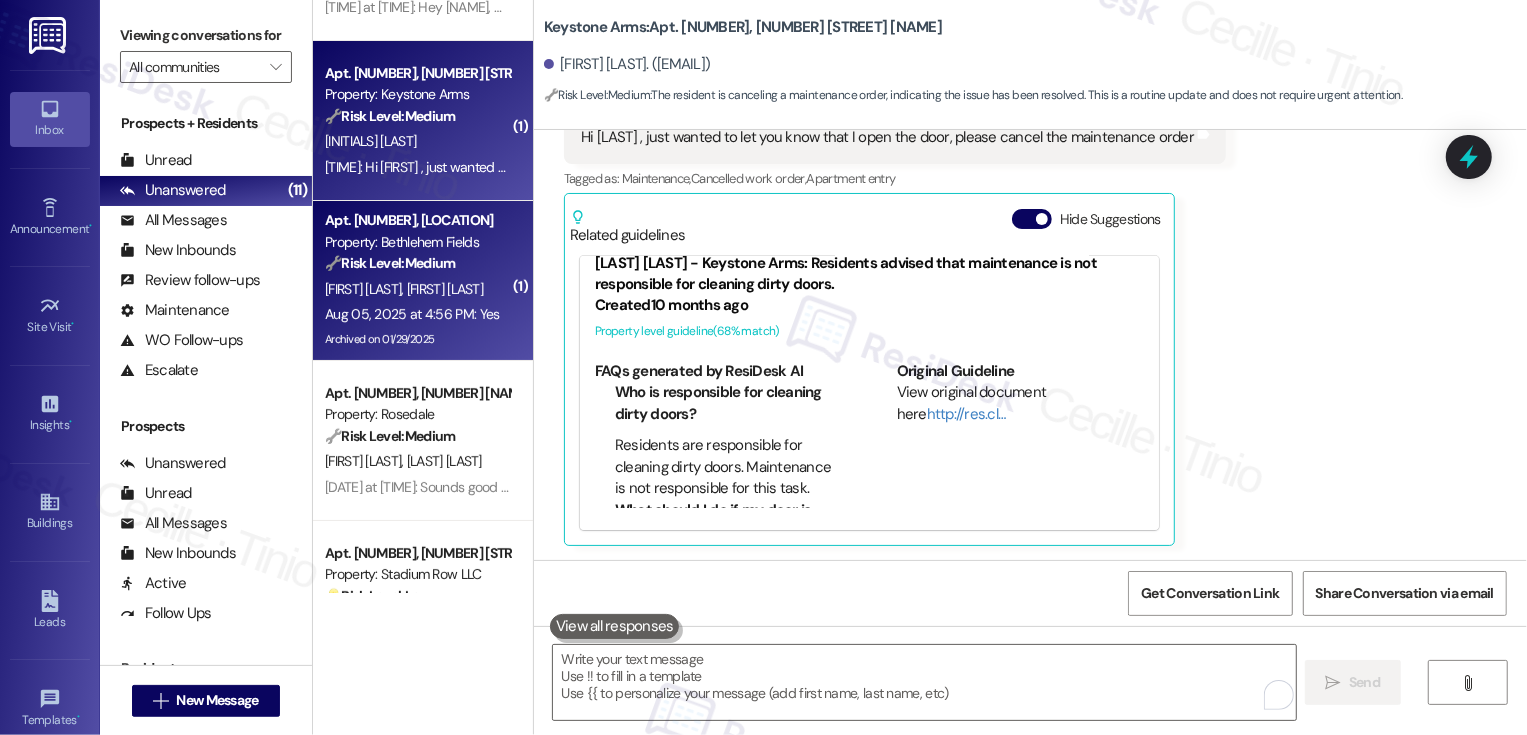 click on "🔧  Risk Level:  Medium" at bounding box center (390, 263) 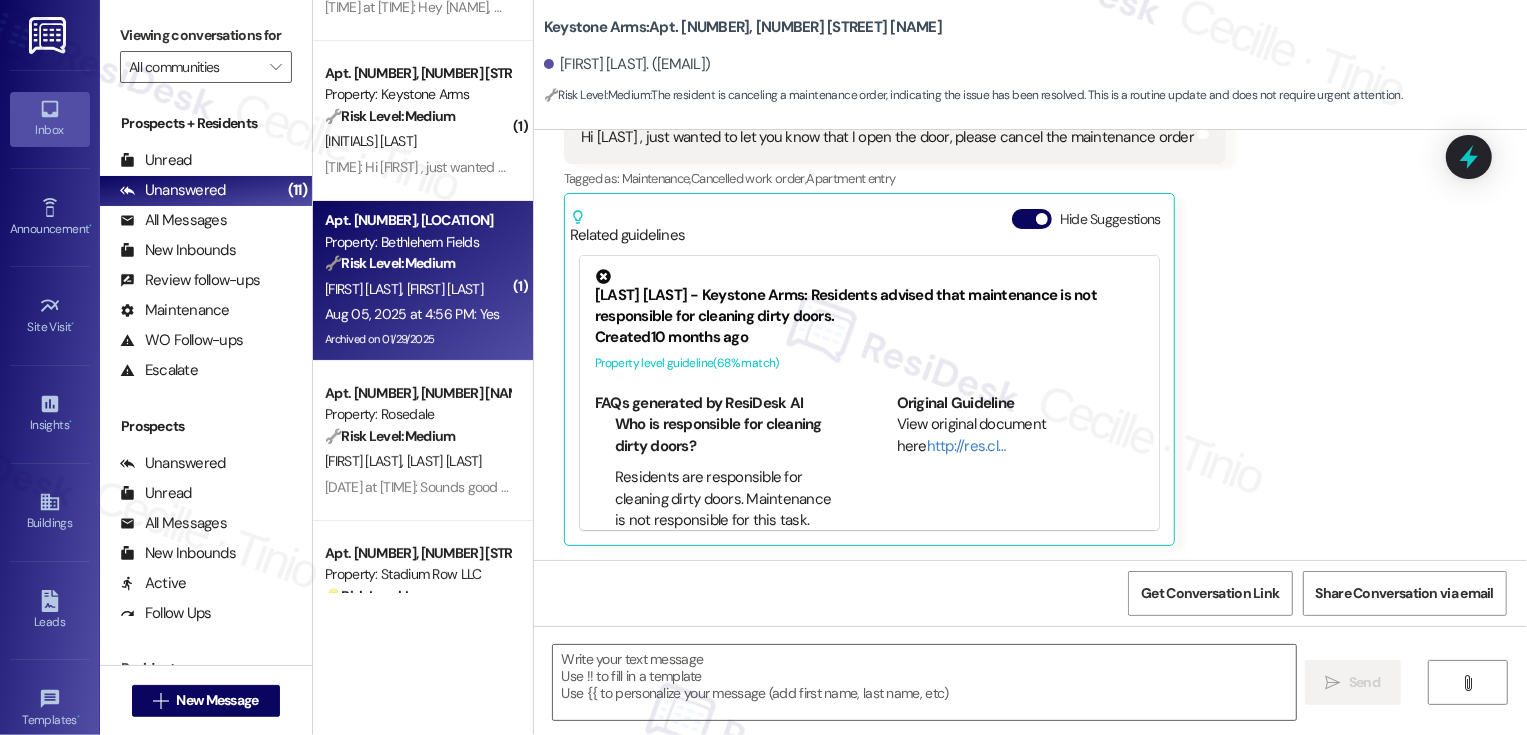 type on "Fetching suggested responses. Please feel free to read through the conversation in the meantime." 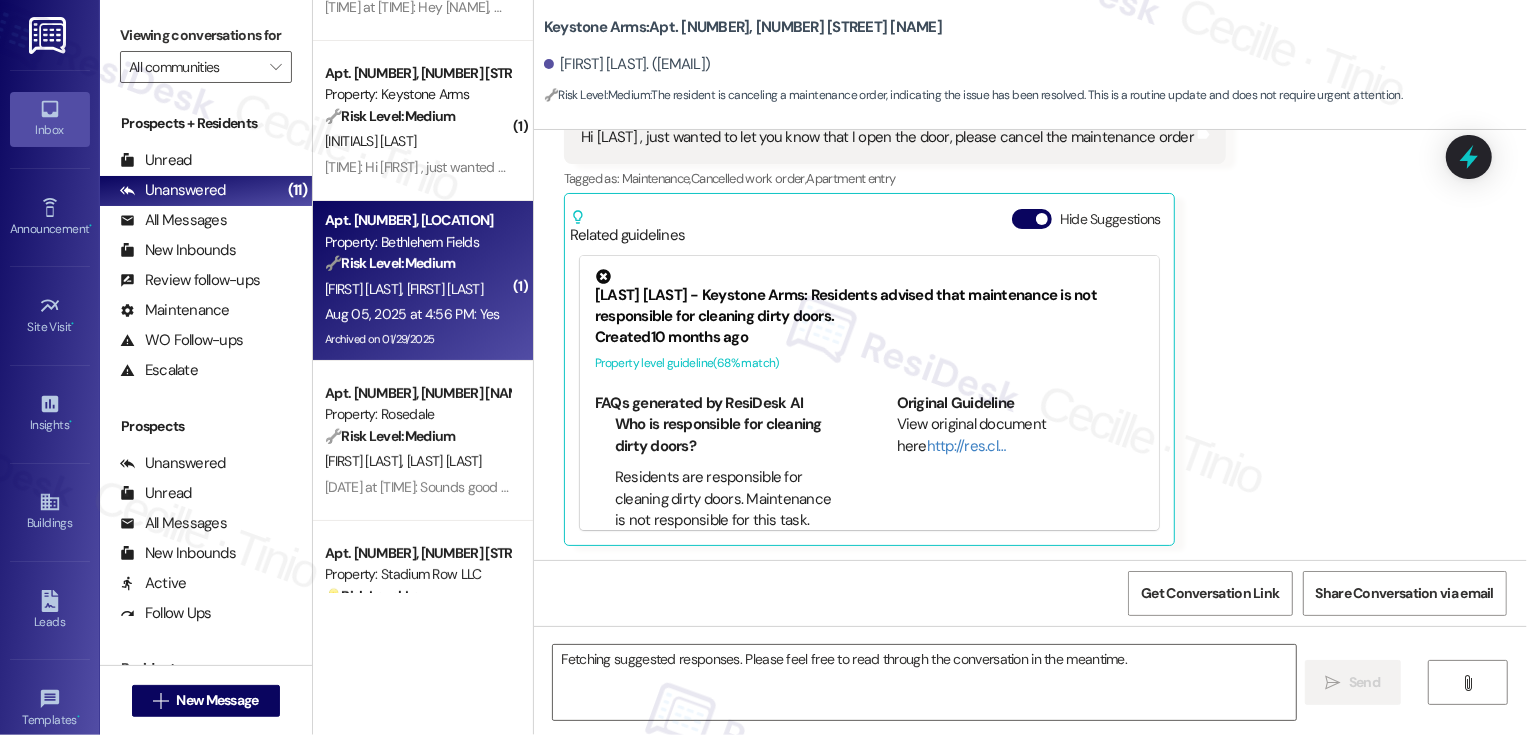 click on "🔧  Risk Level:  Medium" at bounding box center (390, 263) 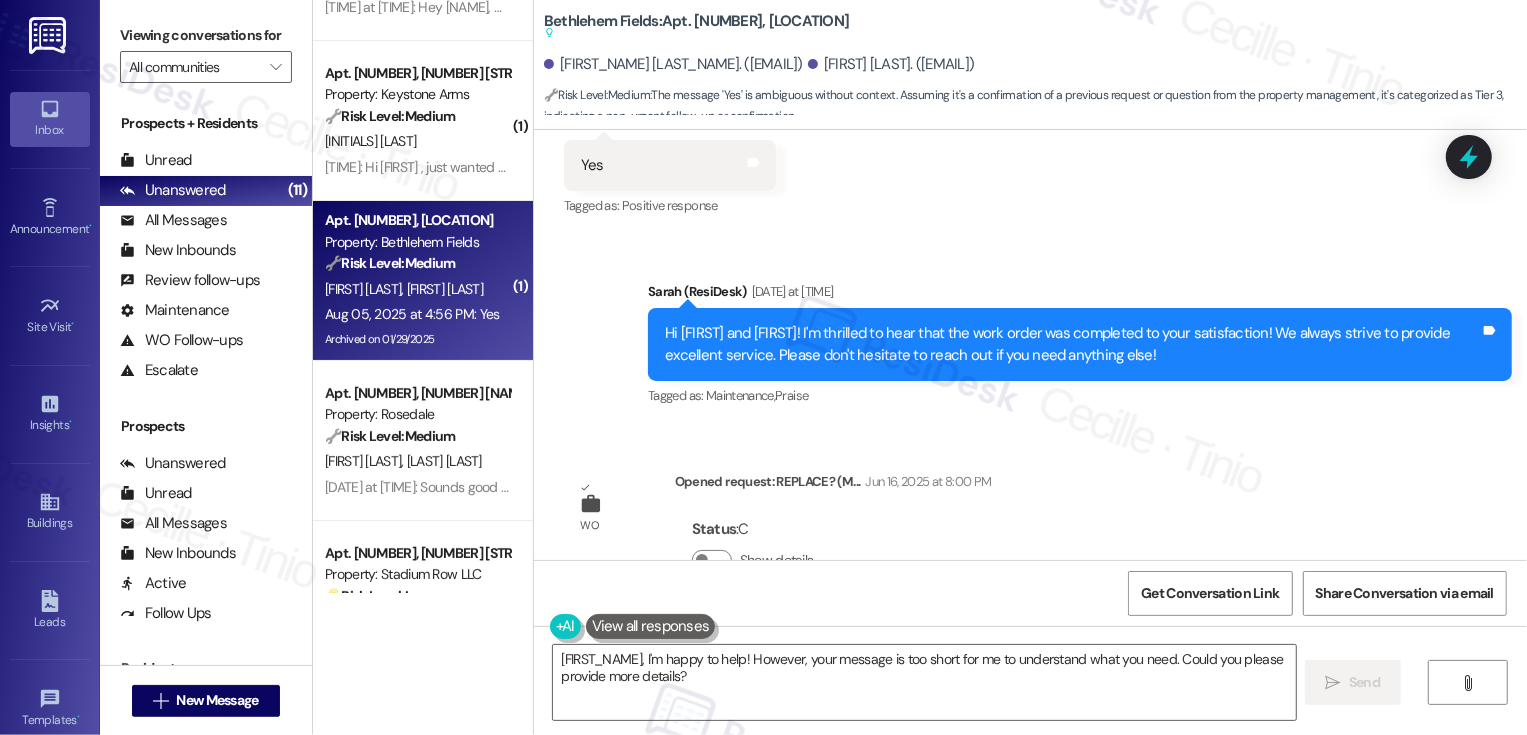 scroll, scrollTop: 21547, scrollLeft: 0, axis: vertical 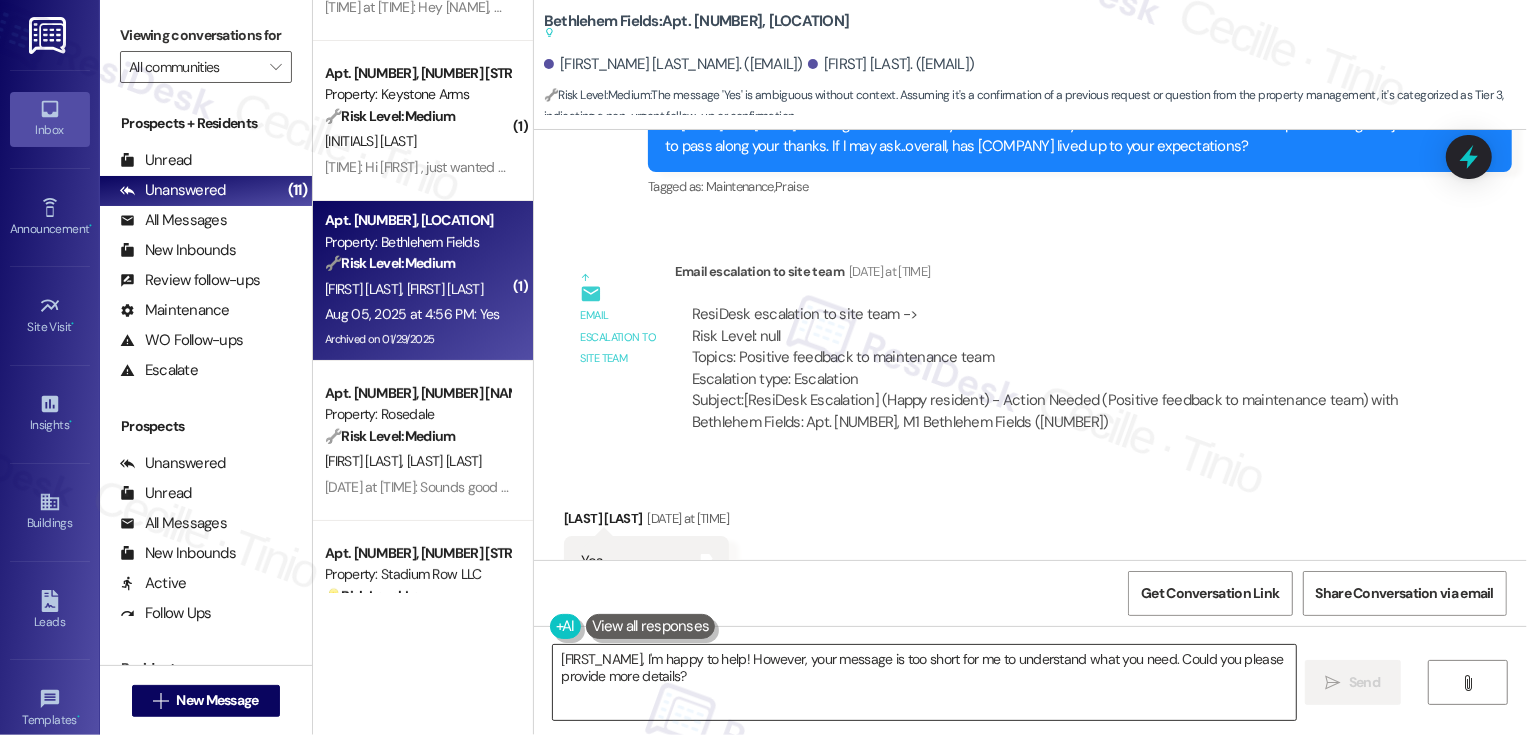click on "[FIRST_NAME], I'm happy to help! However, your message is too short for me to understand what you need. Could you please provide more details?" at bounding box center (924, 682) 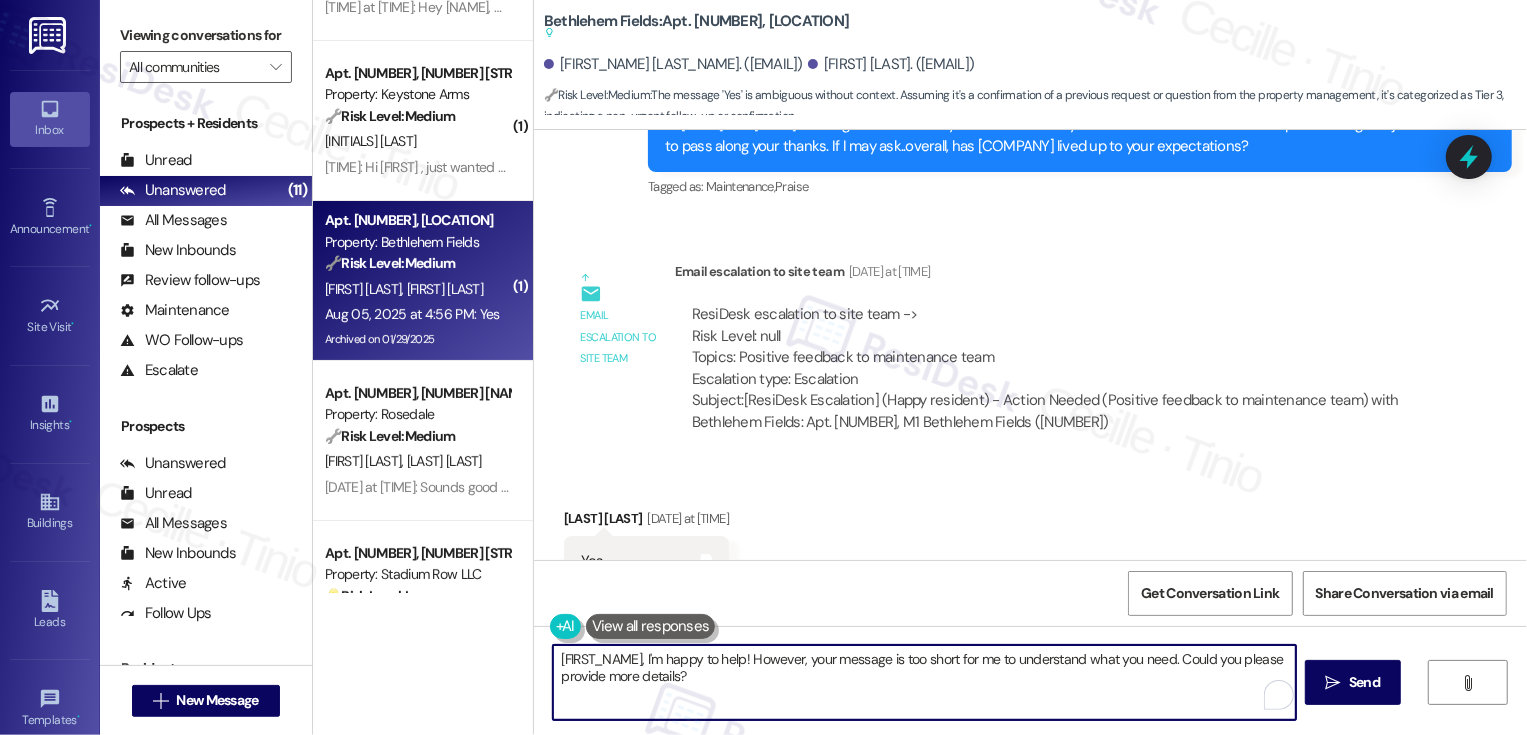 click on "[FIRST_NAME], I'm happy to help! However, your message is too short for me to understand what you need. Could you please provide more details?" at bounding box center [924, 682] 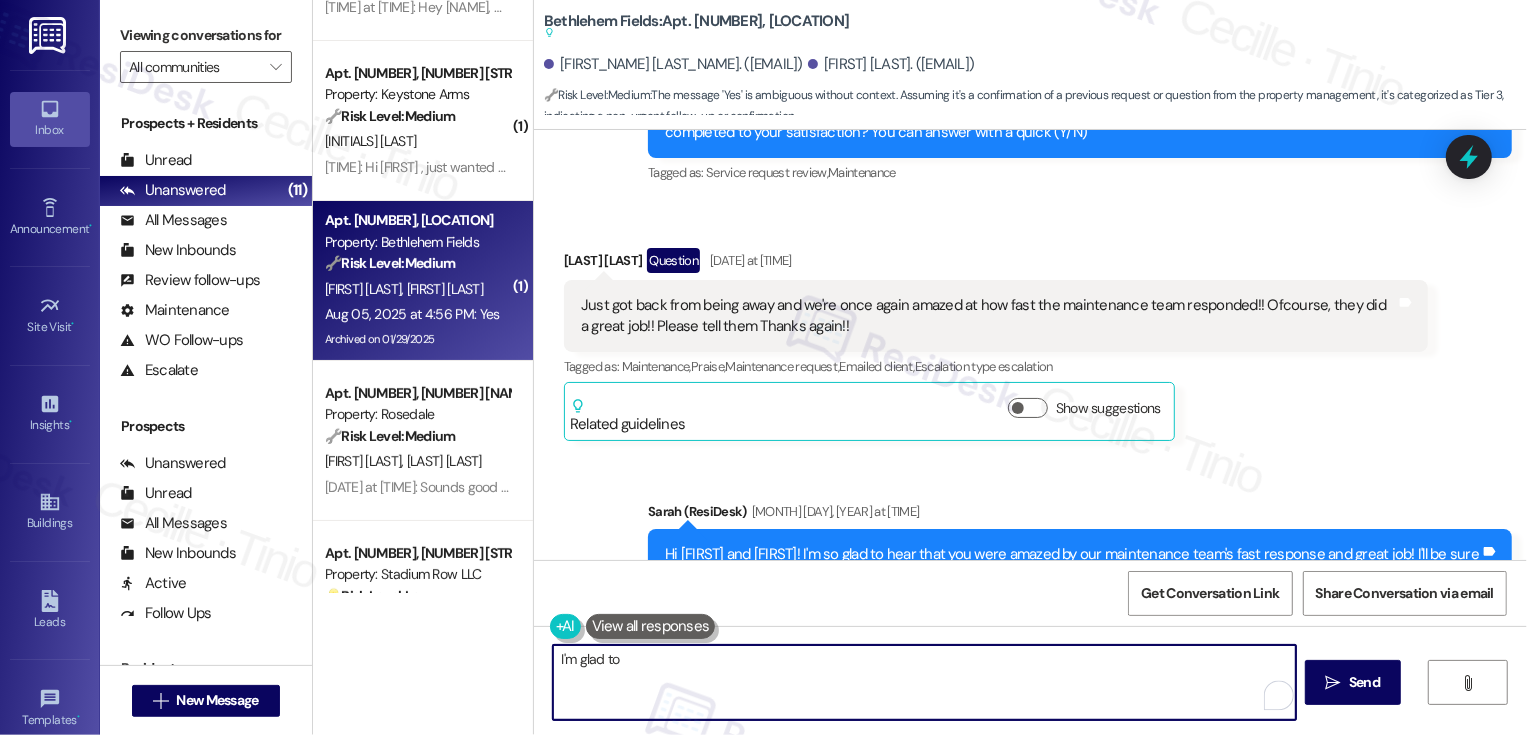 scroll, scrollTop: 21547, scrollLeft: 0, axis: vertical 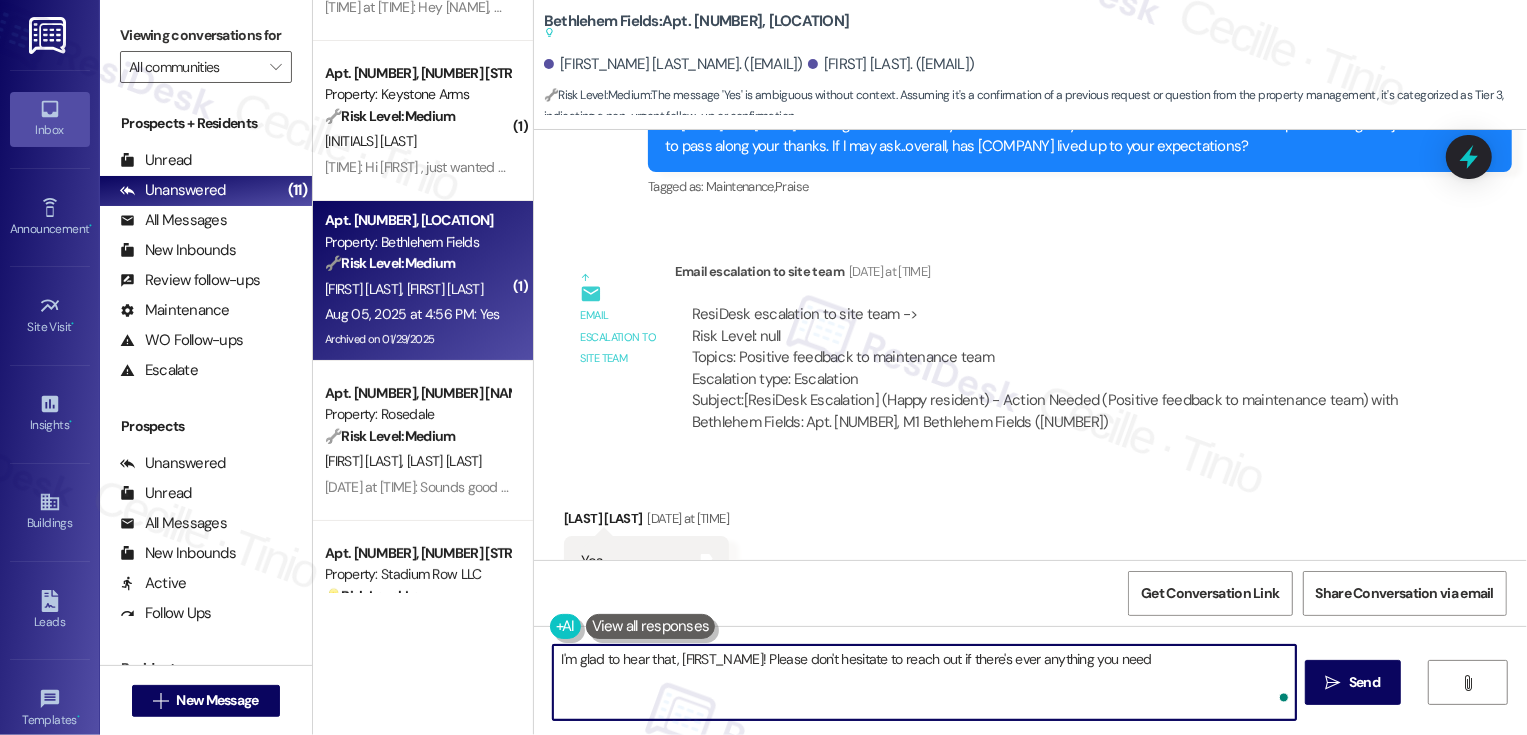 type on "I'm glad to hear that, [FIRST]! Please don't hesitate to reach out if there's ever anything you need!" 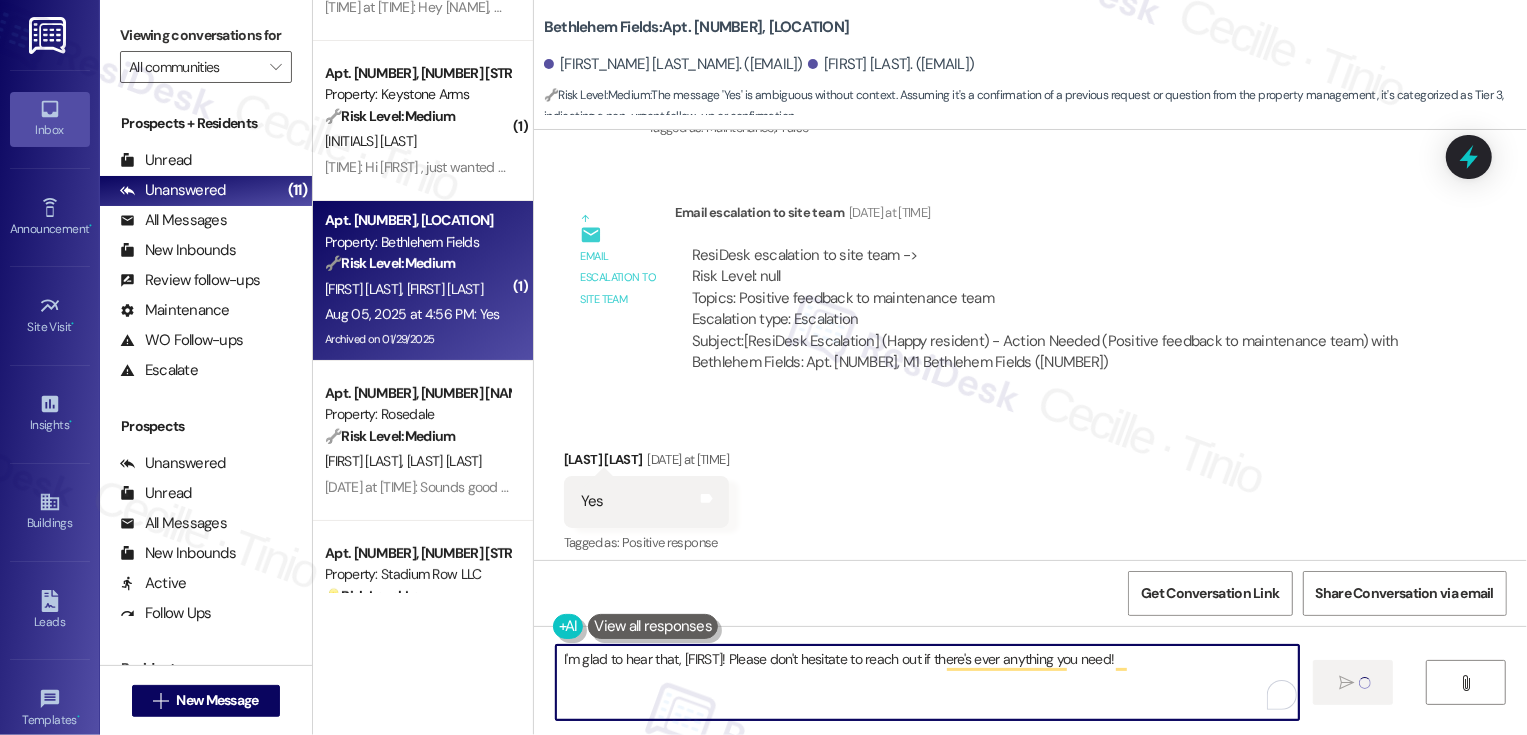 type 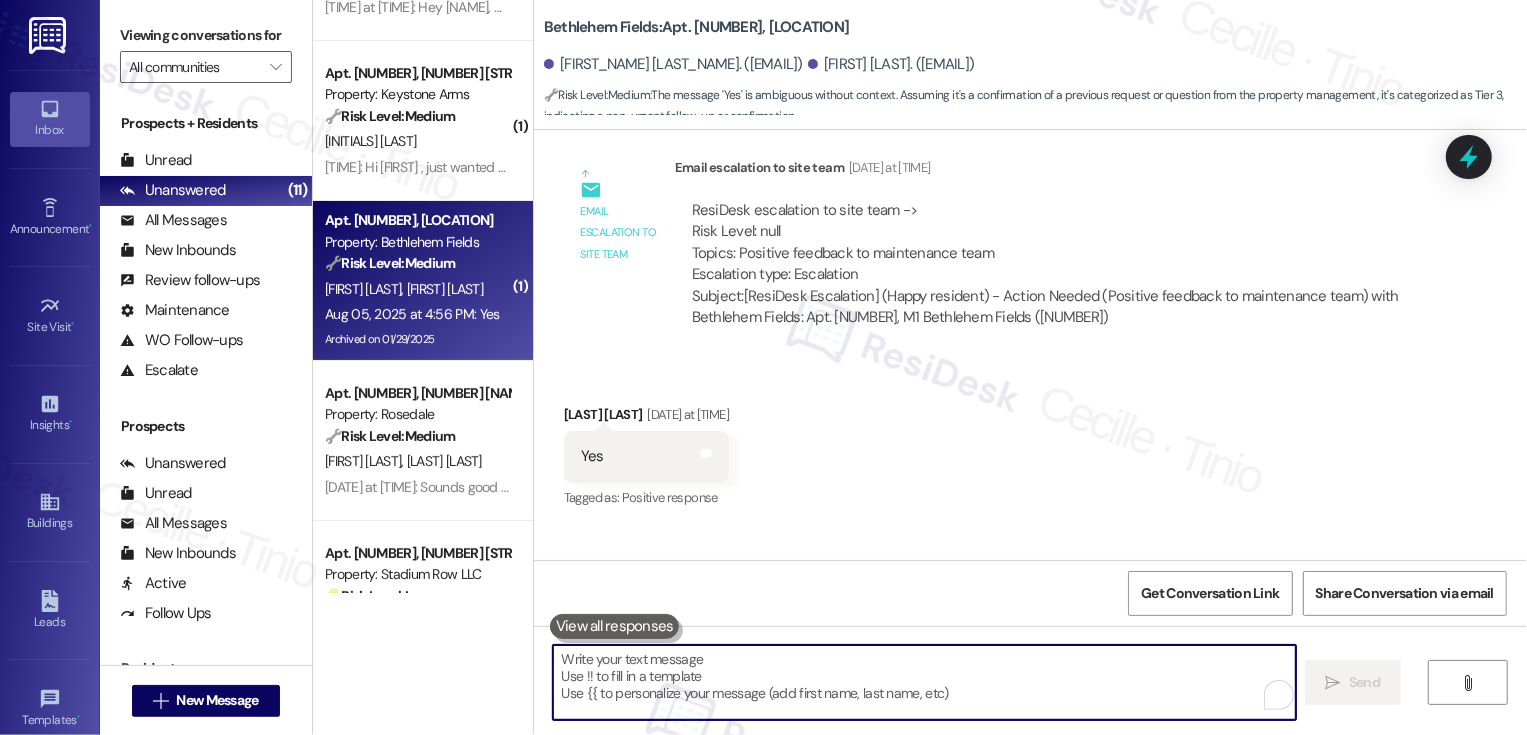scroll, scrollTop: 21627, scrollLeft: 0, axis: vertical 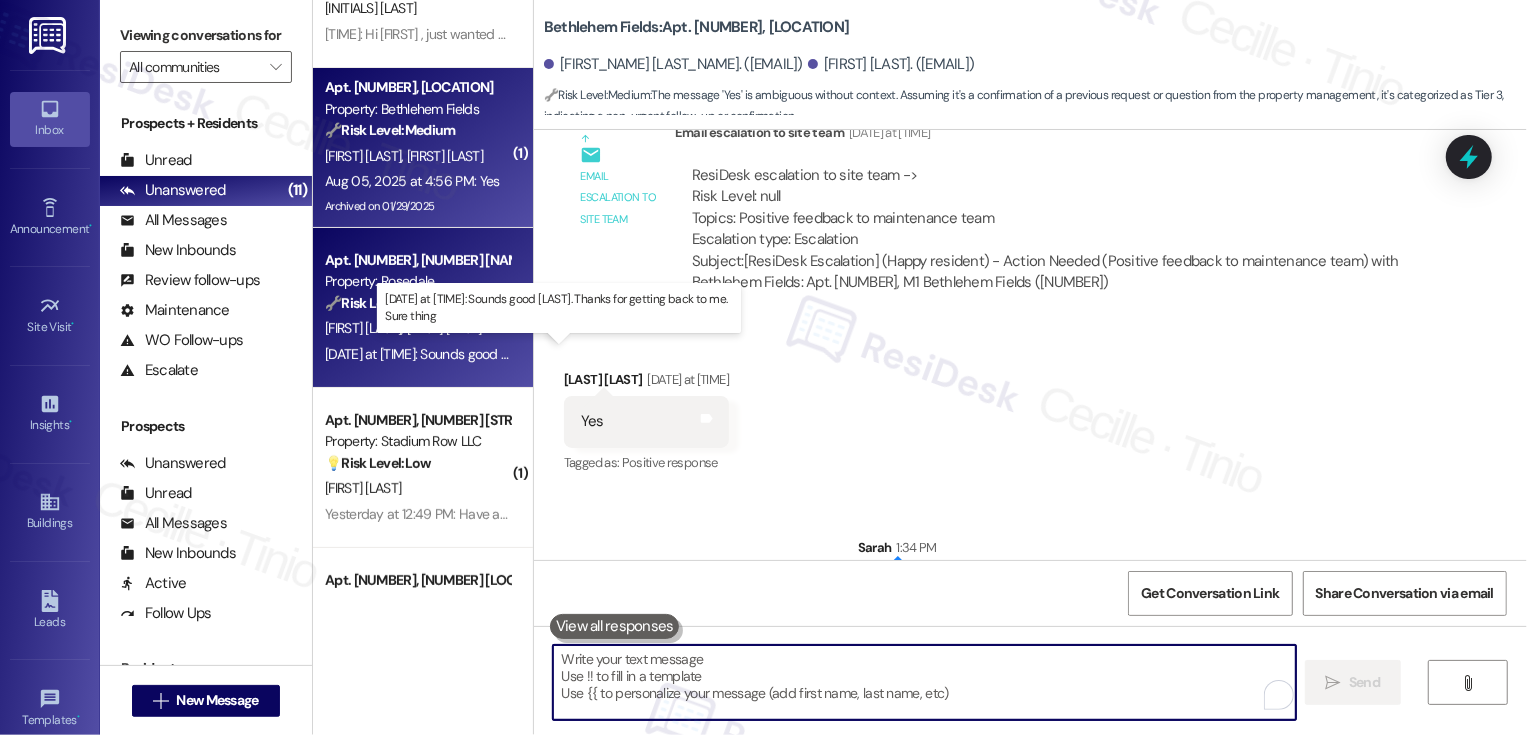 click on "[DATE] at [TIME]: Sounds good [FIRST]. Thanks for getting back to me. Sure thing [DATE] at [TIME]: Sounds good [FIRST]. Thanks for getting back to me. Sure thing" at bounding box center [552, 354] 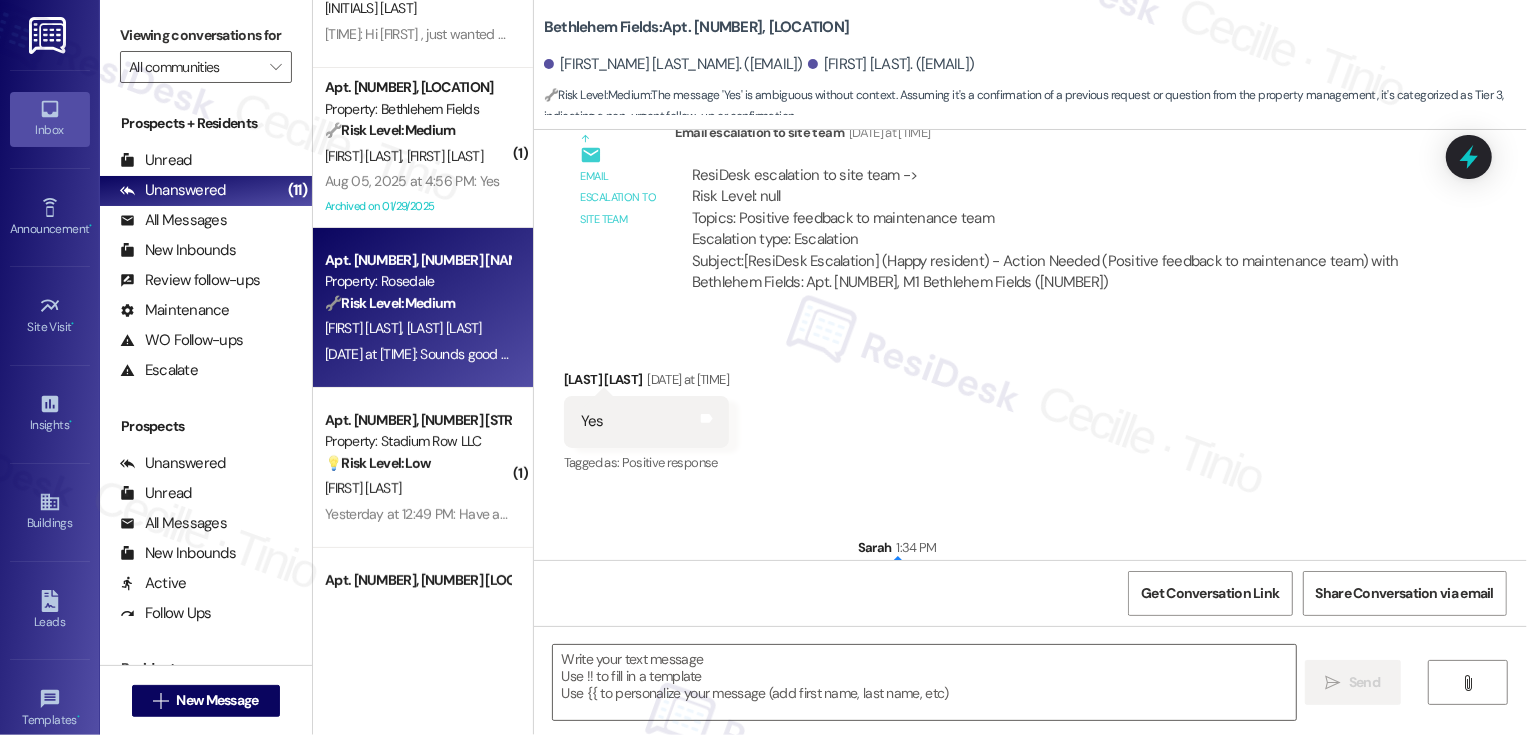 type on "Fetching suggested responses. Please feel free to read through the conversation in the meantime." 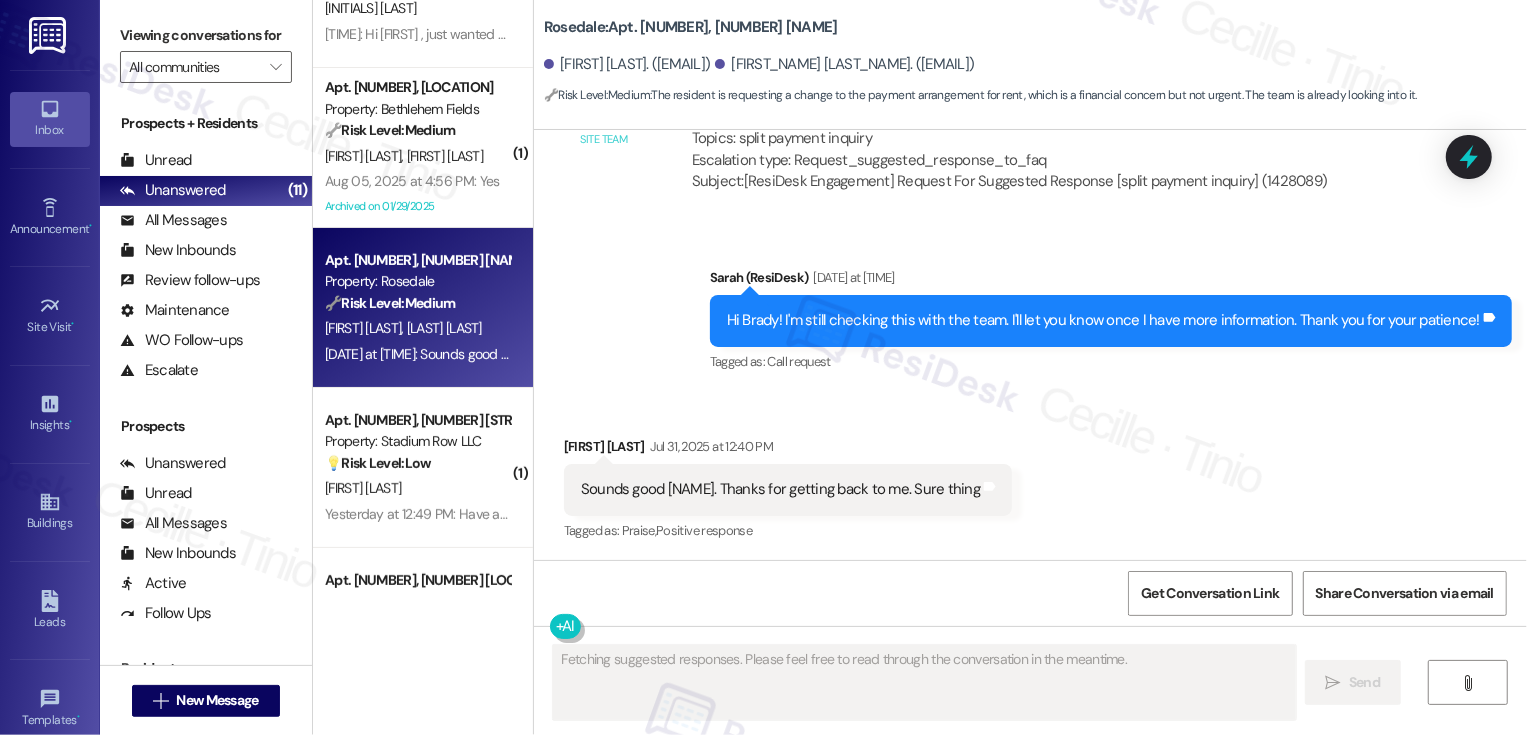 scroll, scrollTop: 2048, scrollLeft: 0, axis: vertical 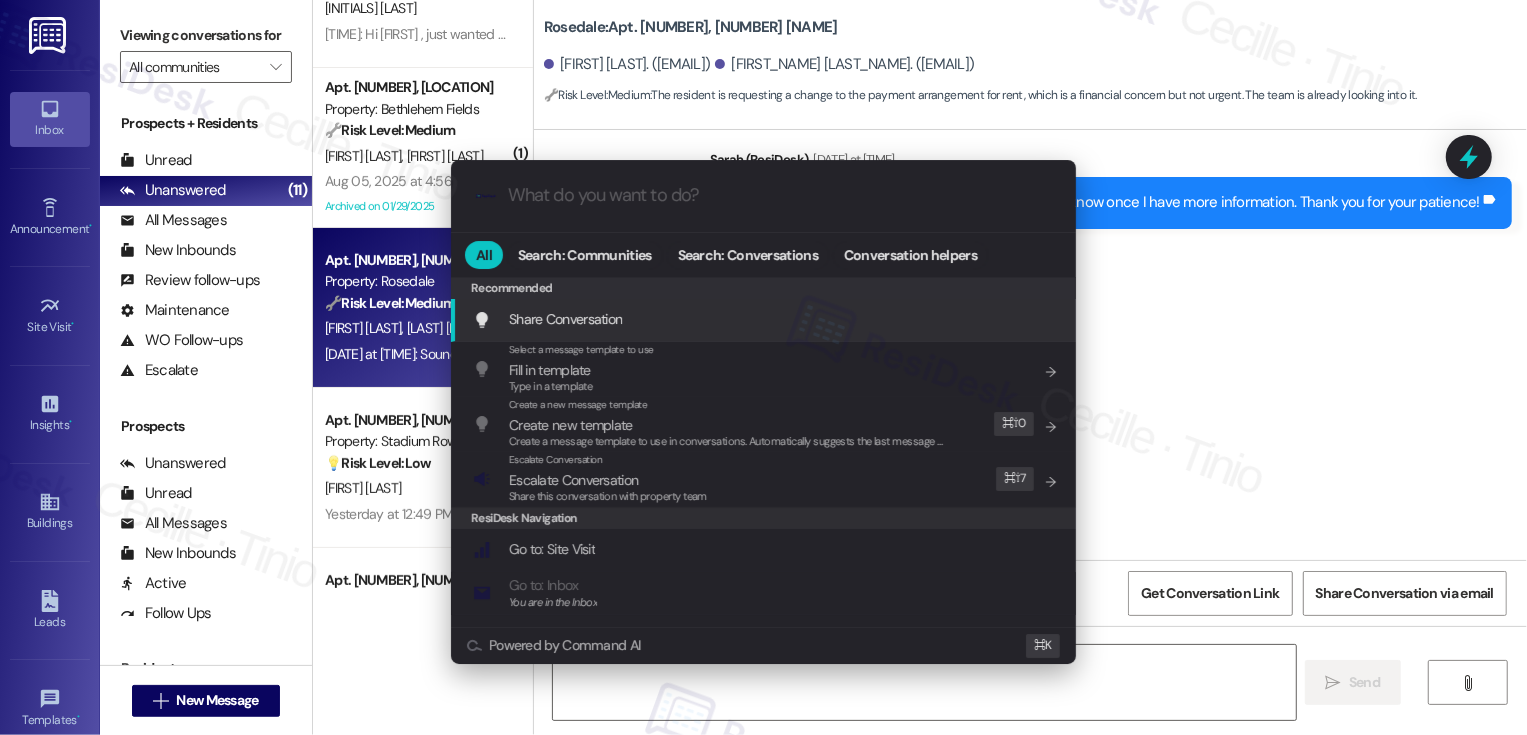 type on "Hi" 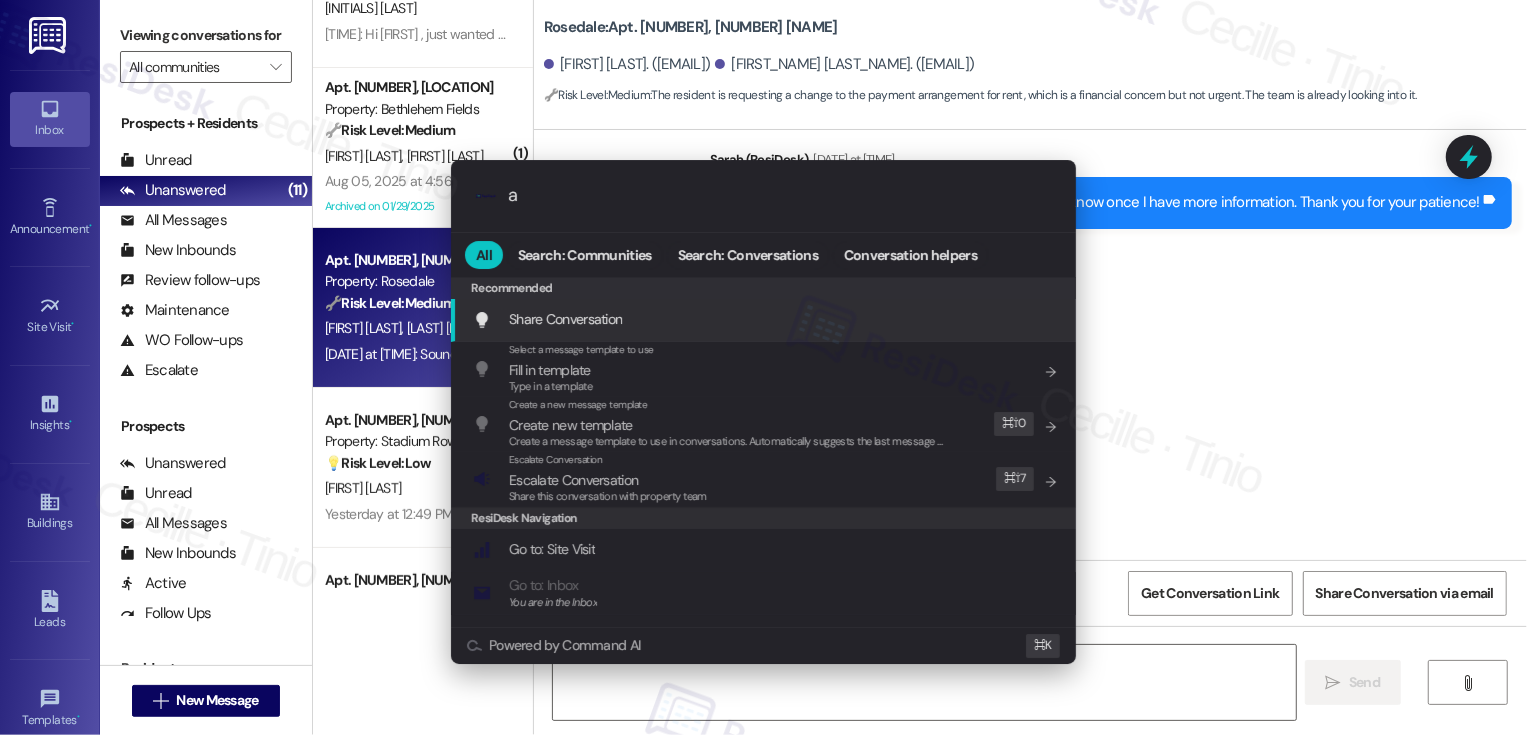 type on "ar" 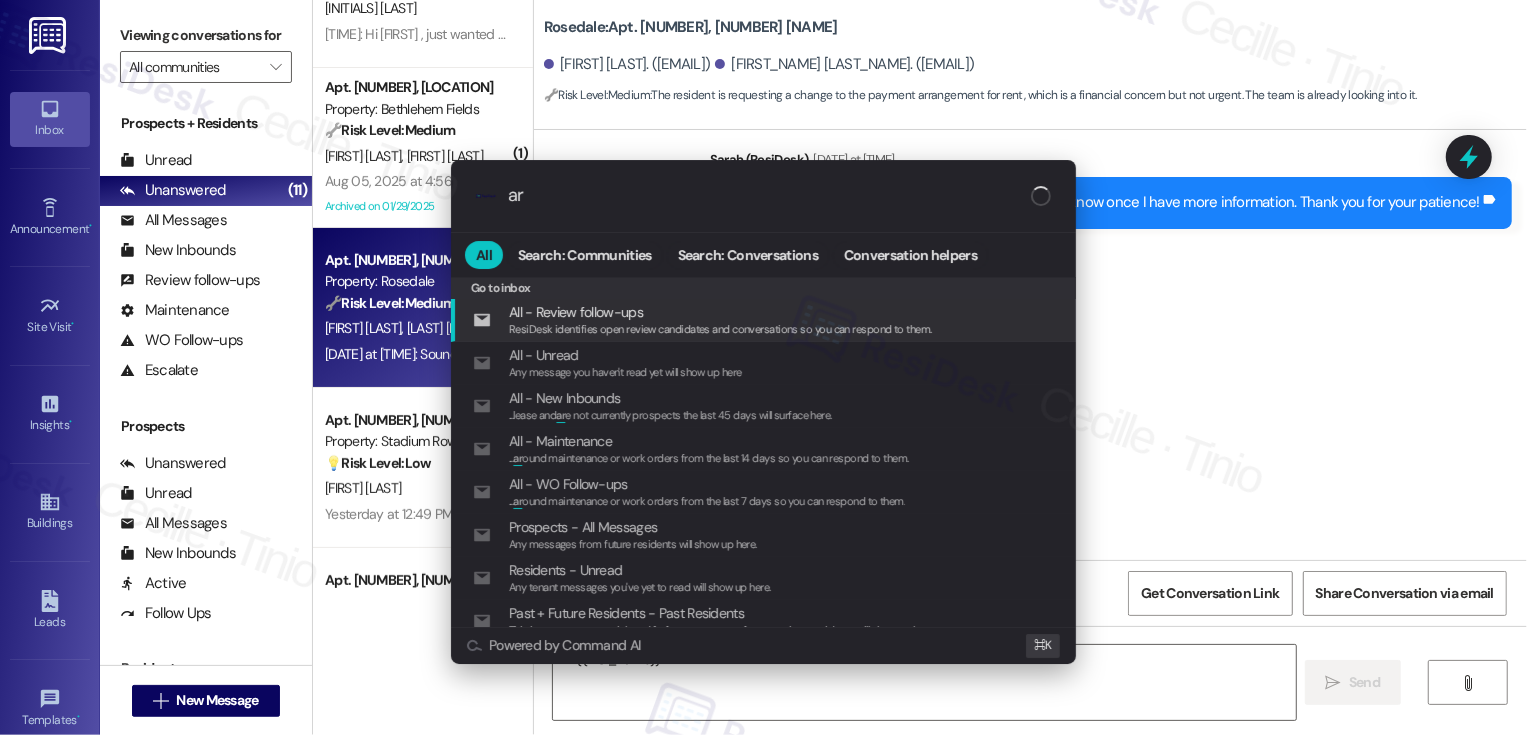 type on "Hi {{first_name}}," 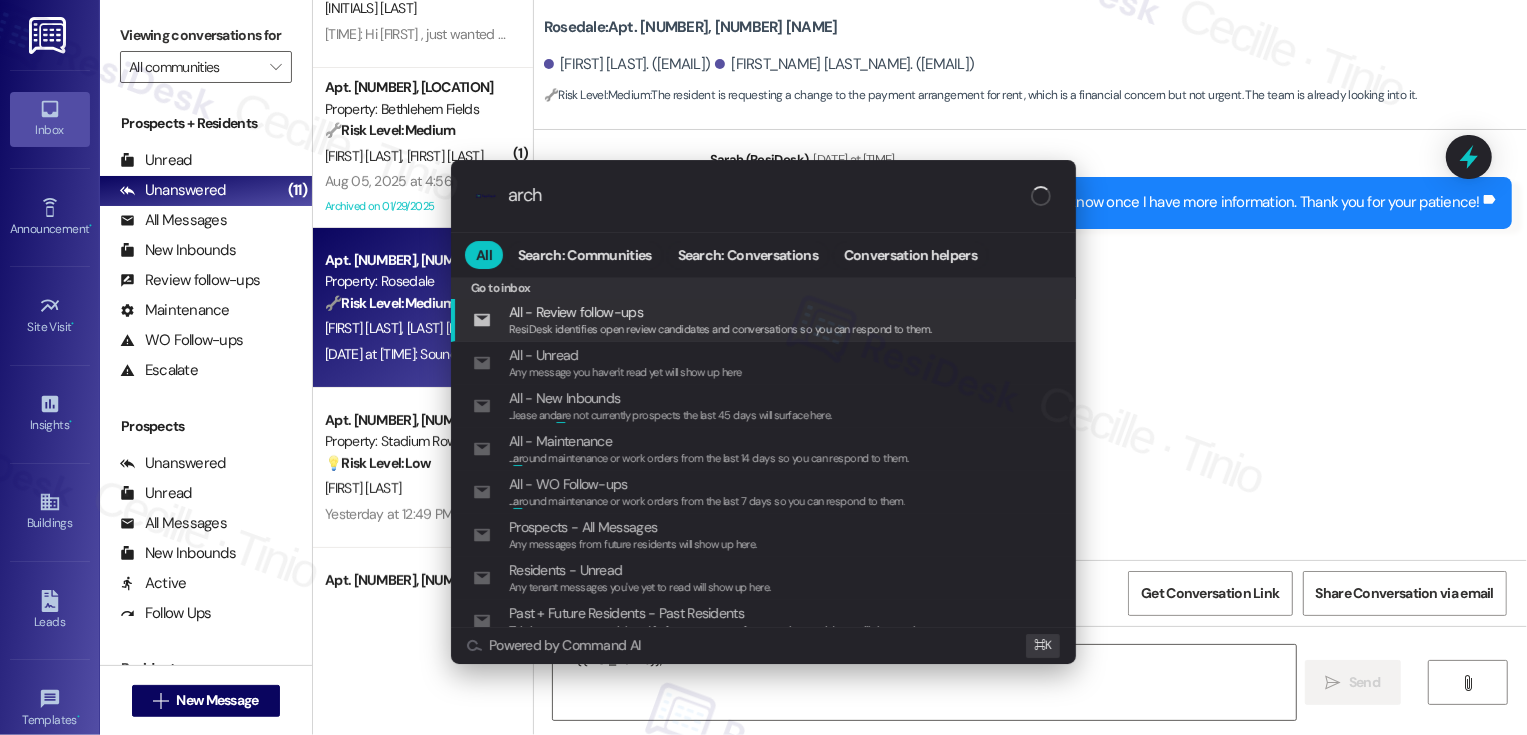 type on "archi" 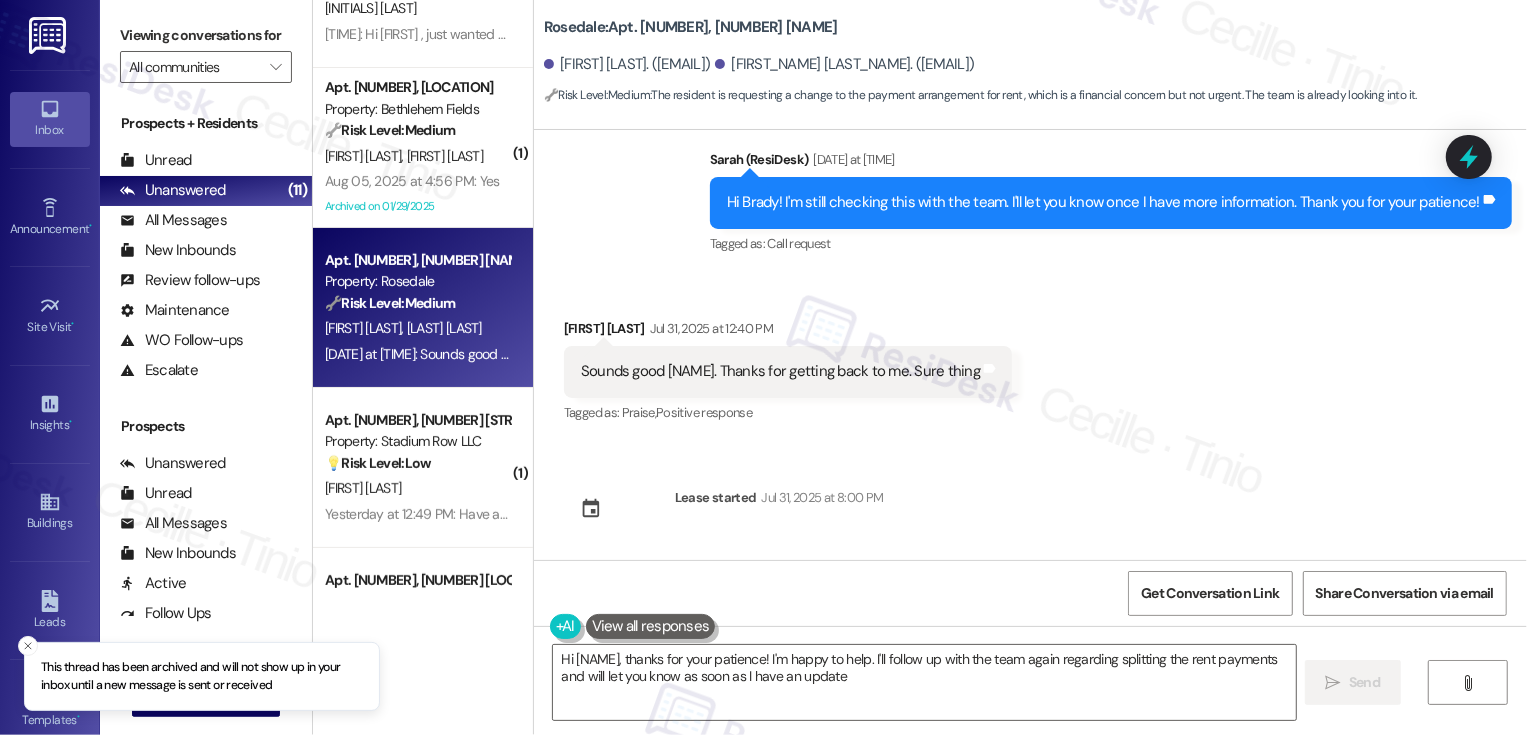 type on "Hi [FIRST], thanks for your patience! I'm happy to help. I'll follow up with the team again regarding splitting the rent payments and will let you know as soon as I have an update!" 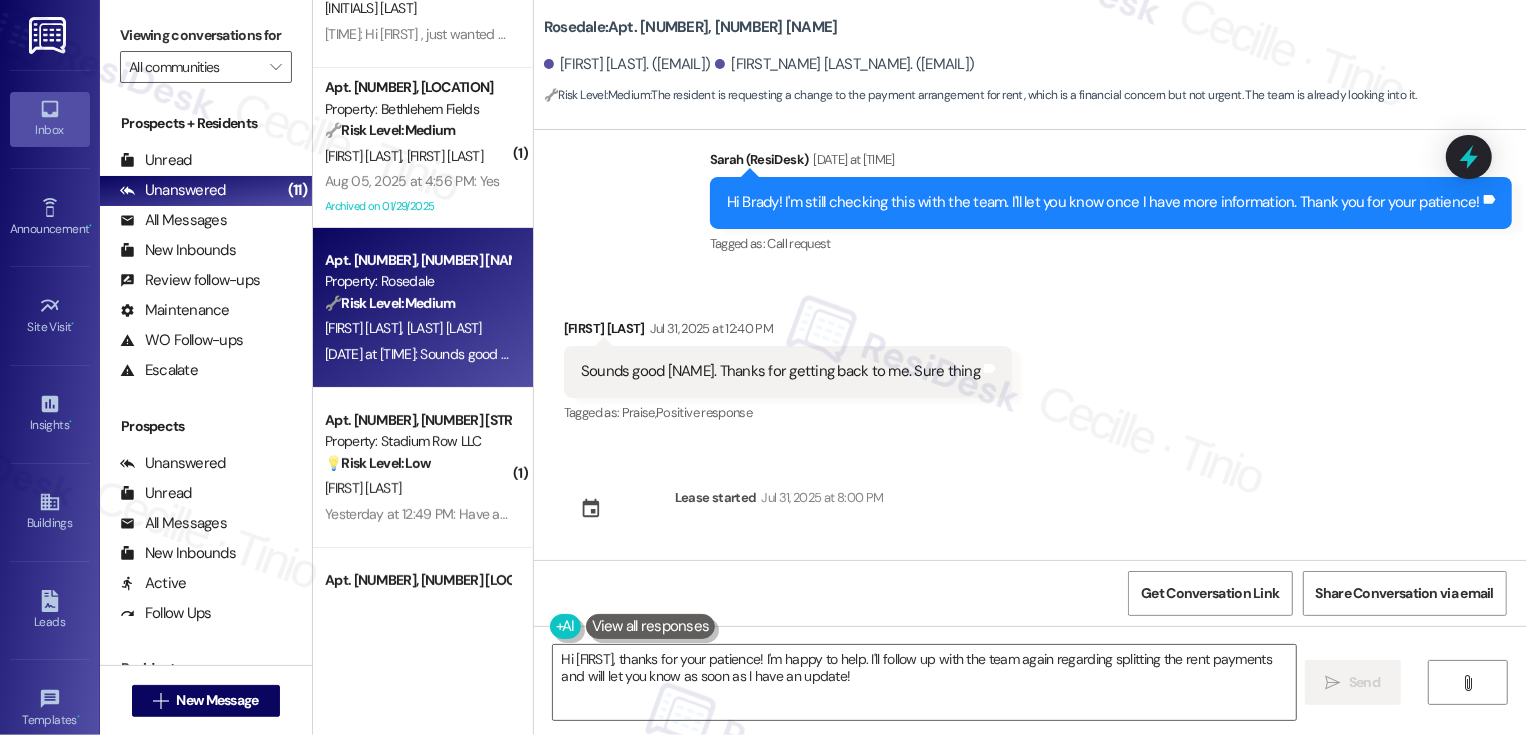scroll, scrollTop: 315, scrollLeft: 0, axis: vertical 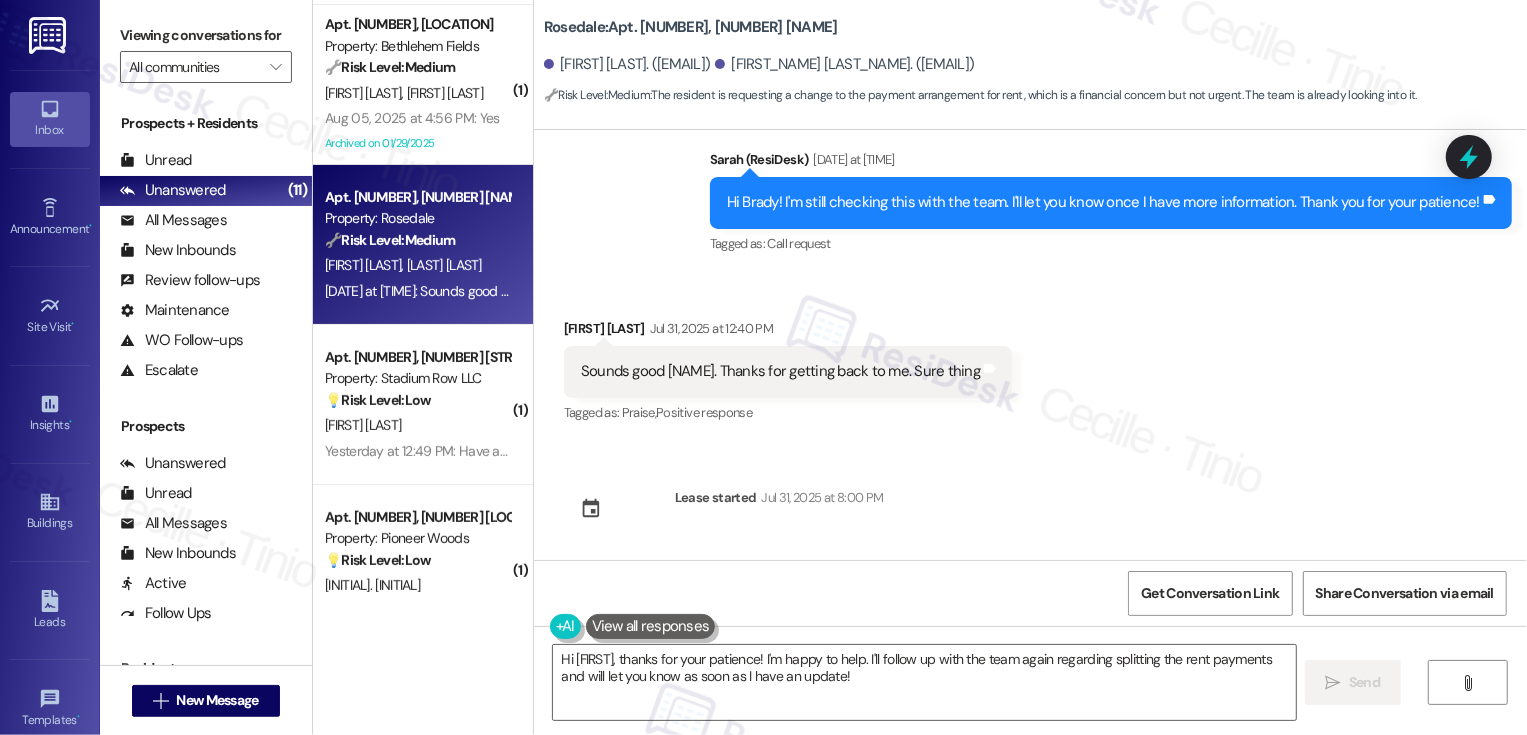 click on "Property: Stadium Row LLC" at bounding box center (417, 378) 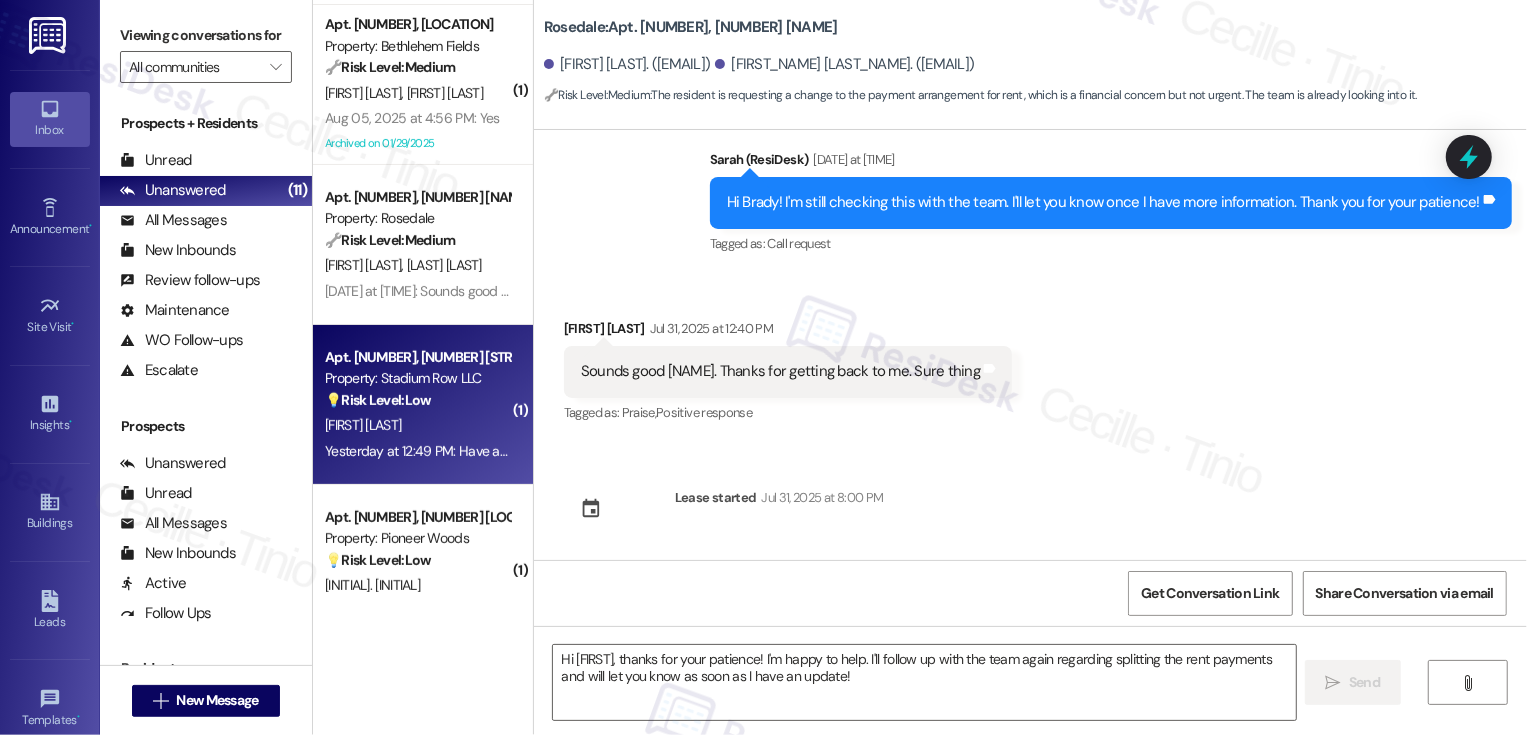 click on "Property: Stadium Row LLC" at bounding box center [417, 378] 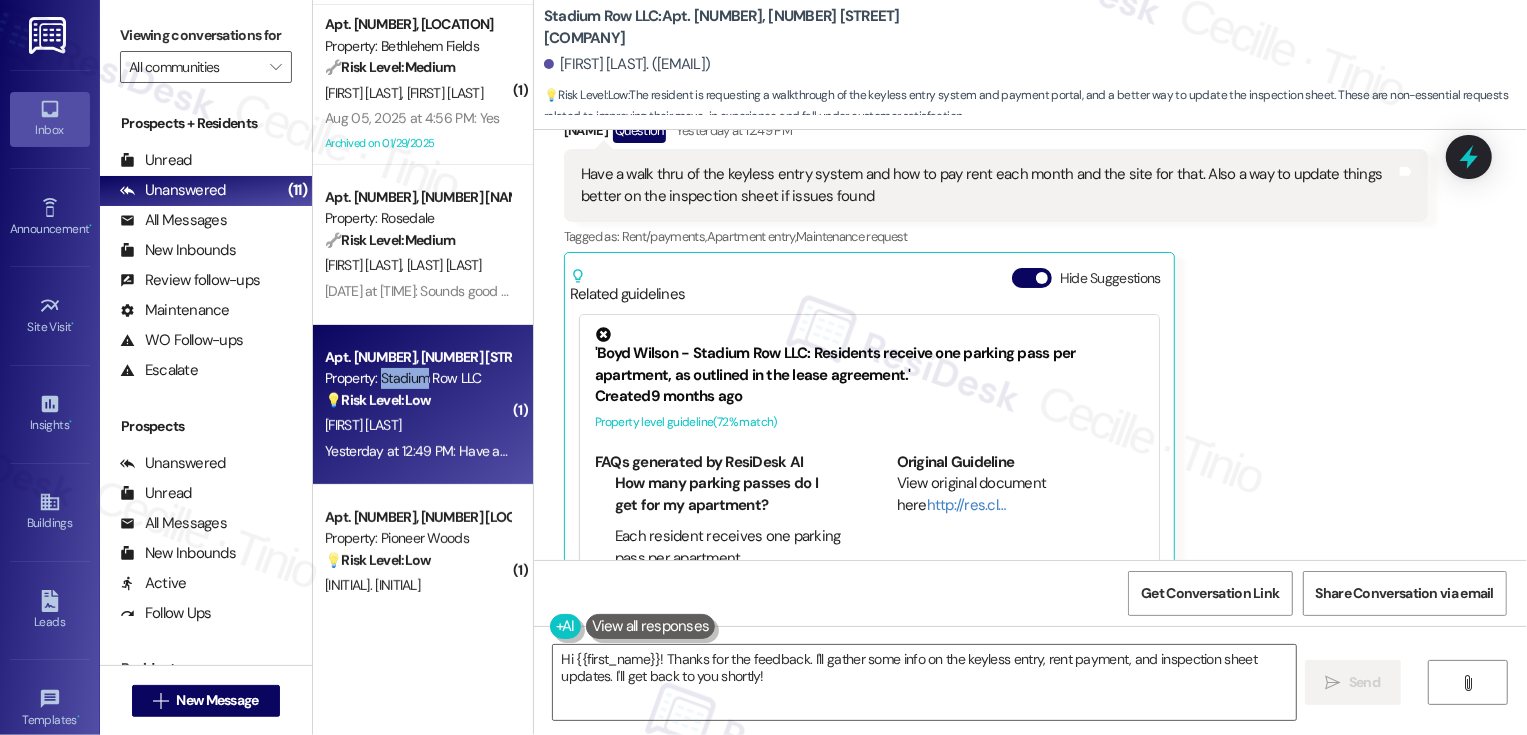 scroll, scrollTop: 442, scrollLeft: 0, axis: vertical 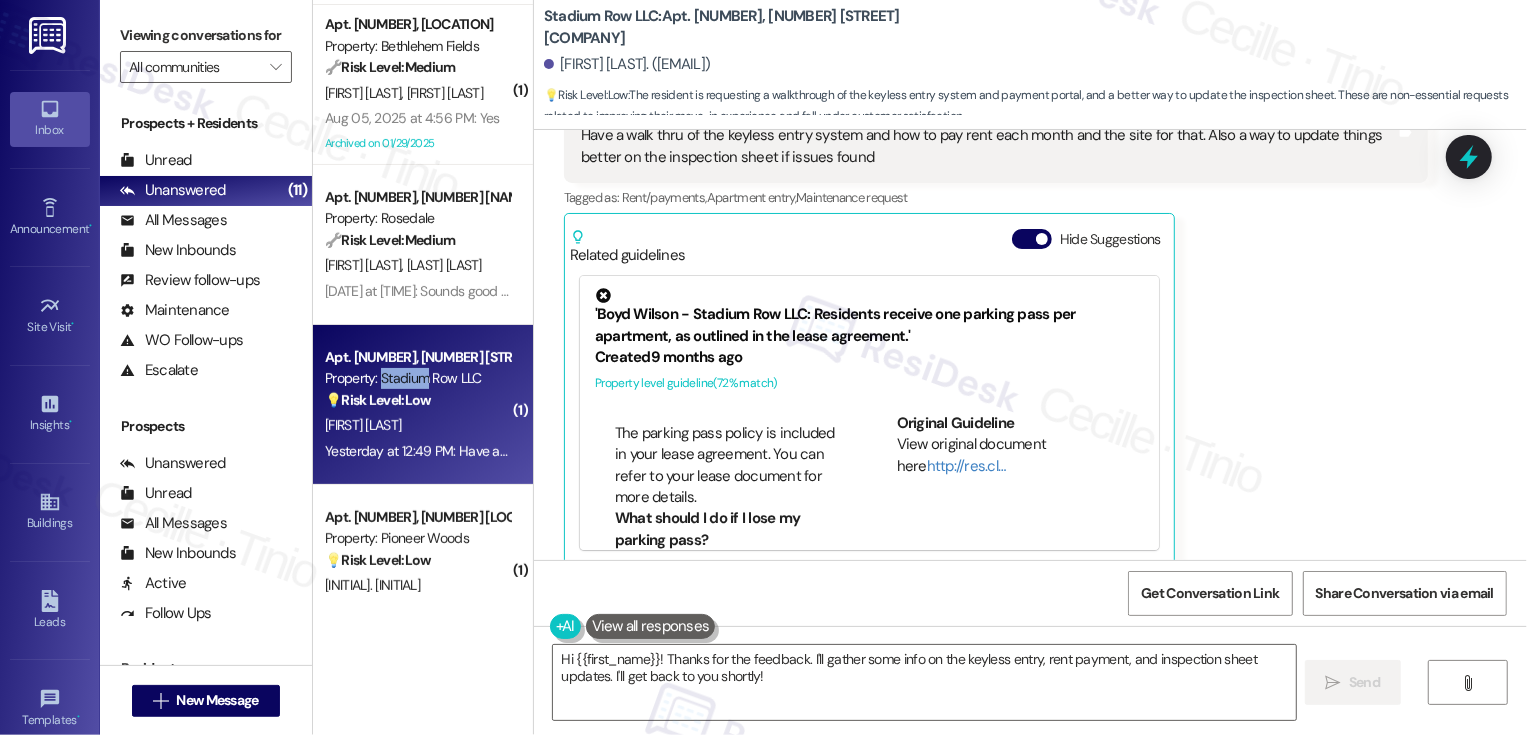 click 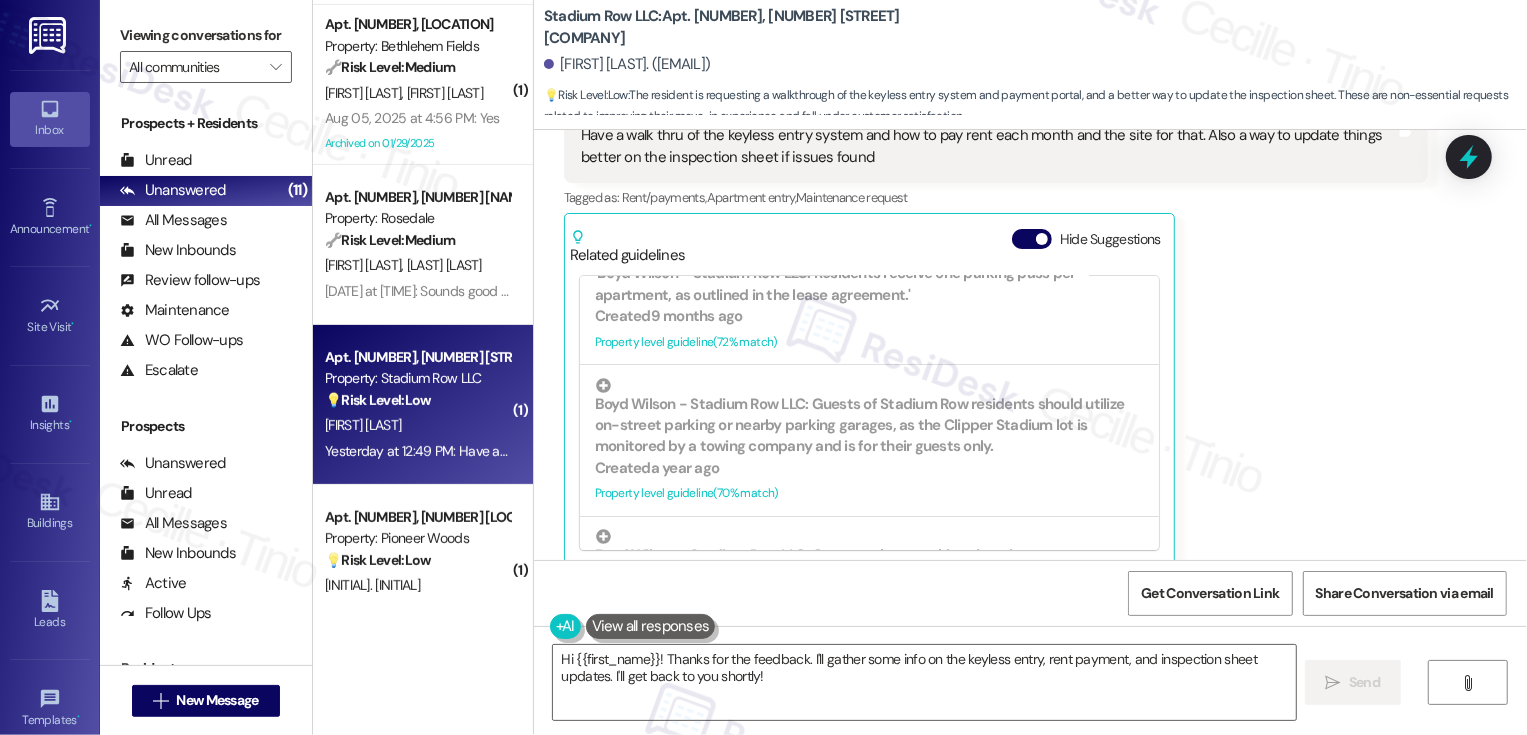 scroll, scrollTop: 0, scrollLeft: 0, axis: both 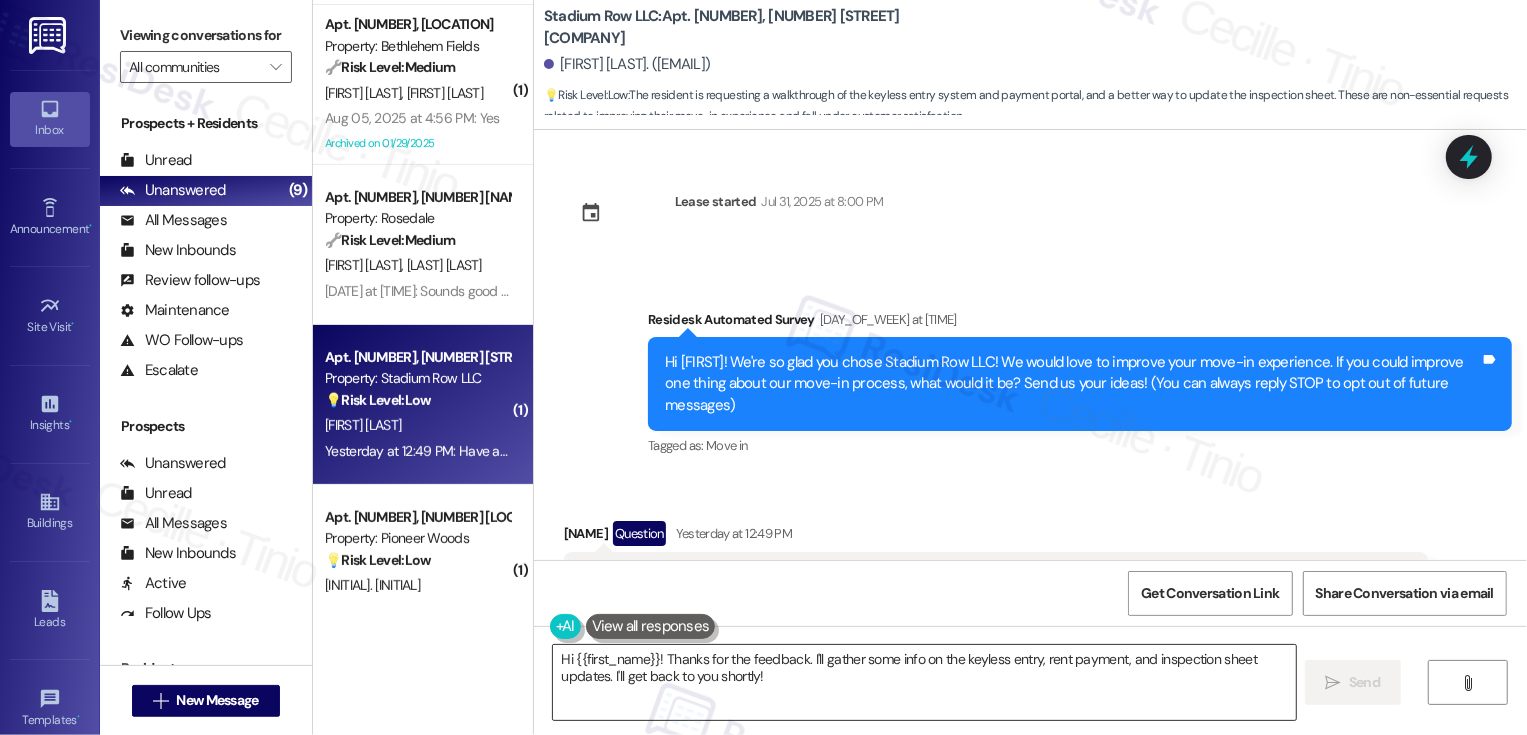 click on "Hi {{first_name}}! Thanks for the feedback. I'll gather some info on the keyless entry, rent payment, and inspection sheet updates. I'll get back to you shortly!" at bounding box center [924, 682] 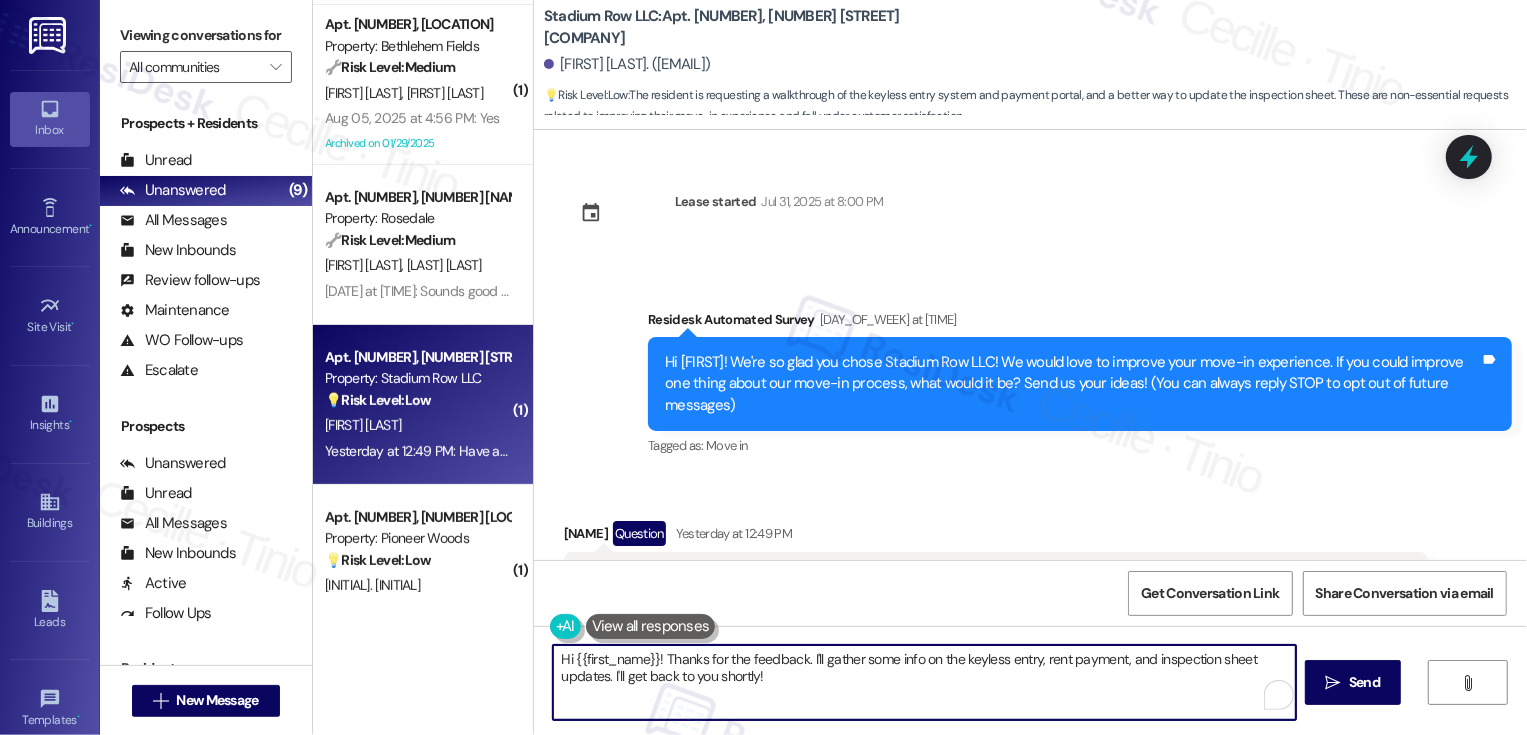 click on "Hi {{first_name}}! Thanks for the feedback. I'll gather some info on the keyless entry, rent payment, and inspection sheet updates. I'll get back to you shortly!" at bounding box center [924, 682] 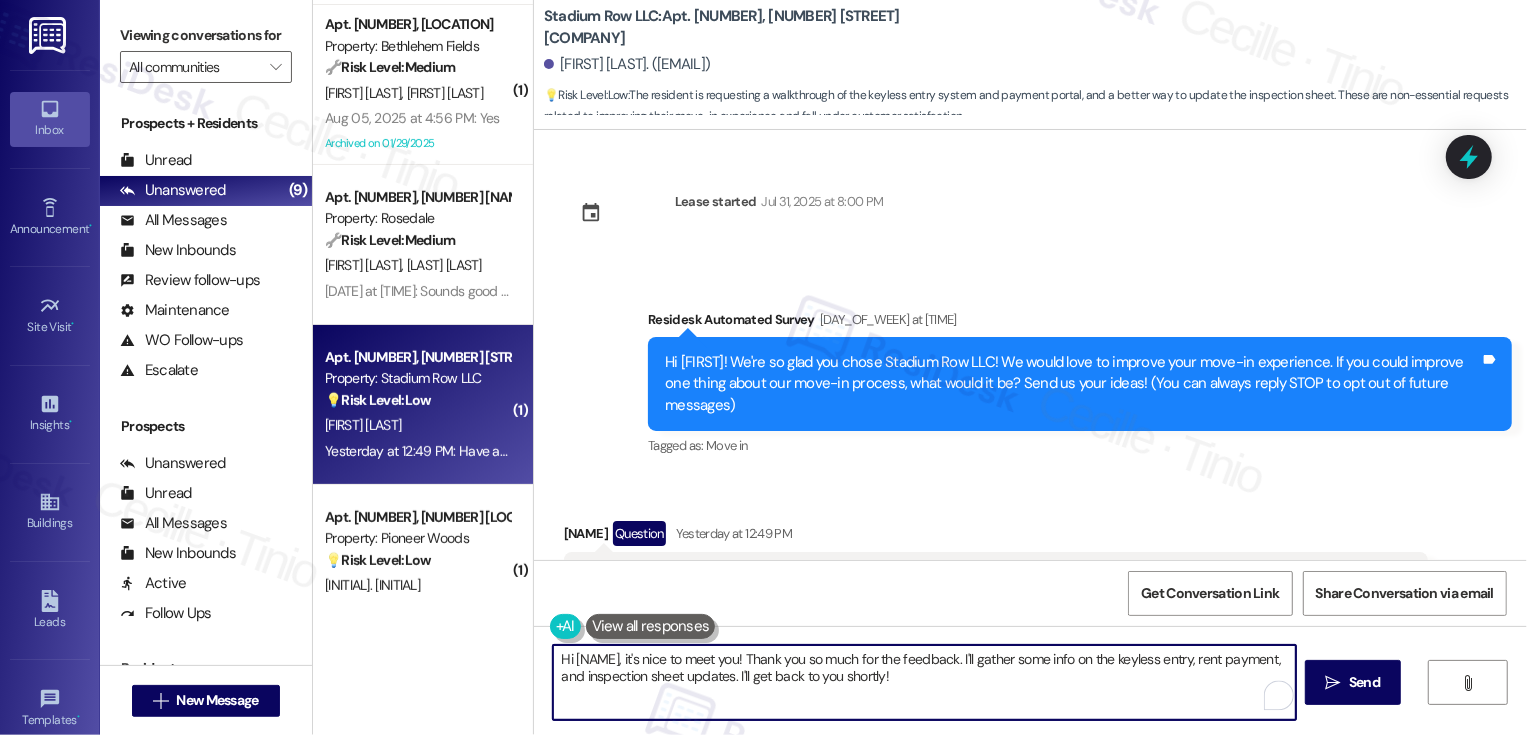 click on "Hi [NAME], it's nice to meet you! Thank you so much for the feedback. I'll gather some info on the keyless entry, rent payment, and inspection sheet updates. I'll get back to you shortly!" at bounding box center [924, 682] 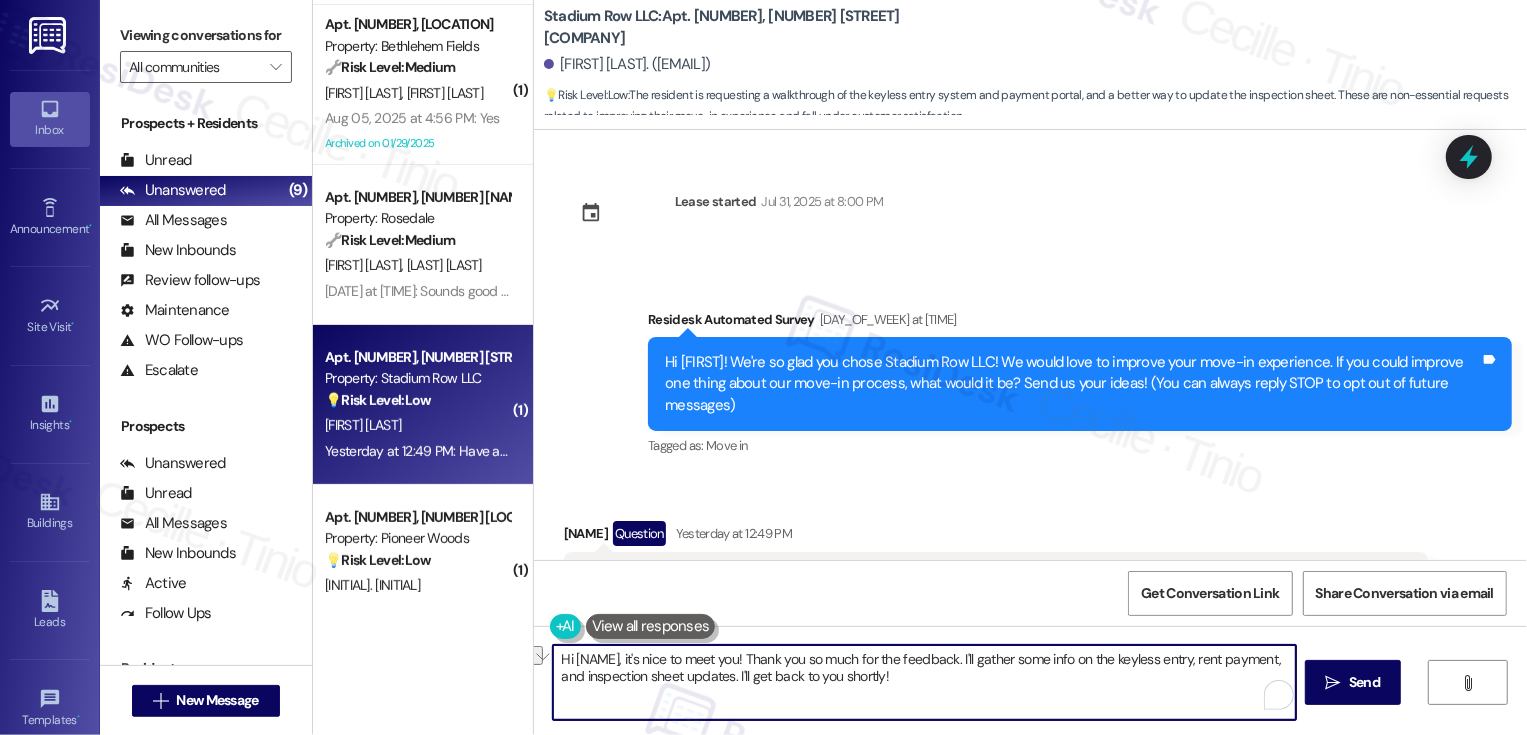 drag, startPoint x: 985, startPoint y: 659, endPoint x: 1146, endPoint y: 653, distance: 161.11176 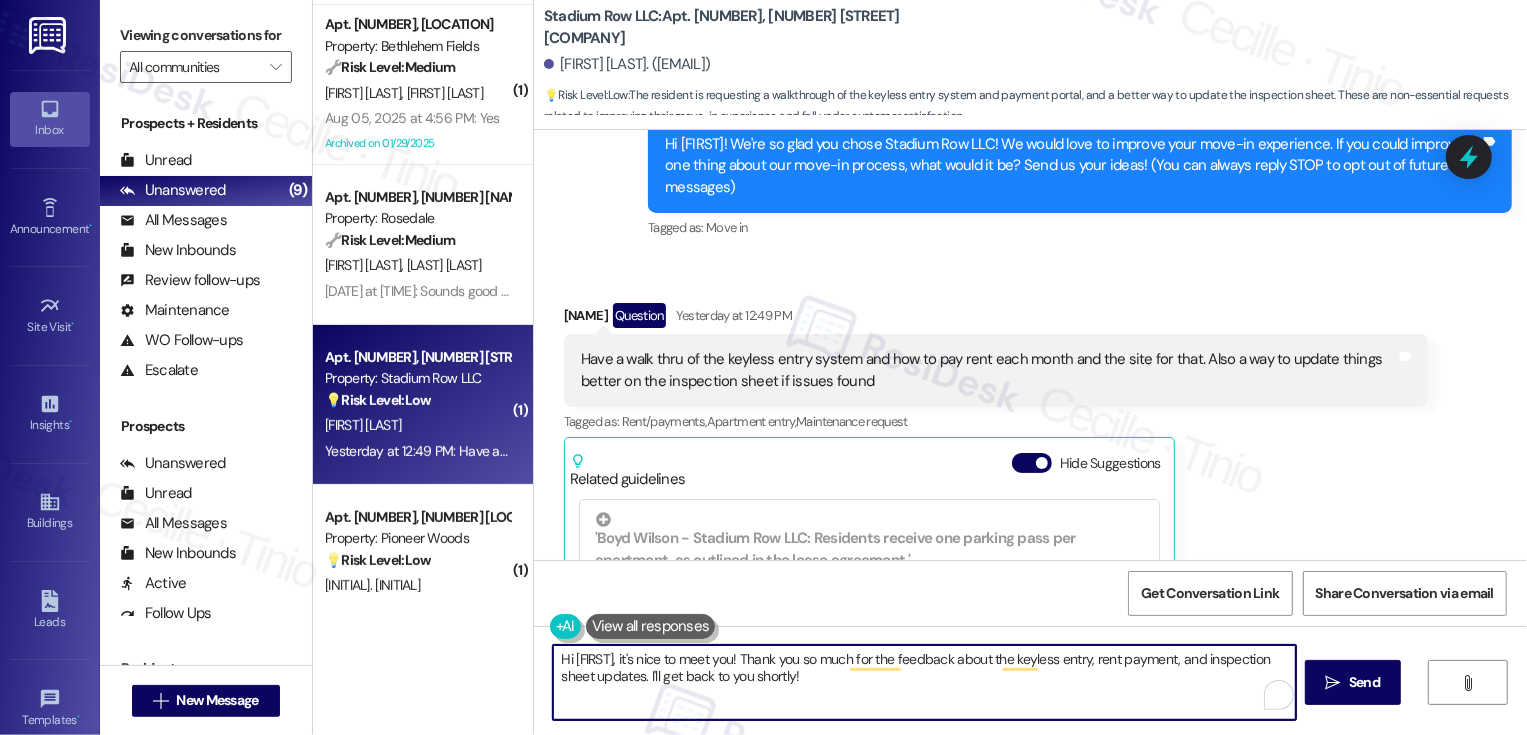scroll, scrollTop: 227, scrollLeft: 0, axis: vertical 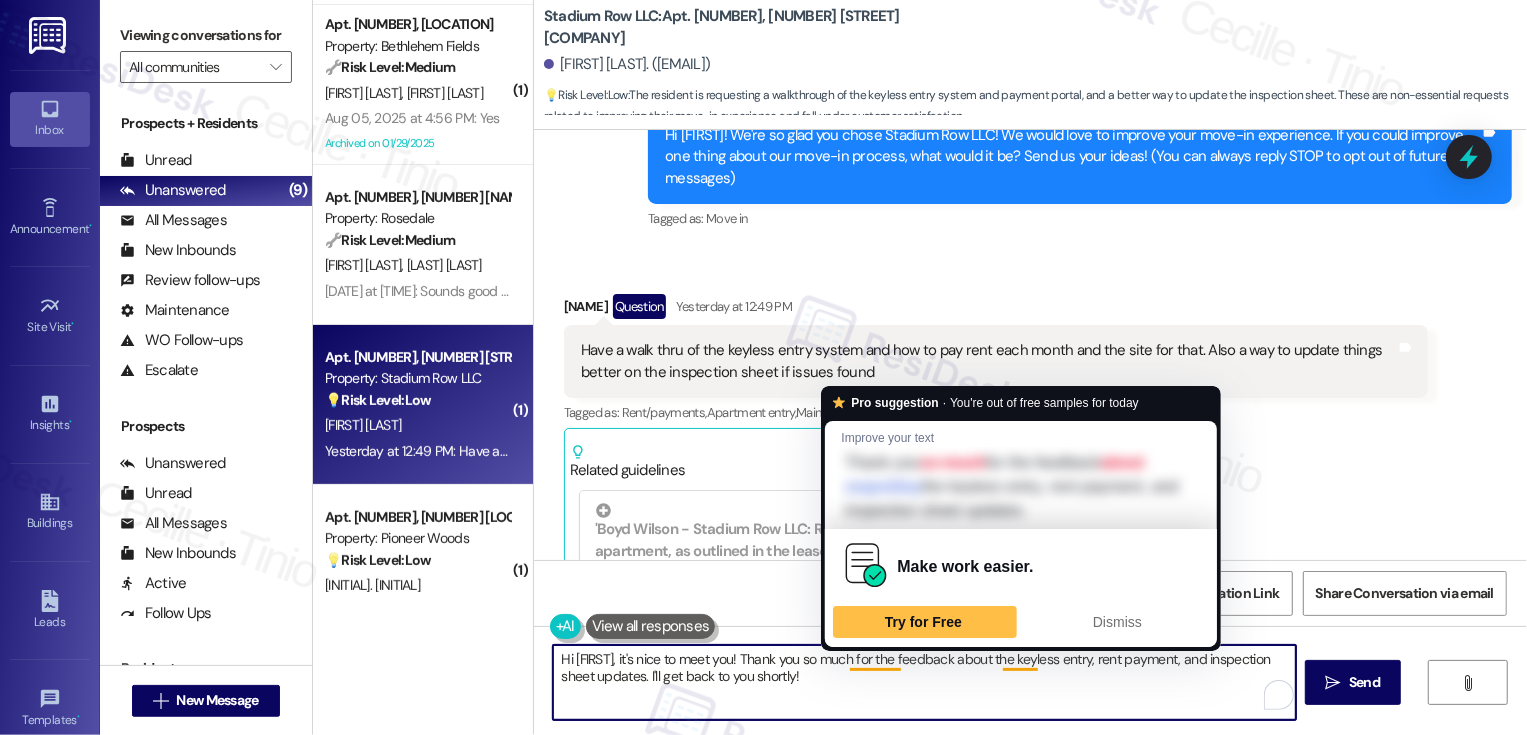 click on "Hi [FIRST], it's nice to meet you! Thank you so much for the feedback about the keyless entry, rent payment, and inspection sheet updates. I'll get back to you shortly!" at bounding box center [924, 682] 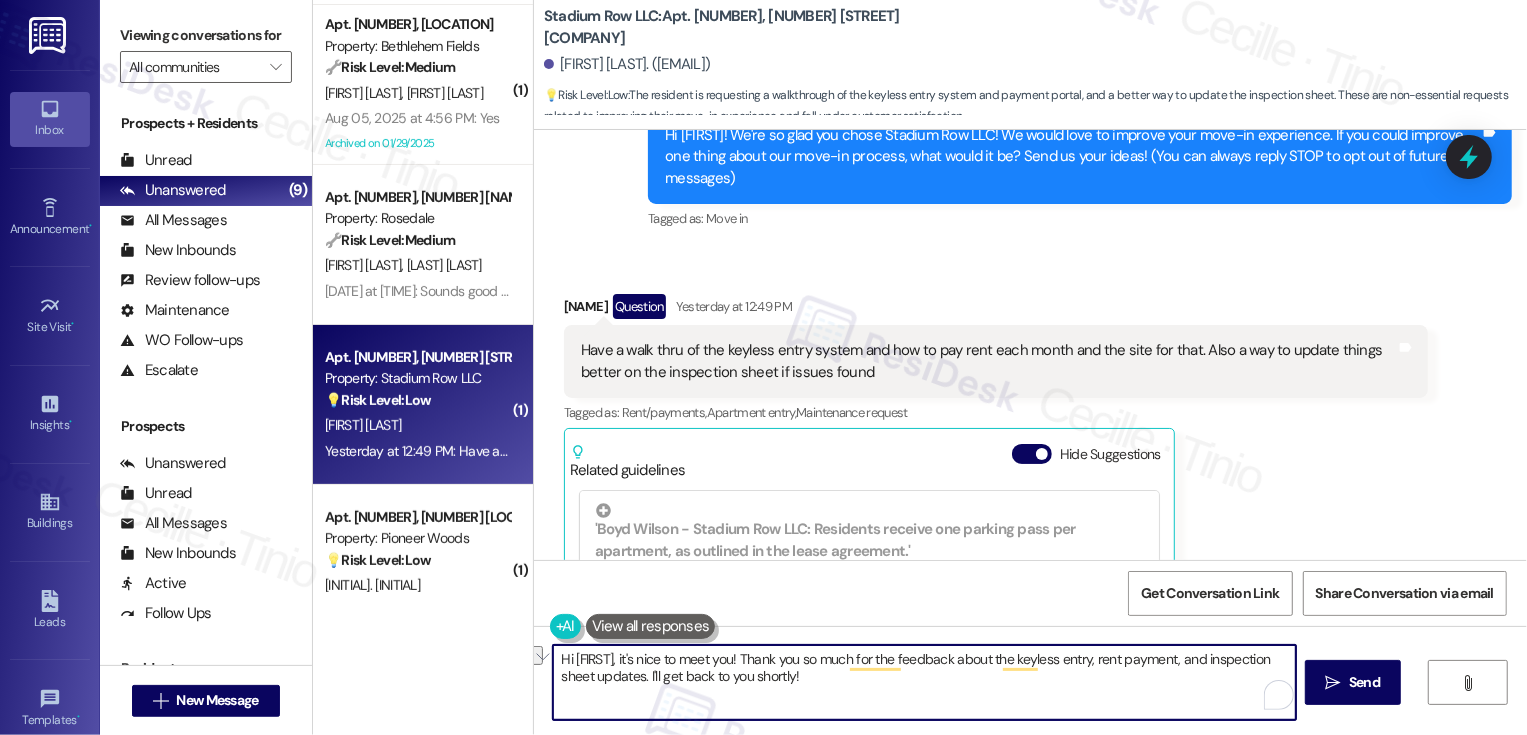 drag, startPoint x: 727, startPoint y: 670, endPoint x: 921, endPoint y: 670, distance: 194 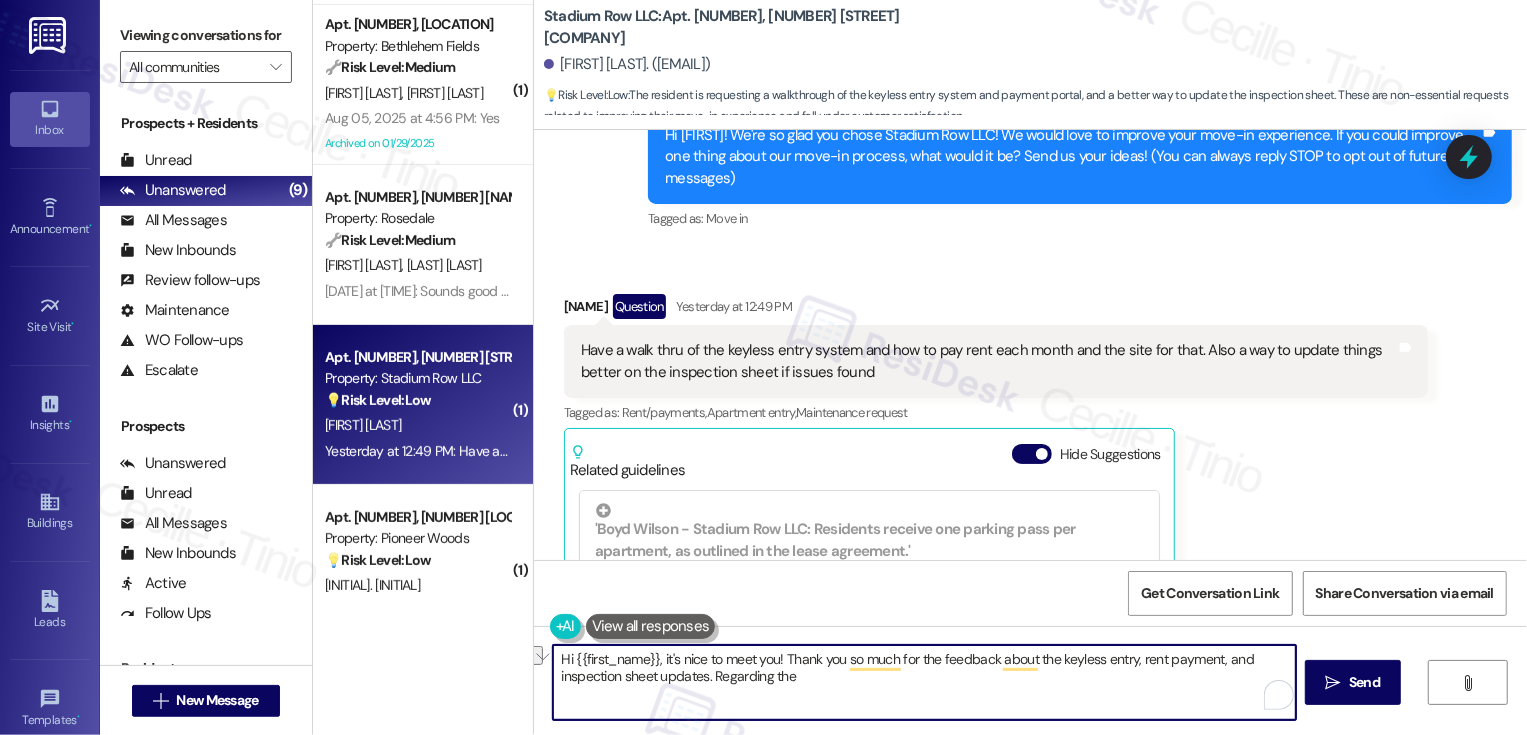 drag, startPoint x: 545, startPoint y: 679, endPoint x: 700, endPoint y: 683, distance: 155.0516 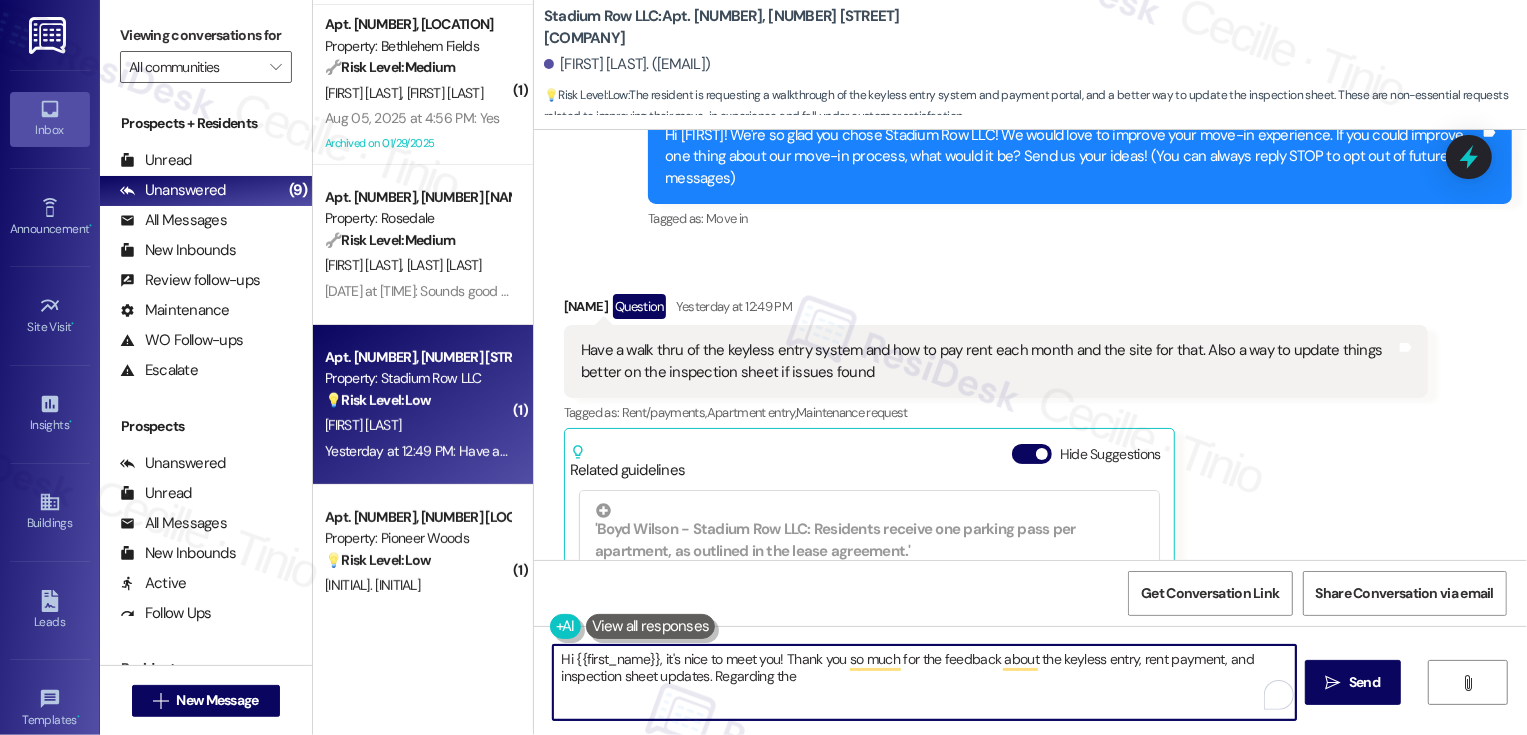 paste on "inspection sheet updates." 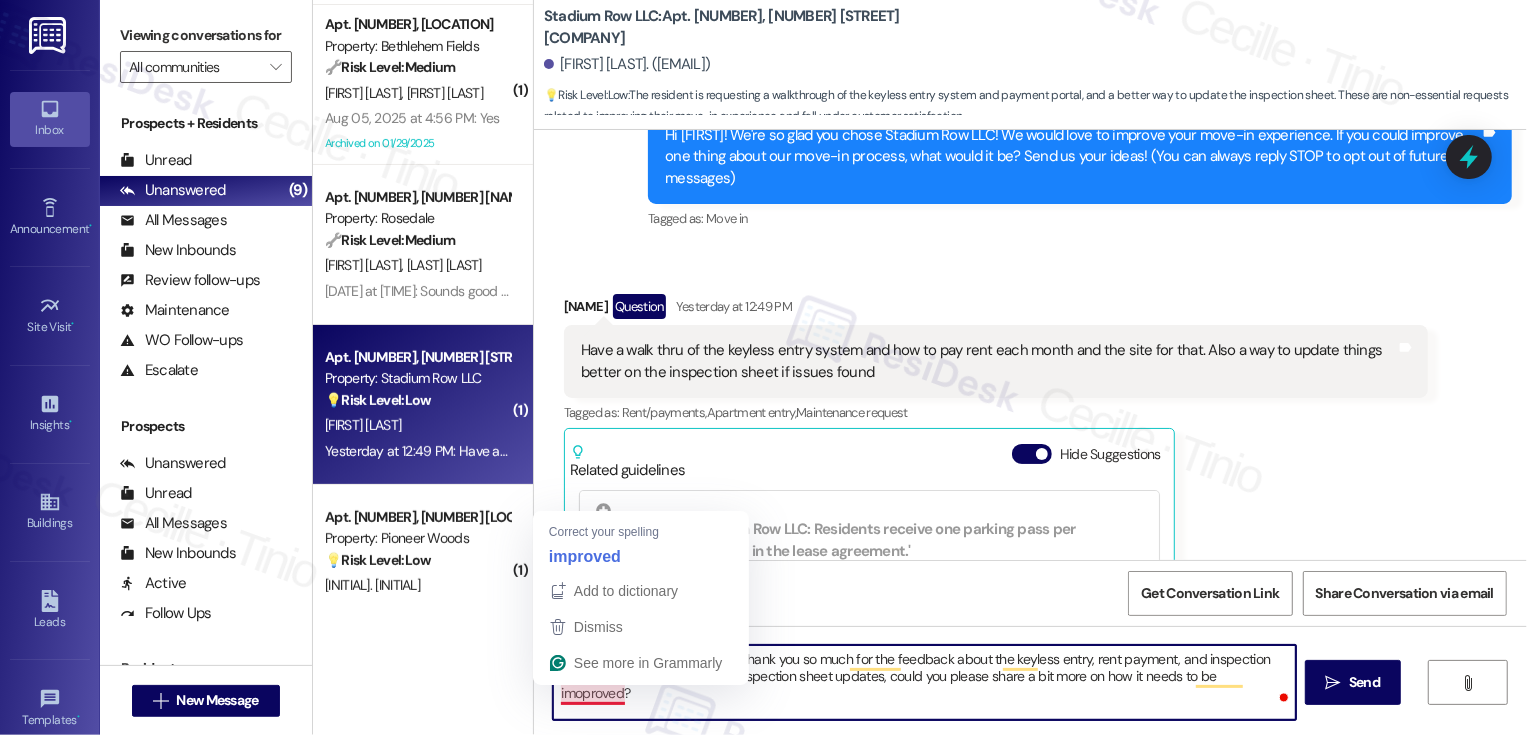 click on "Hi [FIRST], it's nice to meet you! Thank you so much for the feedback about the keyless entry, rent payment, and inspection sheet updates. Regarding the inspection sheet updates, could you please share a bit more on how it needs to be imoproved?" at bounding box center [924, 682] 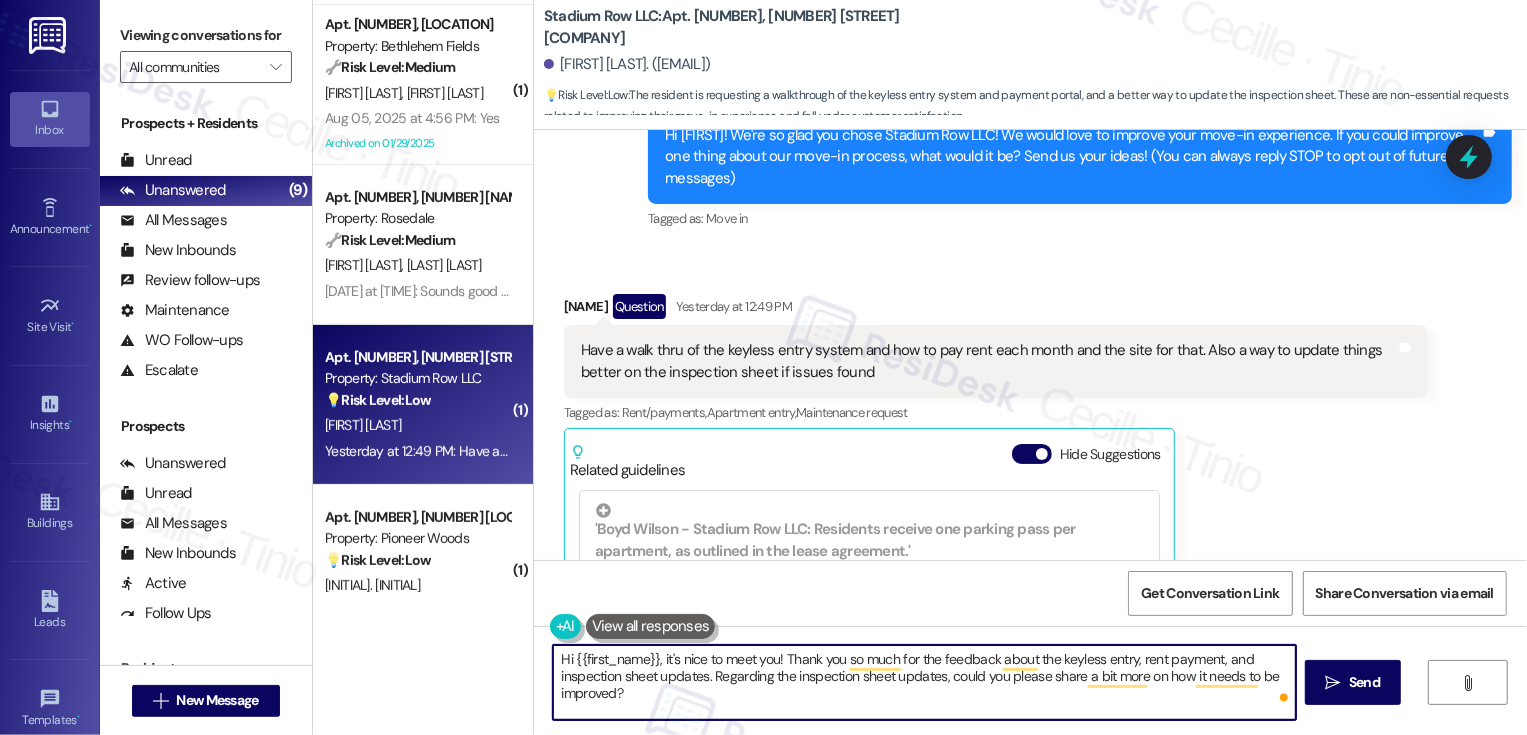 click on "Hi {{first_name}}, it's nice to meet you! Thank you so much for the feedback about the keyless entry, rent payment, and inspection sheet updates. Regarding the inspection sheet updates, could you please share a bit more on how it needs to be improved?" at bounding box center [924, 682] 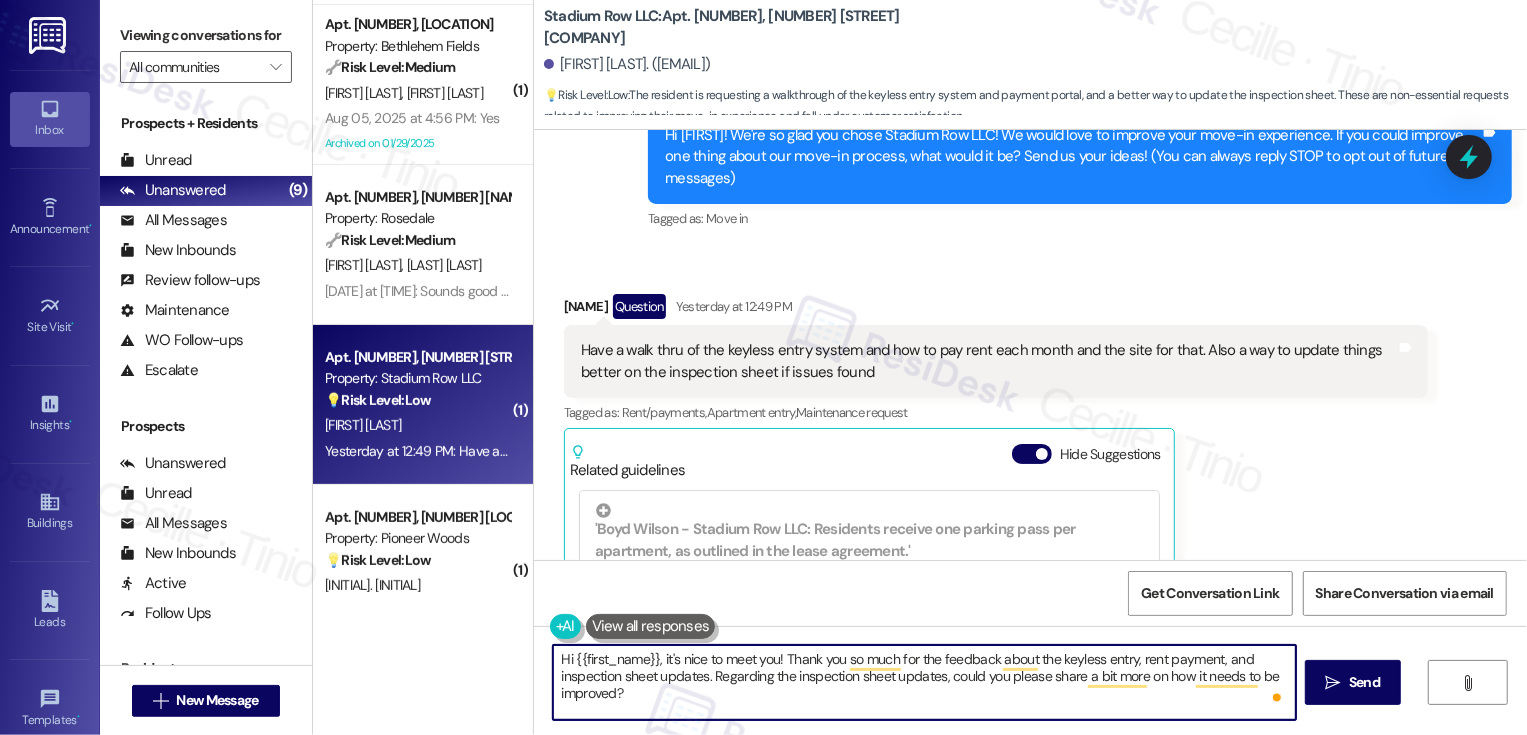 scroll, scrollTop: 17, scrollLeft: 0, axis: vertical 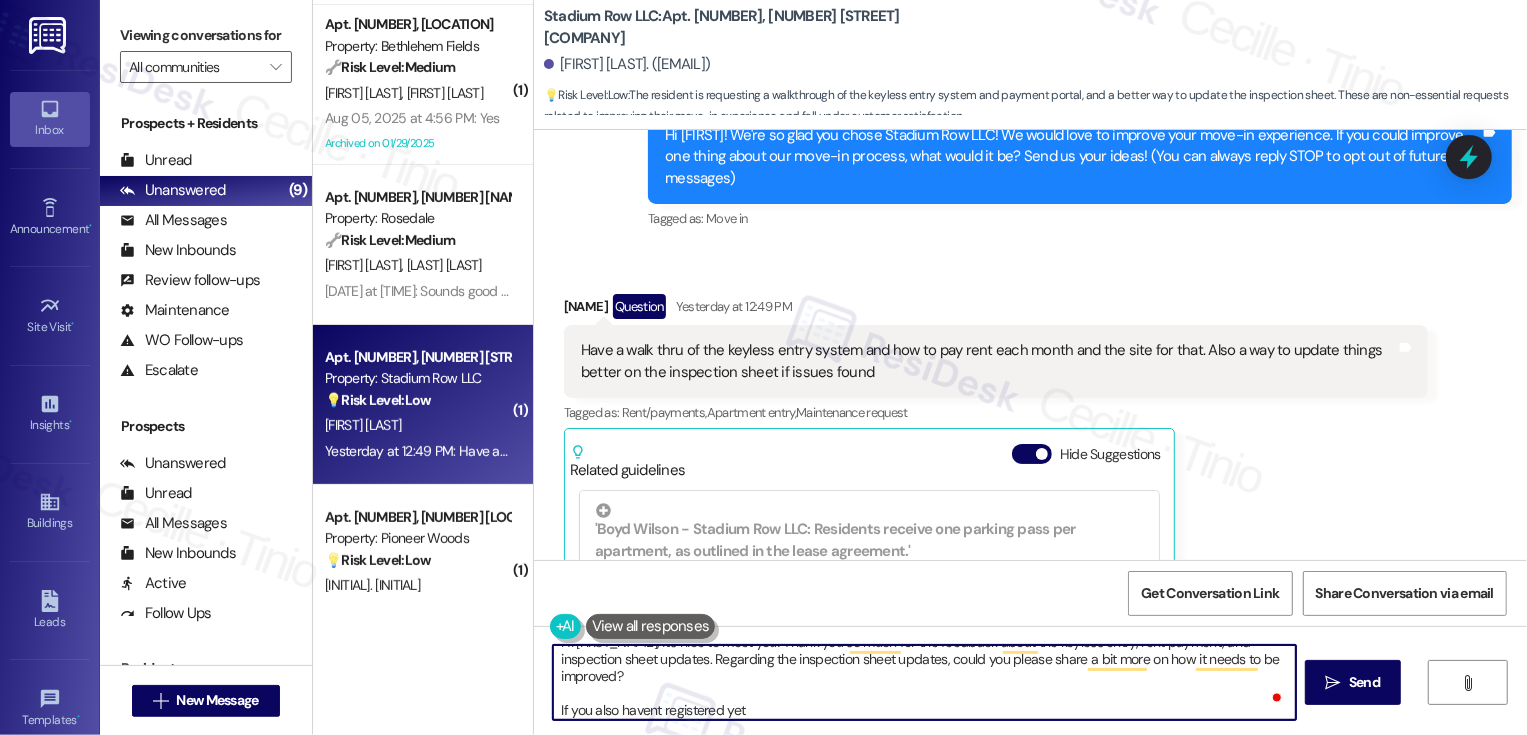 type on "Hi [FIRST_NAME], it's nice to meet you! Thank you so much for the feedback about the keyless entry, rent payment, and inspection sheet updates. Regarding the inspection sheet updates, could you please share a bit more on how it needs to be improved?
If you also havent registered yet" 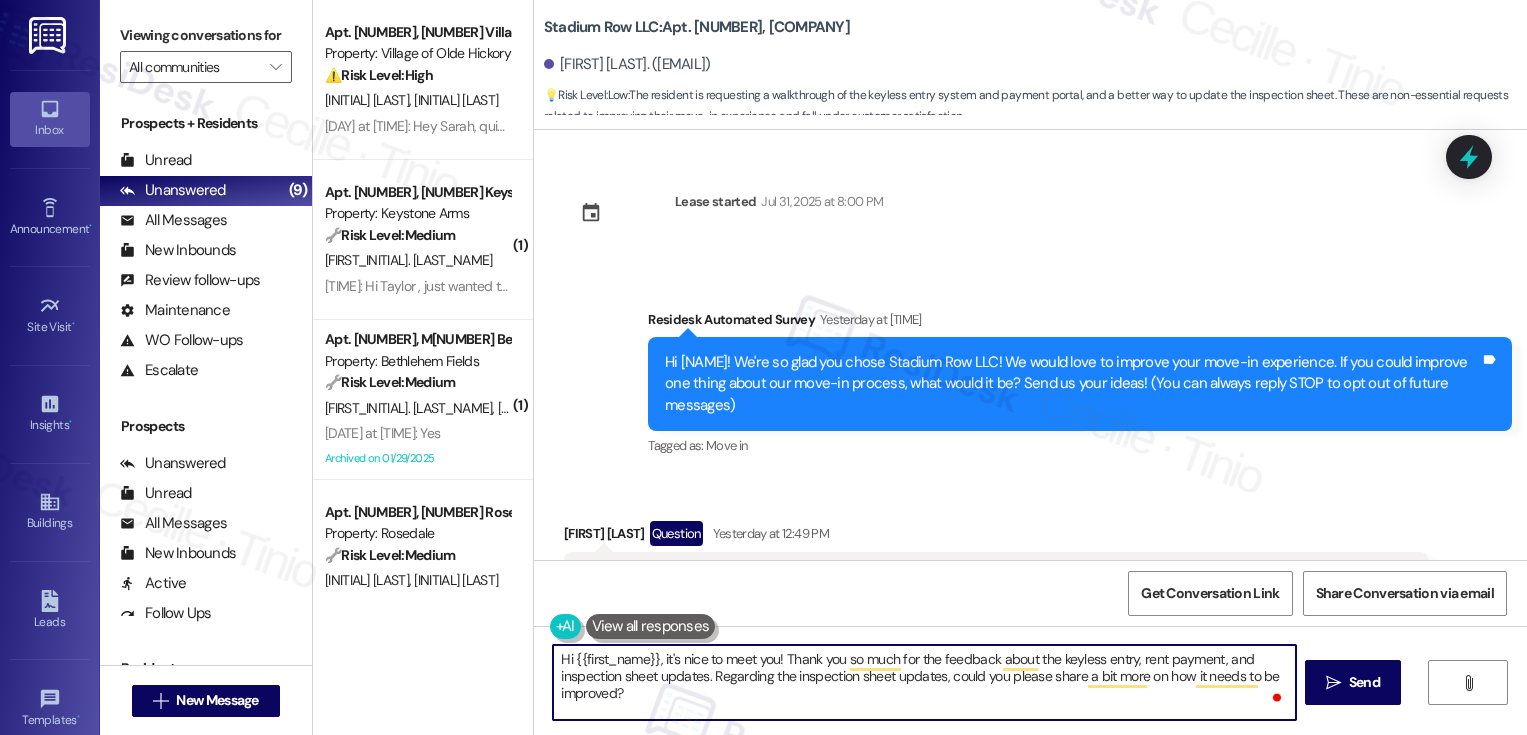scroll, scrollTop: 0, scrollLeft: 0, axis: both 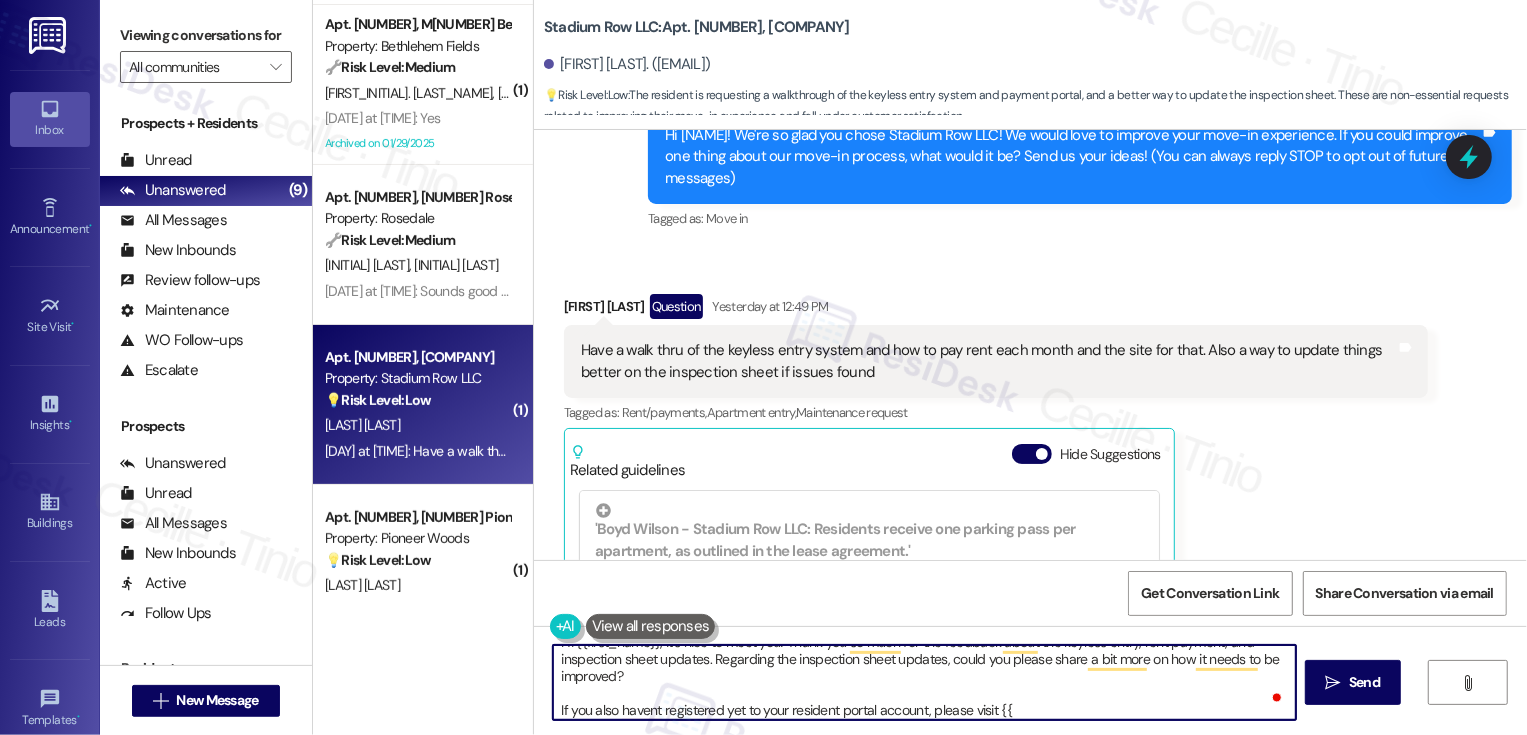 type on "Hi {{first_name}}, it's nice to meet you! Thank you so much for the feedback about the keyless entry, rent payment, and inspection sheet updates. Regarding the inspection sheet updates, could you please share a bit more on how it needs to be improved?
If you also havent registered yet to your resident portal account, please visit {{" 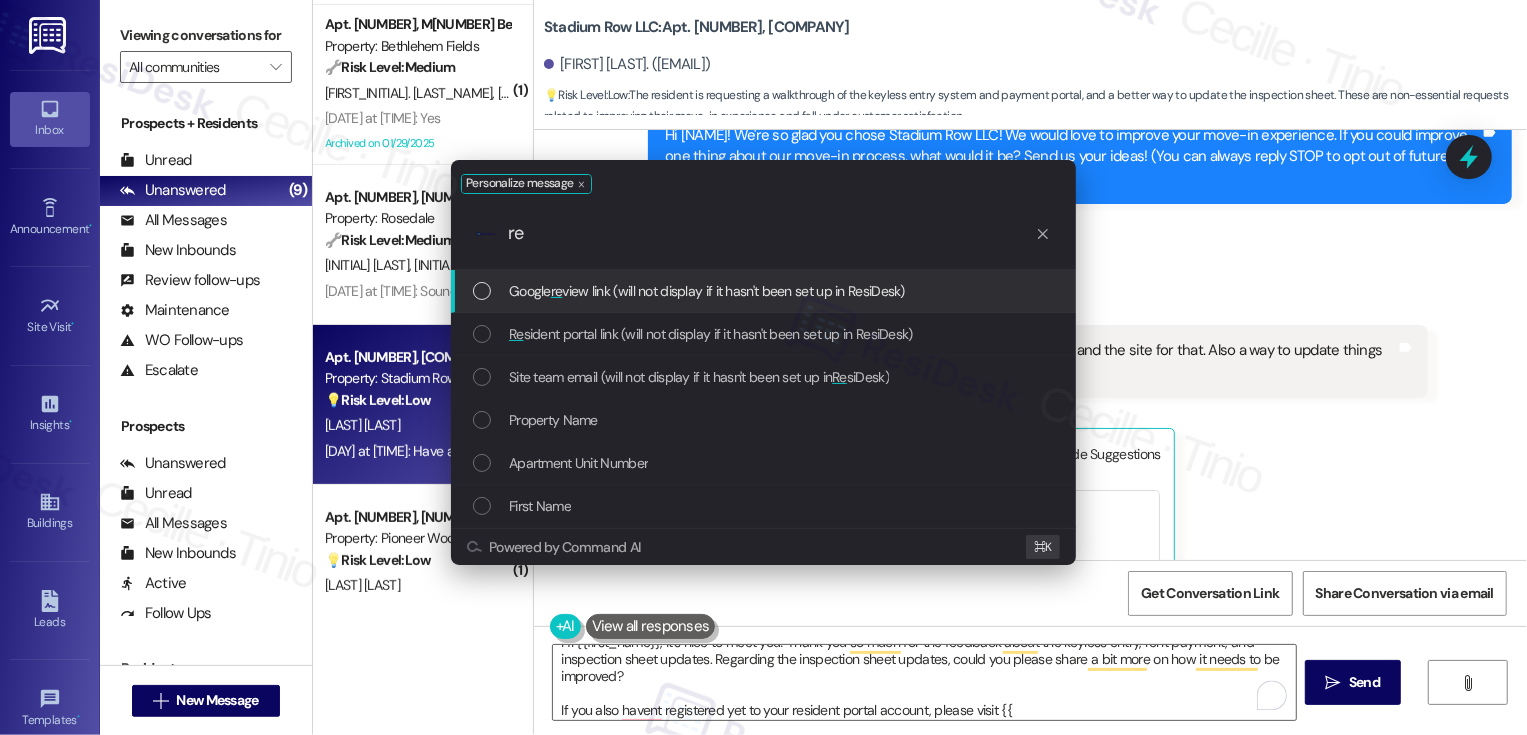 type on "res" 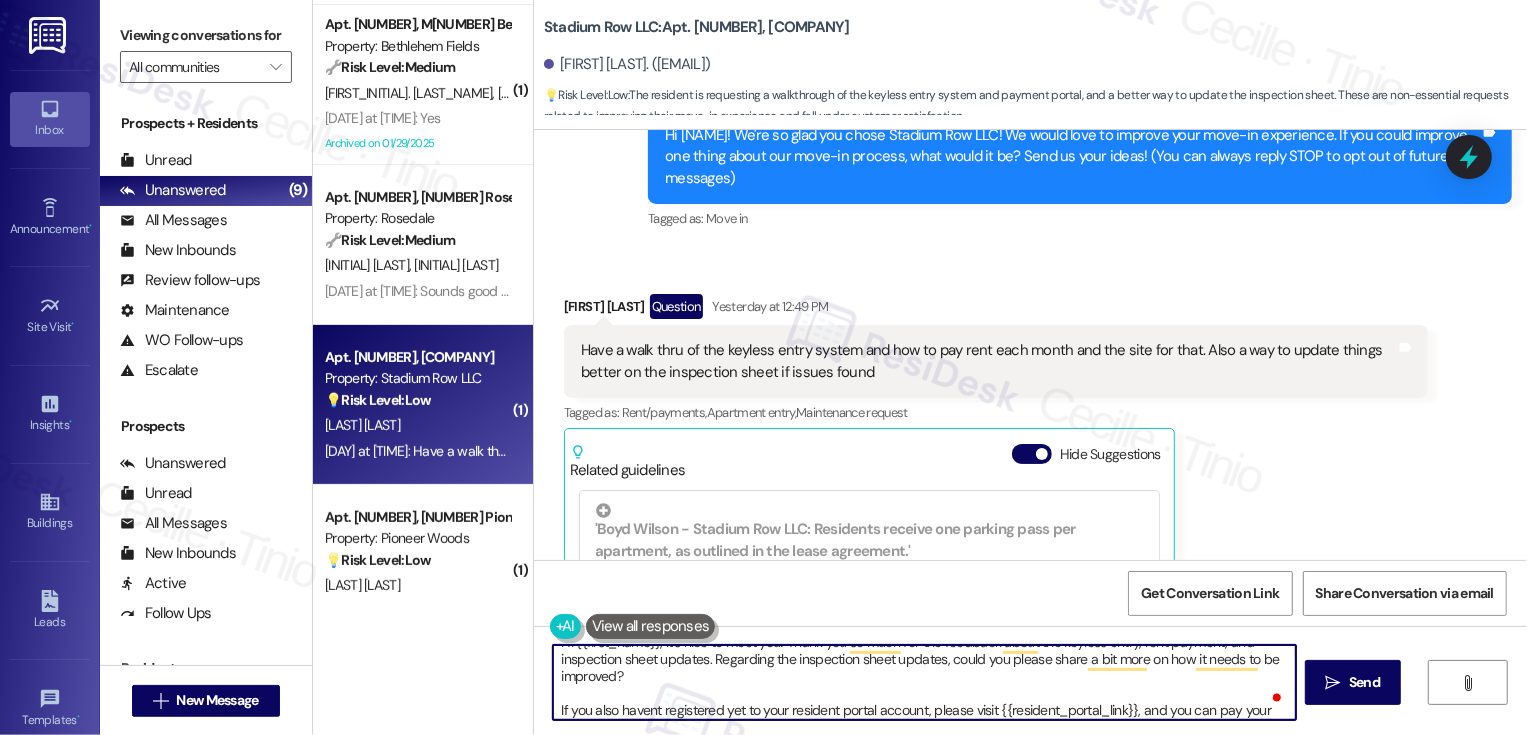 scroll, scrollTop: 34, scrollLeft: 0, axis: vertical 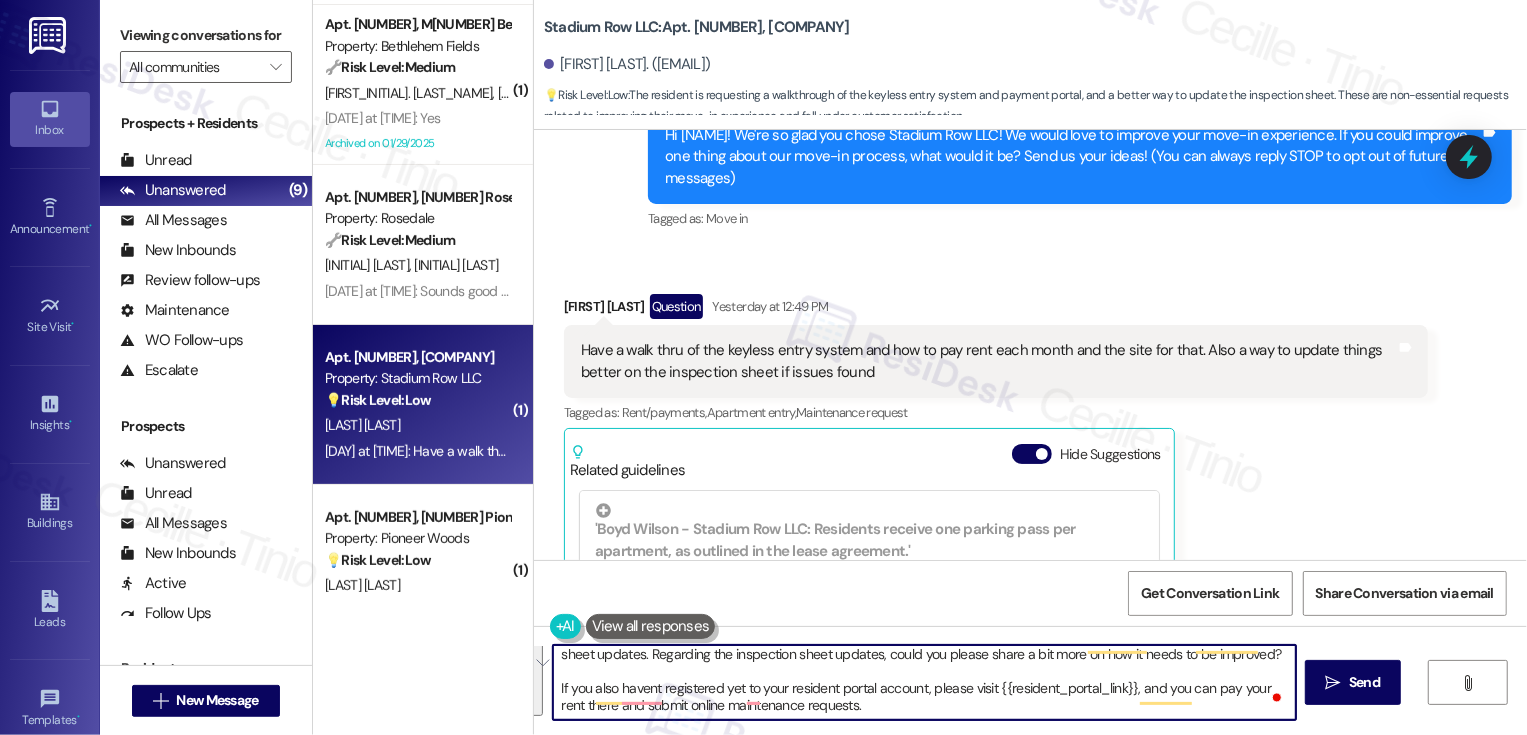 paste on "’s so nice to meet you!
Thank you so much for sharing your feedback about the keyless entry, rent payment process, and inspection sheet updates — we really appreciate you taking the time.
Regarding the inspection sheet, would you mind sharing a bit more detail about what could be improved? We’d love to better understand your experience so we can pass it along to the team.
Also, if you haven’t registered for your resident portal yet, you can do so by visiting {{resident_portal_link}}. From there, you’ll be able to pay rent, submit maintenance requests, and more — all in one convenient place!" 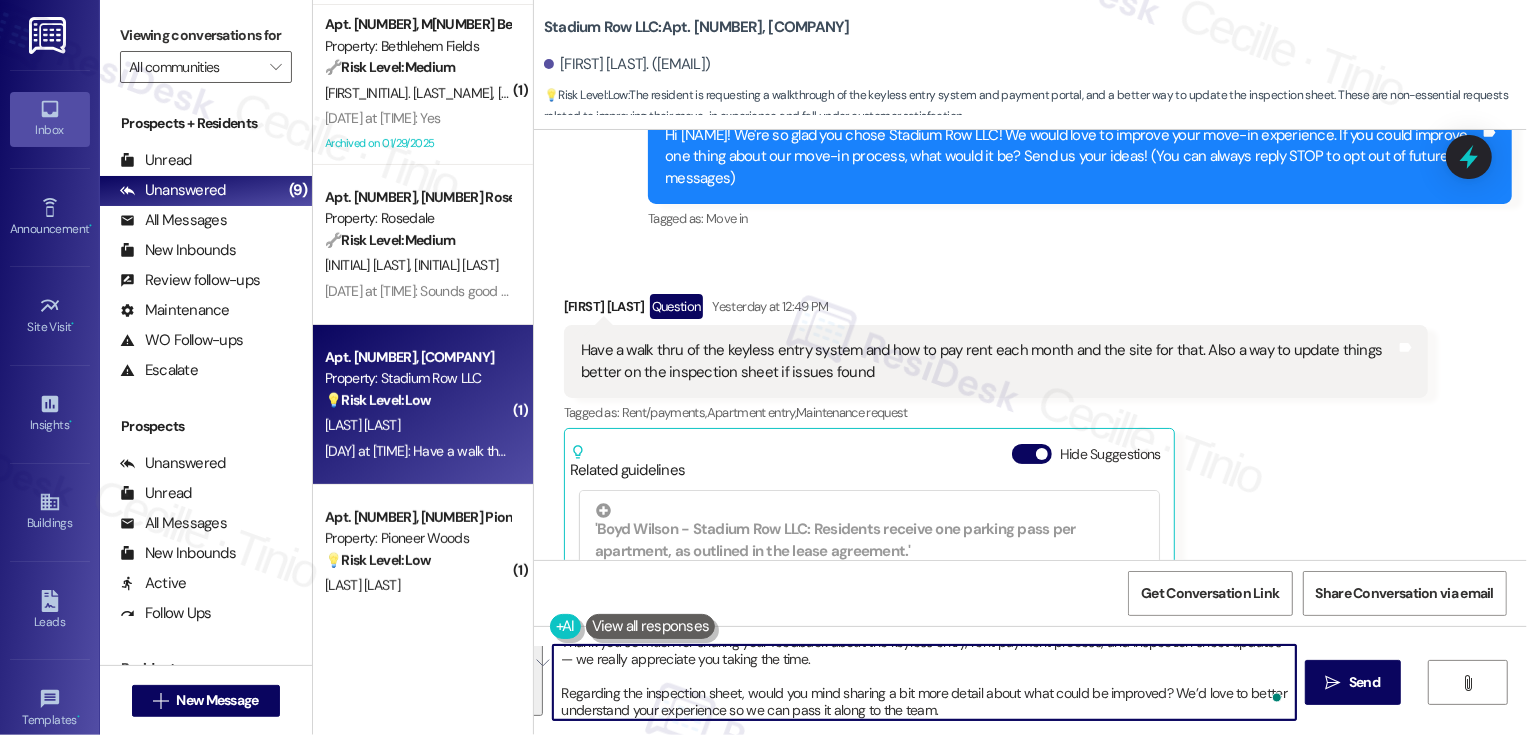 scroll, scrollTop: 85, scrollLeft: 0, axis: vertical 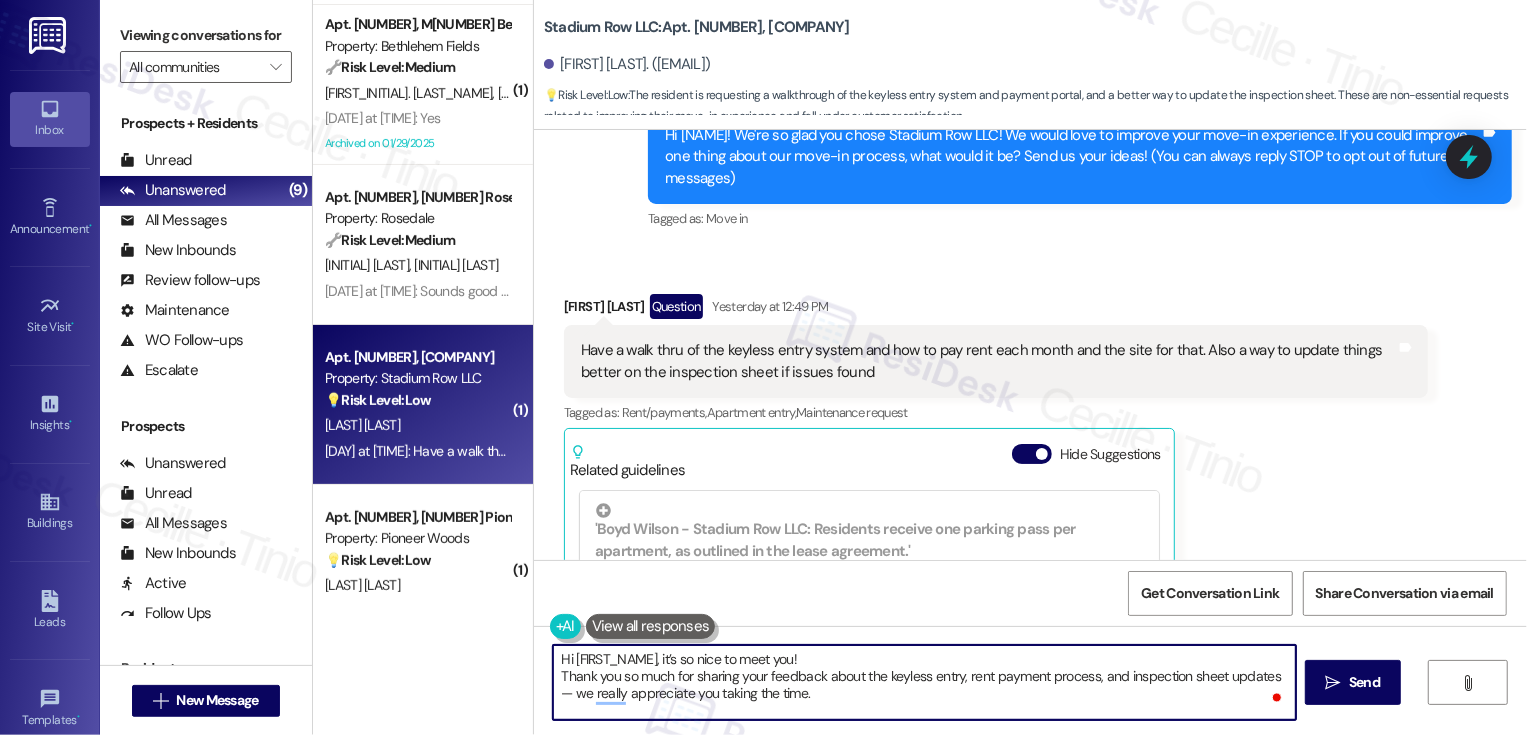 click on "Hi [FIRST_NAME], it’s so nice to meet you!
Thank you so much for sharing your feedback about the keyless entry, rent payment process, and inspection sheet updates — we really appreciate you taking the time.
Regarding the inspection sheet, would you mind sharing a bit more detail about what could be improved? We’d love to better understand your experience so we can pass it along to the team.
Also, if you haven’t registered for your resident portal yet, you can do so by visiting [URL]. From there, you’ll be able to pay rent, submit maintenance requests, and more — all in one convenient place!" at bounding box center (924, 682) 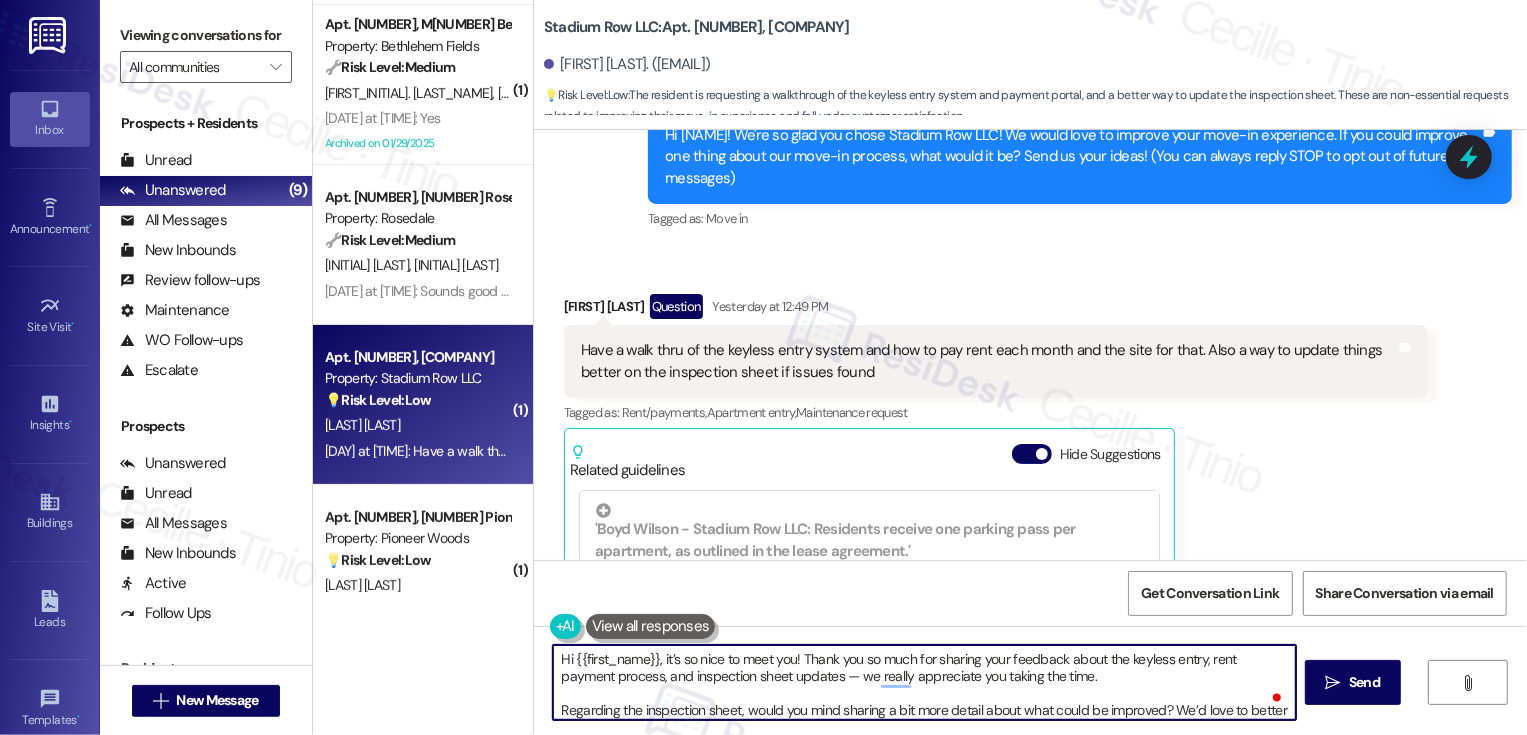 click on "Hi {{first_name}}, it’s so nice to meet you! Thank you so much for sharing your feedback about the keyless entry, rent payment process, and inspection sheet updates — we really appreciate you taking the time.
Regarding the inspection sheet, would you mind sharing a bit more detail about what could be improved? We’d love to better understand your experience so we can pass it along to the team.
Also, if you haven’t registered for your resident portal yet, you can do so by visiting {{resident_portal_link}}. From there, you’ll be able to pay rent, submit maintenance requests, and more — all in one convenient place!" at bounding box center (924, 682) 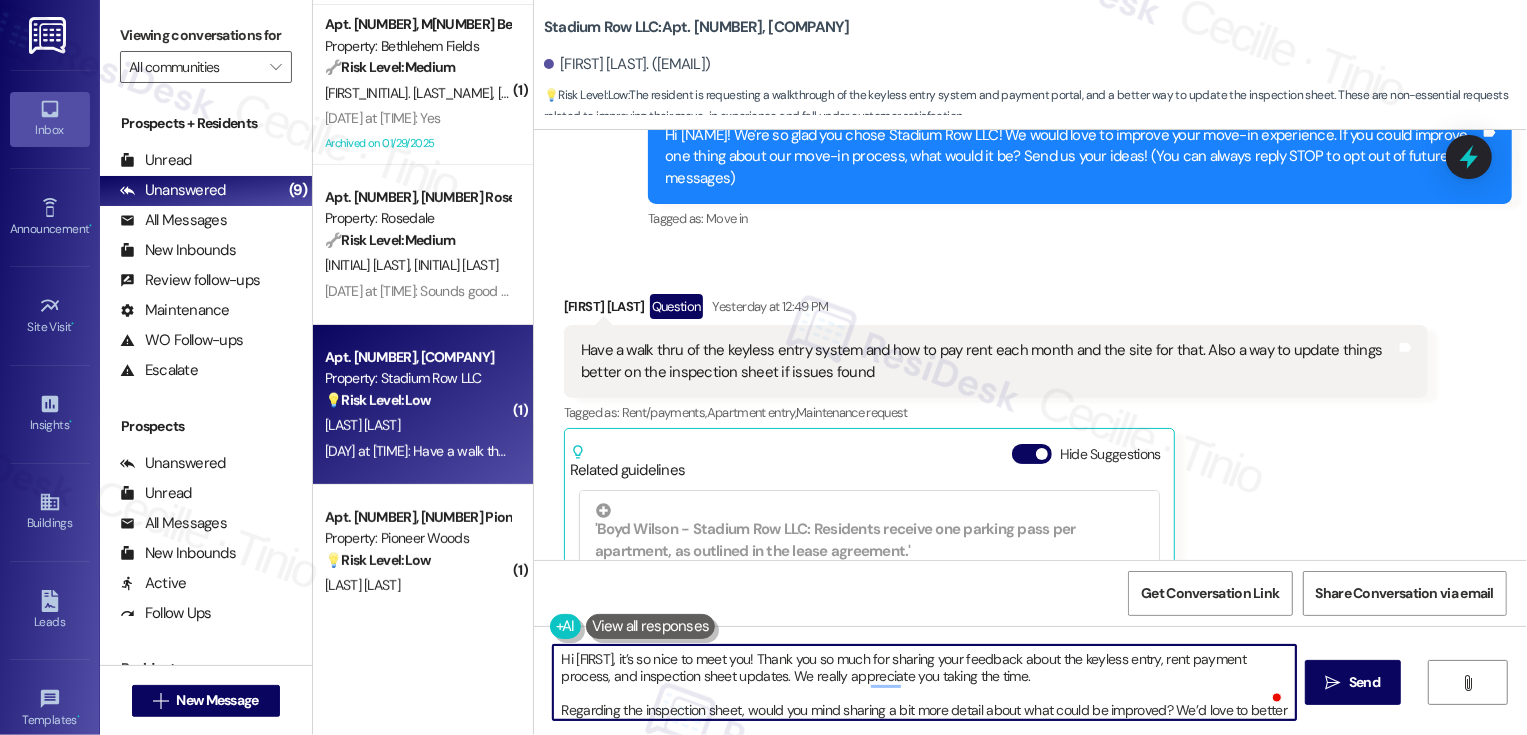 scroll, scrollTop: 27, scrollLeft: 0, axis: vertical 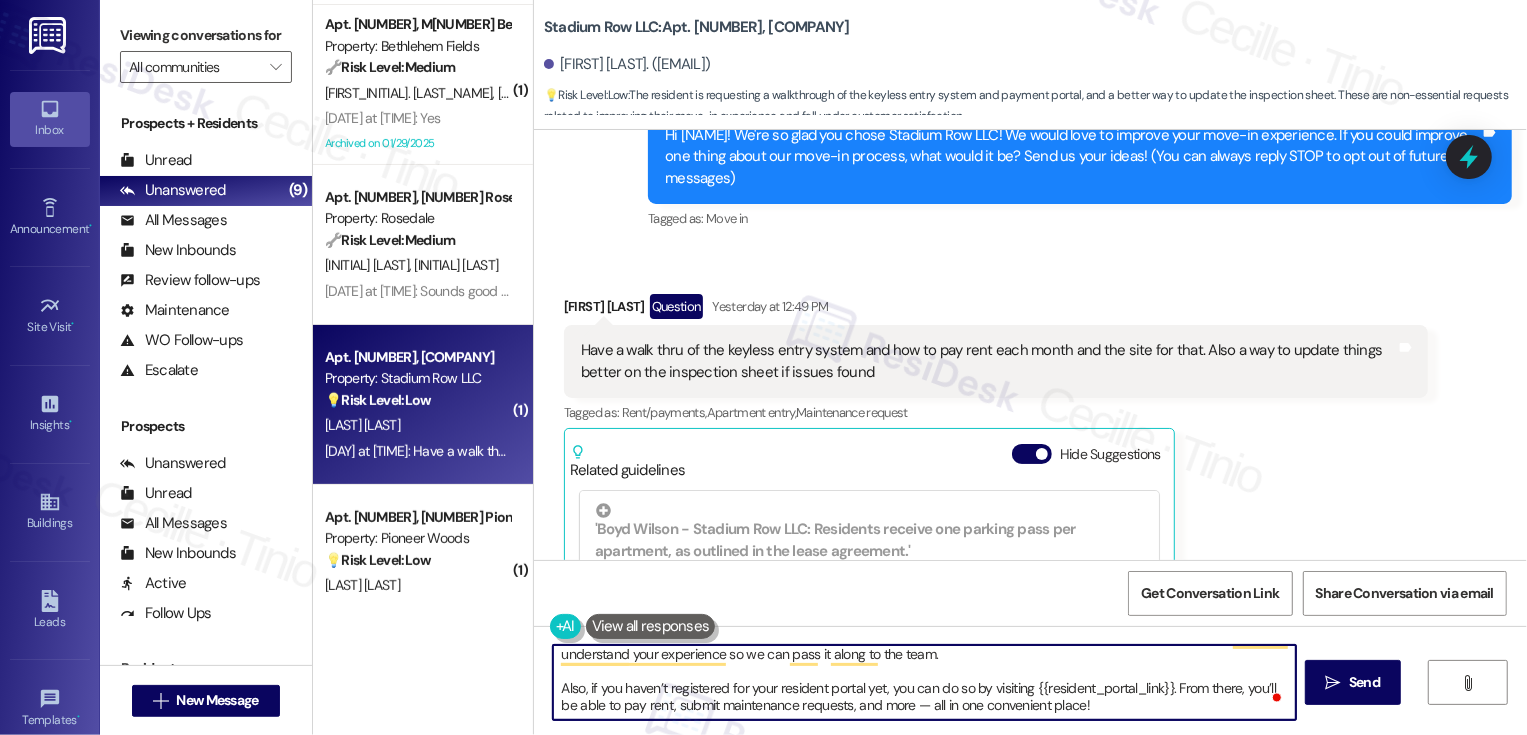 click on "Hi {{first_name}}, it’s so nice to meet you! Thank you so much for sharing your feedback about the keyless entry, rent payment process, and inspection sheet updates. We really appreciate you taking the time.
Regarding the inspection sheet, would you mind sharing a bit more detail about what could be improved? We’d love to better understand your experience so we can pass it along to the team.
Also, if you haven’t registered for your resident portal yet, you can do so by visiting {{resident_portal_link}}. From there, you’ll be able to pay rent, submit maintenance requests, and more — all in one convenient place!" at bounding box center (924, 682) 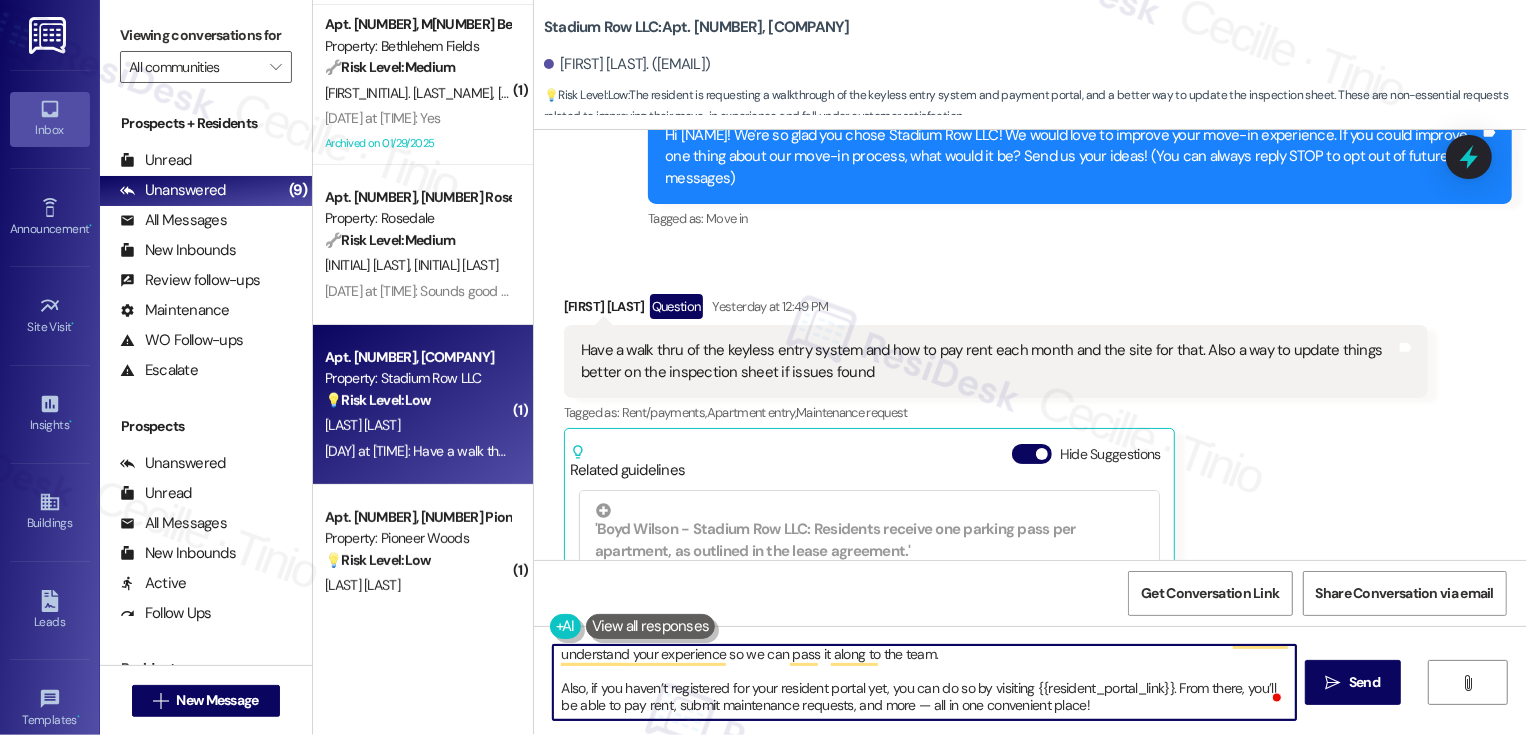 click on "Hi {{first_name}}, it’s so nice to meet you! Thank you so much for sharing your feedback about the keyless entry, rent payment process, and inspection sheet updates. We really appreciate you taking the time.
Regarding the inspection sheet, would you mind sharing a bit more detail about what could be improved? We’d love to better understand your experience so we can pass it along to the team.
Also, if you haven’t registered for your resident portal yet, you can do so by visiting {{resident_portal_link}}. From there, you’ll be able to pay rent, submit maintenance requests, and more — all in one convenient place!" at bounding box center (924, 682) 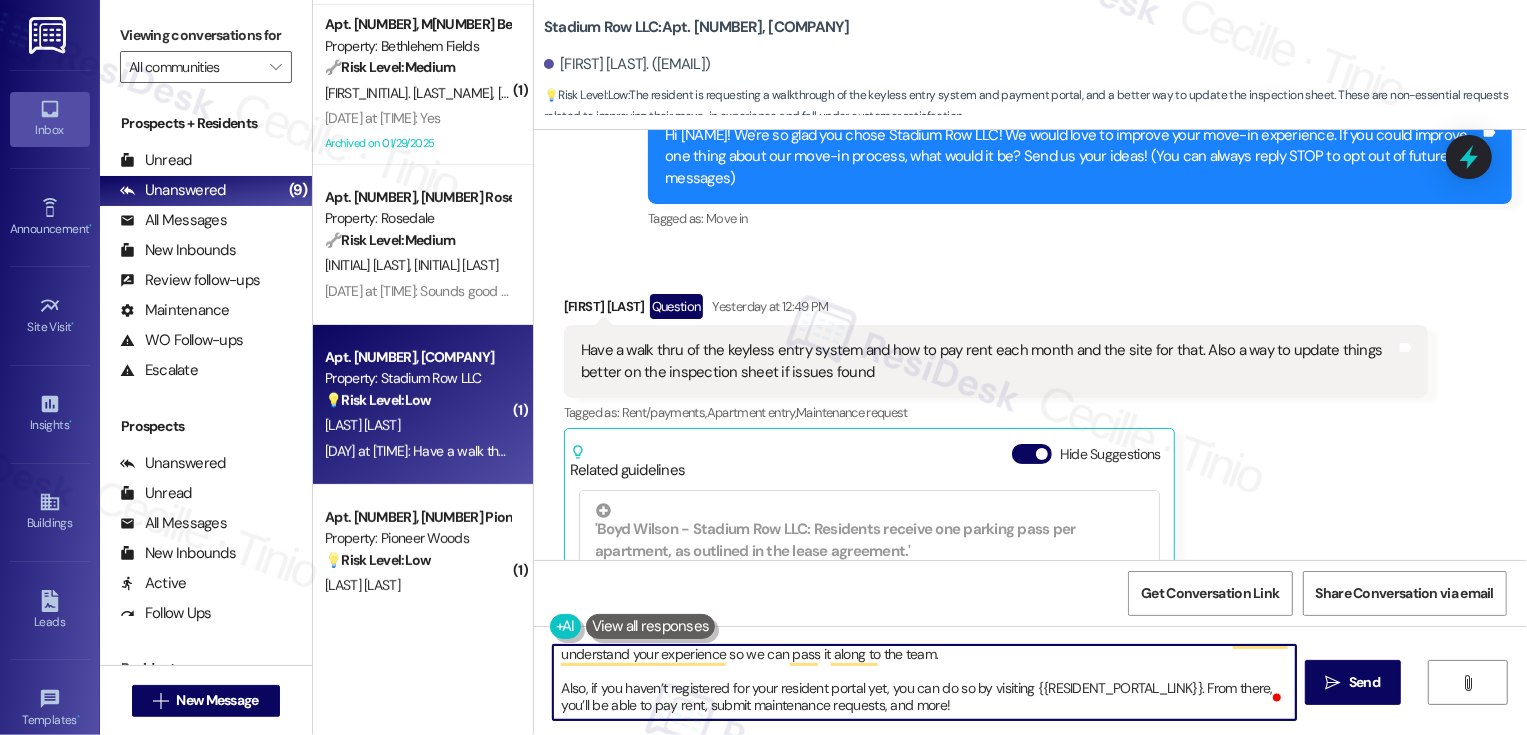 scroll, scrollTop: 0, scrollLeft: 0, axis: both 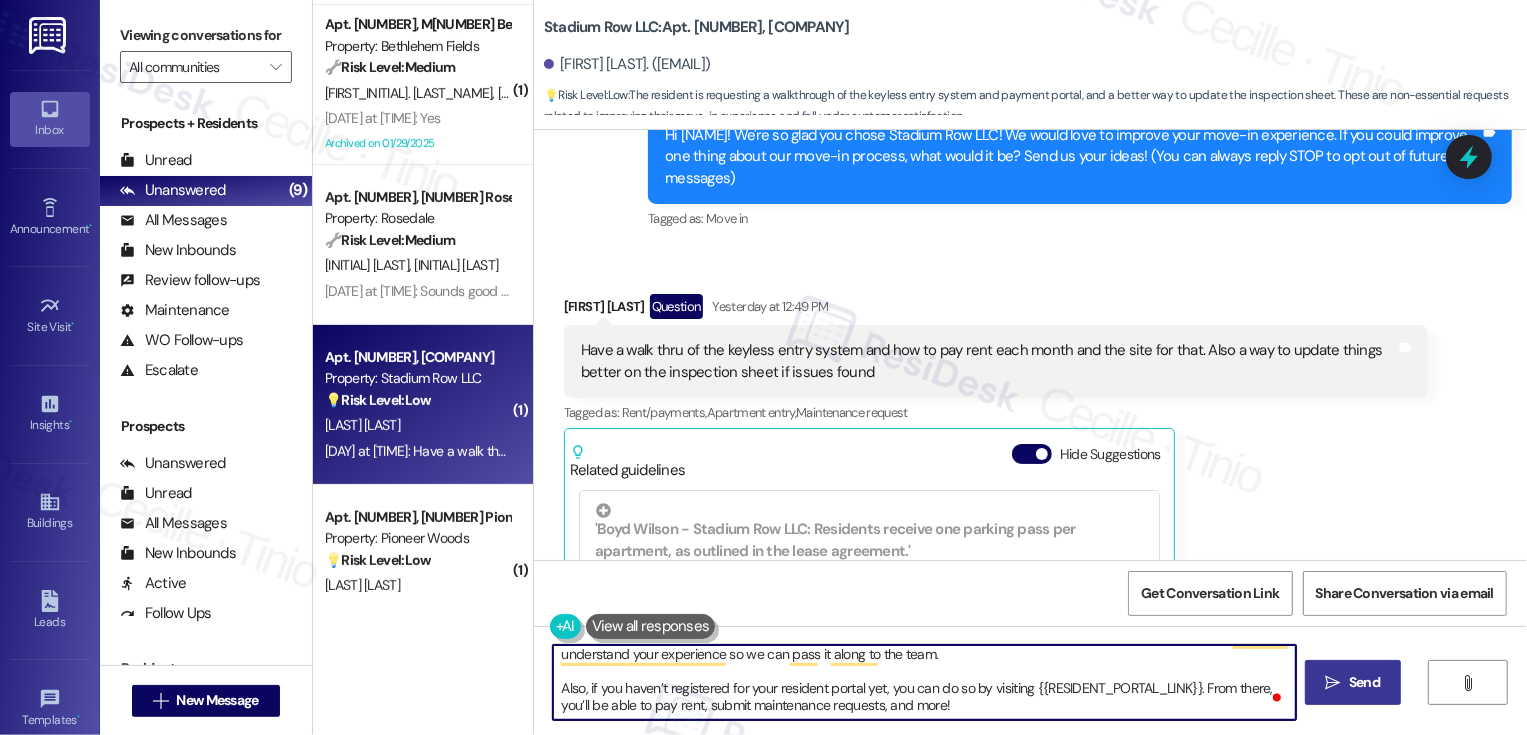 type on "Hi {{first_name}}, it’s so nice to meet you! Thank you so much for sharing your feedback about the keyless entry, rent payment process, and inspection sheet updates. We really appreciate you taking the time.
Regarding the inspection sheet, would you mind sharing a bit more detail about what could be improved? We’d love to better understand your experience so we can pass it along to the team.
Also, if you haven’t registered for your resident portal yet, you can do so by visiting {{resident_portal_link}}. From there, you’ll be able to pay rent, submit maintenance requests, and more!" 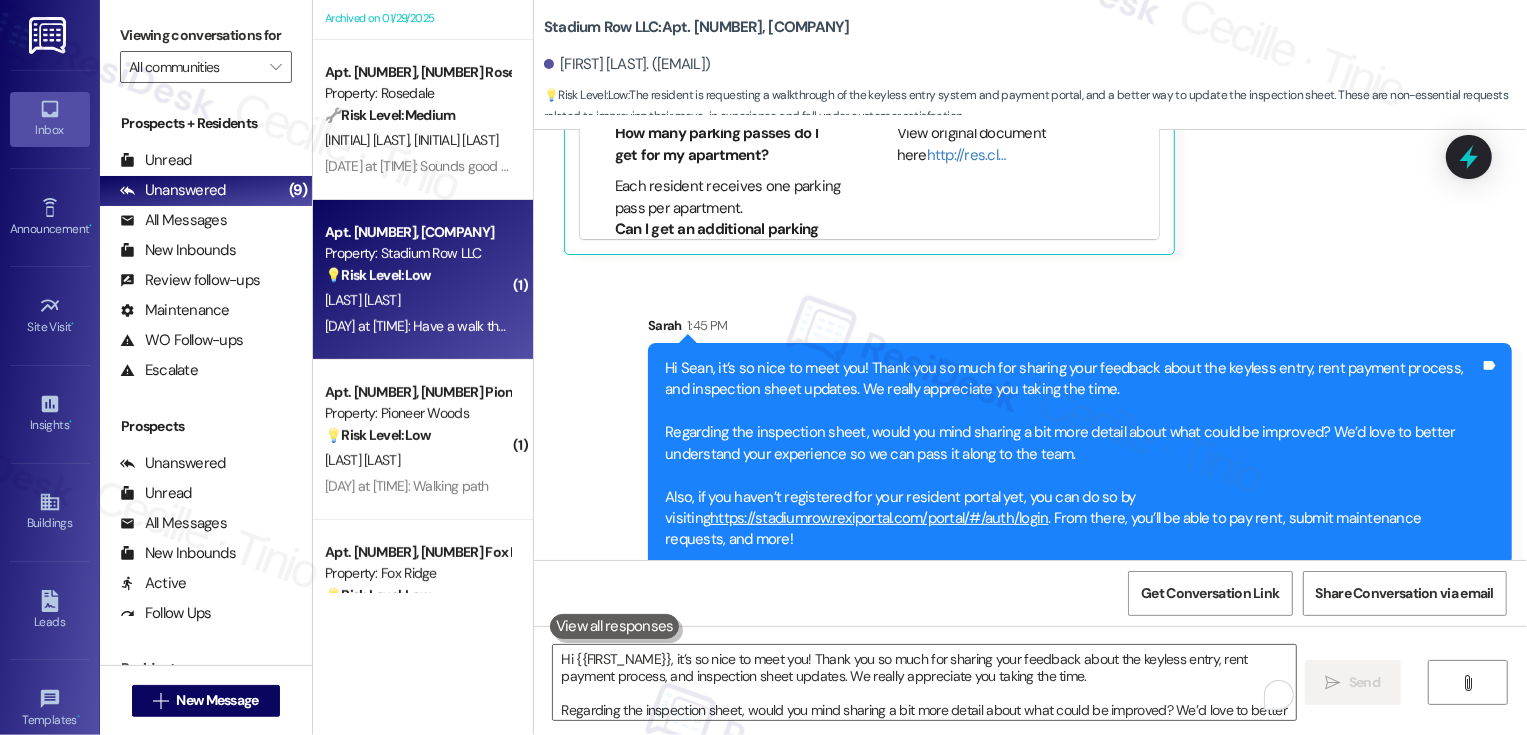 click on "Apt. [NUMBER], [NUMBER] [LOCATION]" at bounding box center [417, 392] 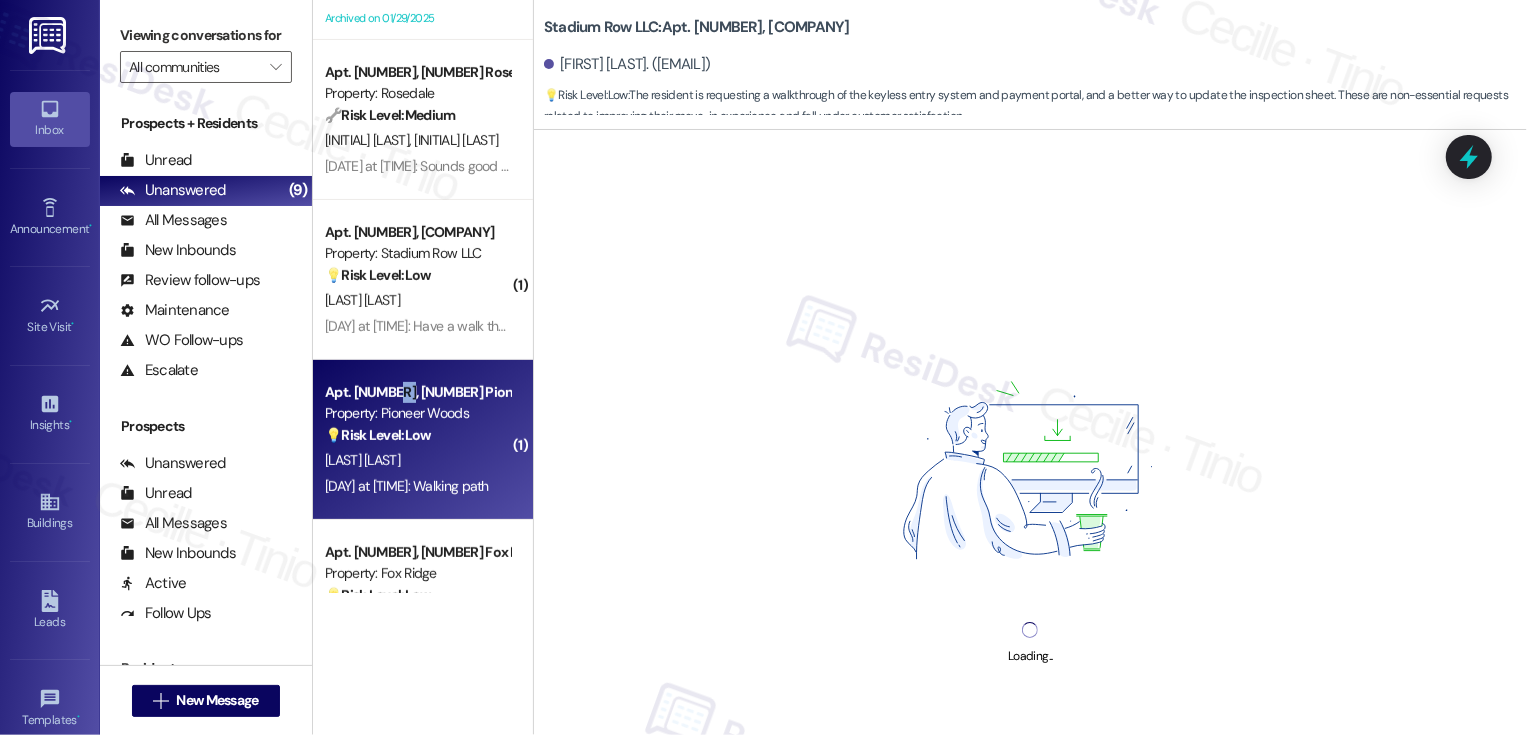 click on "Apt. [NUMBER], [NUMBER] [LOCATION]" at bounding box center (417, 392) 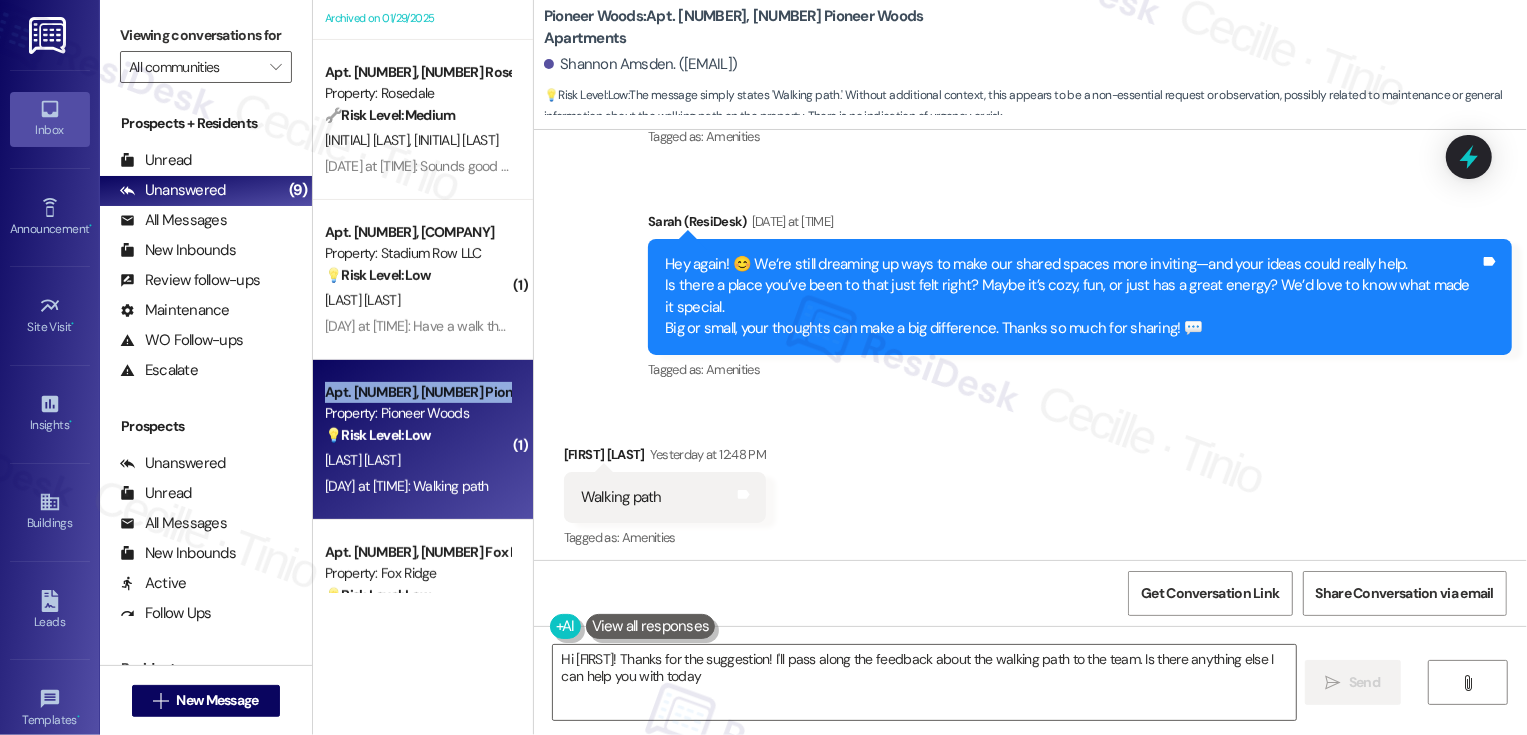 type on "Hi {{first_name}}! Thanks for the suggestion! I'll pass along the feedback about the walking path to the team. Is there anything else I can help you with today?" 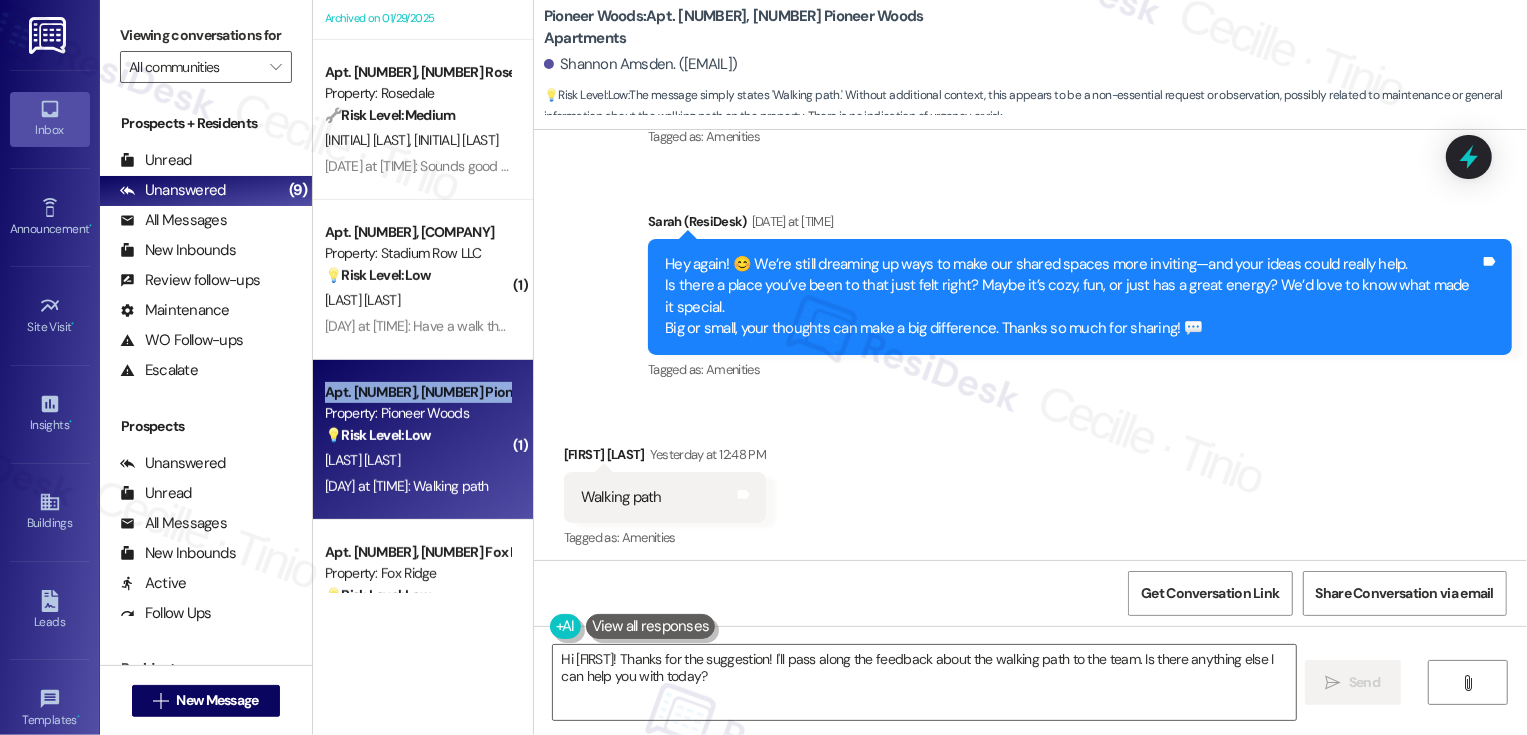 click on "Received via SMS Shannon Amsden Yesterday at 12:48 PM Walking path Tags and notes Tagged as:   Amenities Click to highlight conversations about Amenities" at bounding box center [1030, 483] 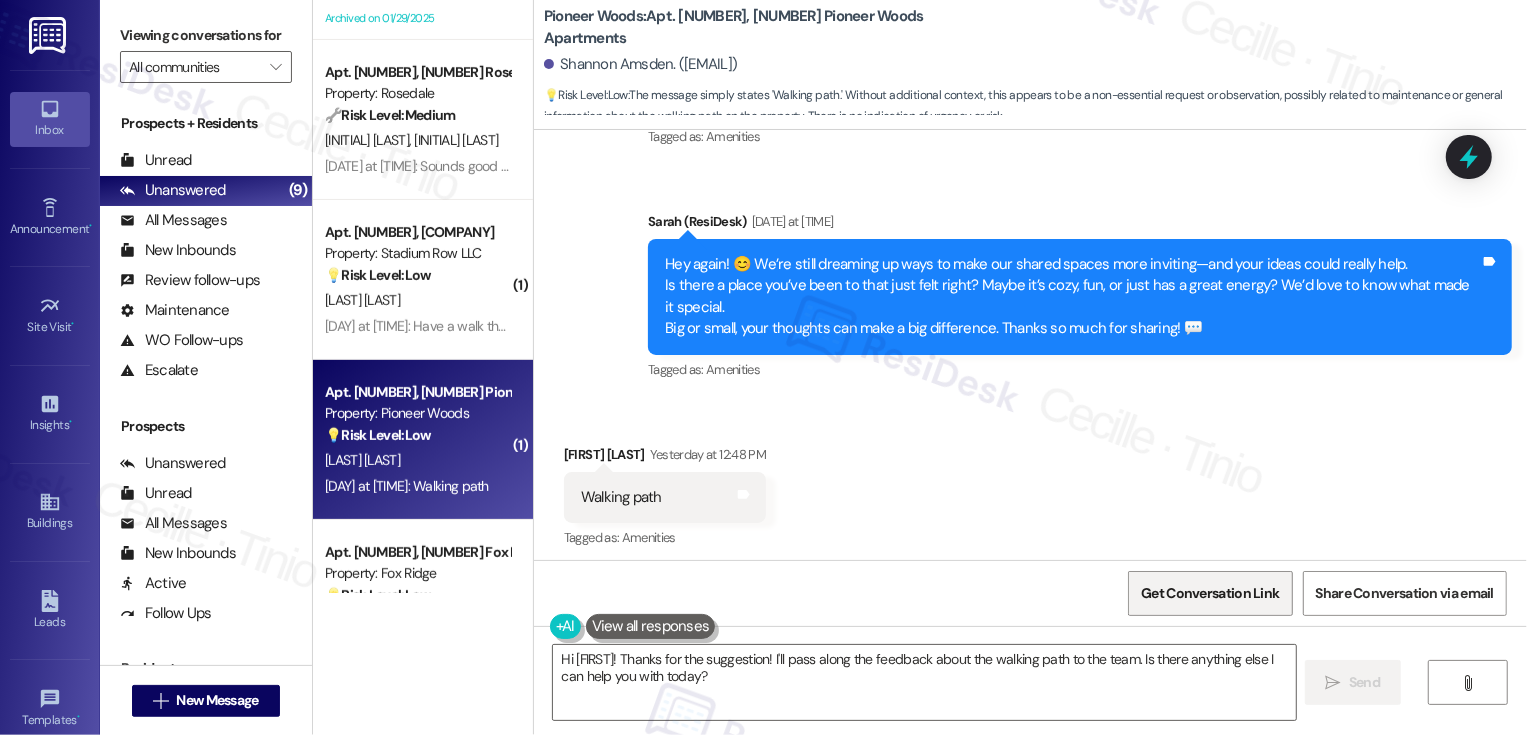 click on "Get Conversation Link" at bounding box center [1210, 593] 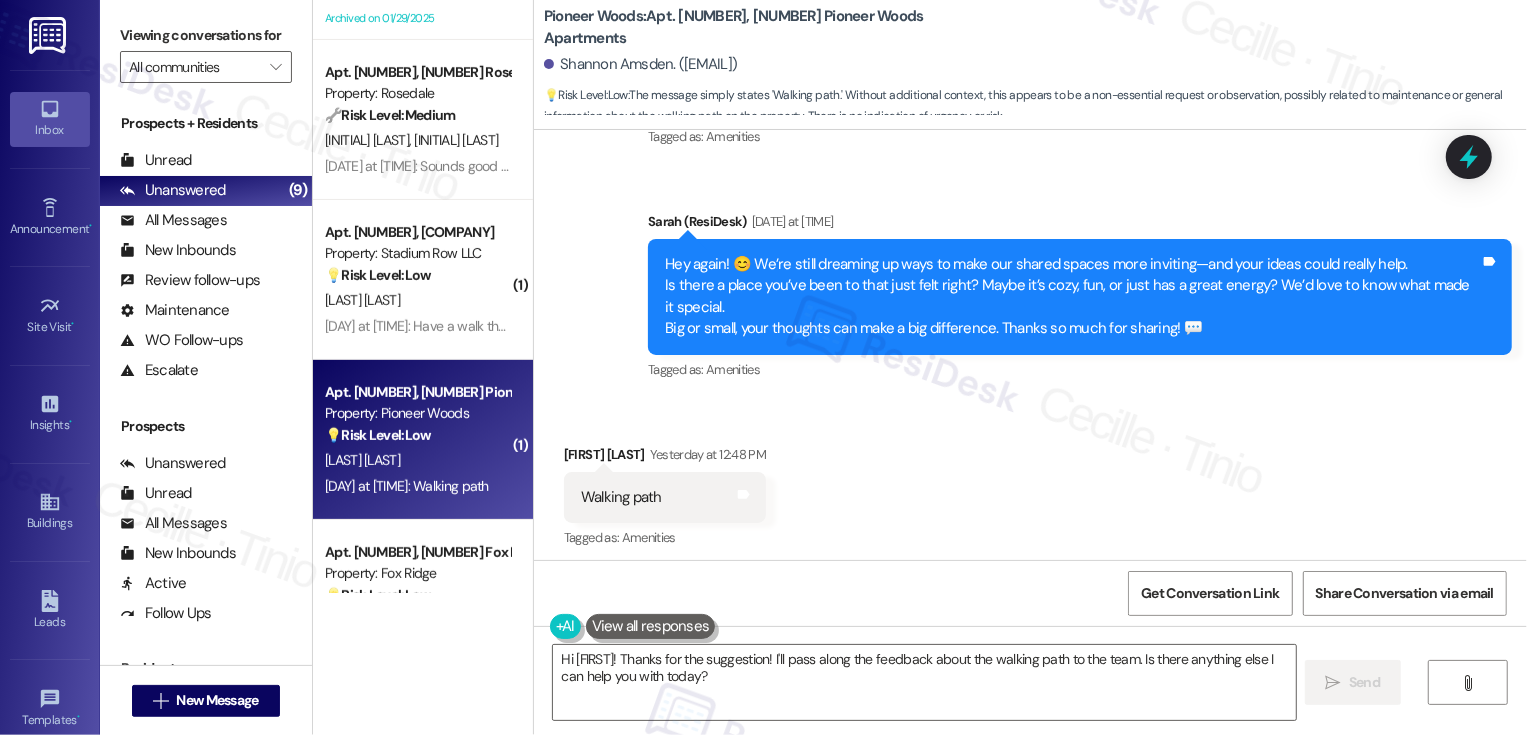 click on "Received via SMS Shannon Amsden Yesterday at 12:48 PM Walking path Tags and notes Tagged as:   Amenities Click to highlight conversations about Amenities" at bounding box center [1030, 483] 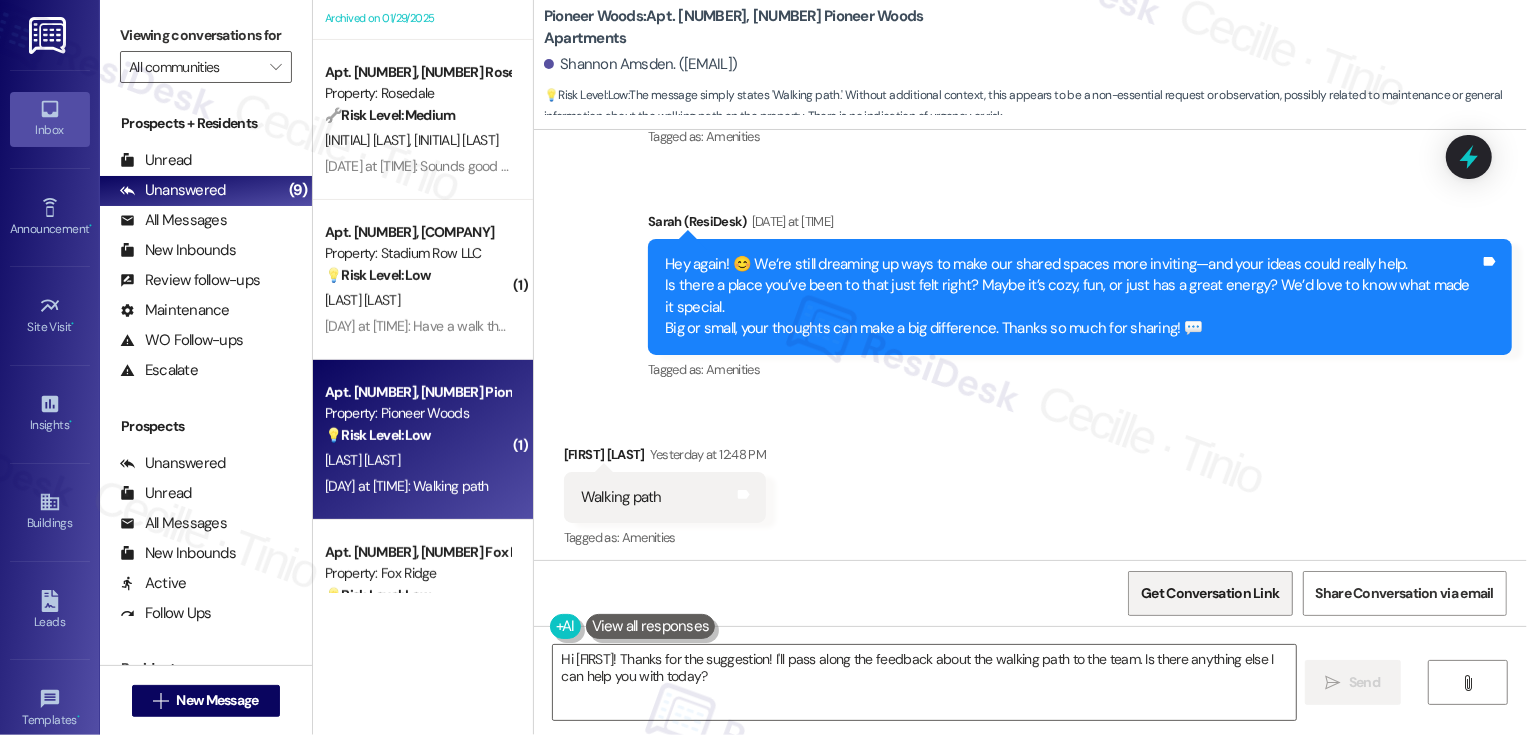 click on "Get Conversation Link" at bounding box center [1210, 593] 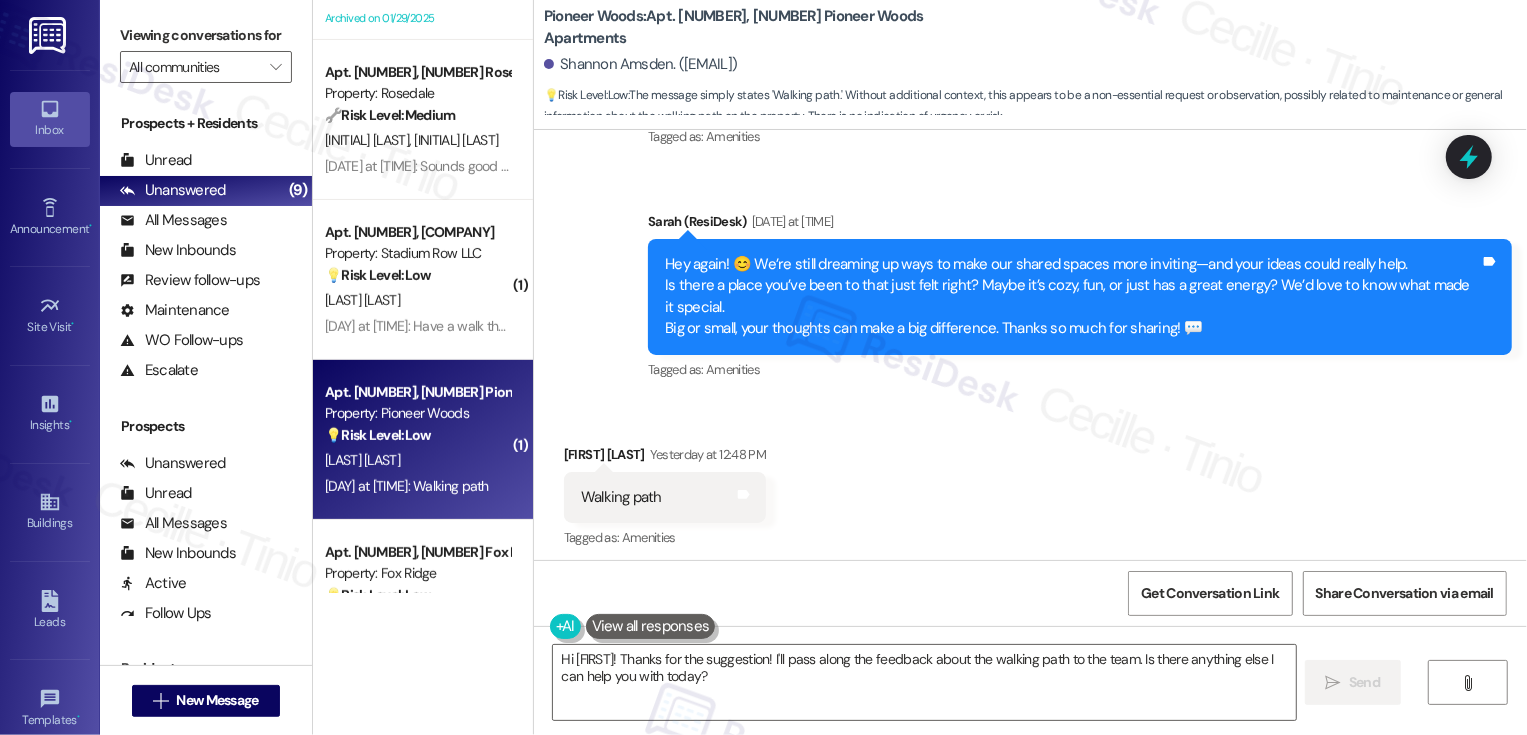 click on "Received via SMS Shannon Amsden Yesterday at 12:48 PM Walking path Tags and notes Tagged as:   Amenities Click to highlight conversations about Amenities" at bounding box center (1030, 483) 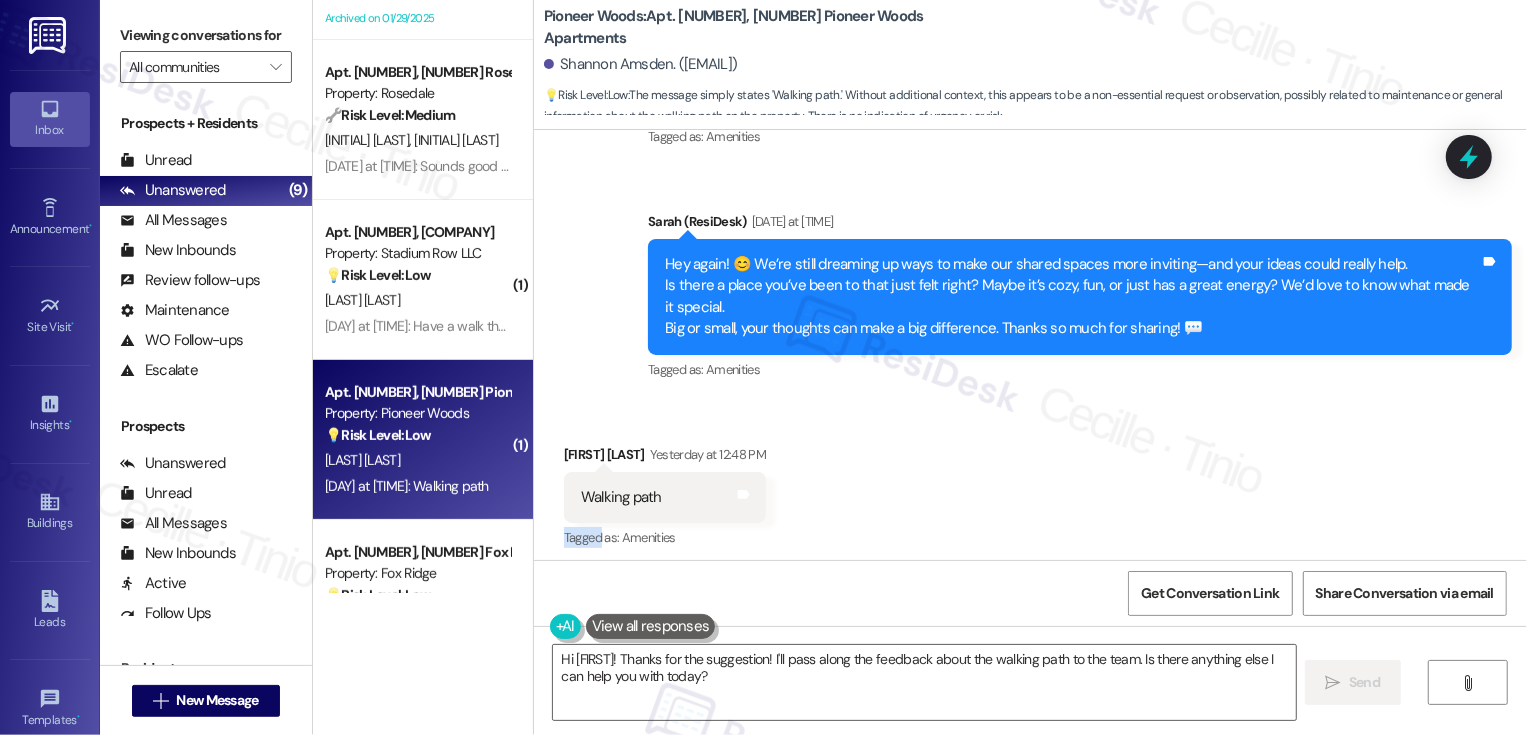 click on "Received via SMS Shannon Amsden Yesterday at 12:48 PM Walking path Tags and notes Tagged as:   Amenities Click to highlight conversations about Amenities" at bounding box center [1030, 483] 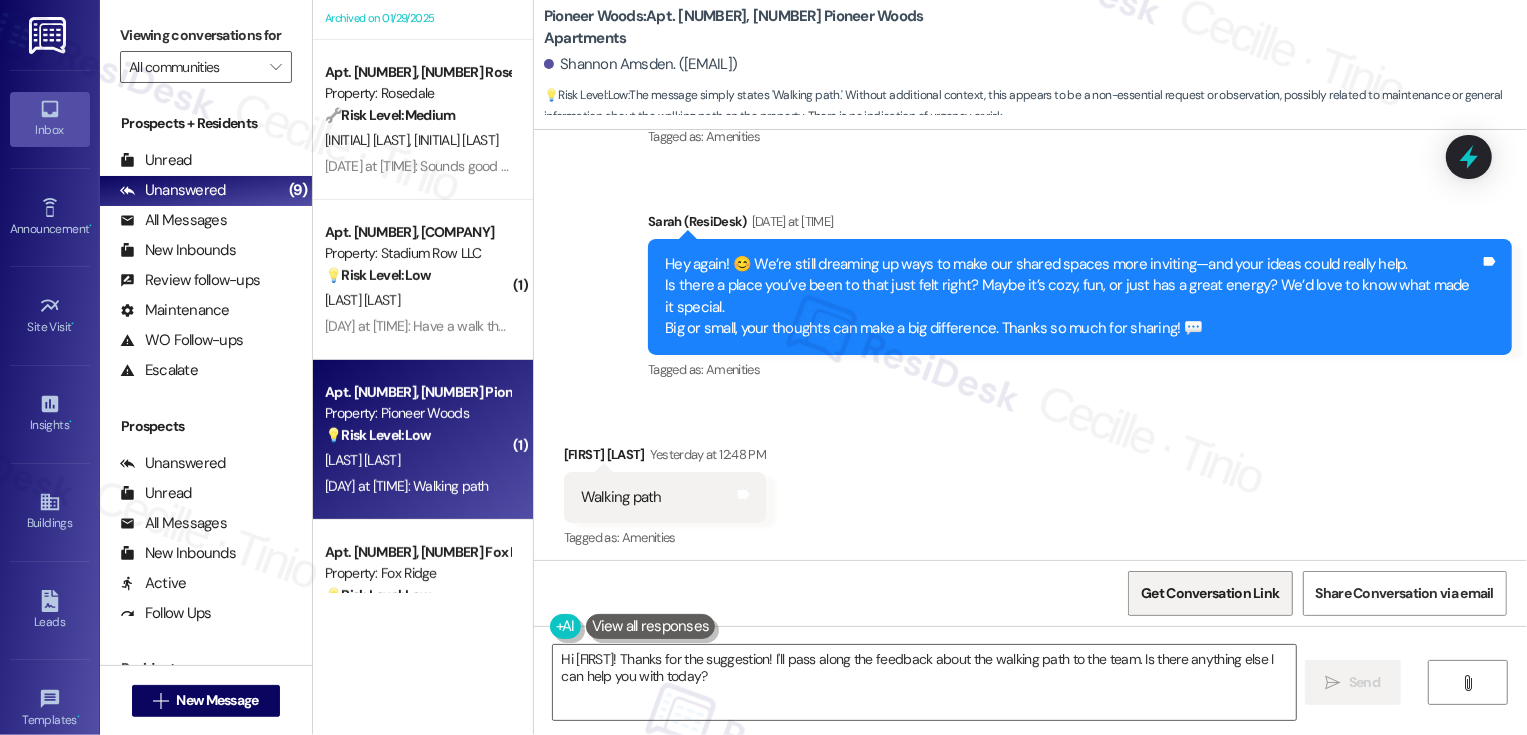 click on "Get Conversation Link" at bounding box center [1210, 593] 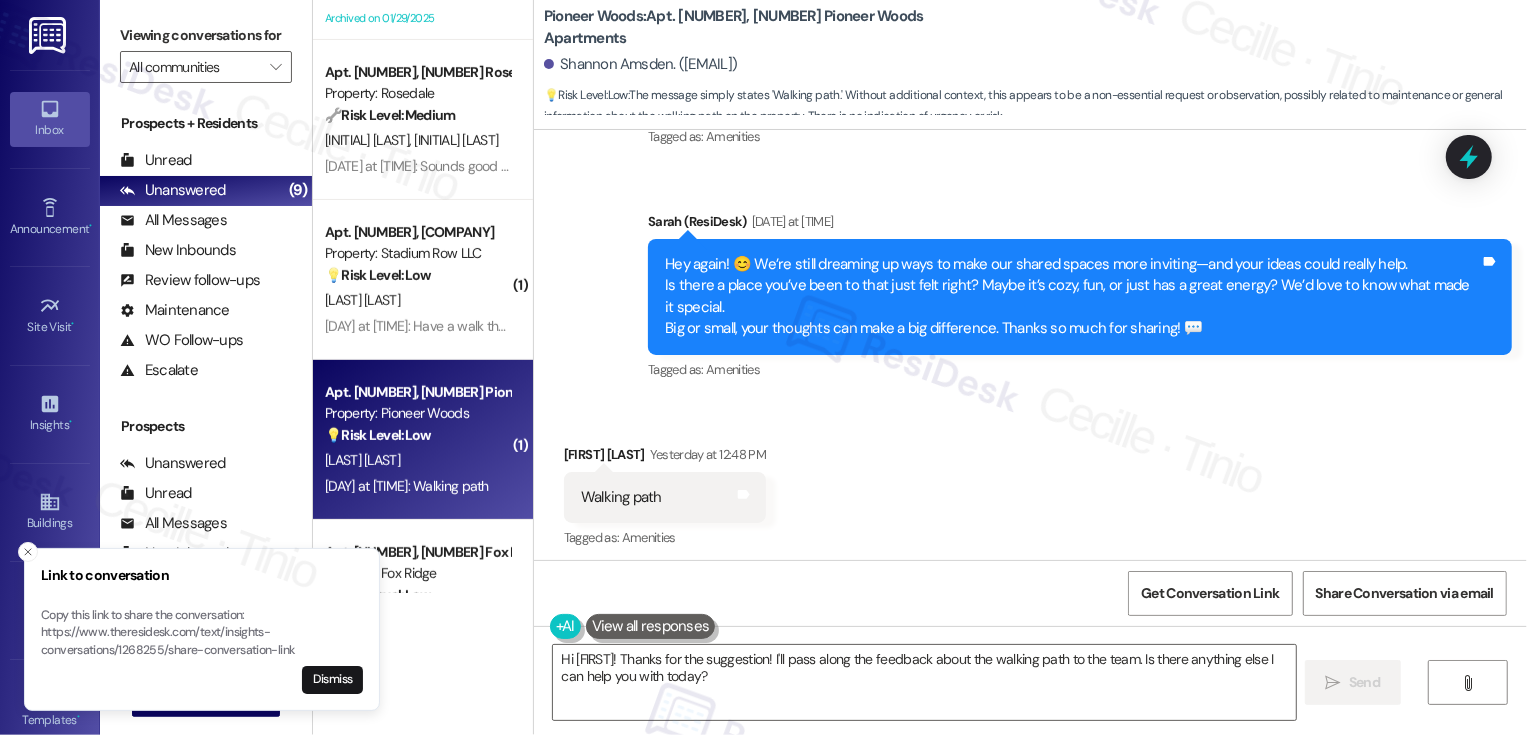 type 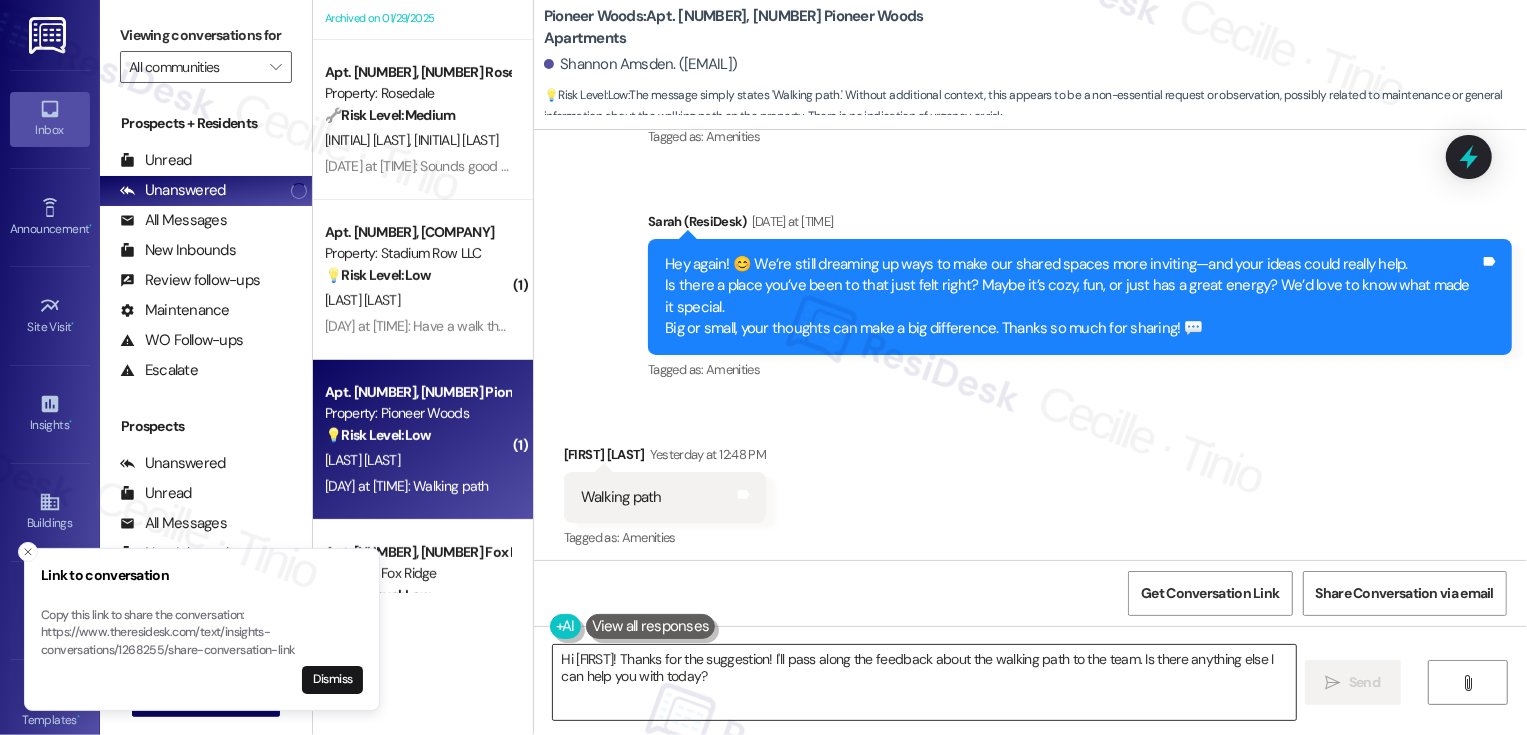 click on "Hi {{first_name}}! Thanks for the suggestion! I'll pass along the feedback about the walking path to the team. Is there anything else I can help you with today?" at bounding box center [924, 682] 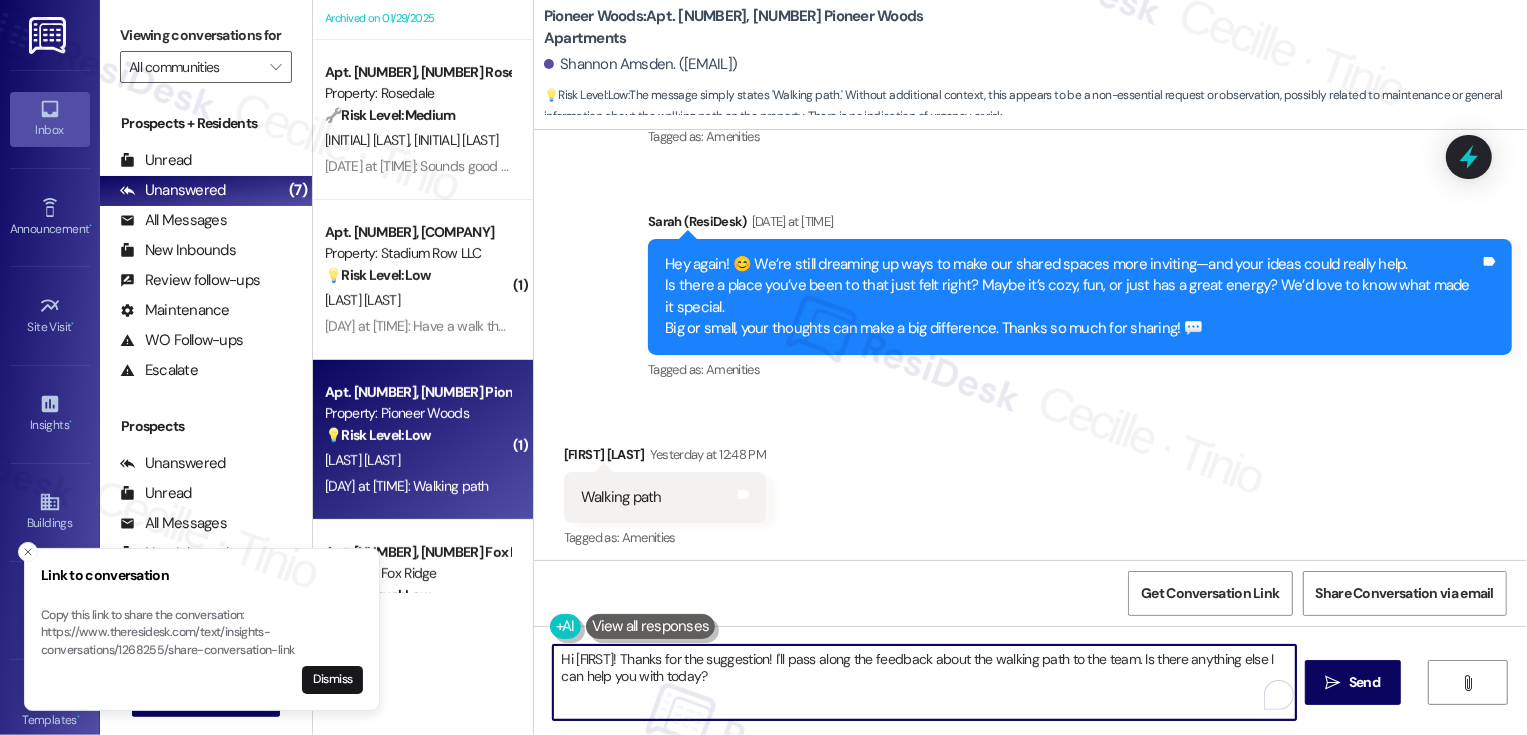 click on "Hi {{first_name}}! Thanks for the suggestion! I'll pass along the feedback about the walking path to the team. Is there anything else I can help you with today?" at bounding box center [924, 682] 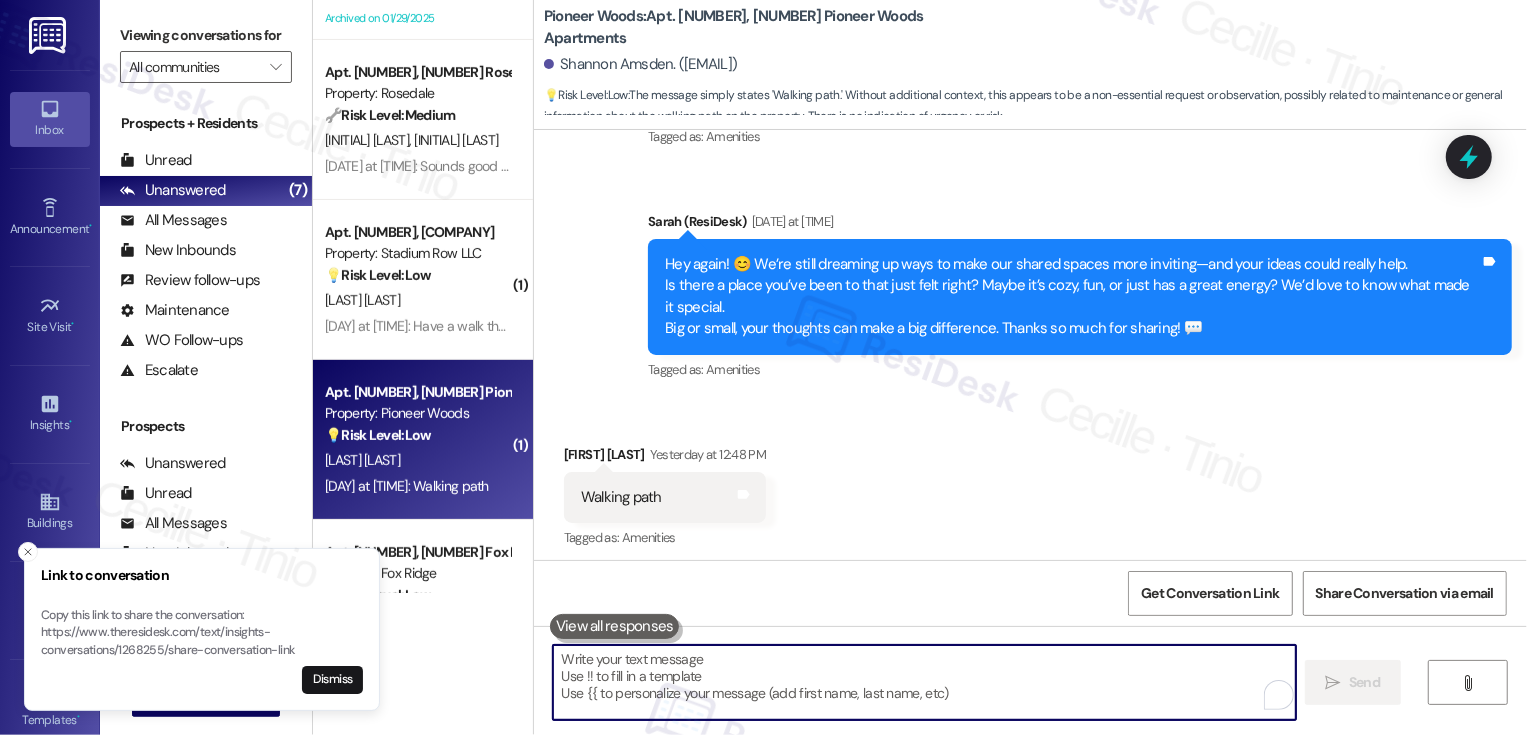 paste on "Love that—thank you for sharing 🙏
We’re trying to design this with actual residents in mind, so every little detail helps." 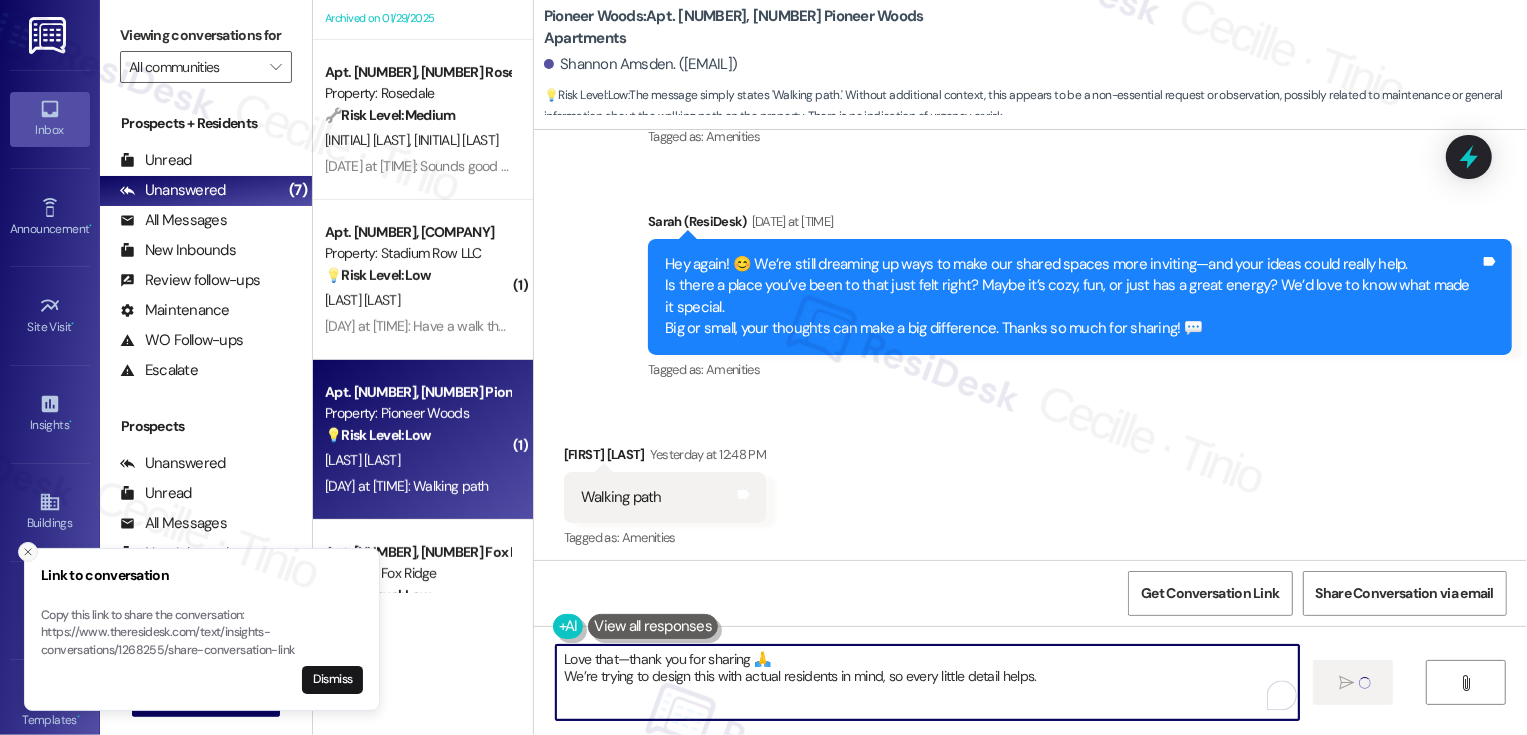 type on "Love that—thank you for sharing 🙏
We’re trying to design this with actual residents in mind, so every little detail helps." 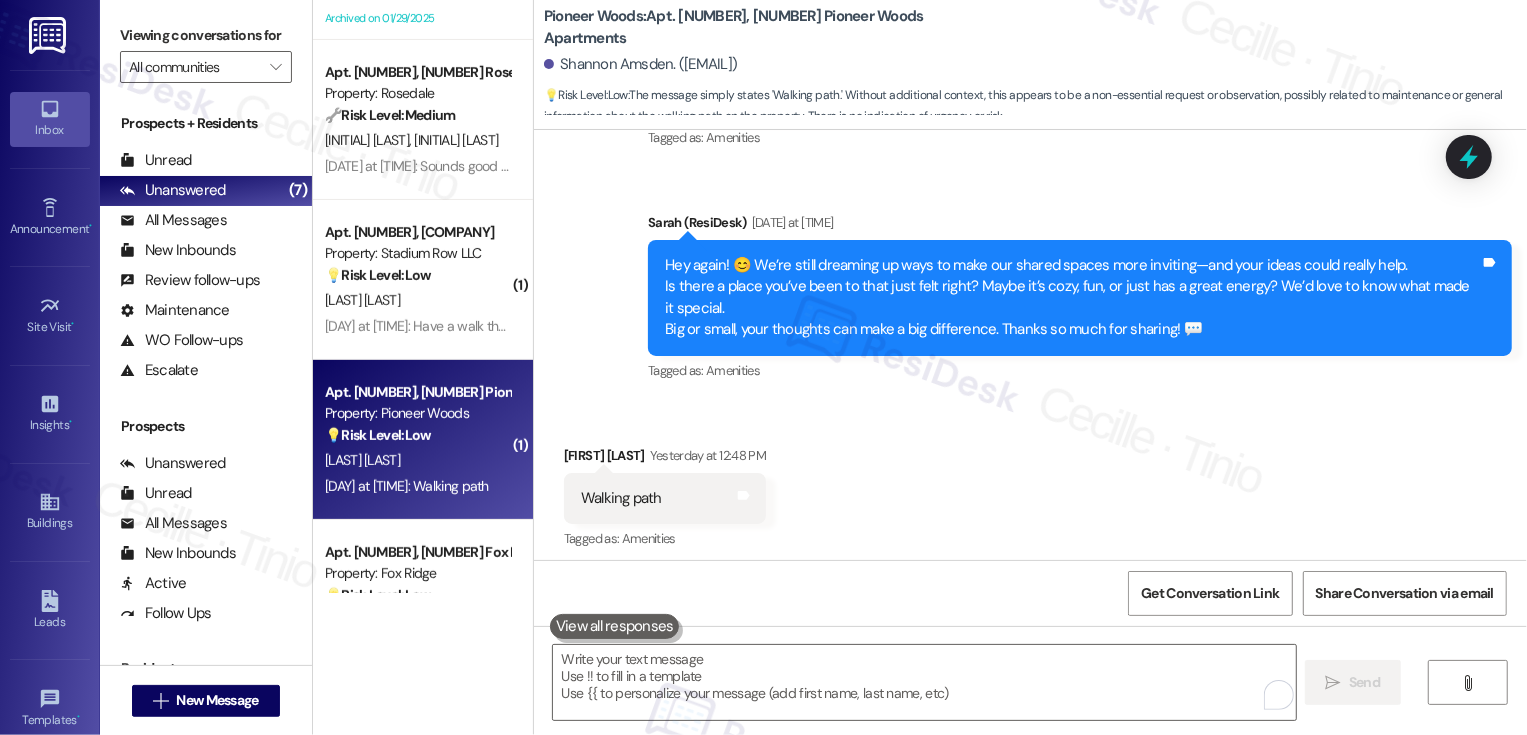 scroll, scrollTop: 9294, scrollLeft: 0, axis: vertical 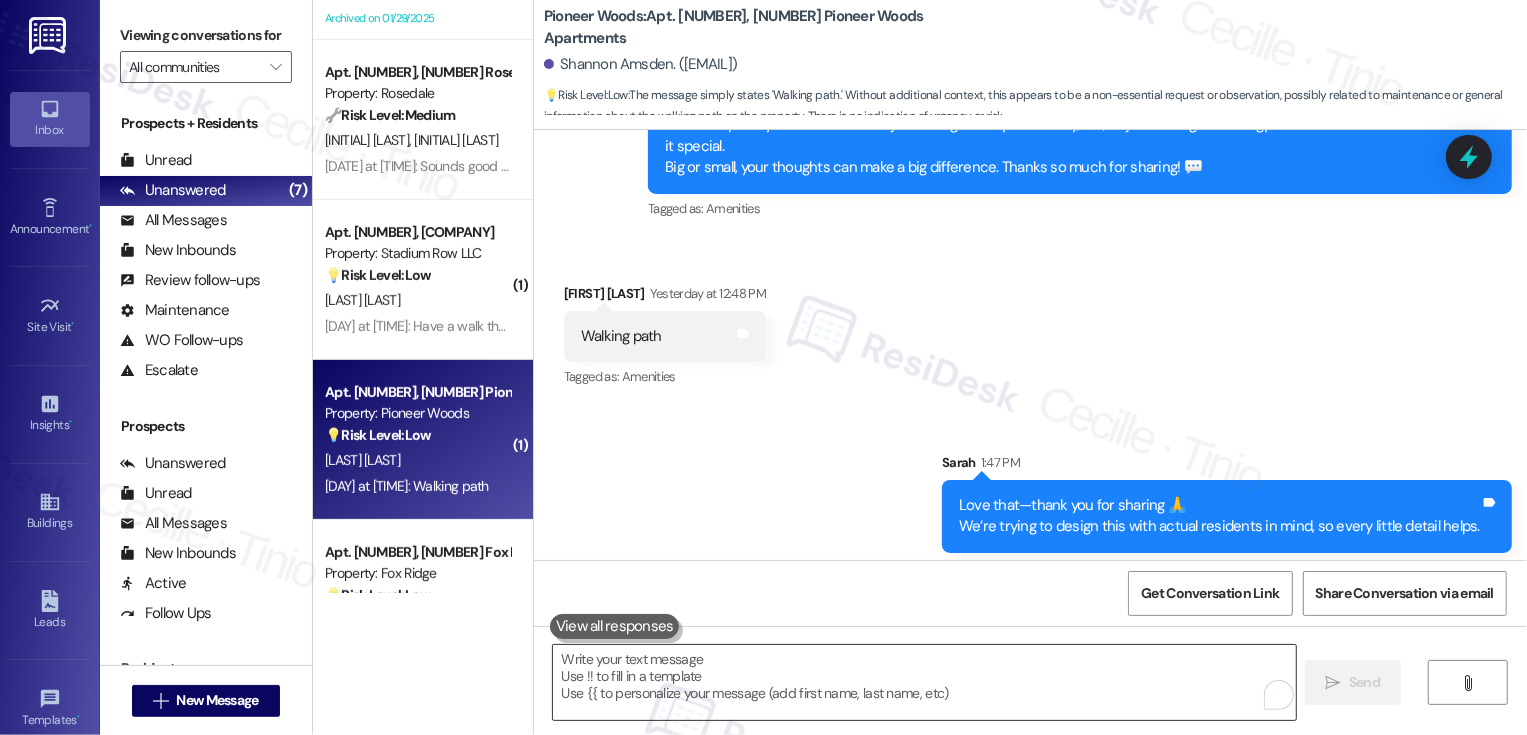click at bounding box center [924, 682] 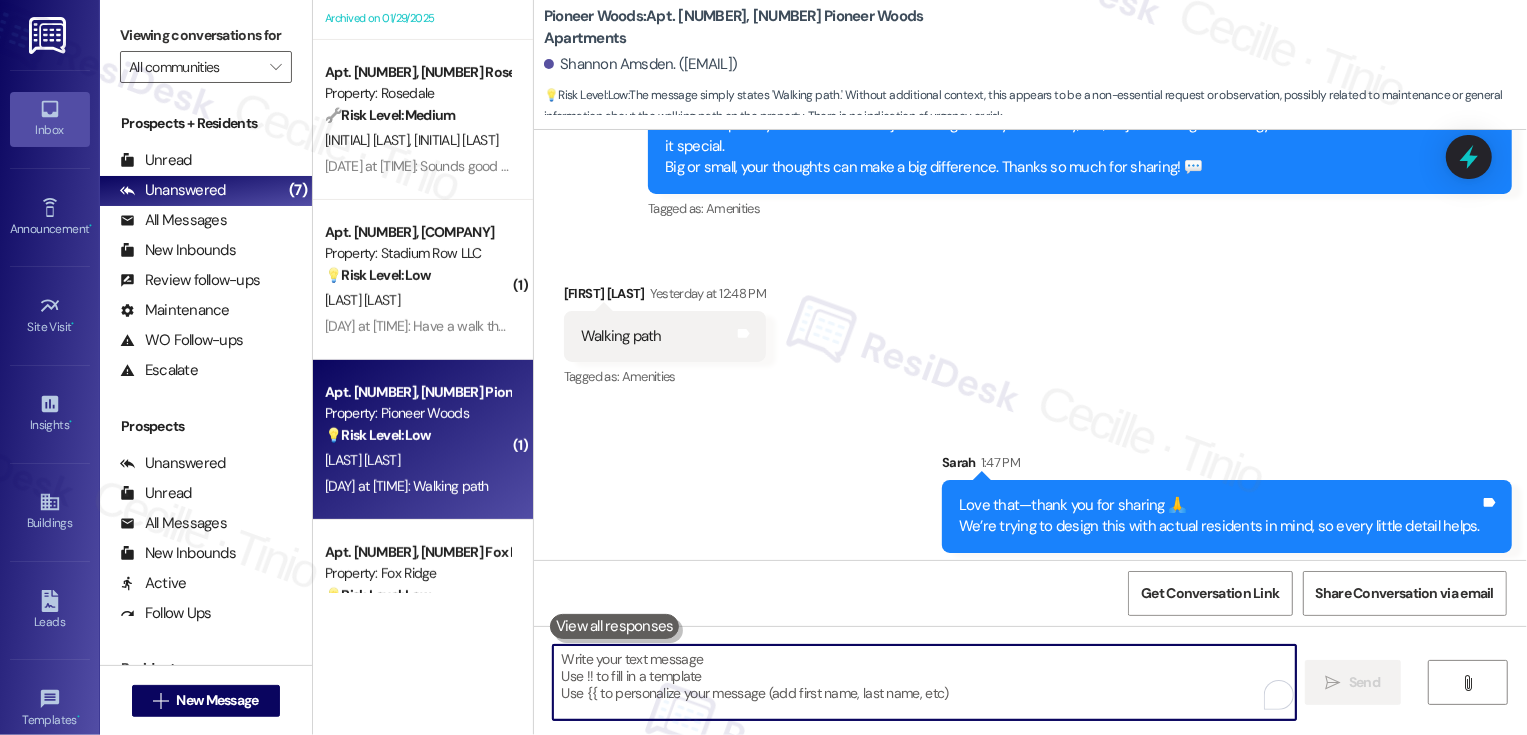 paste on "When you’ve got stuff to do—work, study, emails—what’s your go-to spot?
And what would it take to make you work from a shared space here instead?" 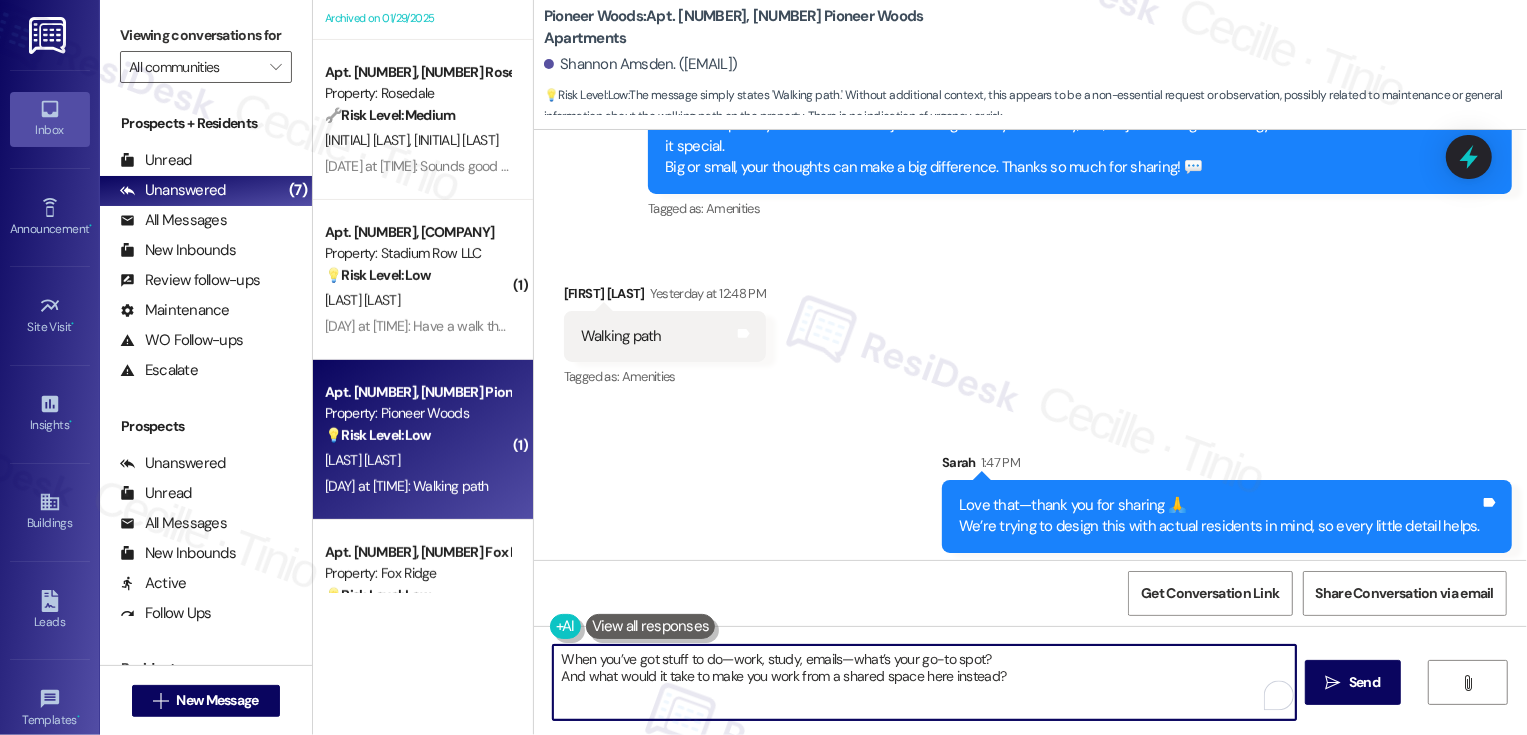 drag, startPoint x: 559, startPoint y: 653, endPoint x: 534, endPoint y: 653, distance: 25 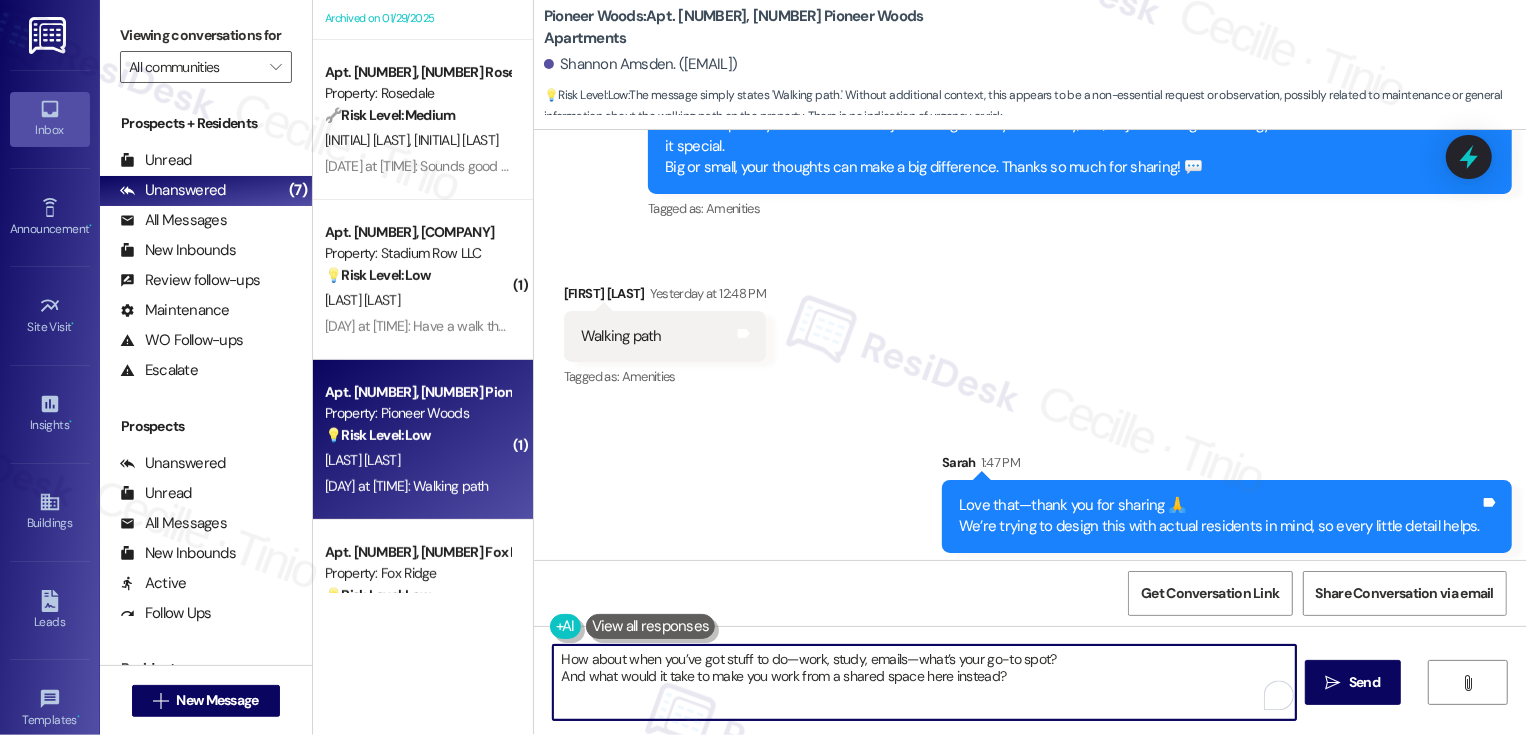 click on "How about when you’ve got stuff to do—work, study, emails—what’s your go-to spot?
And what would it take to make you work from a shared space here instead?" at bounding box center (924, 682) 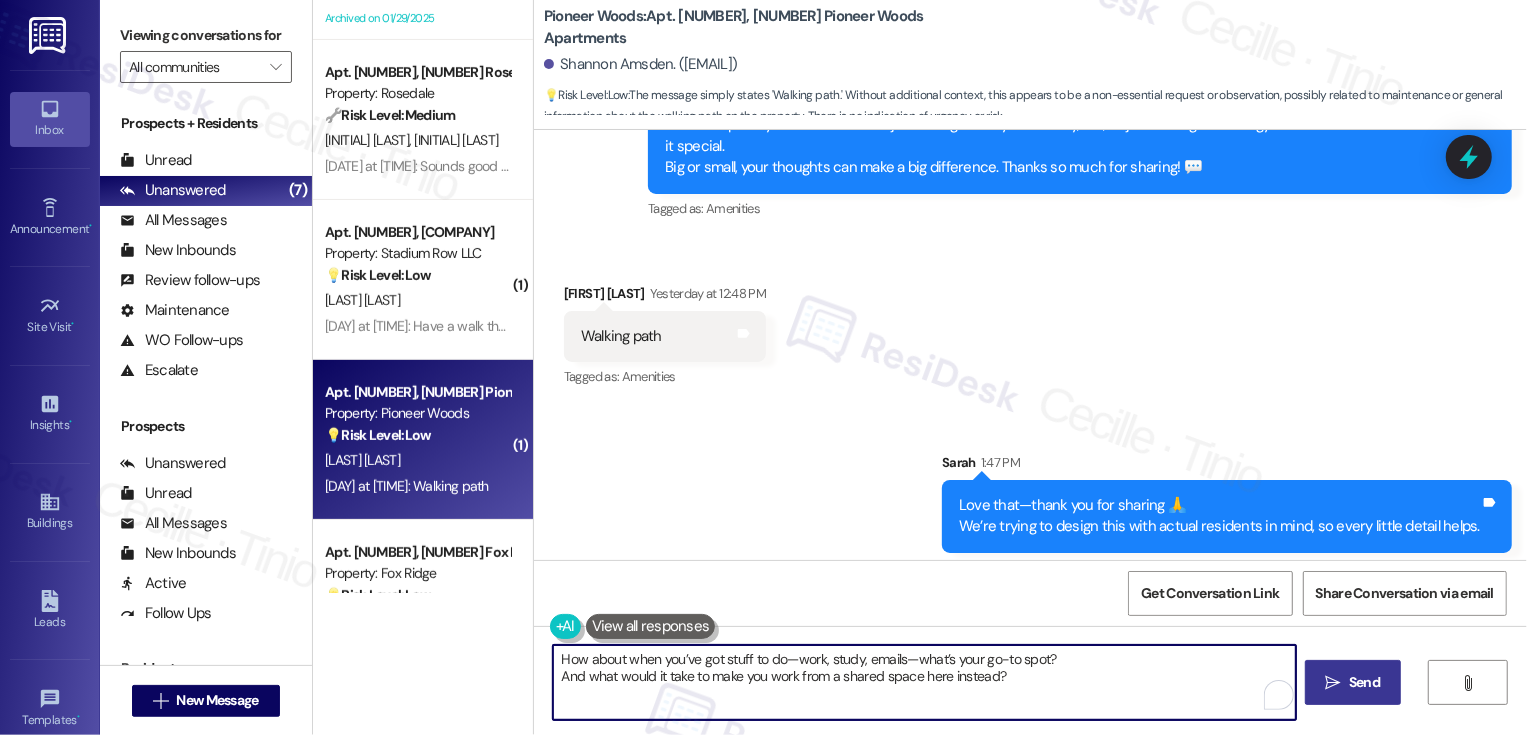 type on "How about when you’ve got stuff to do—work, study, emails—what’s your go-to spot?
And what would it take to make you work from a shared space here instead?" 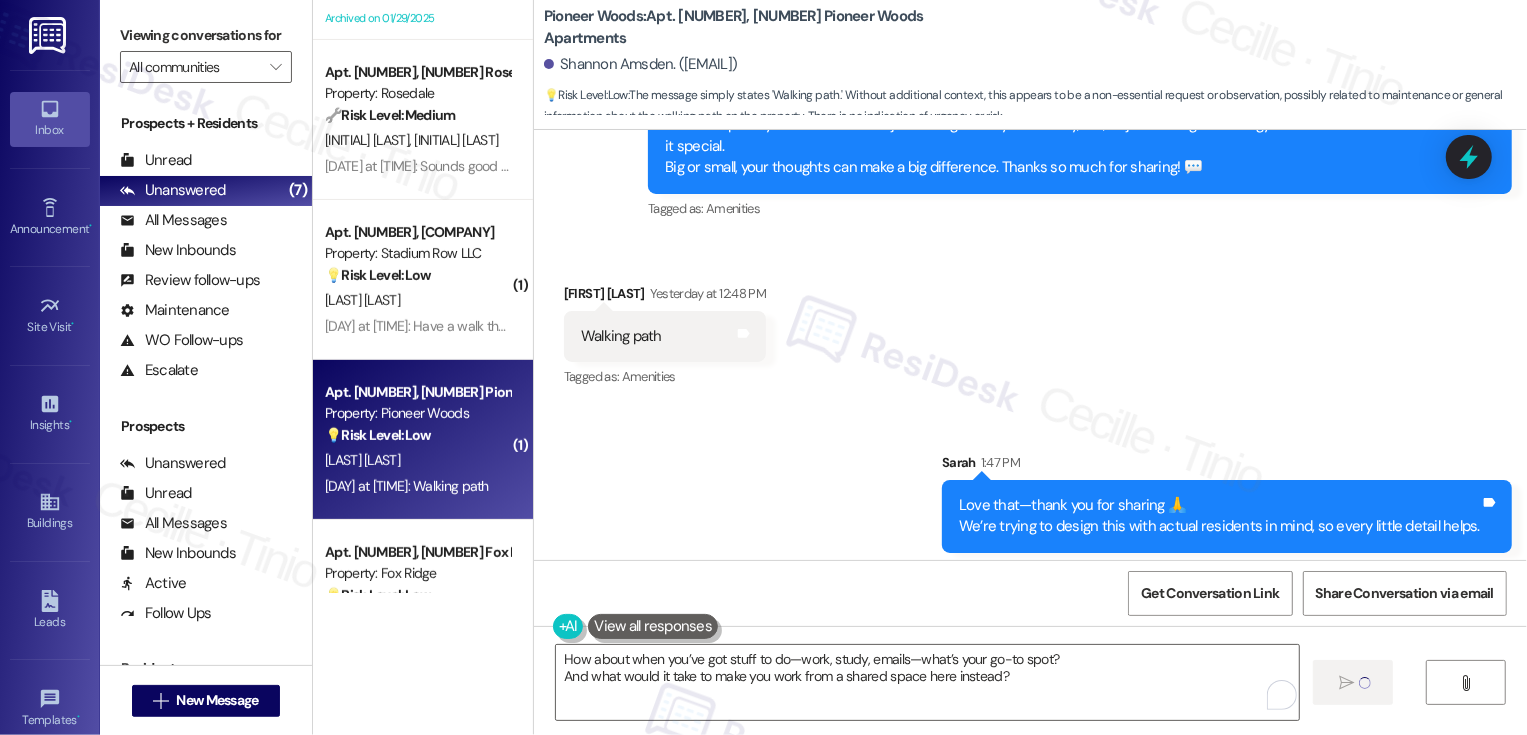 type 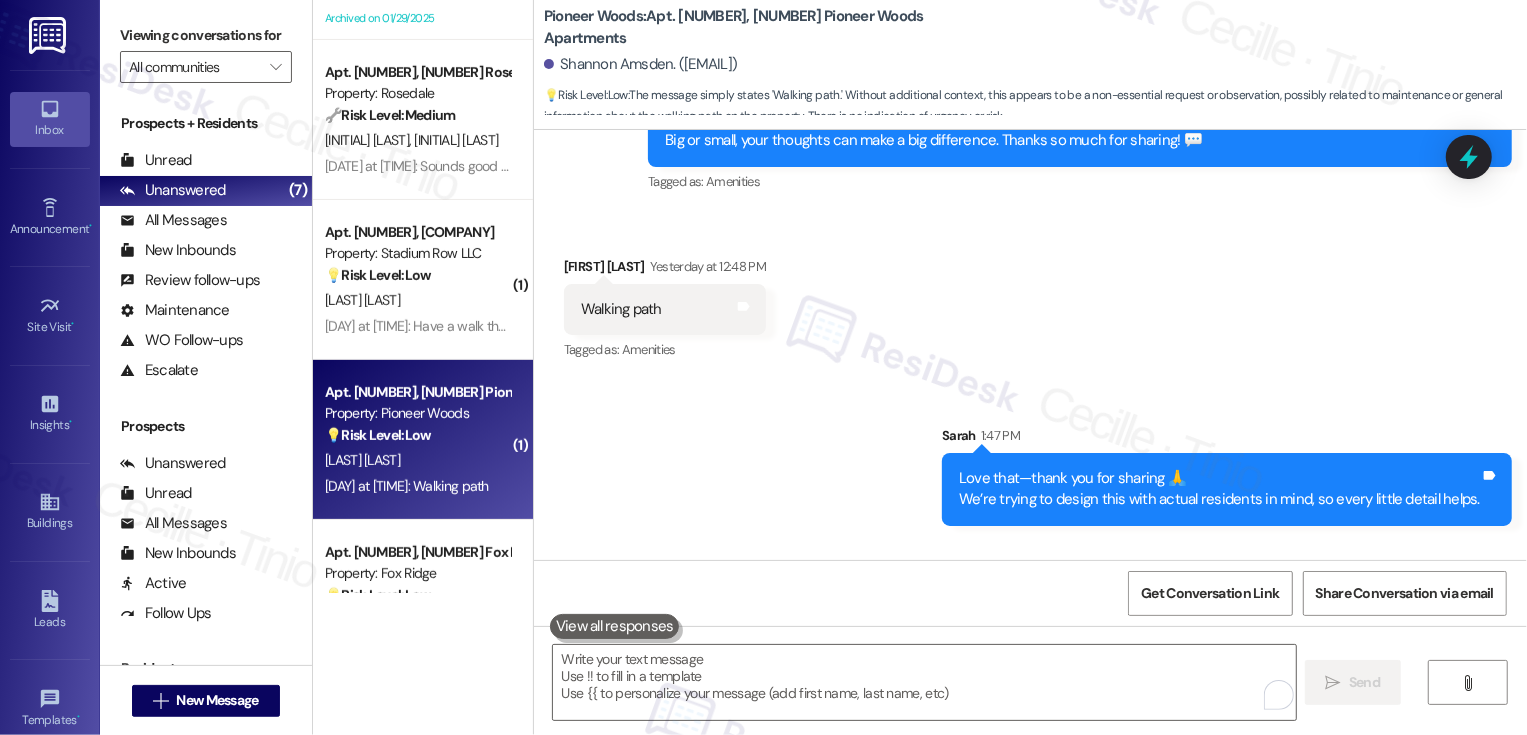 scroll, scrollTop: 9455, scrollLeft: 0, axis: vertical 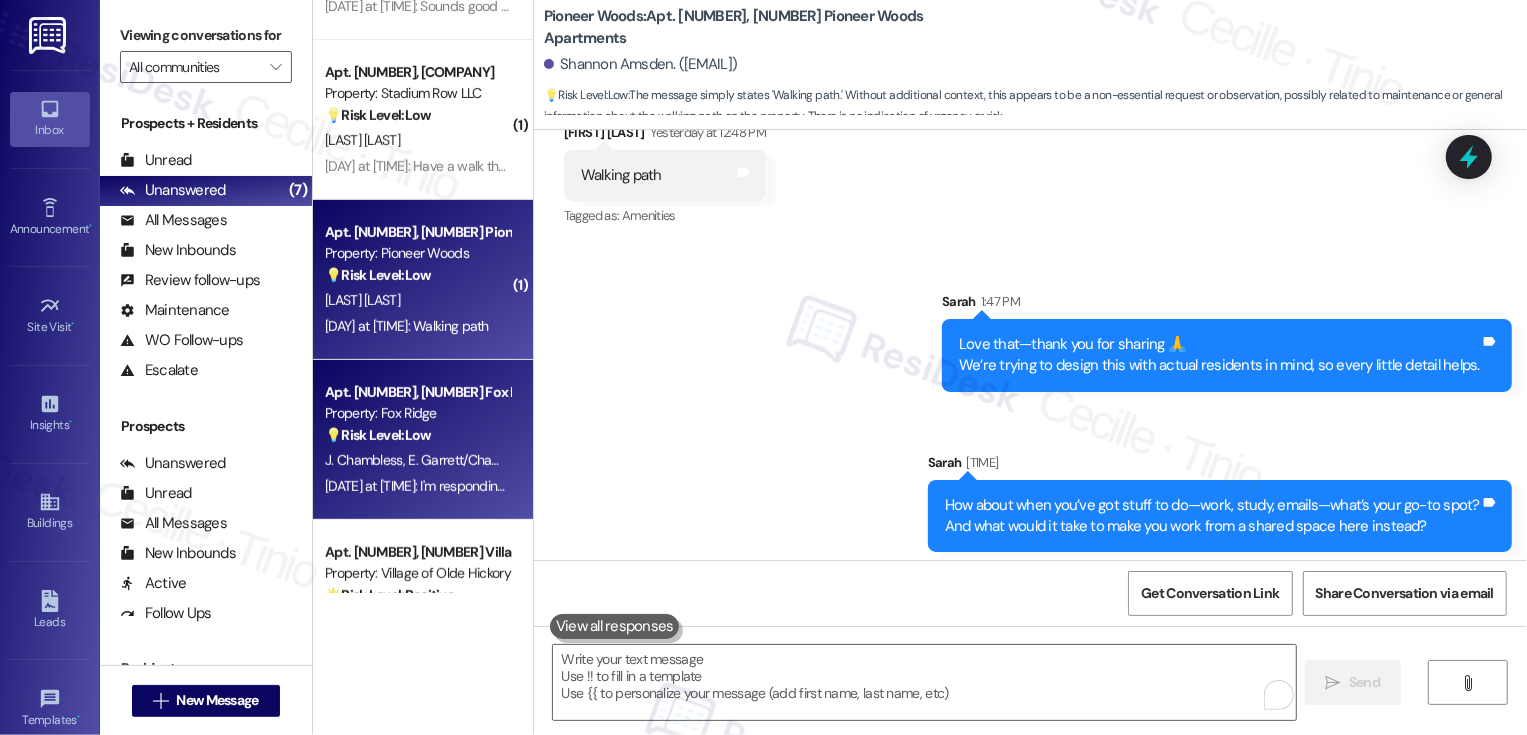 click on "Property: Fox Ridge" at bounding box center [417, 413] 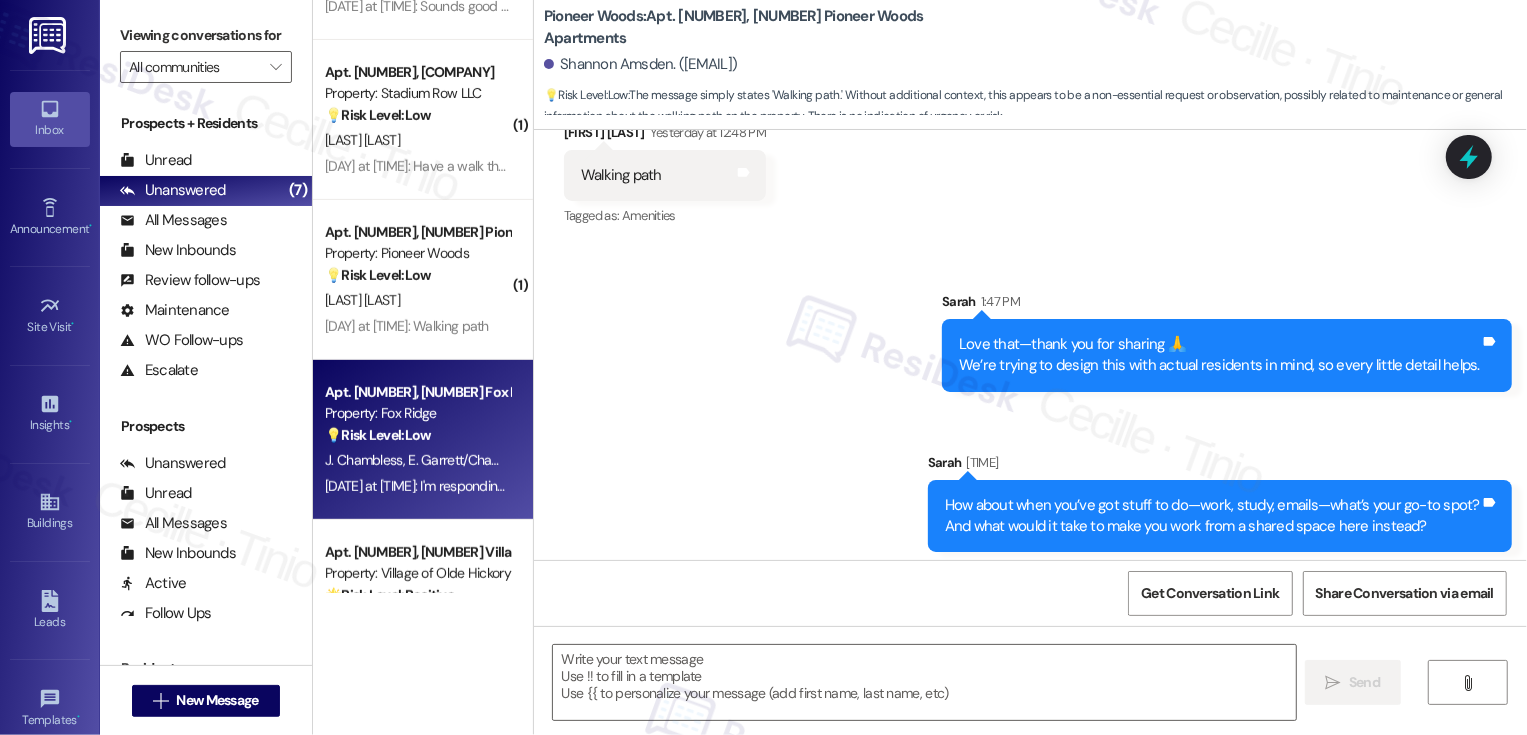 click on "Property: Fox Ridge" at bounding box center [417, 413] 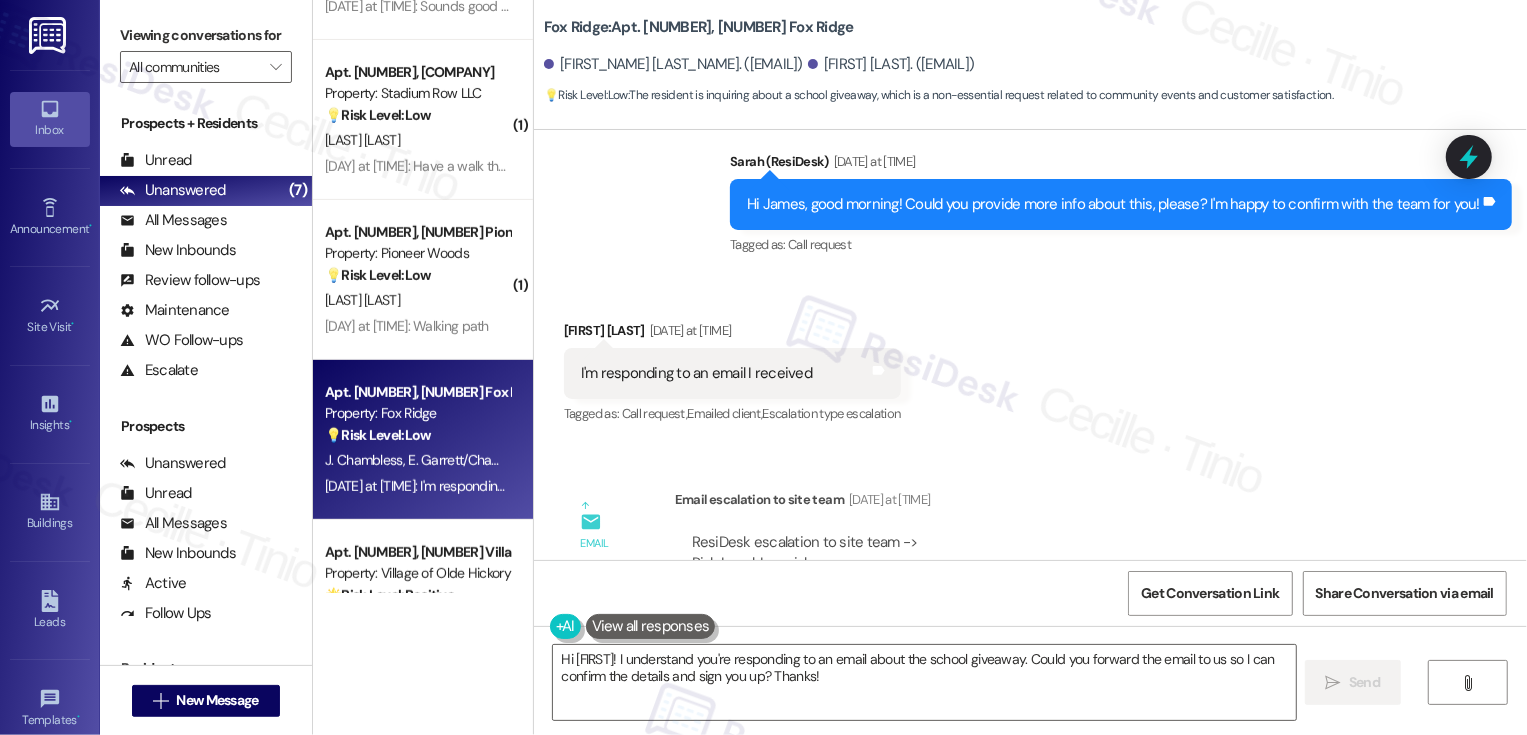 scroll, scrollTop: 23440, scrollLeft: 0, axis: vertical 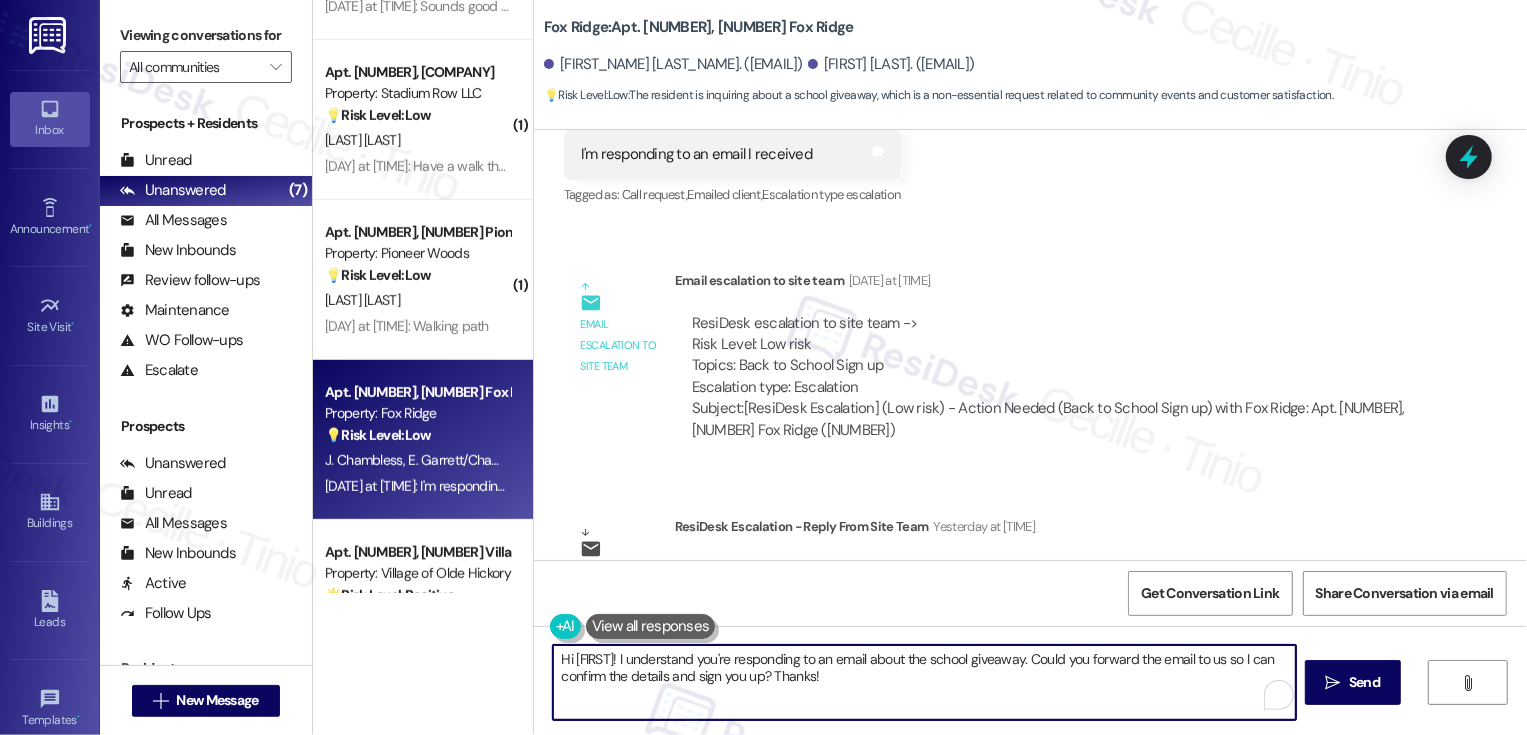 drag, startPoint x: 873, startPoint y: 694, endPoint x: 917, endPoint y: 699, distance: 44.28318 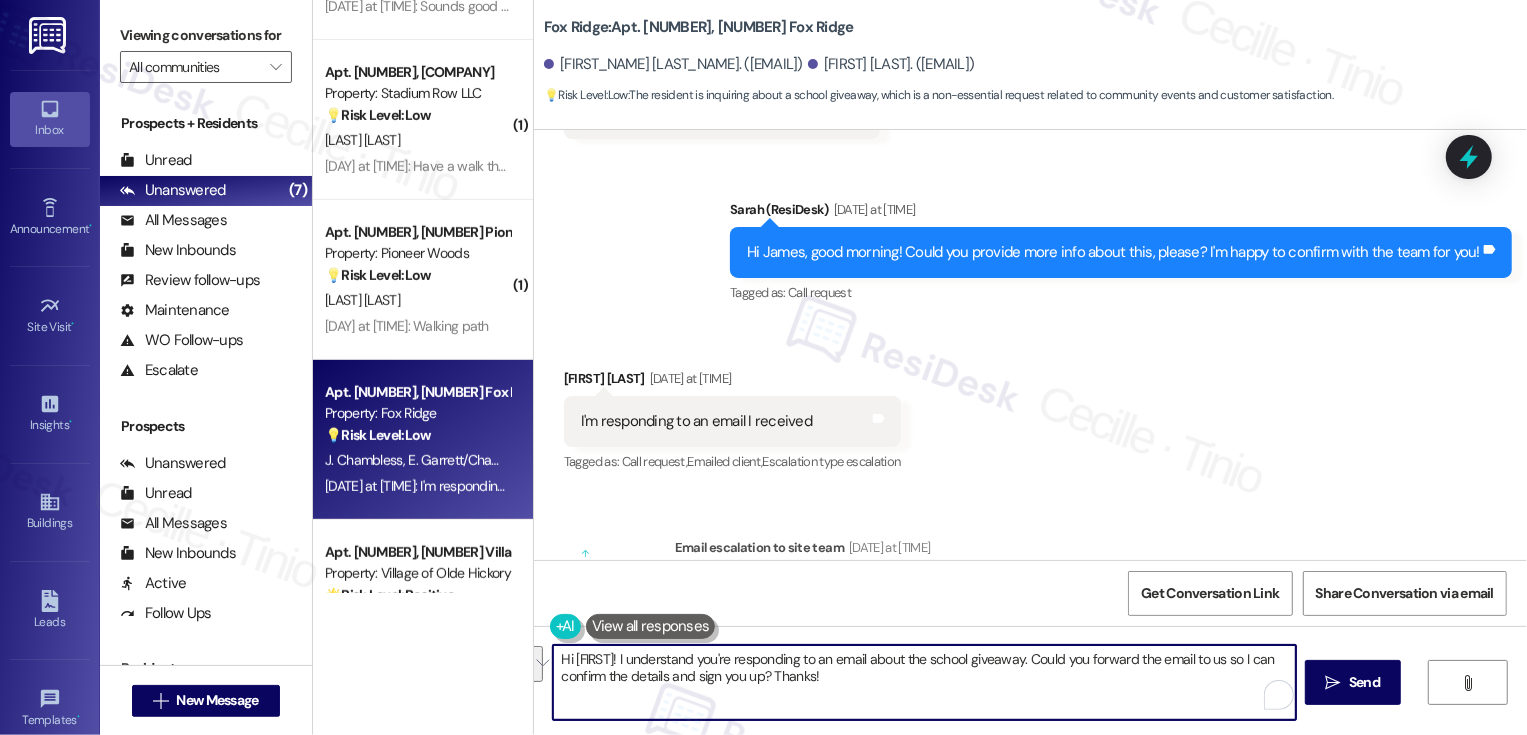 scroll, scrollTop: 23138, scrollLeft: 0, axis: vertical 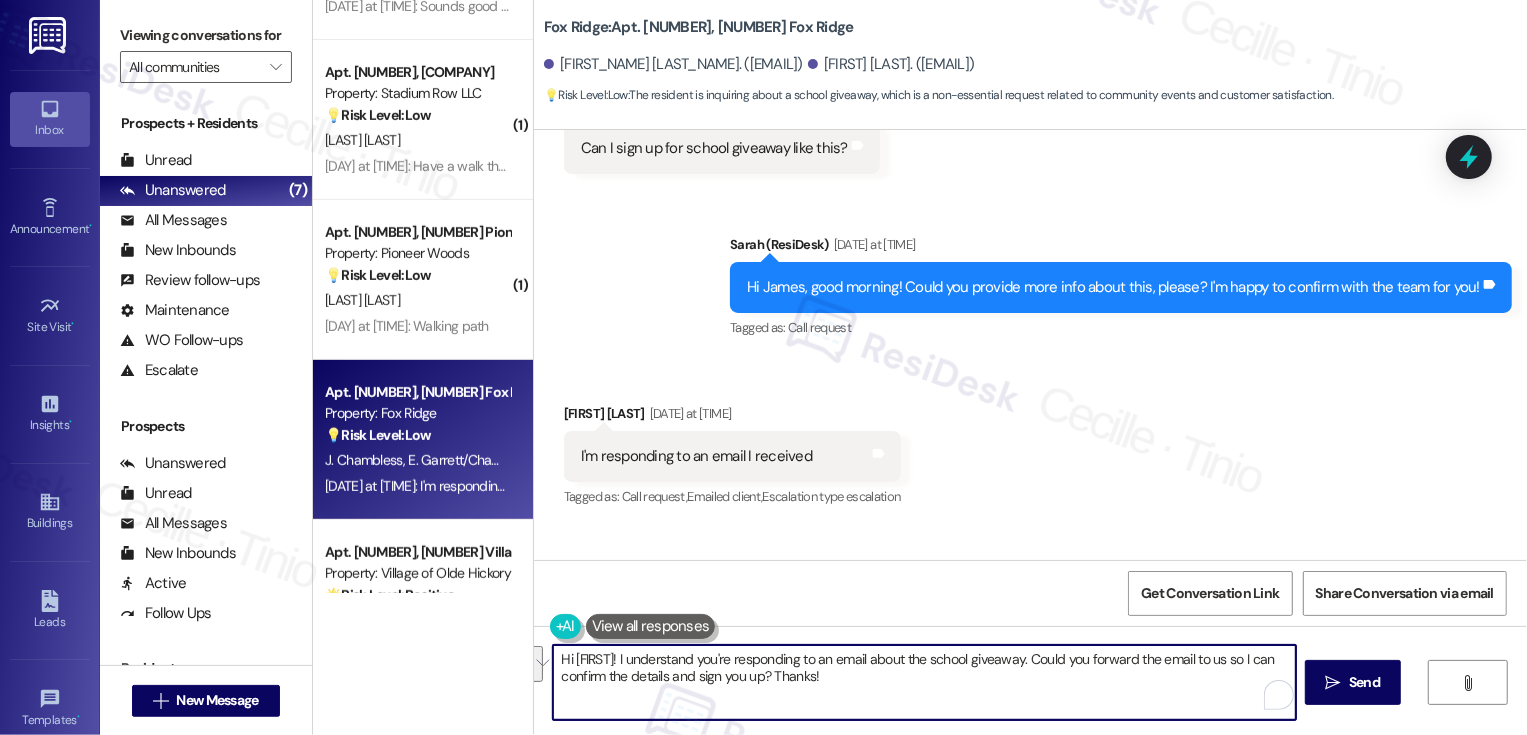 click on "James Chambless Aug 05, 2025 at 12:15 PM" at bounding box center [732, 417] 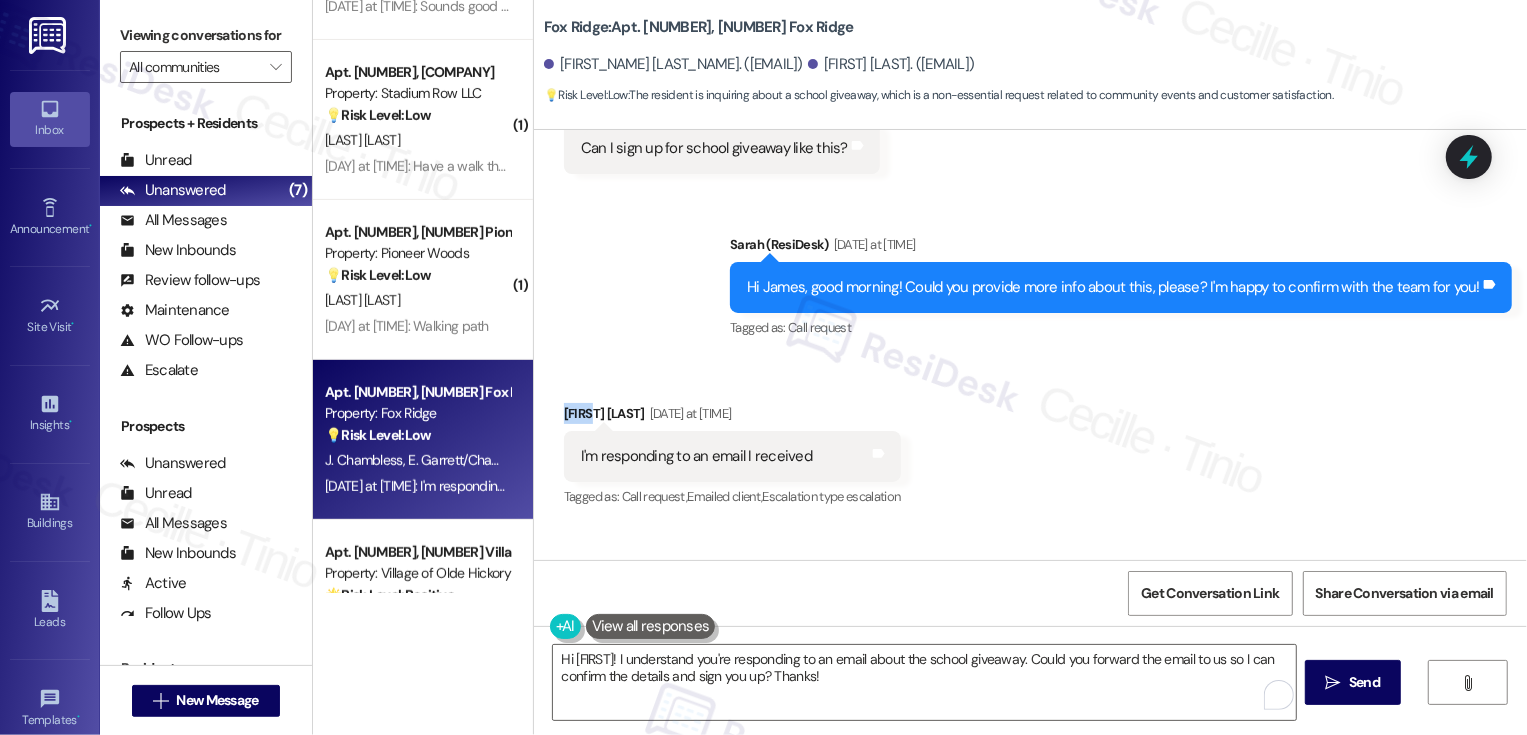 copy on "James" 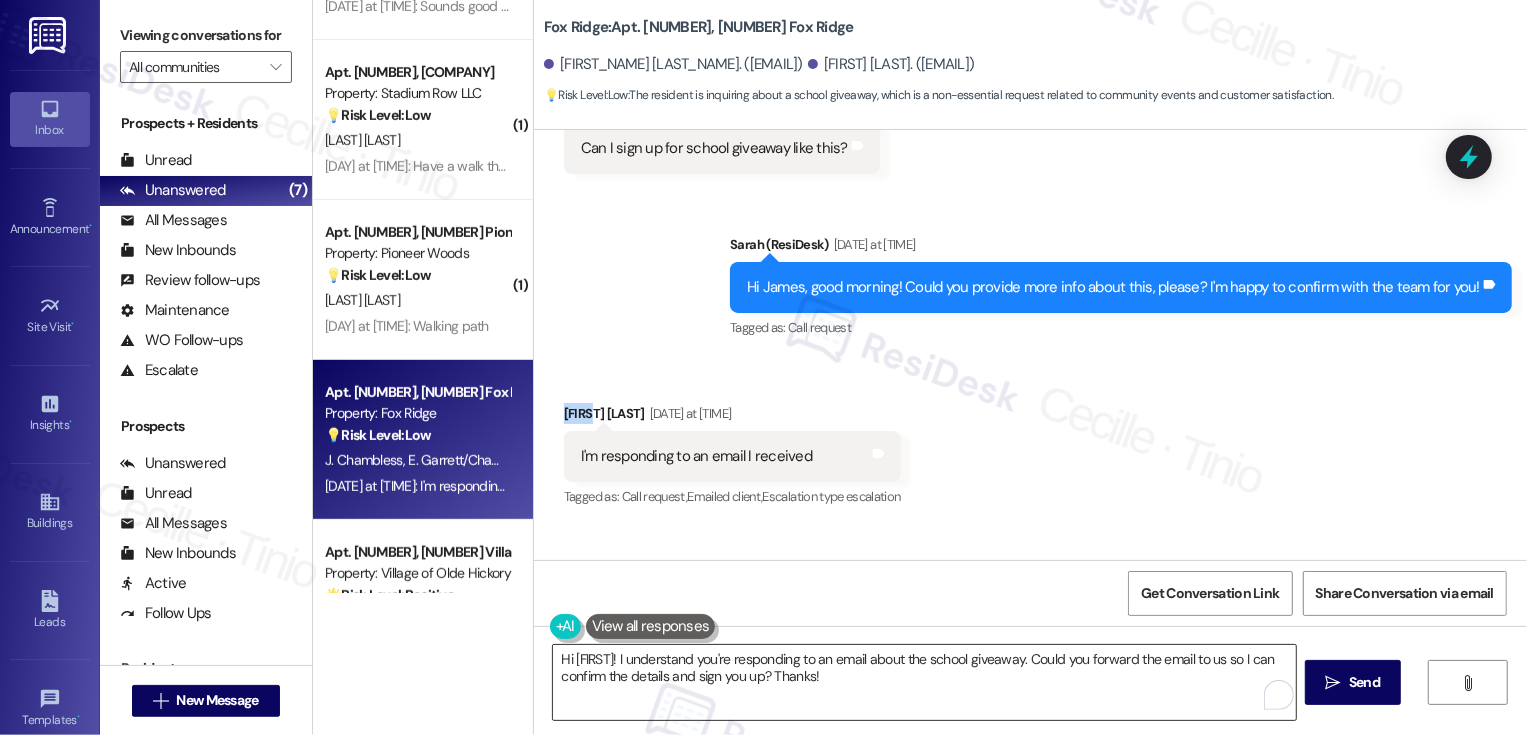click on "Hi {{first_name}}! I understand you're responding to an email about the school giveaway. Could you forward the email to us so I can confirm the details and sign you up? Thanks!" at bounding box center (924, 682) 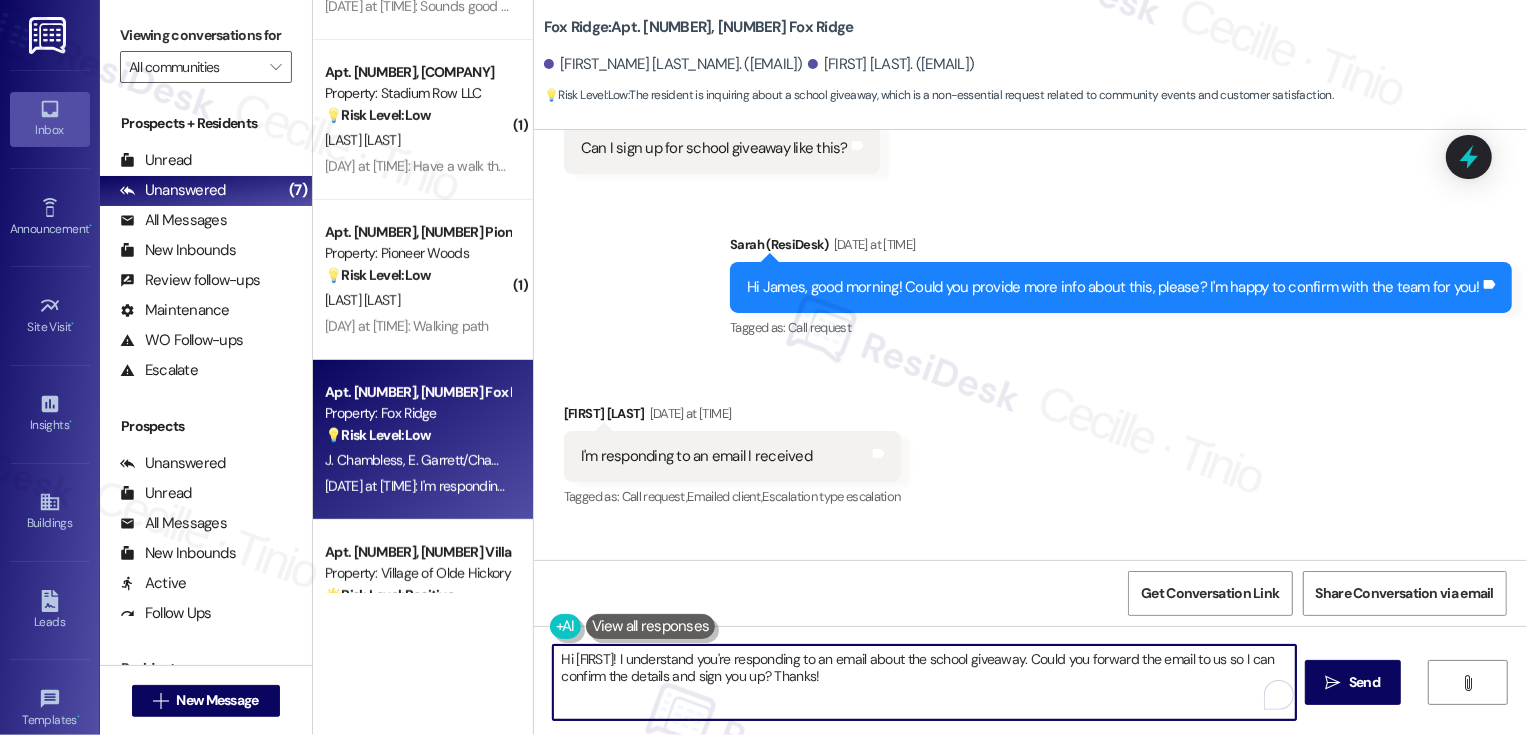 click on "Hi {{first_name}}! I understand you're responding to an email about the school giveaway. Could you forward the email to us so I can confirm the details and sign you up? Thanks!" at bounding box center (924, 682) 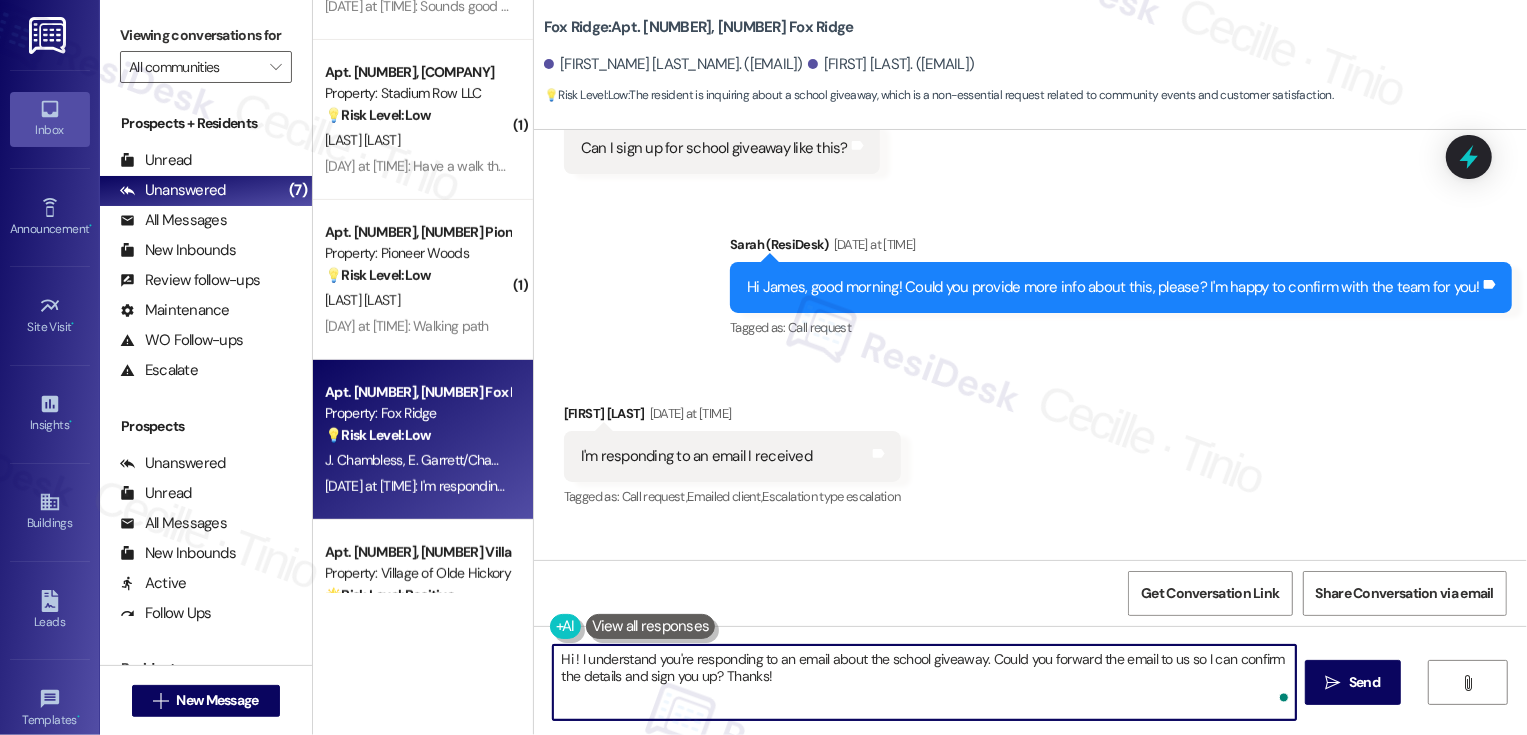 paste on "James" 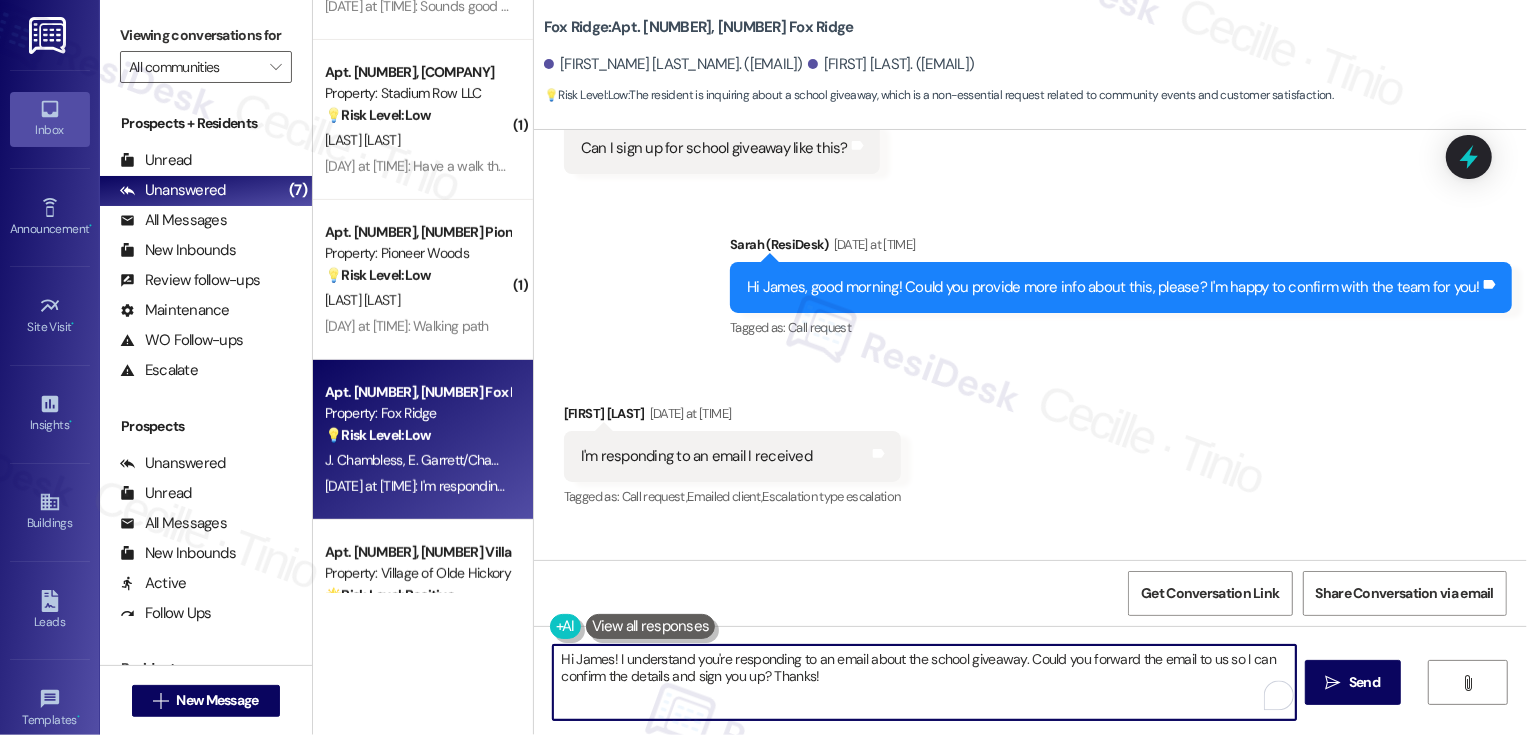 drag, startPoint x: 614, startPoint y: 657, endPoint x: 1007, endPoint y: 719, distance: 397.86053 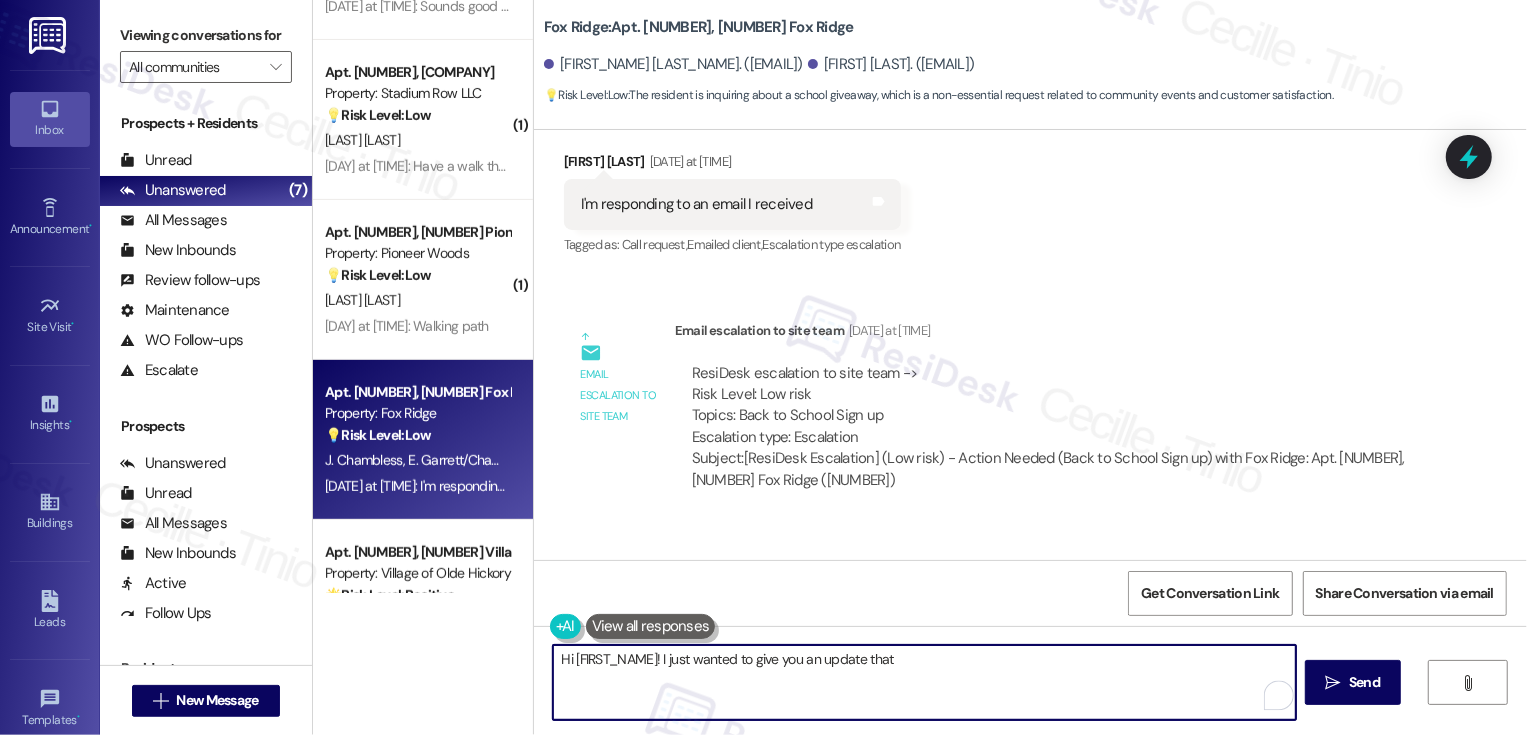 scroll, scrollTop: 23440, scrollLeft: 0, axis: vertical 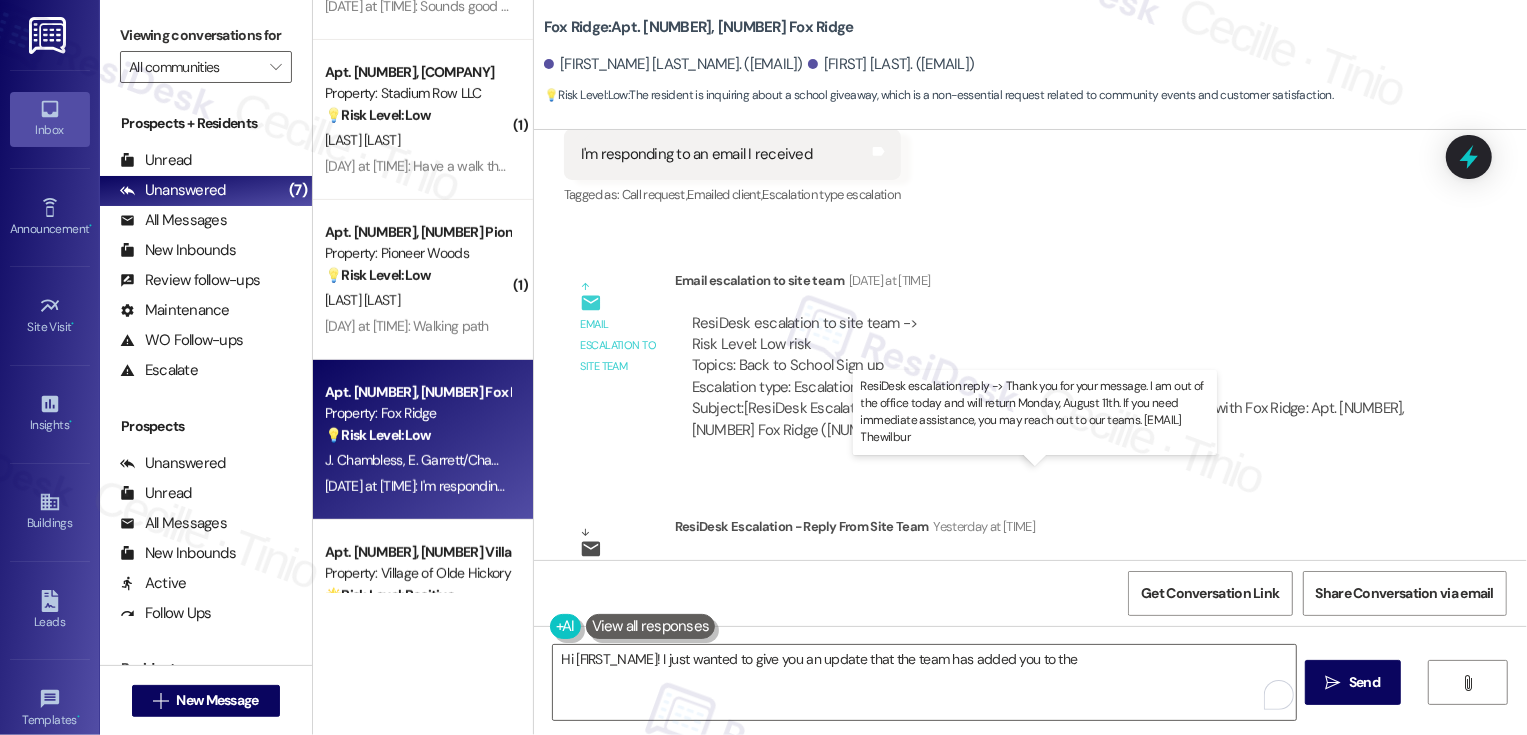 drag, startPoint x: 874, startPoint y: 498, endPoint x: 1003, endPoint y: 496, distance: 129.0155 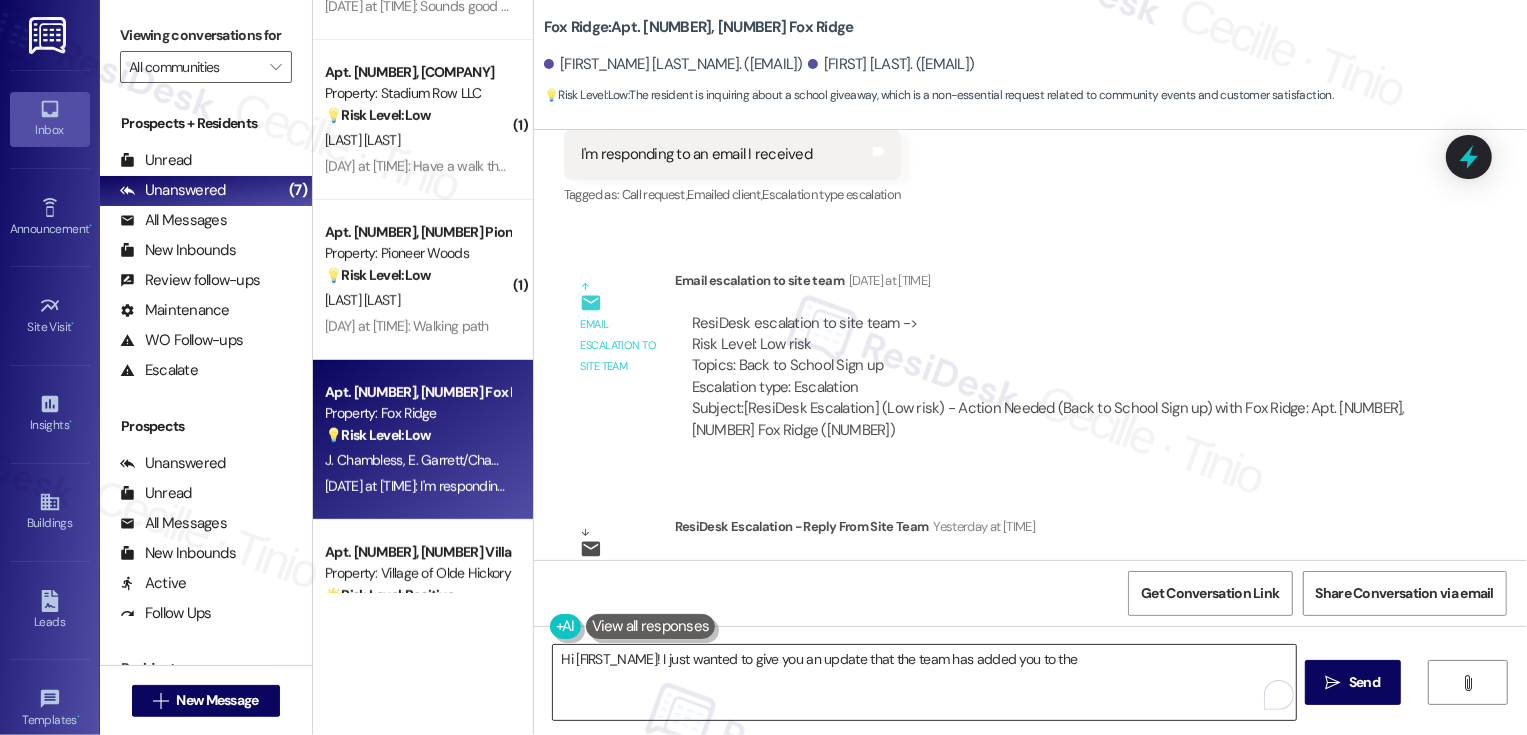 click on "Hi James! I just wanted to give you an update that the team has added you to the" at bounding box center [924, 682] 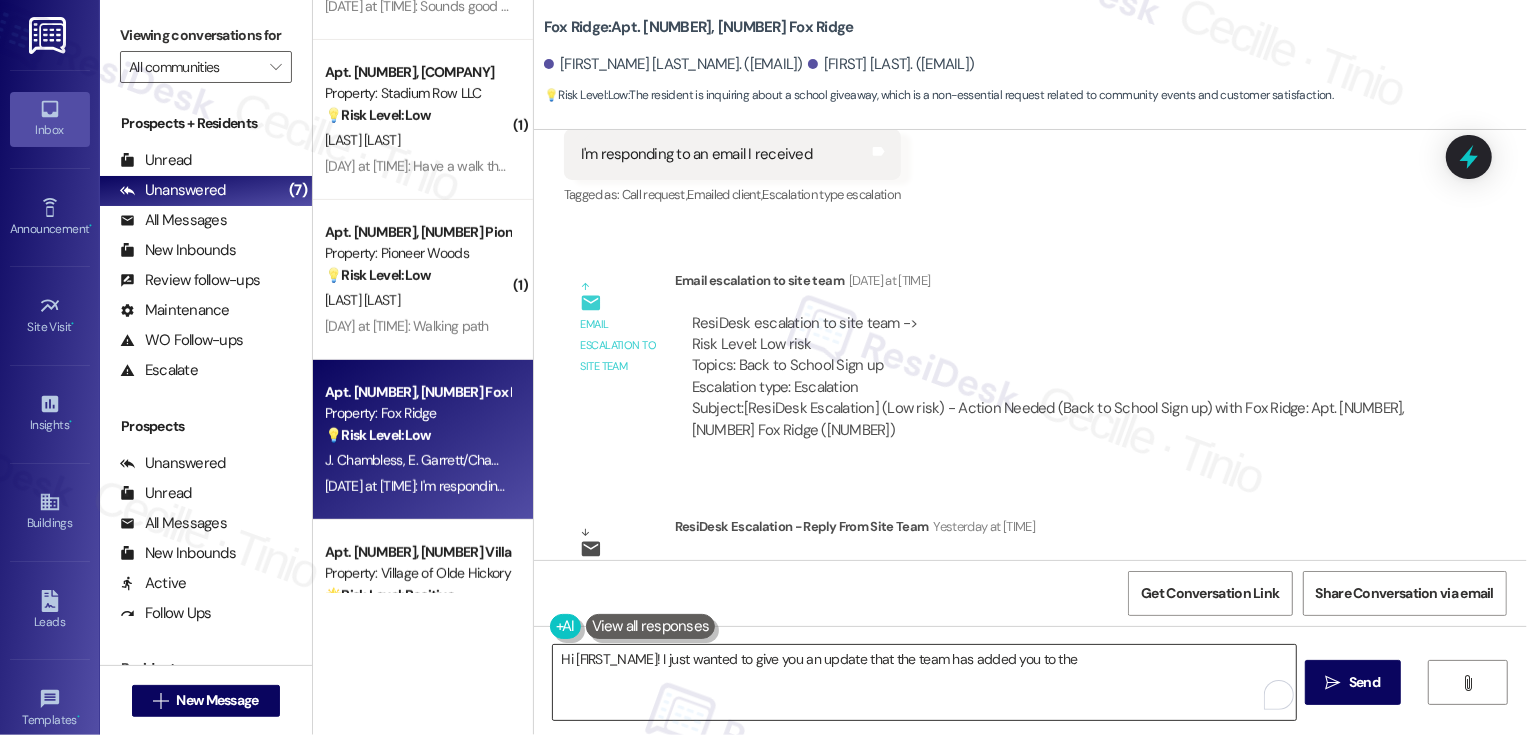 paste on "give away this month" 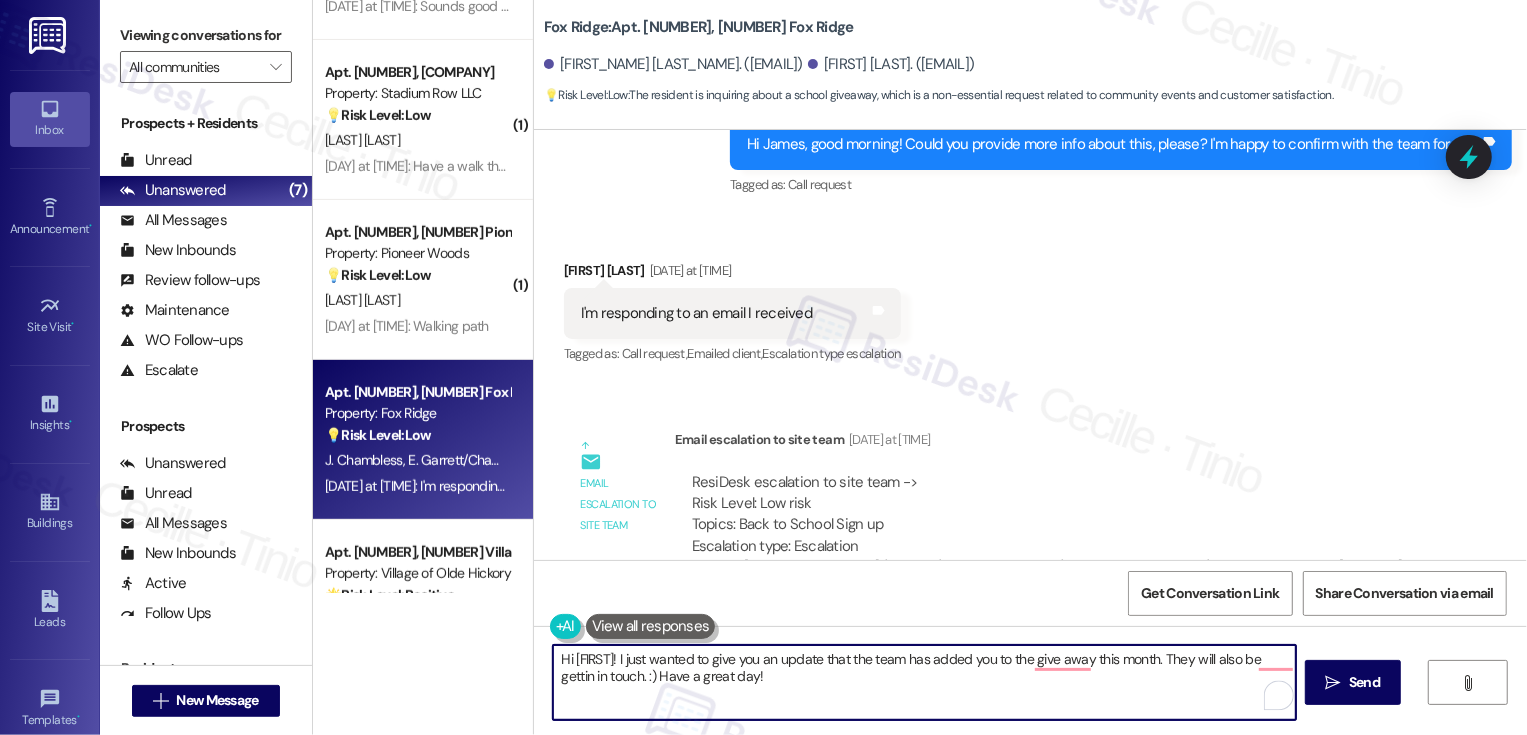 scroll, scrollTop: 23440, scrollLeft: 0, axis: vertical 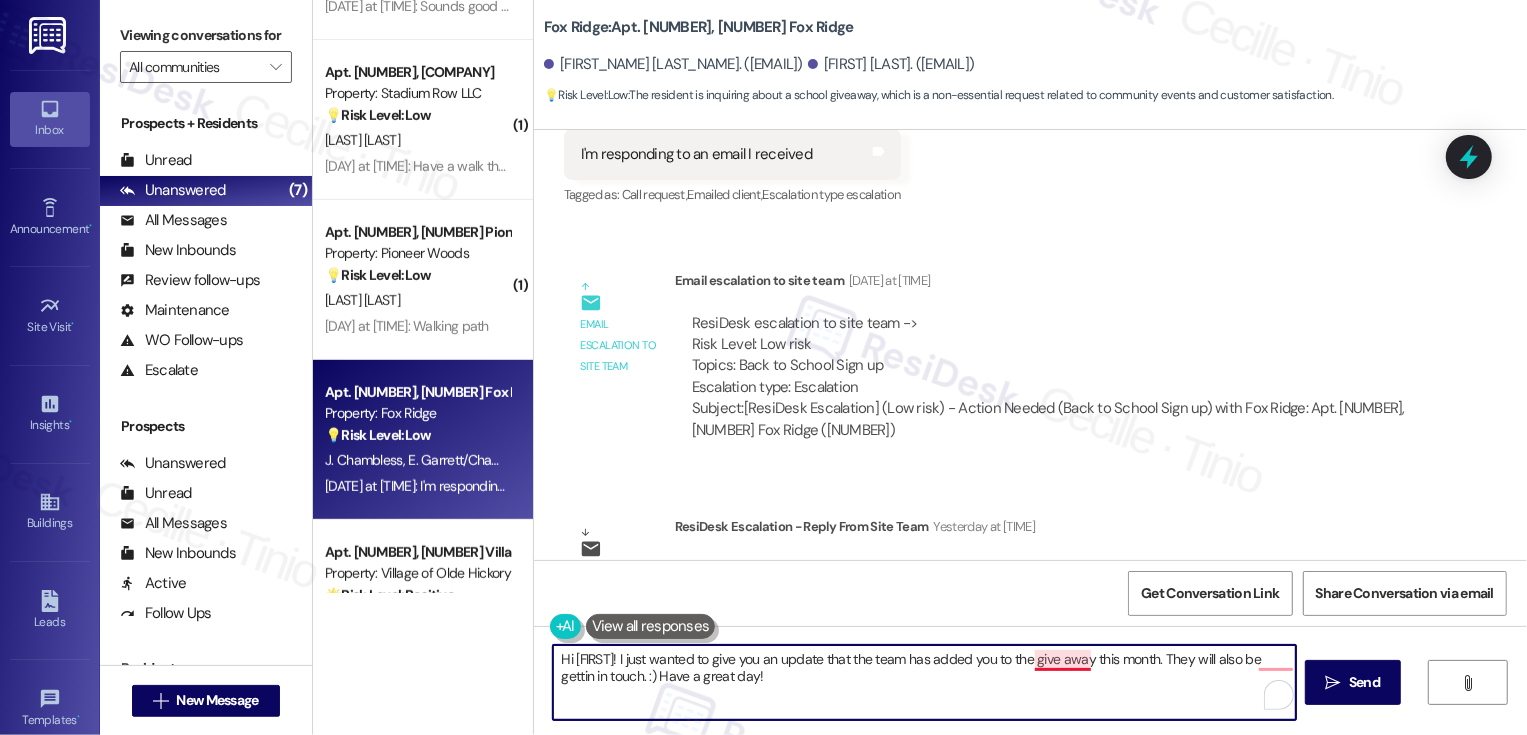 click on "Hi James! I just wanted to give you an update that the team has added you to the give away this month. They will also be gettin in touch. :) Have a great day!" at bounding box center (924, 682) 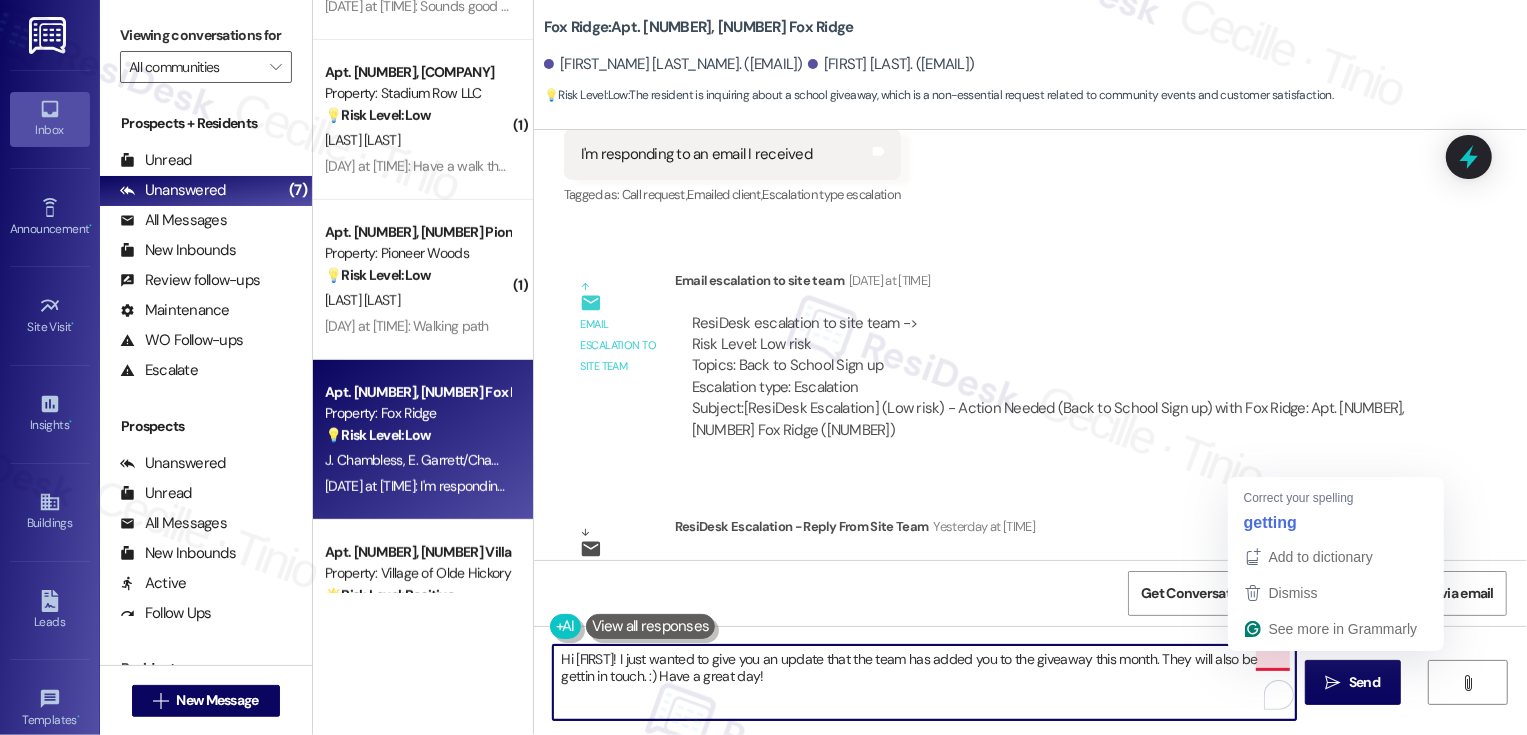 click on "Hi James! I just wanted to give you an update that the team has added you to the giveaway this month. They will also be gettin in touch. :) Have a great day!" at bounding box center [924, 682] 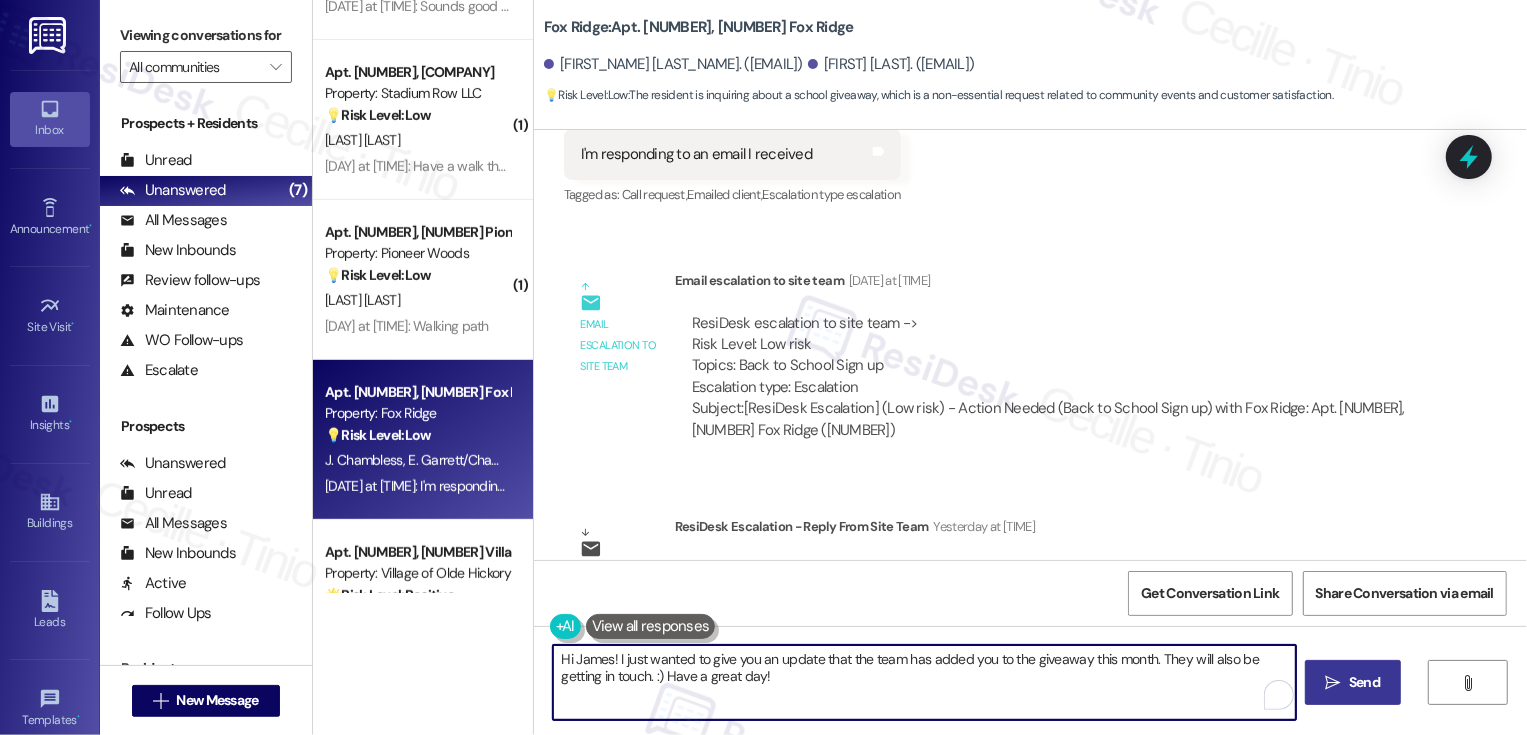 type on "Hi James! I just wanted to give you an update that the team has added you to the giveaway this month. They will also be getting in touch. :) Have a great day!" 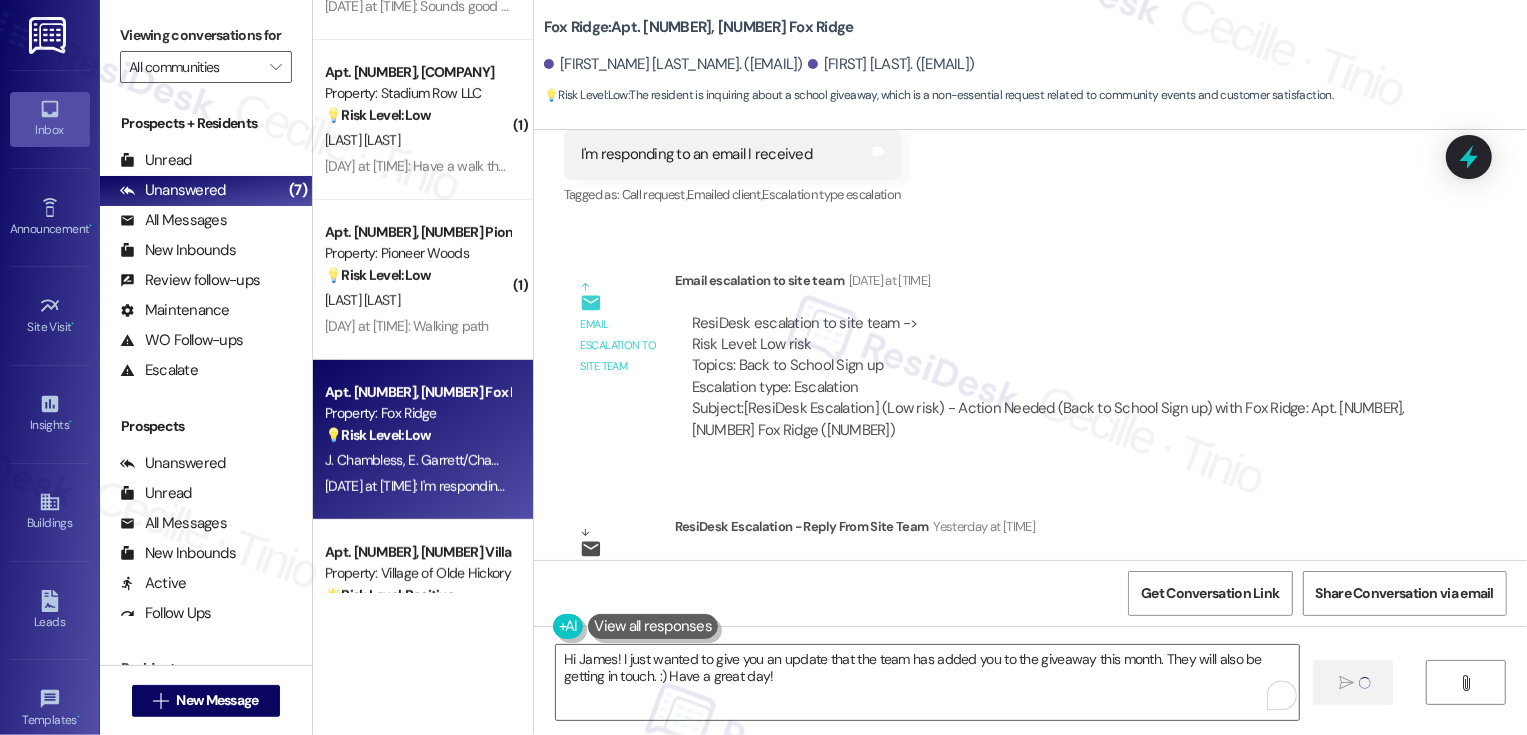 type 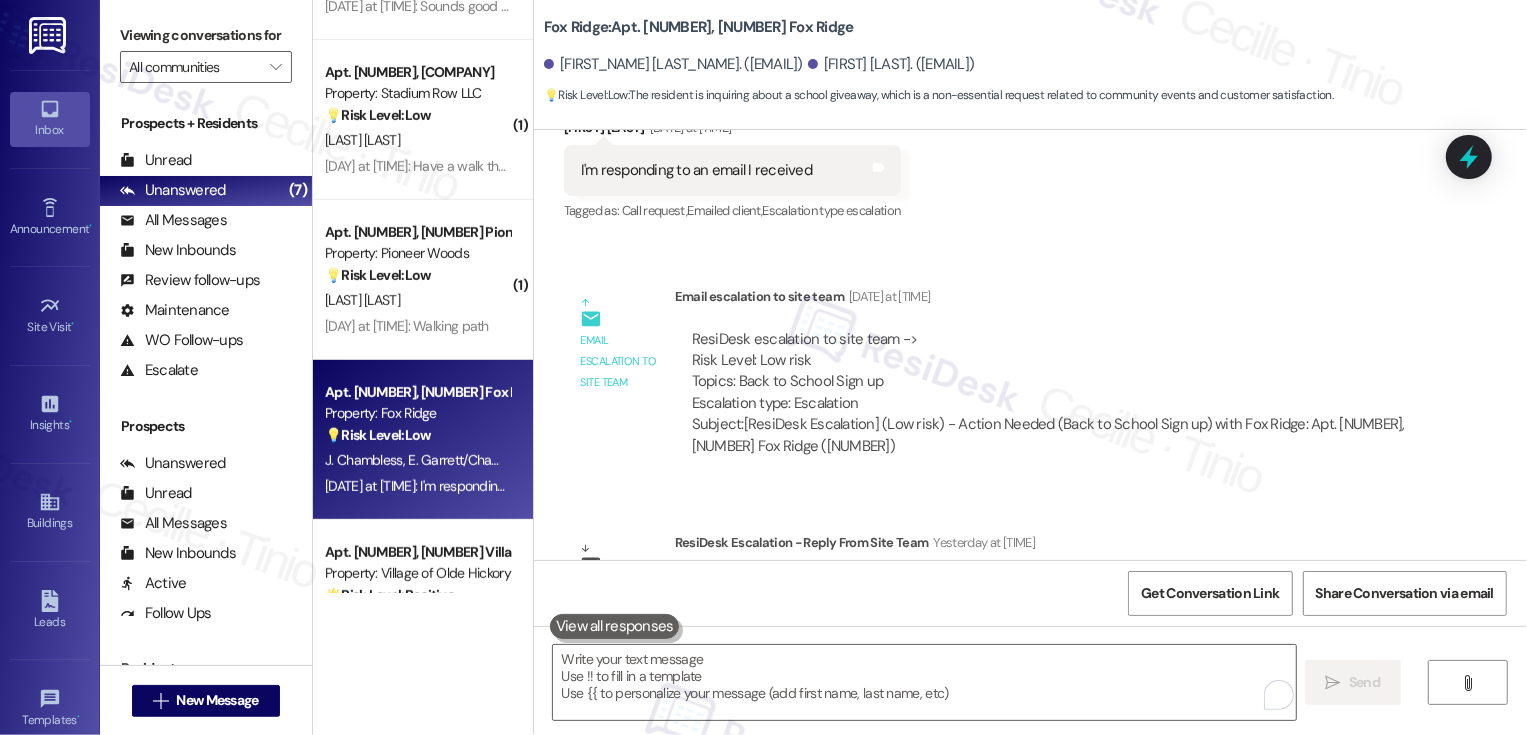 scroll, scrollTop: 23601, scrollLeft: 0, axis: vertical 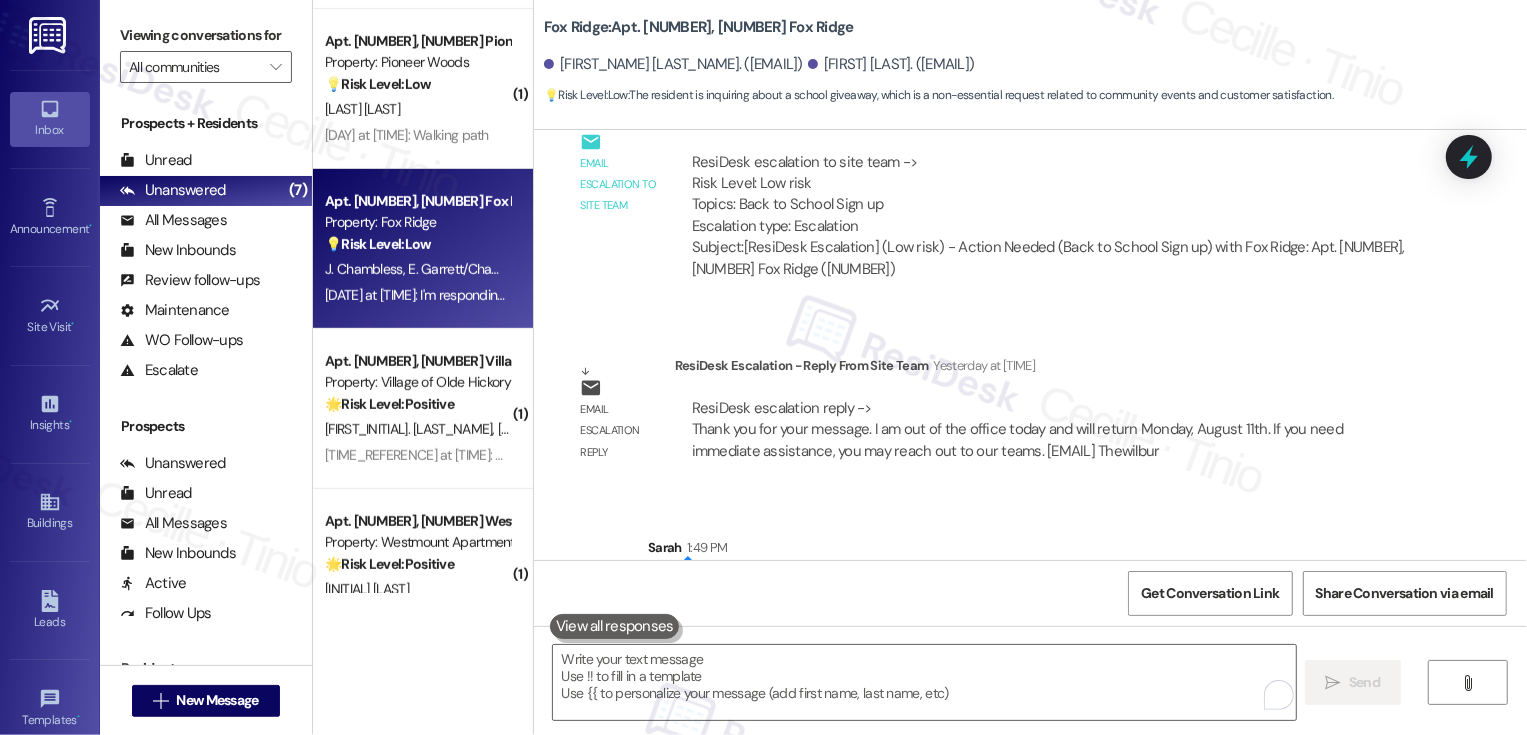 click on "Property: Village of Olde Hickory" at bounding box center (417, 382) 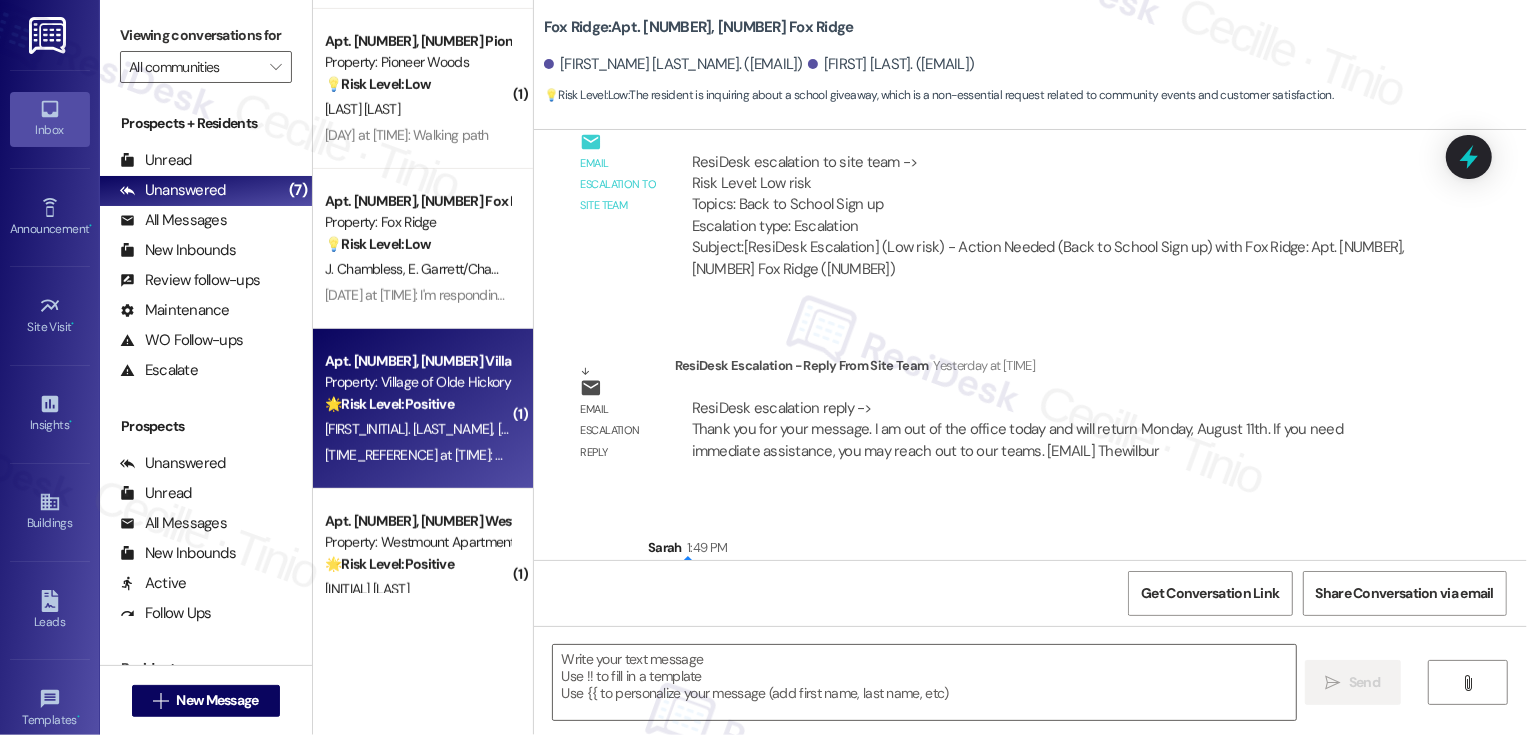click on "Property: Village of Olde Hickory" at bounding box center [417, 382] 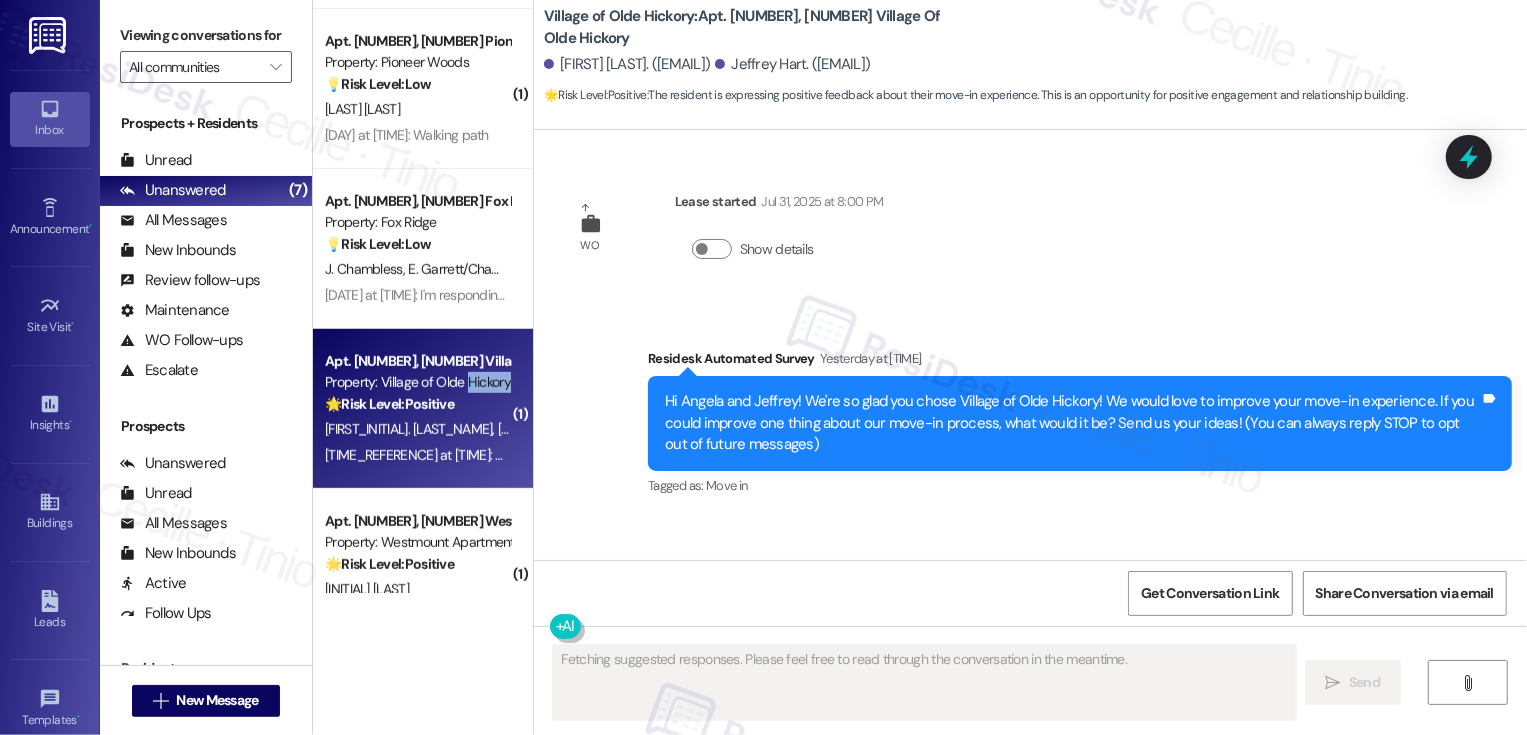 scroll, scrollTop: 124, scrollLeft: 0, axis: vertical 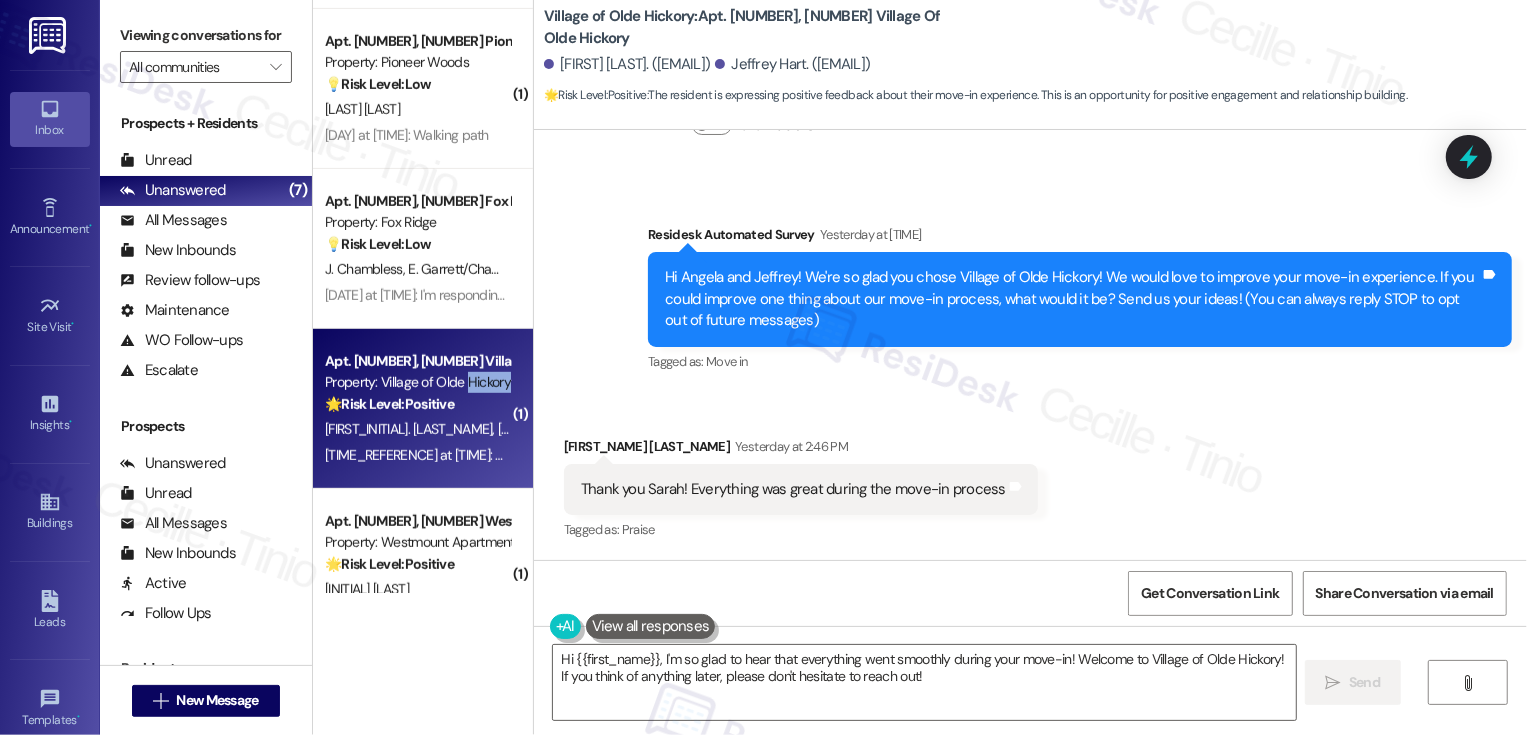 click on "Jeffrey Hart Yesterday at 2:46 PM" at bounding box center (801, 450) 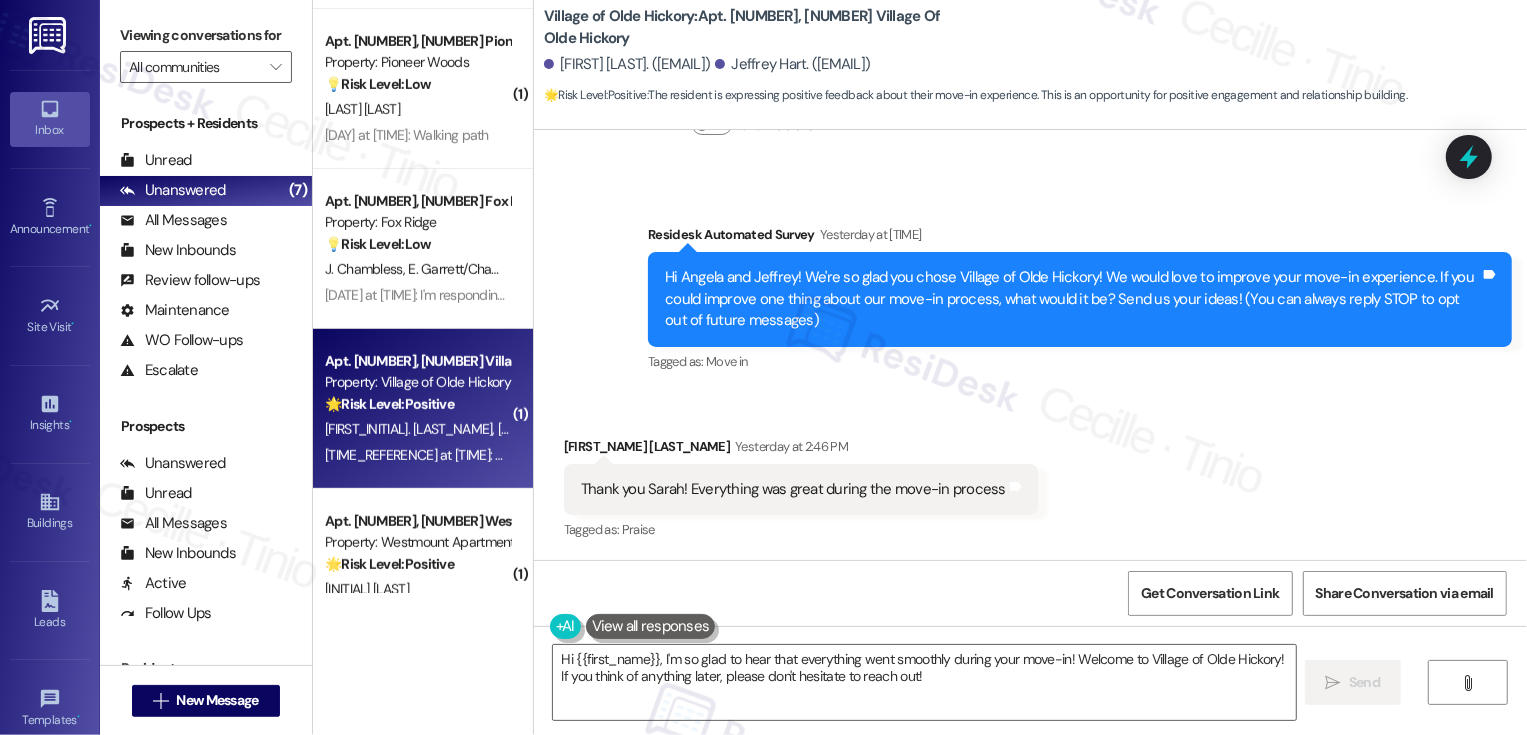 click on "Jeffrey Hart Yesterday at 2:46 PM" at bounding box center (801, 450) 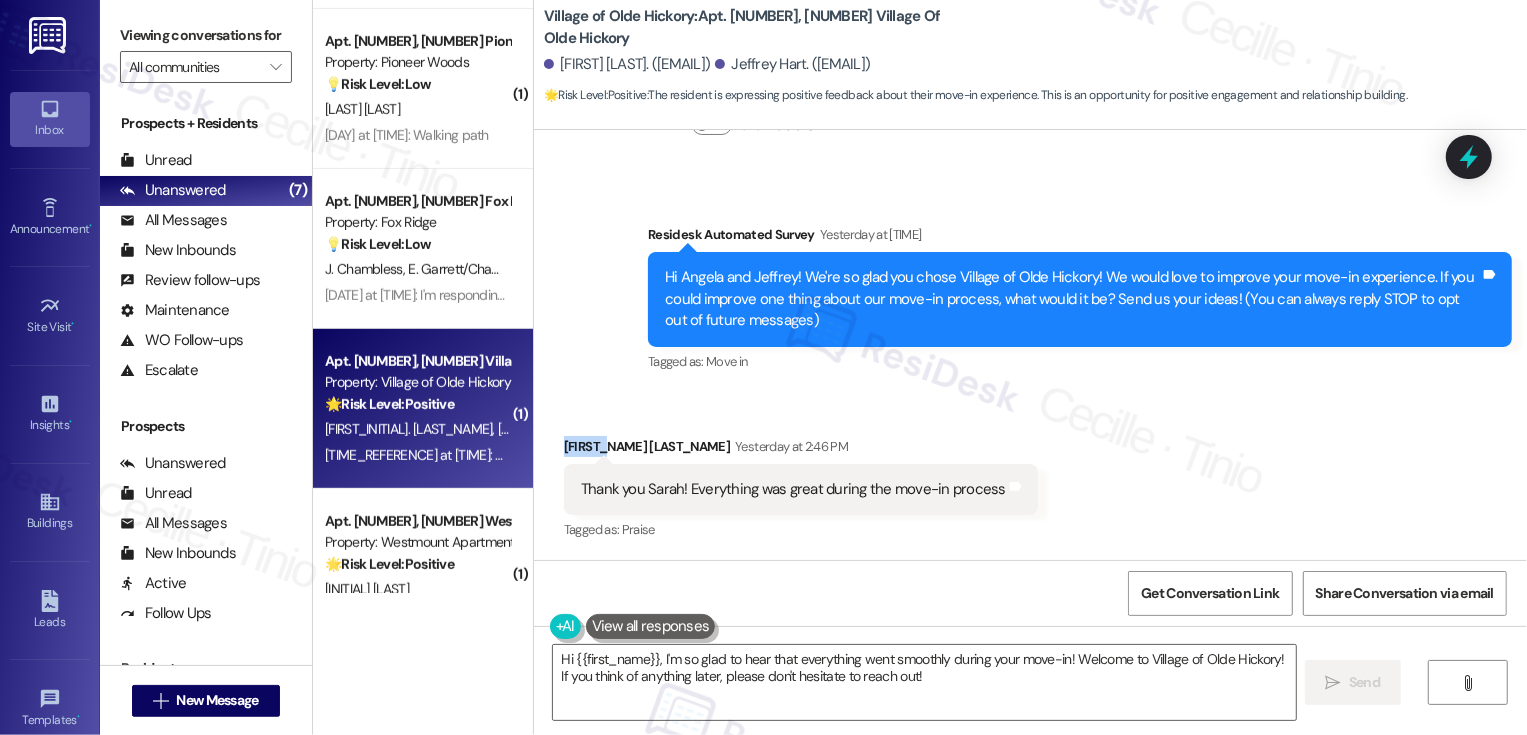 copy on "Jeffrey" 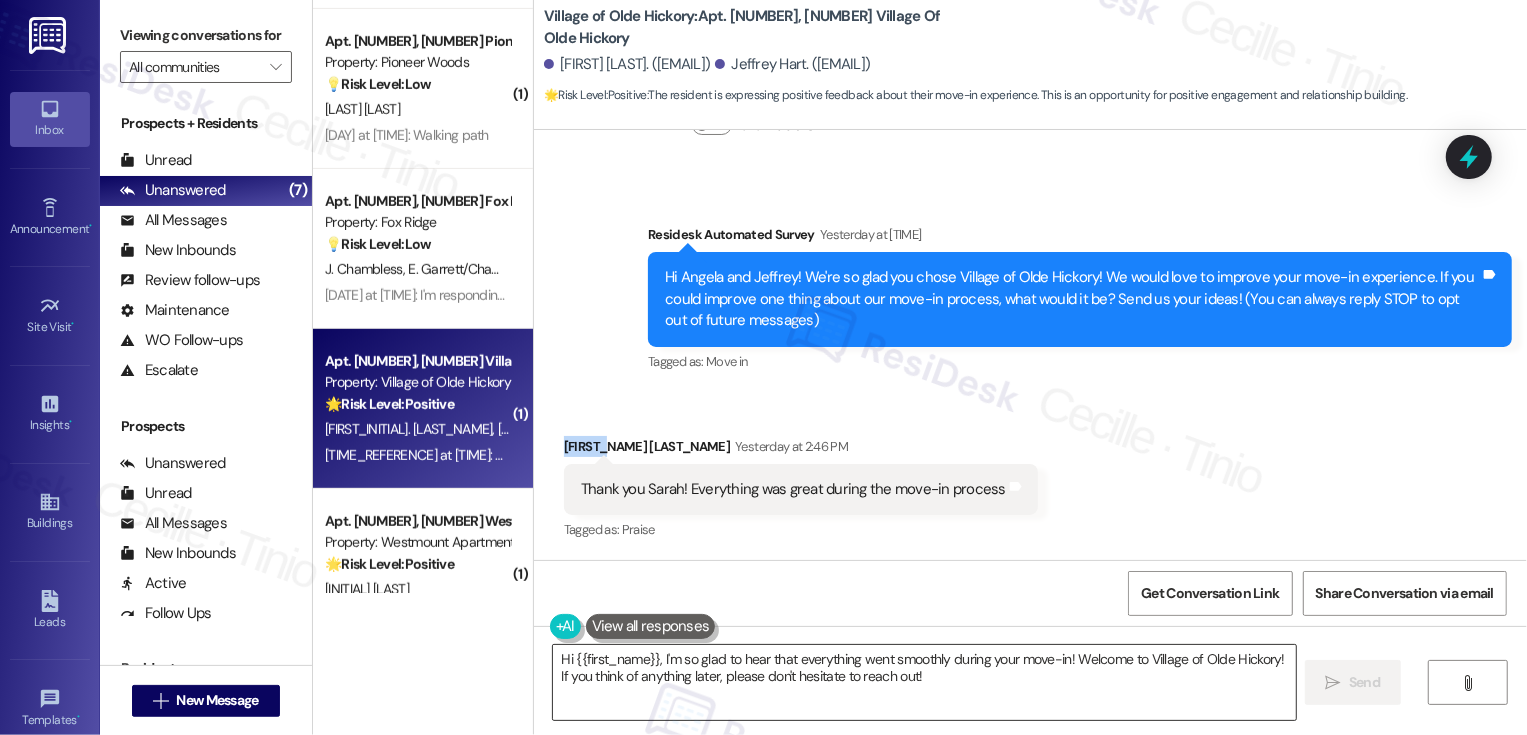 click on "Hi {{first_name}}, I'm so glad to hear that everything went smoothly during your move-in! Welcome to Village of Olde Hickory! If you think of anything later, please don't hesitate to reach out!" at bounding box center (924, 682) 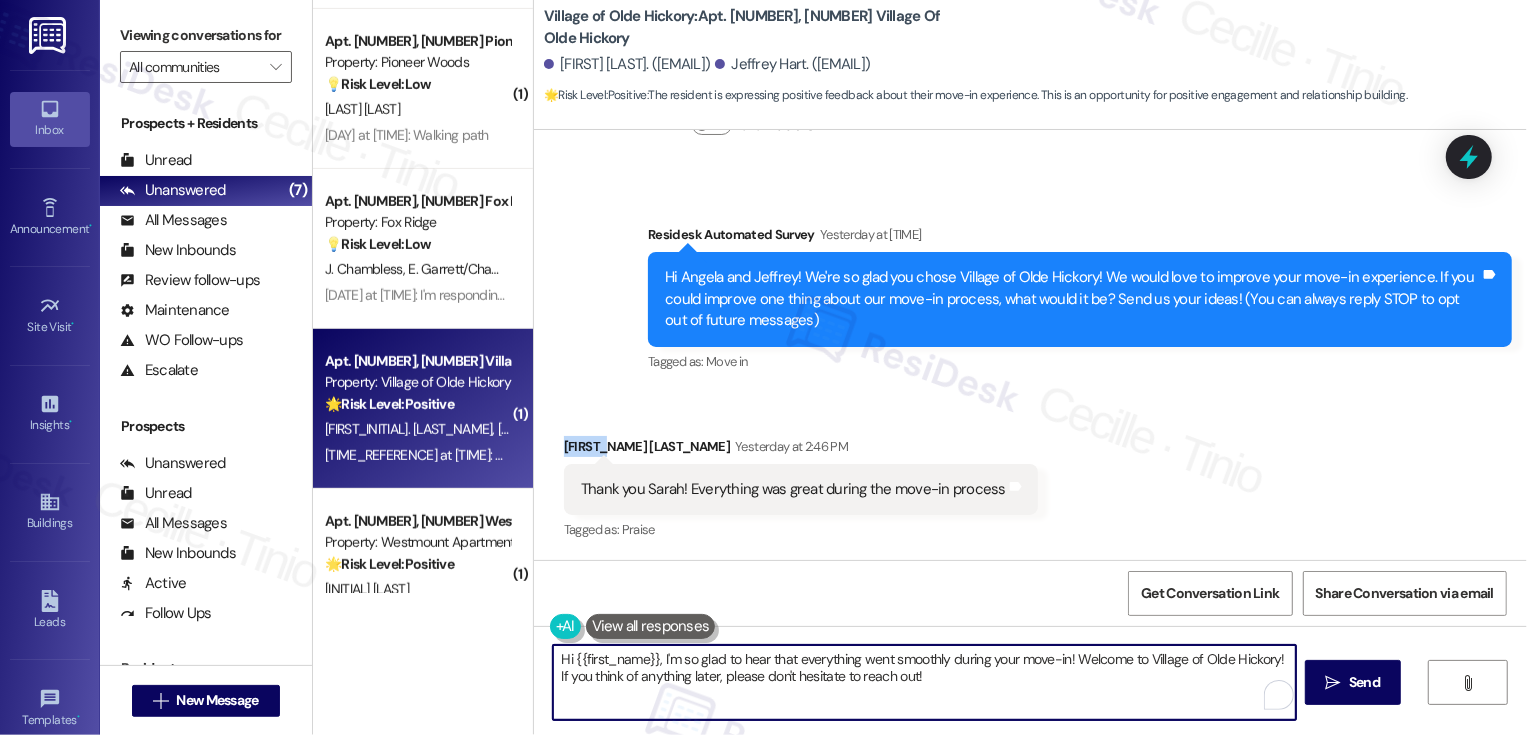 click on "Hi {{first_name}}, I'm so glad to hear that everything went smoothly during your move-in! Welcome to Village of Olde Hickory! If you think of anything later, please don't hesitate to reach out!" at bounding box center [924, 682] 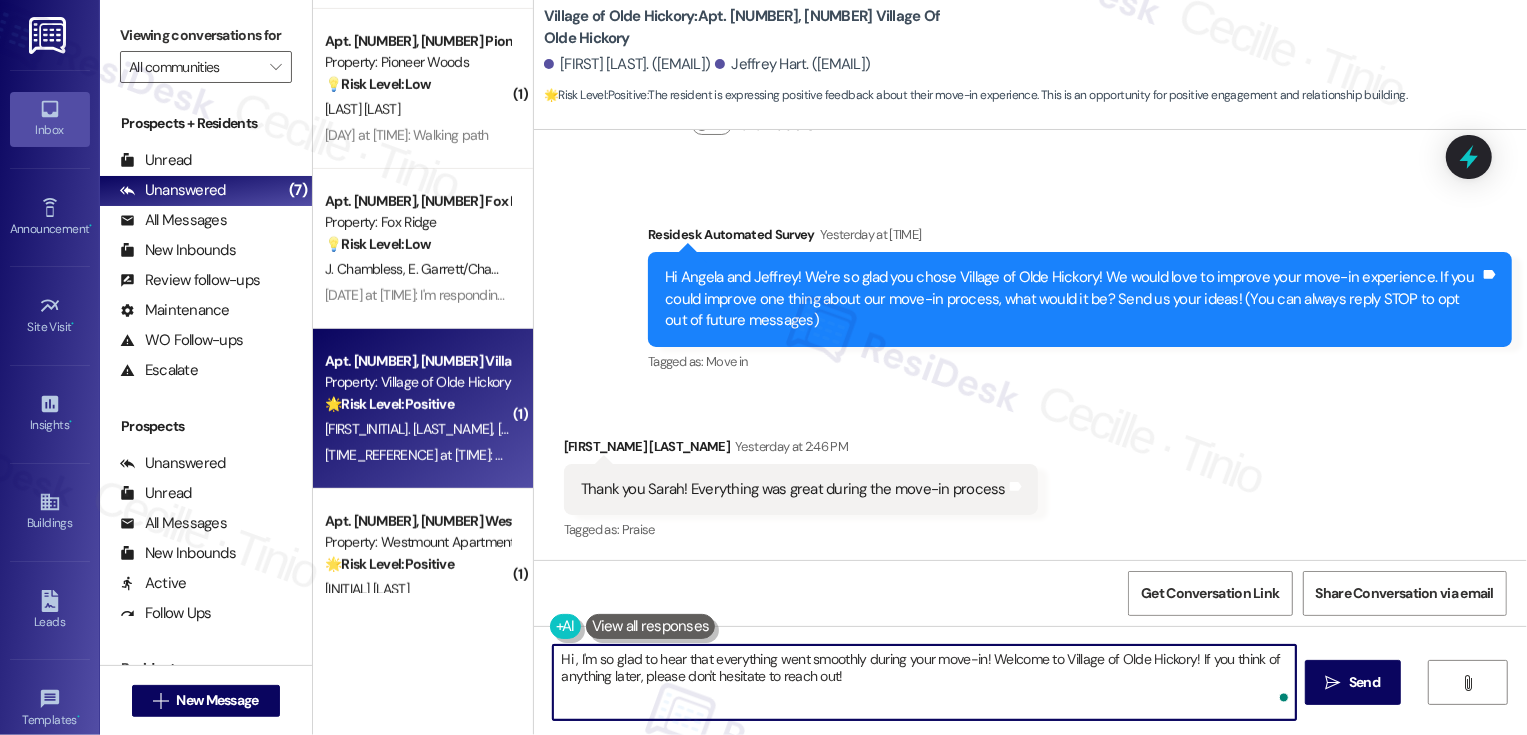 paste on "Jeffrey" 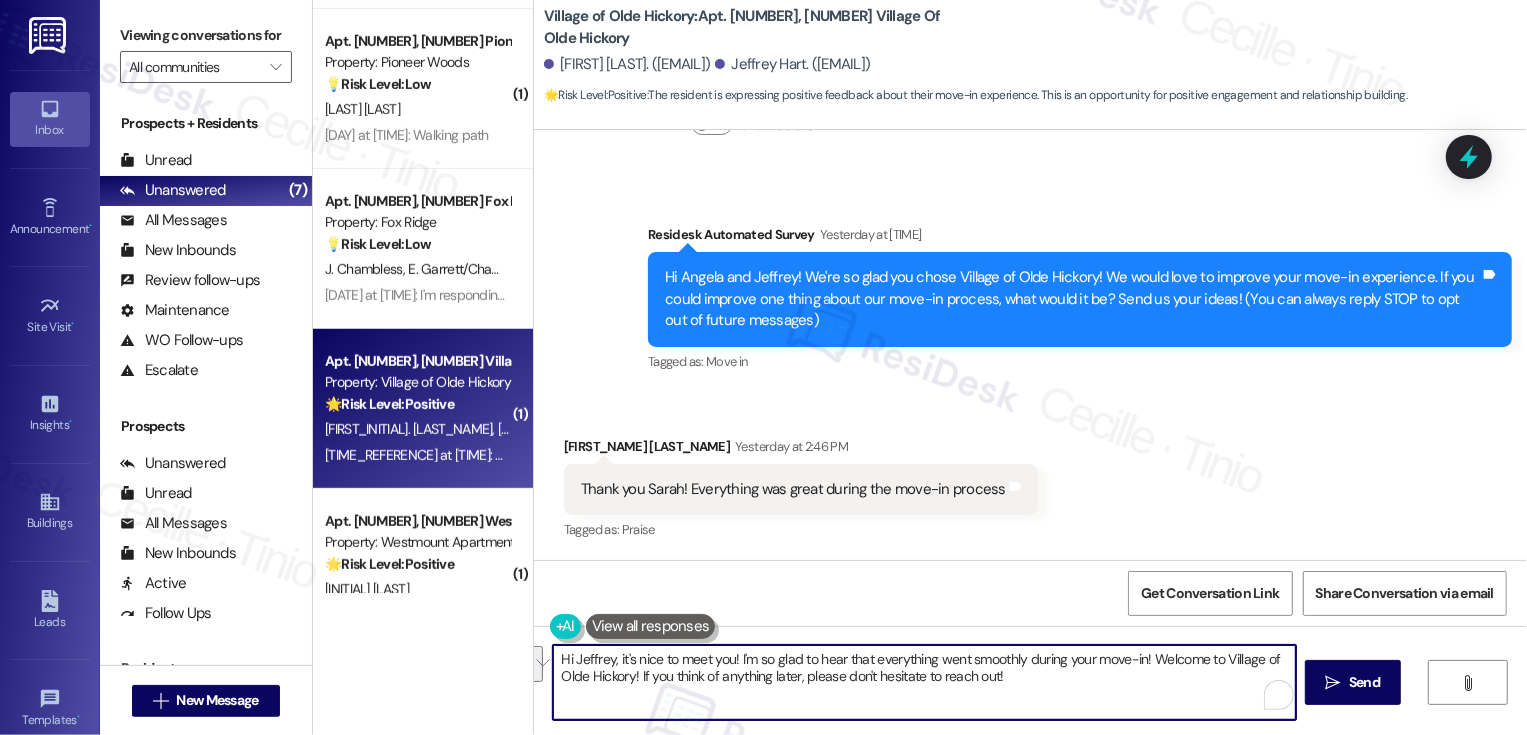 drag, startPoint x: 1146, startPoint y: 659, endPoint x: 1066, endPoint y: 681, distance: 82.96987 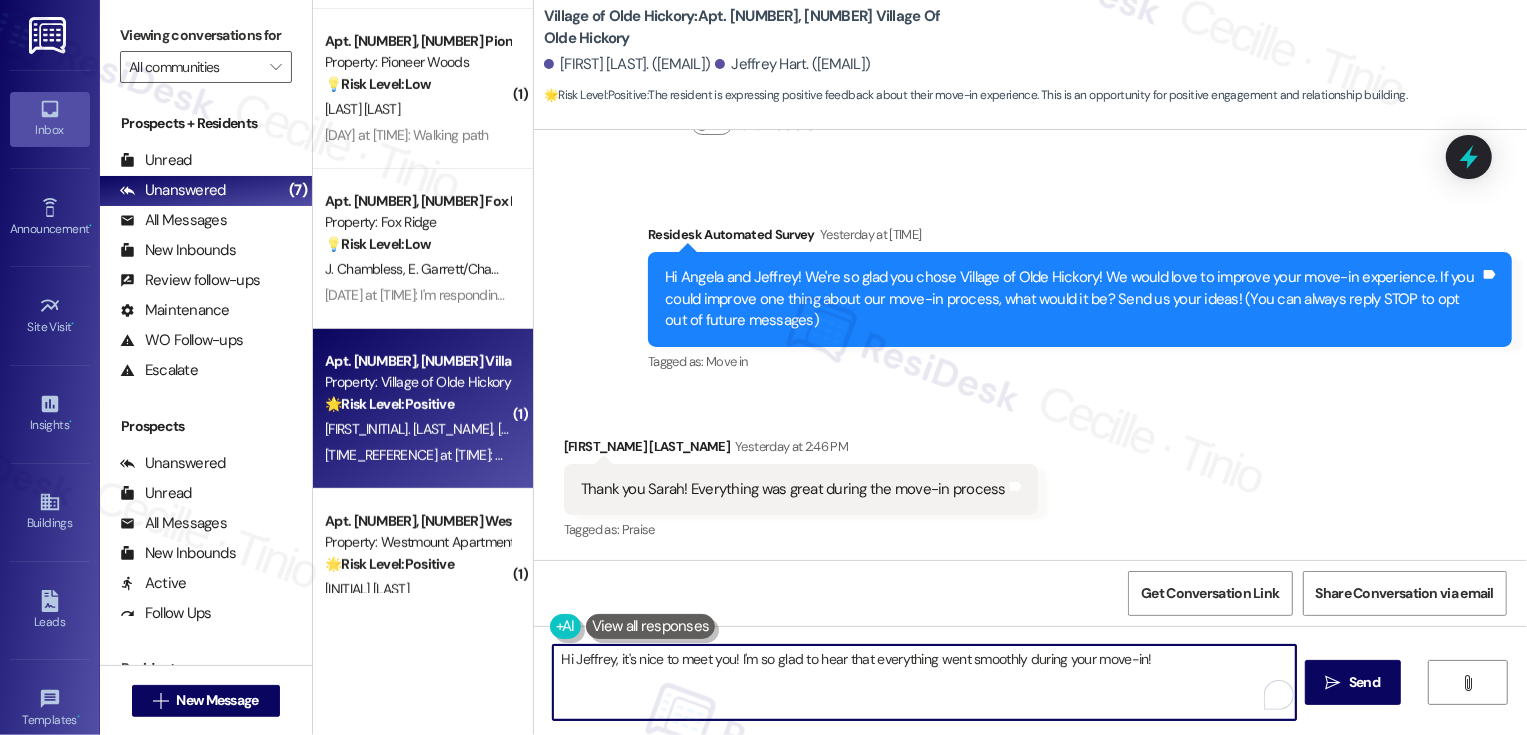 paste on "If you don't mind me asking, how has your experience been so far? Has the property lived up to your expectations?" 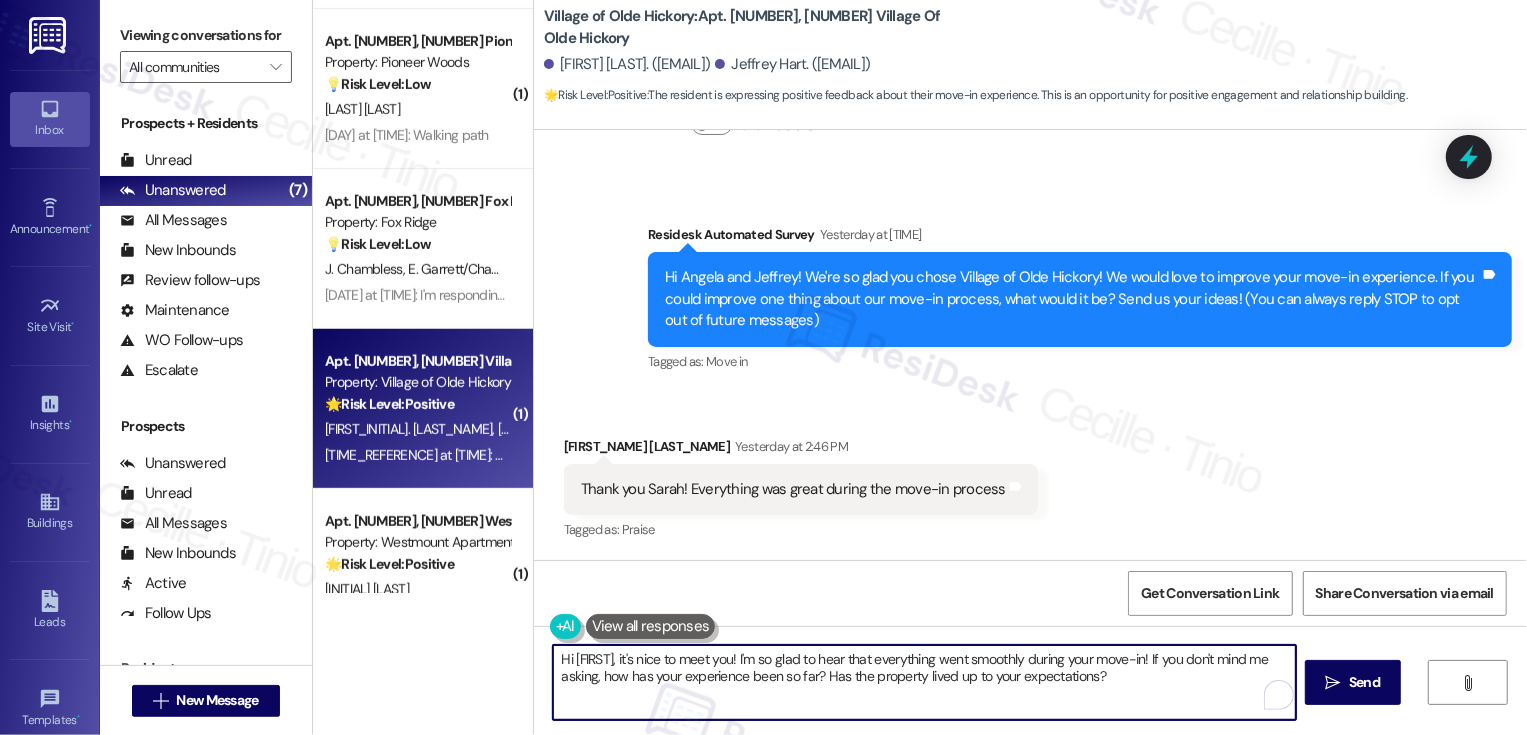 click on "Hi Jeffrey, it's nice to meet you! I'm so glad to hear that everything went smoothly during your move-in! If you don't mind me asking, how has your experience been so far? Has the property lived up to your expectations?" at bounding box center [924, 682] 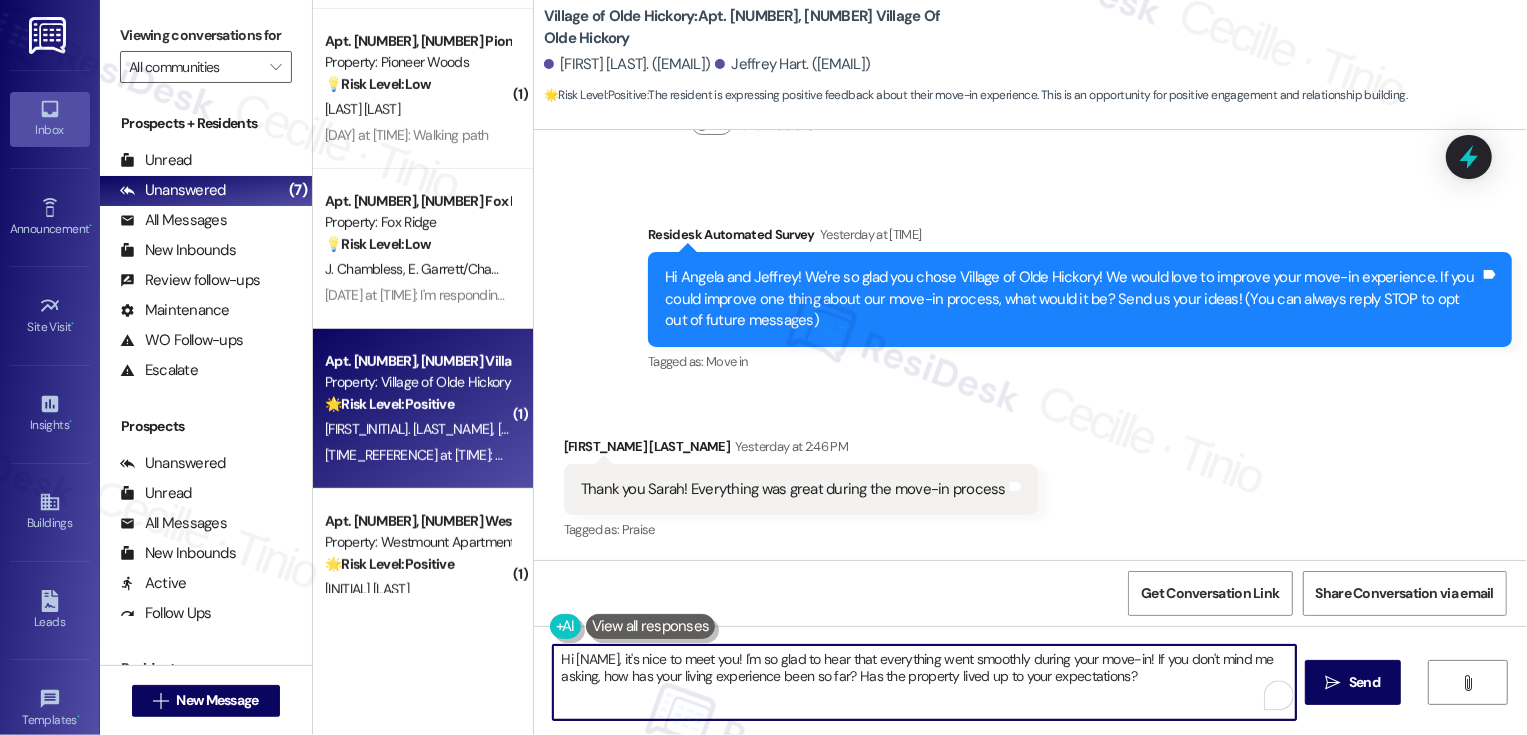 click on "Hi Jeffrey, it's nice to meet you! I'm so glad to hear that everything went smoothly during your move-in! If you don't mind me asking, how has your living experience been so far? Has the property lived up to your expectations?" at bounding box center [924, 682] 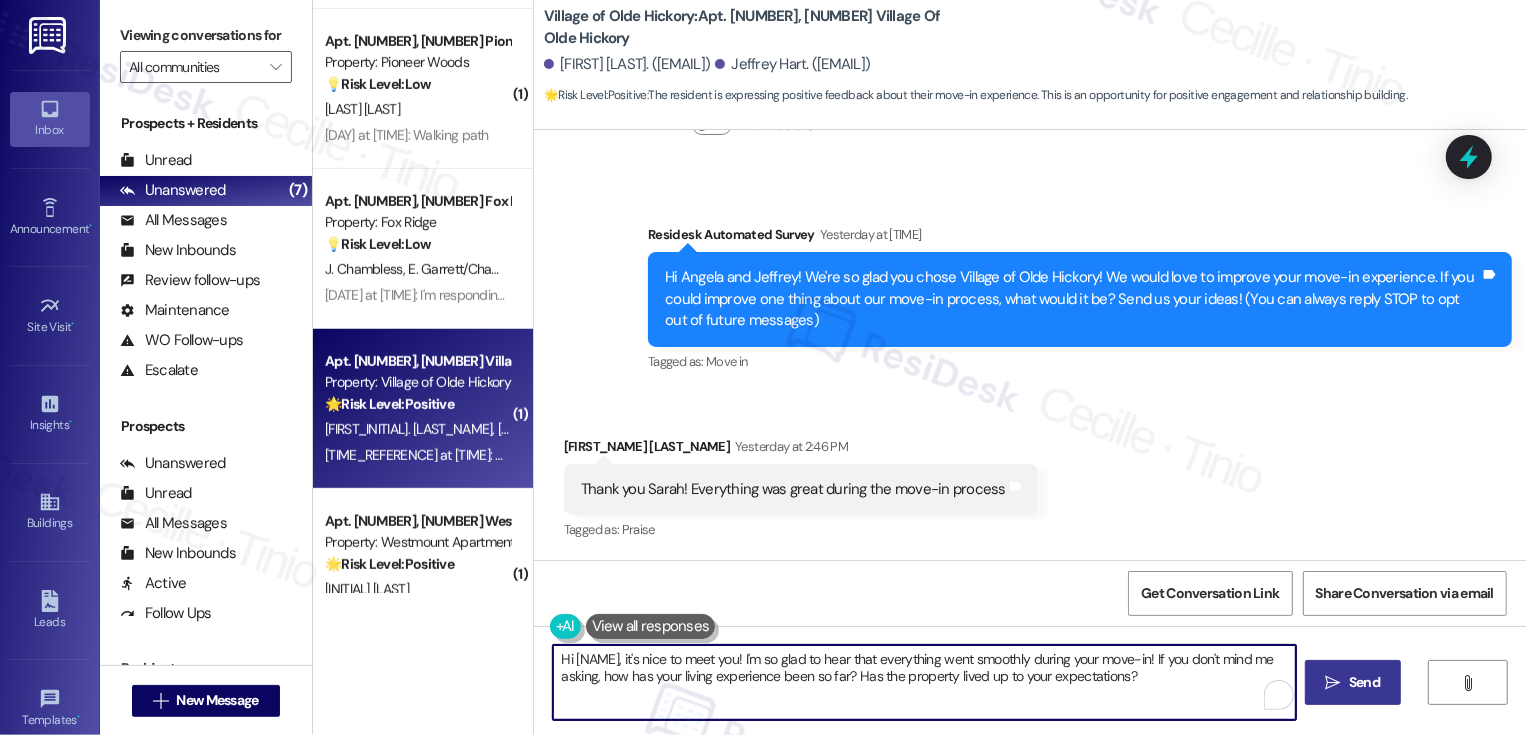 type on "Hi Jeffrey, it's nice to meet you! I'm so glad to hear that everything went smoothly during your move-in! If you don't mind me asking, how has your living experience been so far? Has the property lived up to your expectations?" 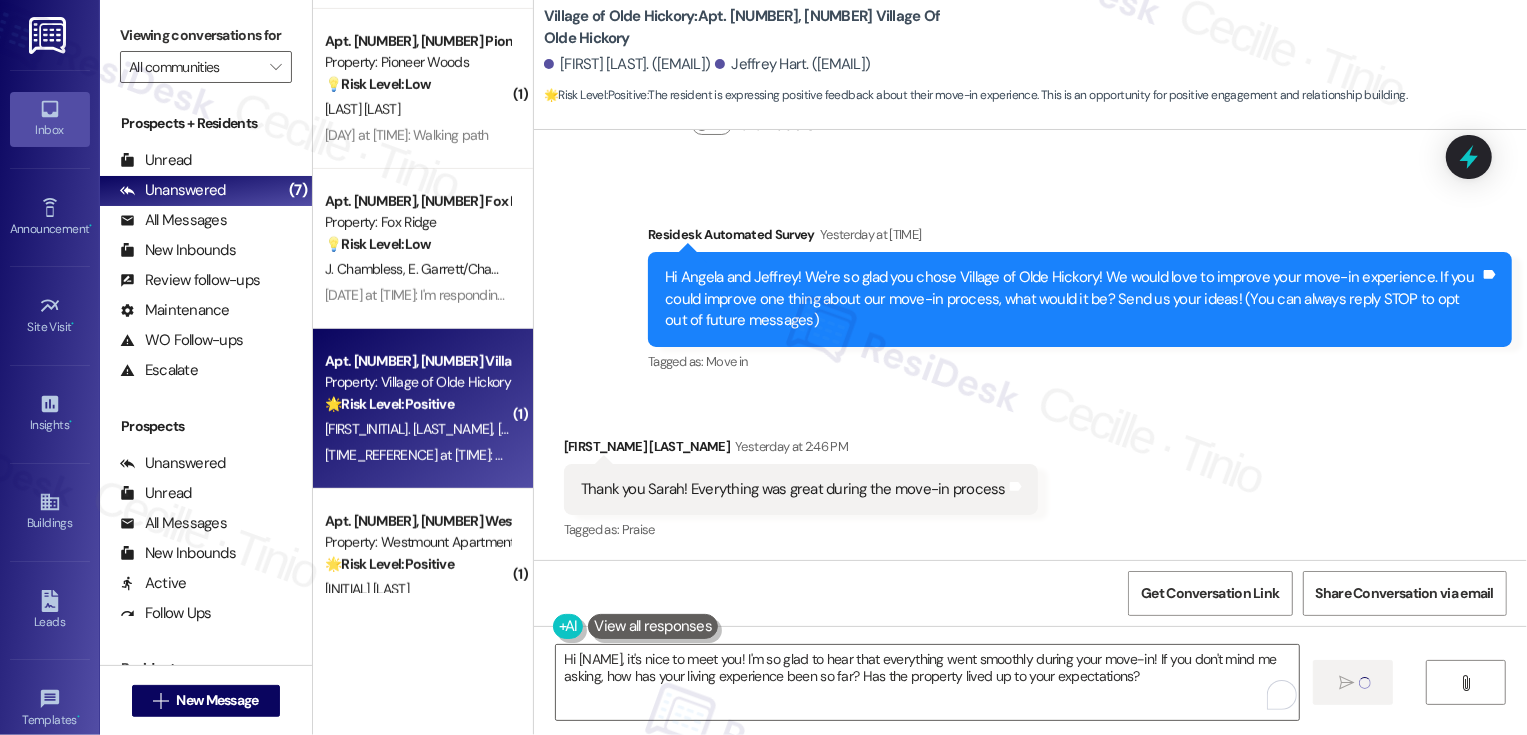 type 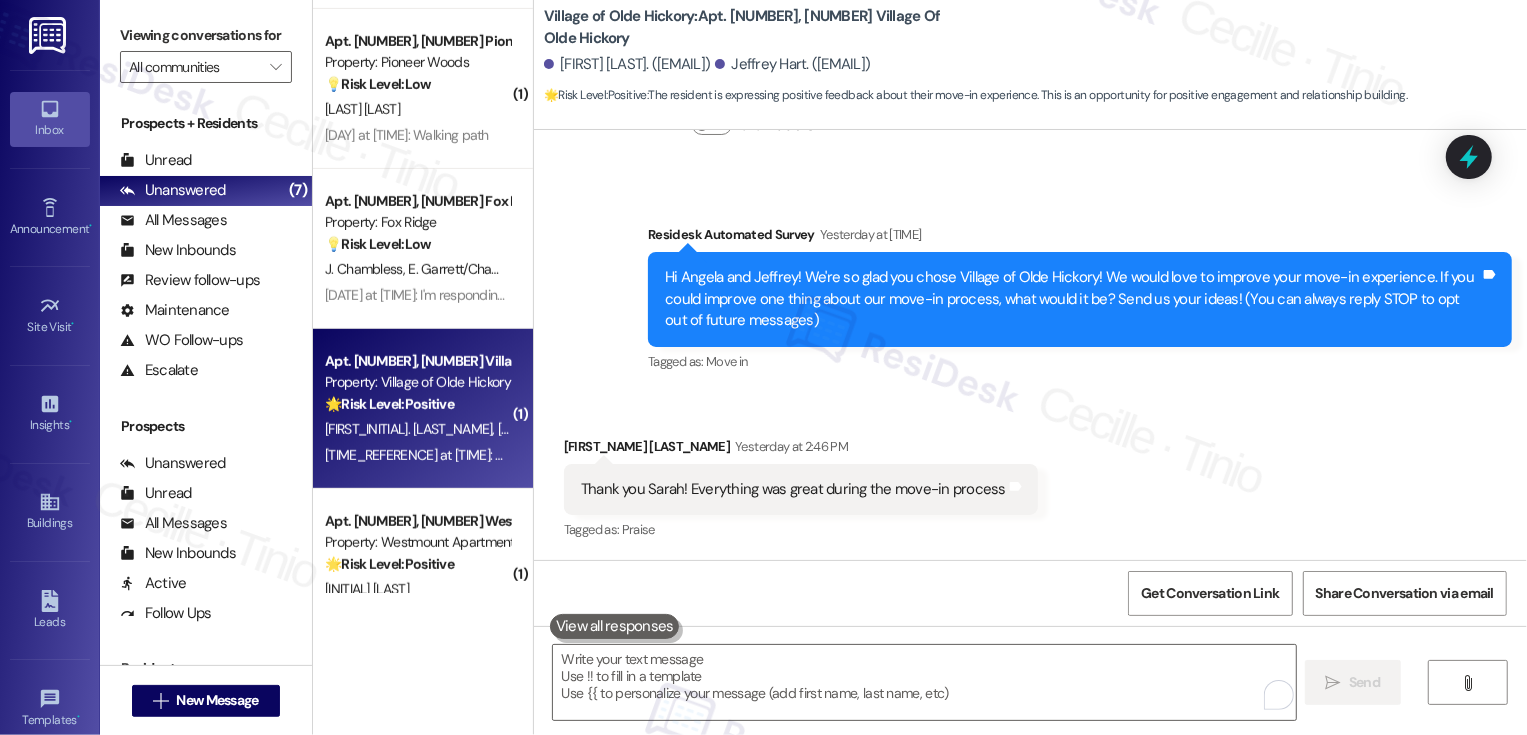 scroll, scrollTop: 285, scrollLeft: 0, axis: vertical 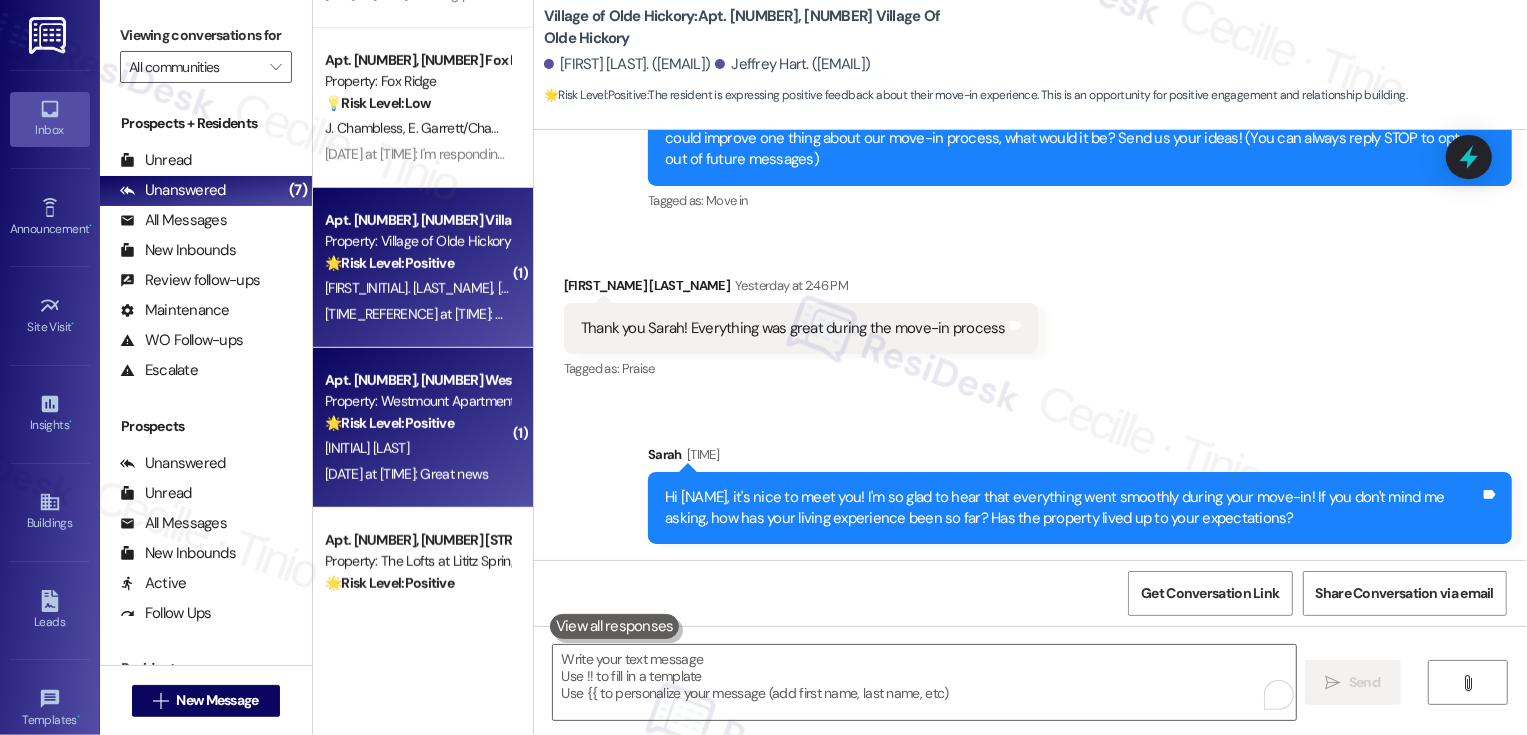 click on "🌟  Risk Level:  Positive" at bounding box center [389, 423] 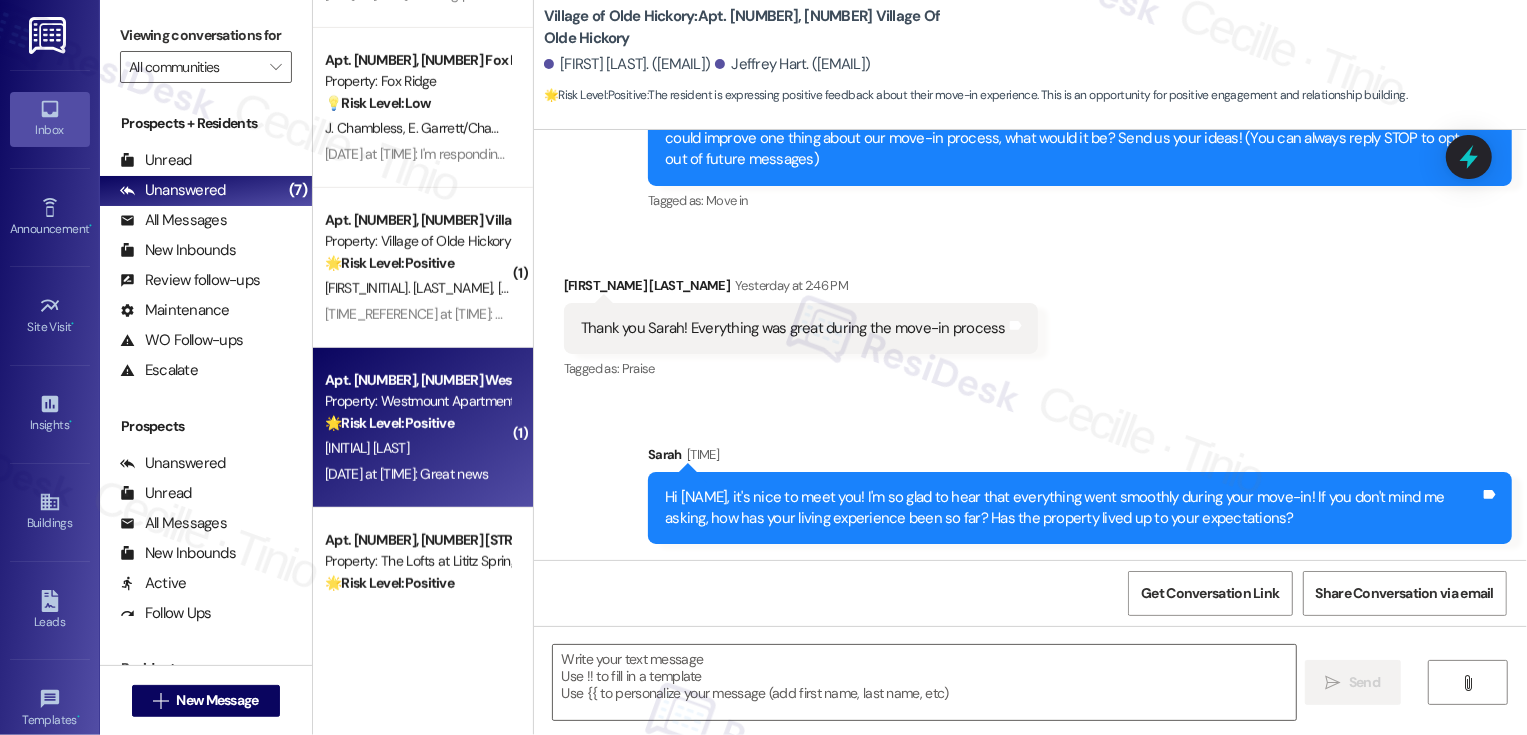 type on "Fetching suggested responses. Please feel free to read through the conversation in the meantime." 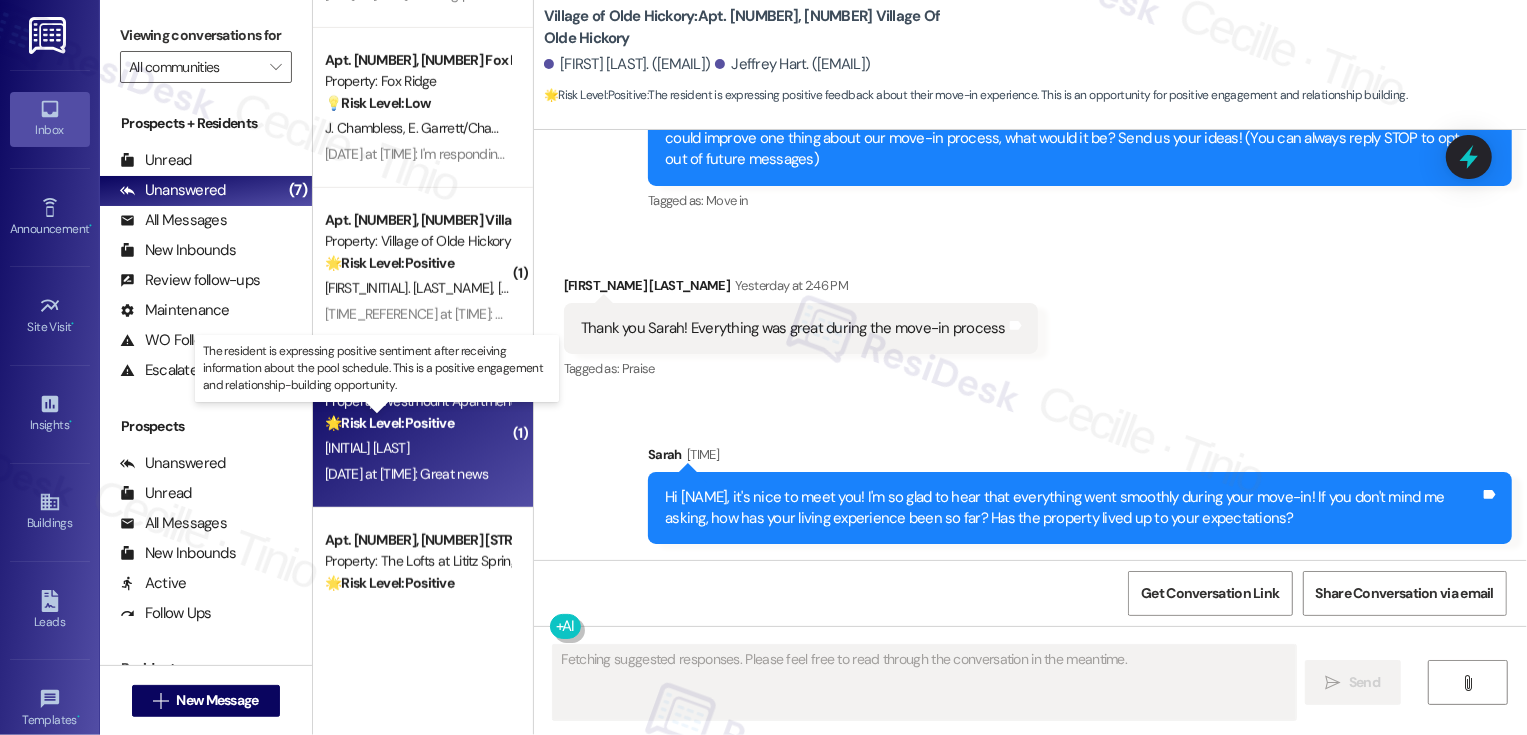 click on "🌟  Risk Level:  Positive" at bounding box center (389, 423) 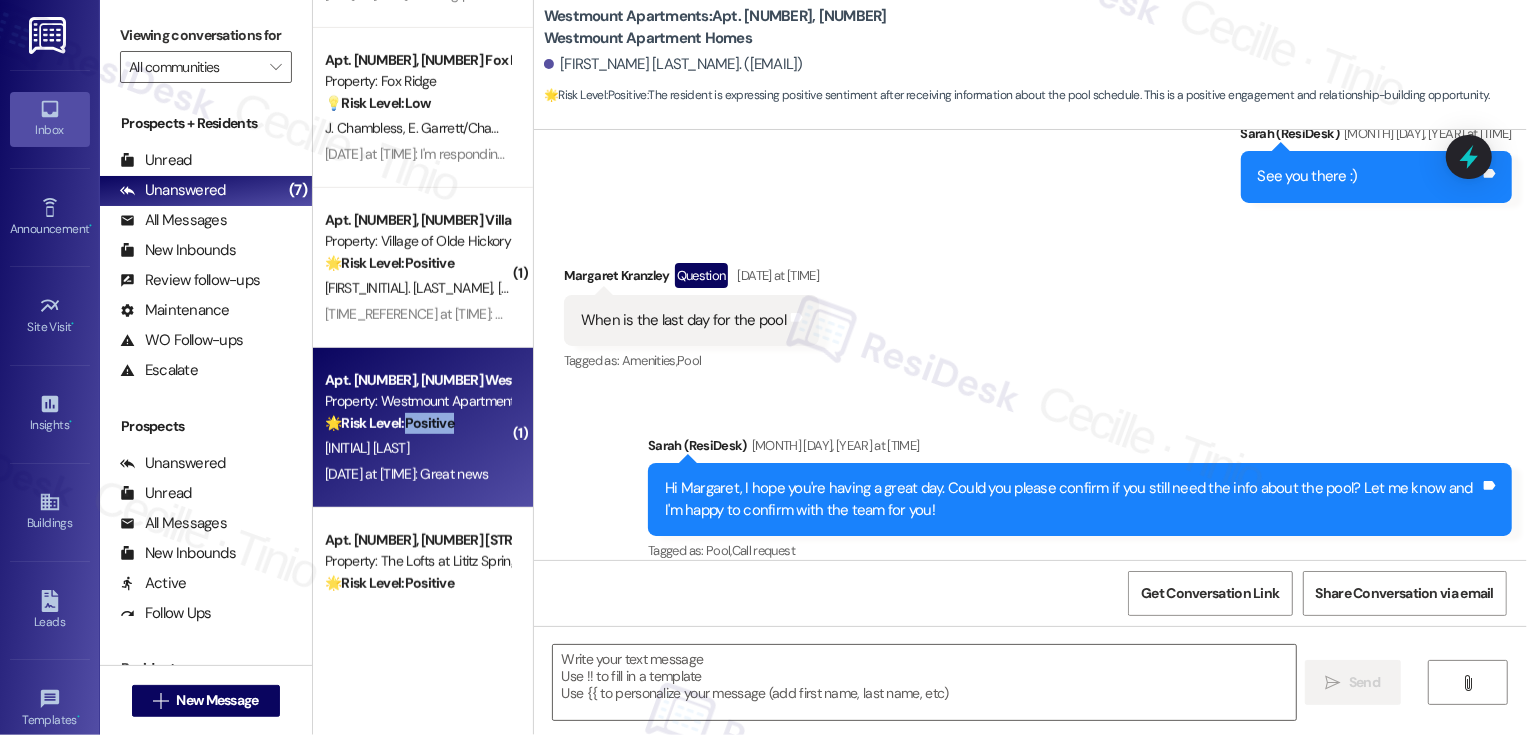 type on "Fetching suggested responses. Please feel free to read through the conversation in the meantime." 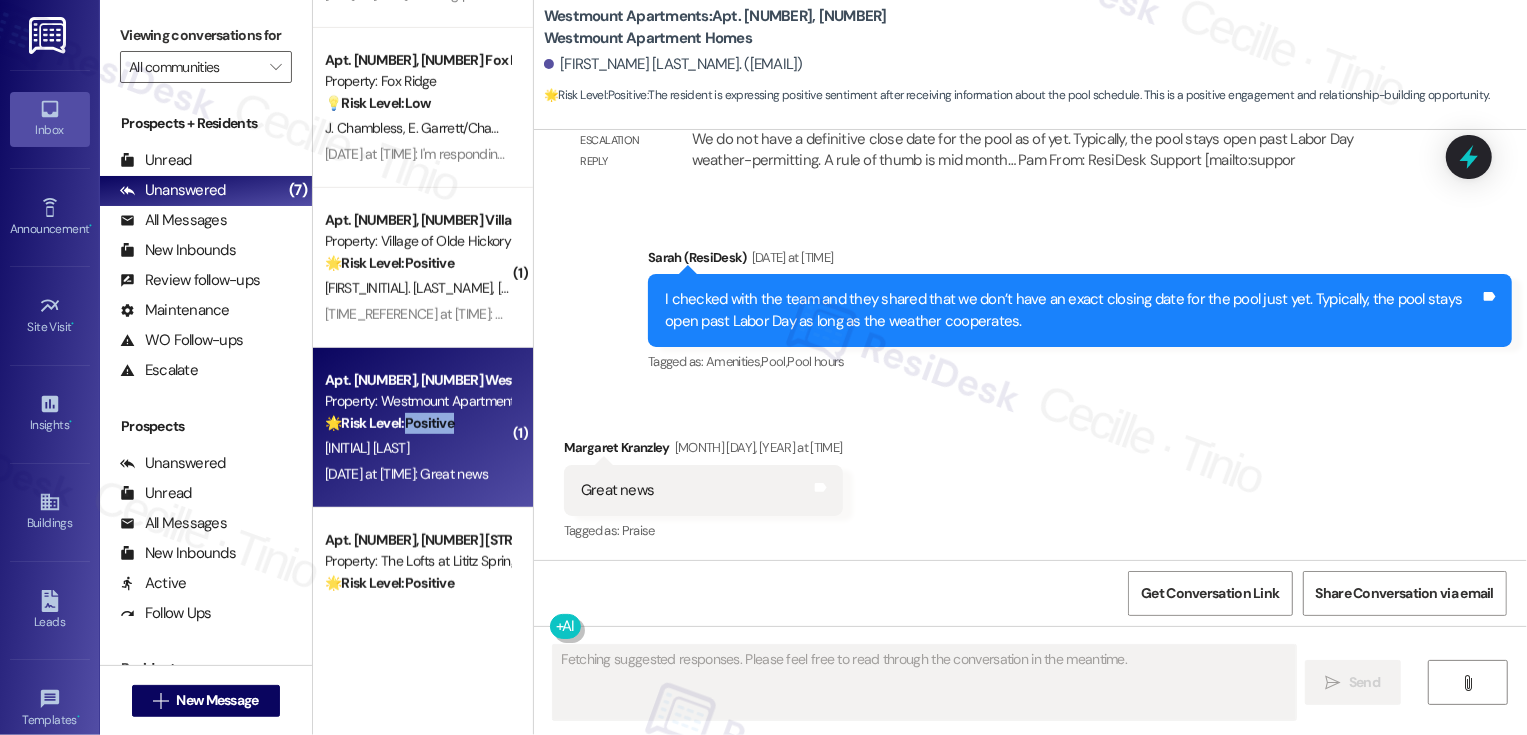 type 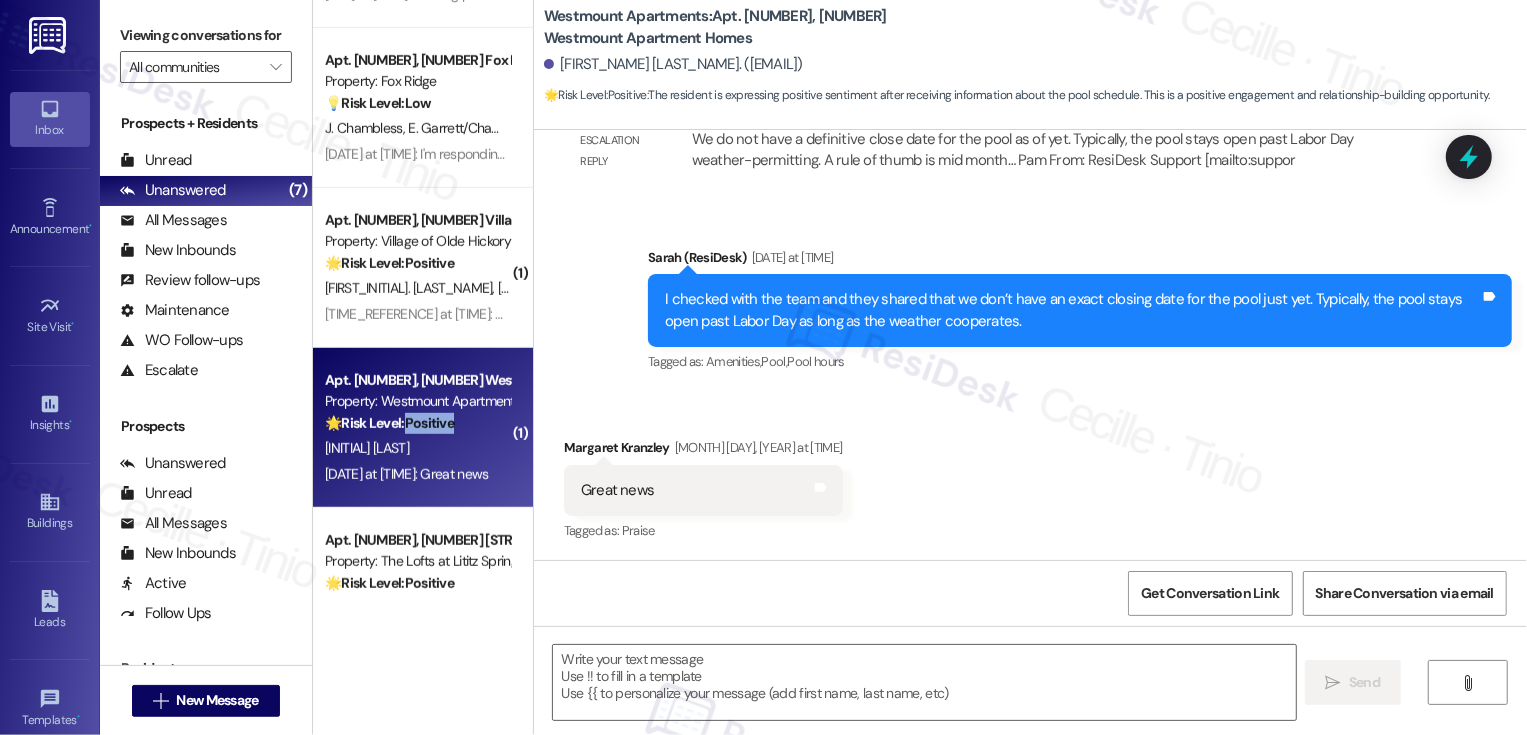 scroll, scrollTop: 1636, scrollLeft: 0, axis: vertical 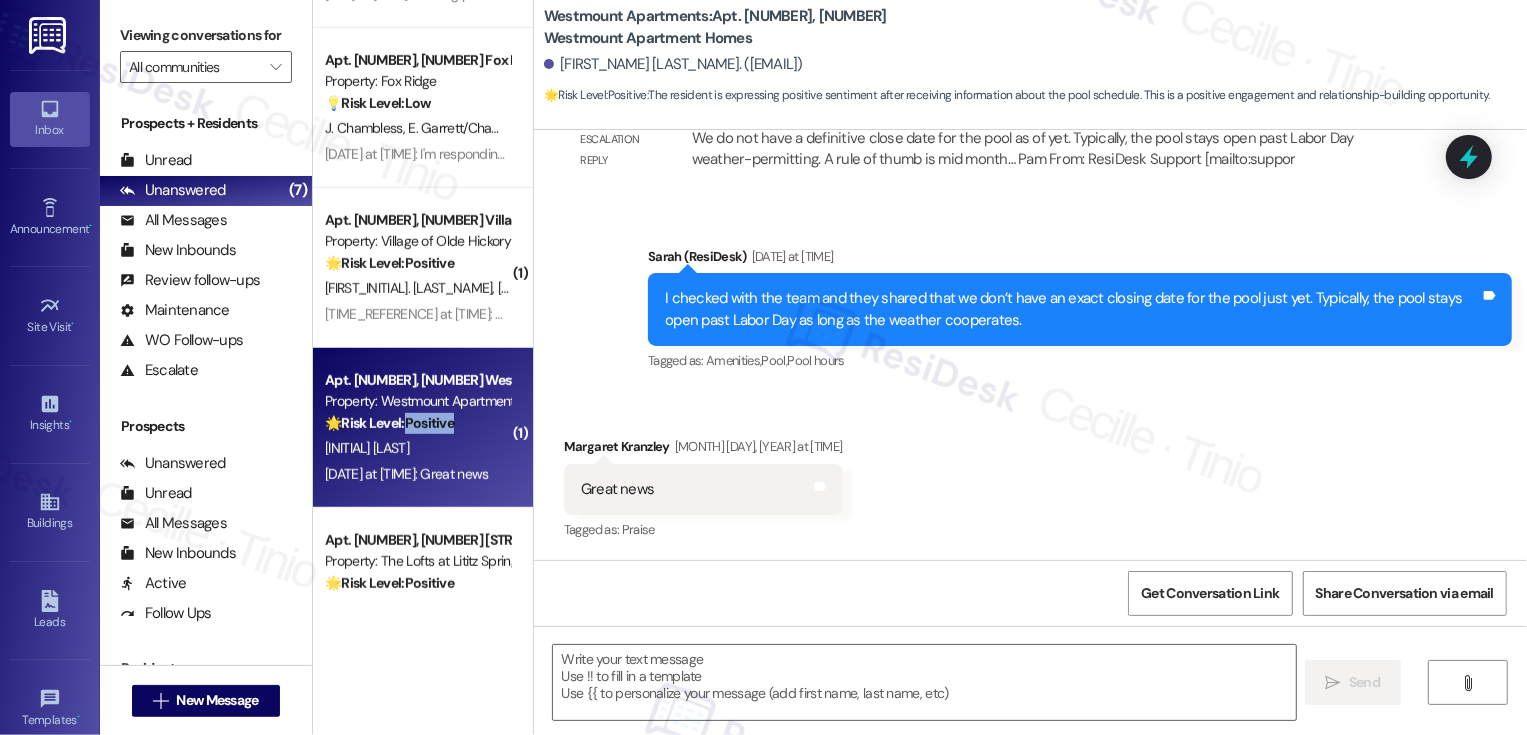 click on "Received via SMS Margaret Kranzley Aug 05, 2025 at 2:31 PM Great news Tags and notes Tagged as:   Praise Click to highlight conversations about Praise" at bounding box center (1030, 475) 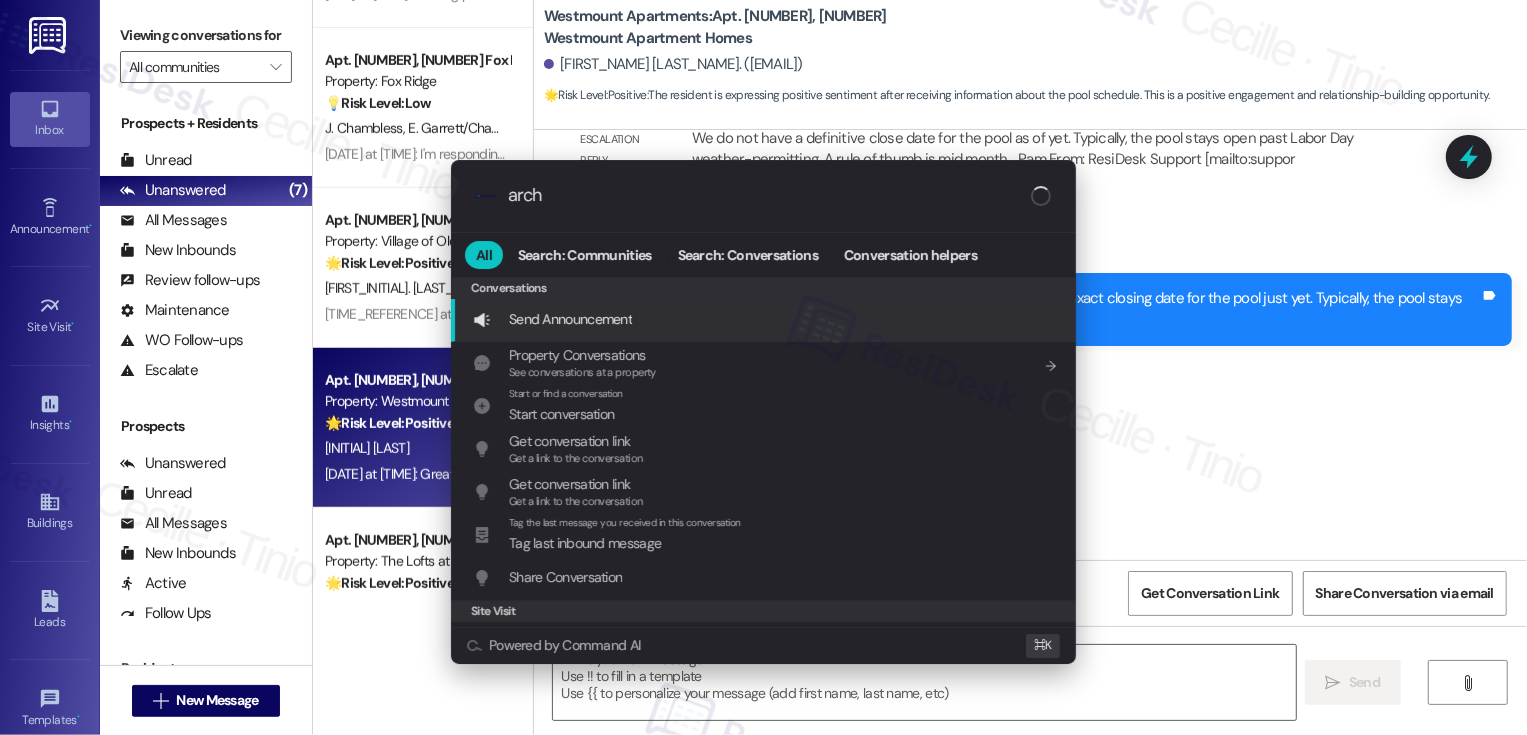 type on "archi" 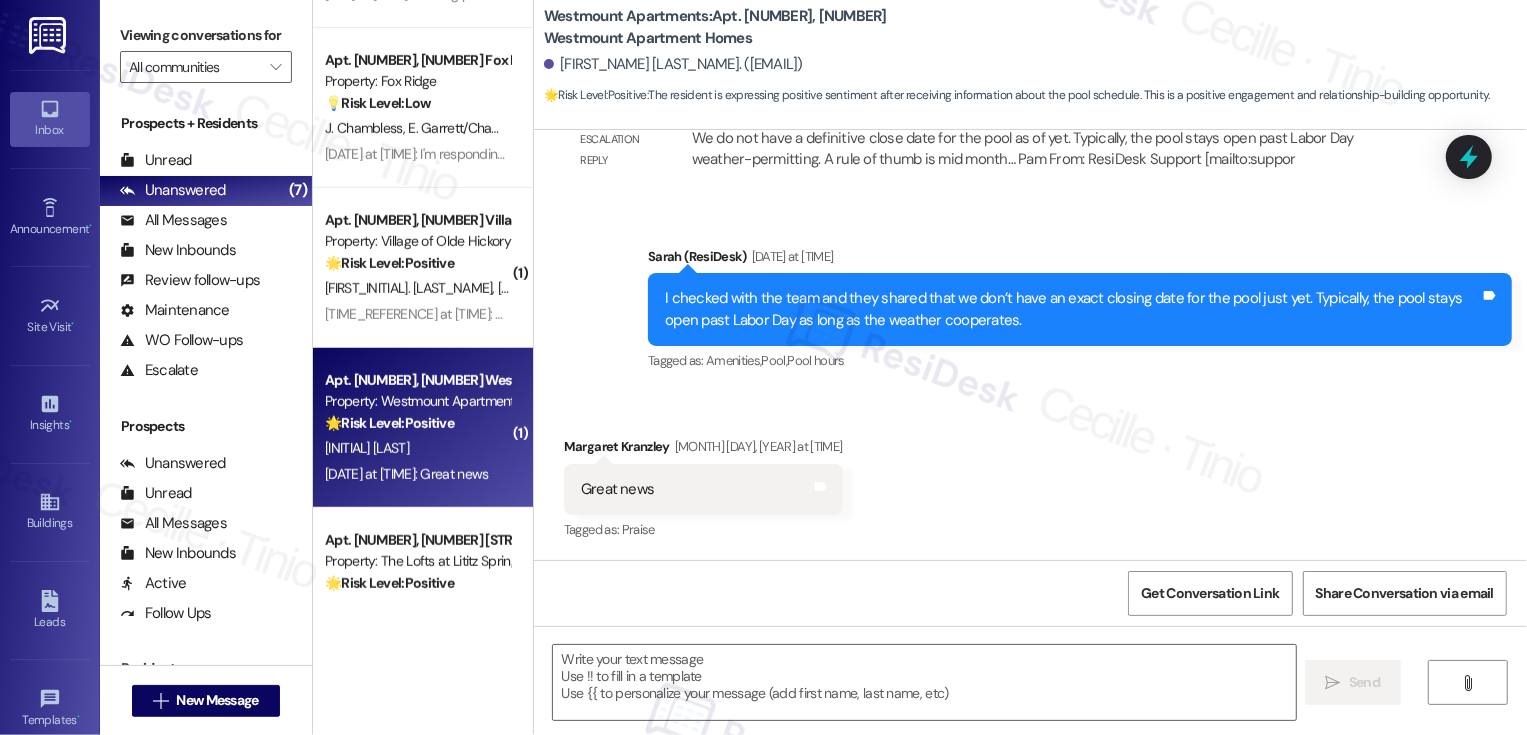 scroll, scrollTop: 1020, scrollLeft: 0, axis: vertical 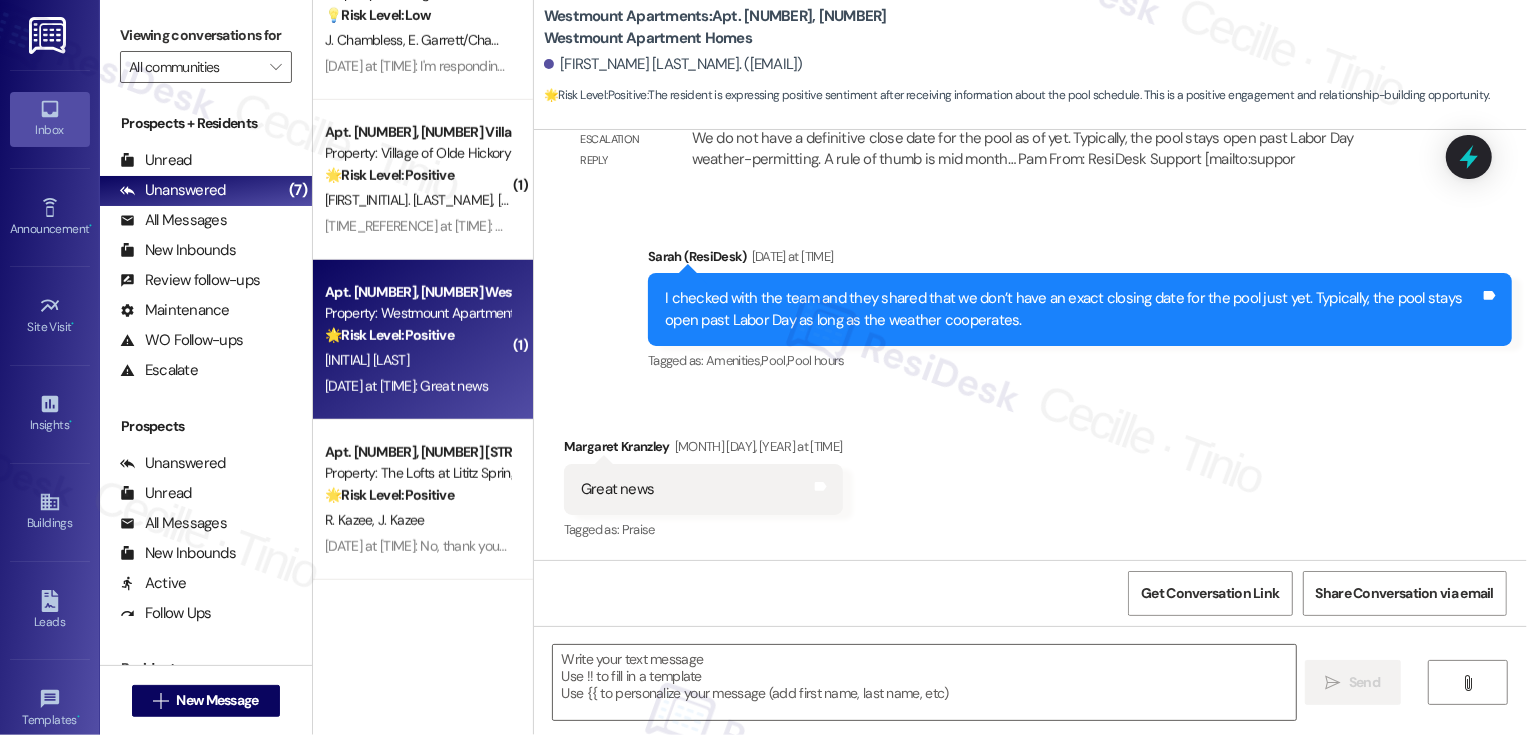 click on "Property: The Lofts at Lititz Springs" at bounding box center [417, 473] 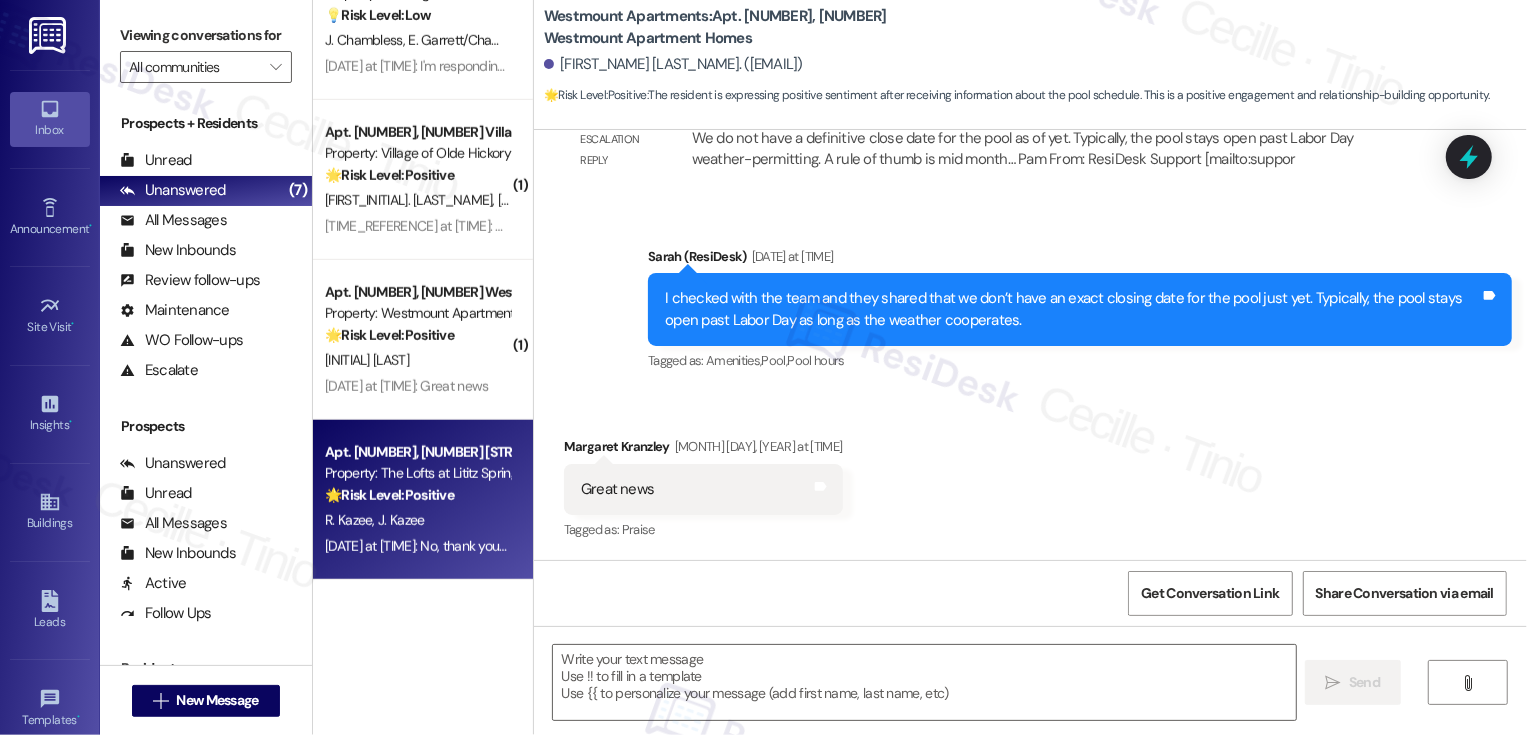 click on "Property: The Lofts at Lititz Springs" at bounding box center [417, 473] 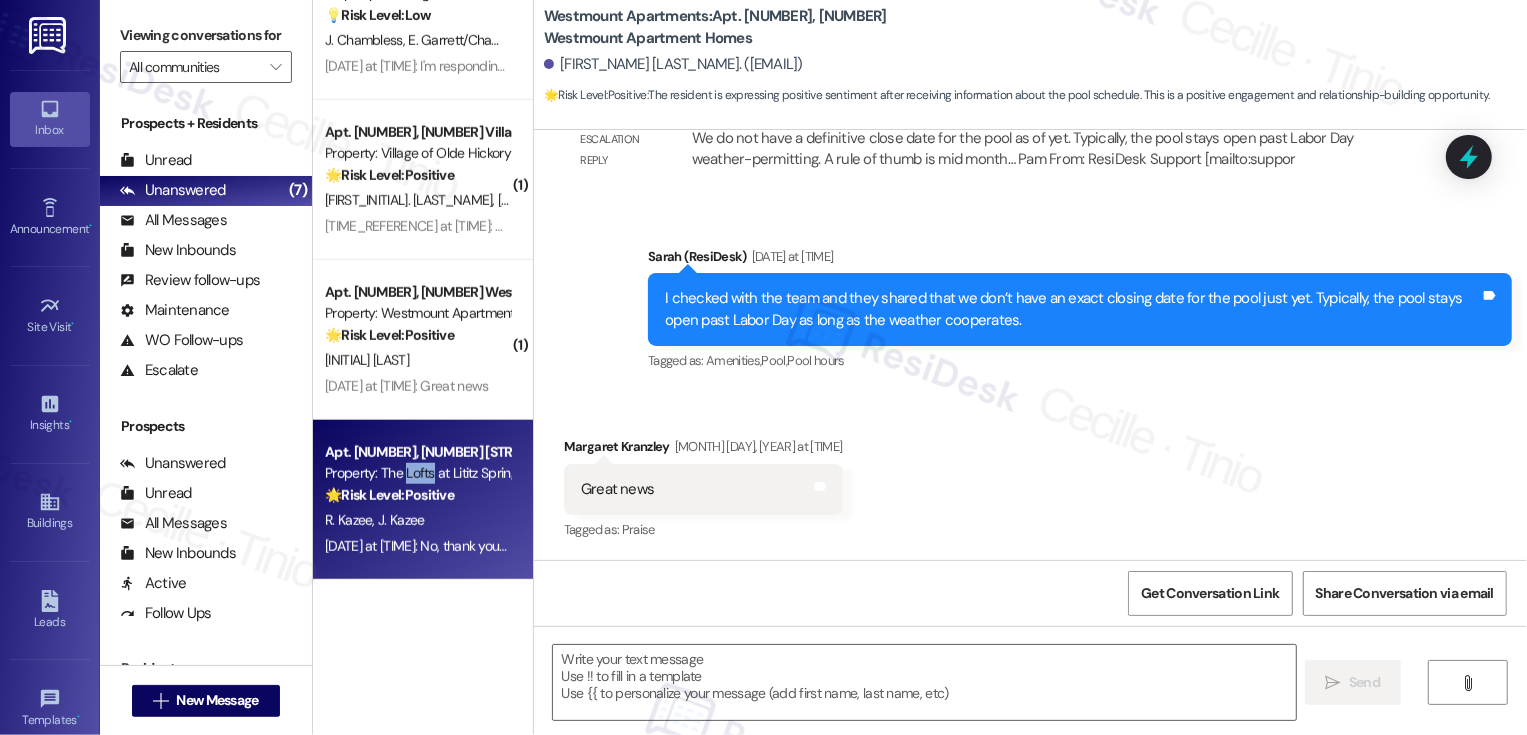 type on "Fetching suggested responses. Please feel free to read through the conversation in the meantime." 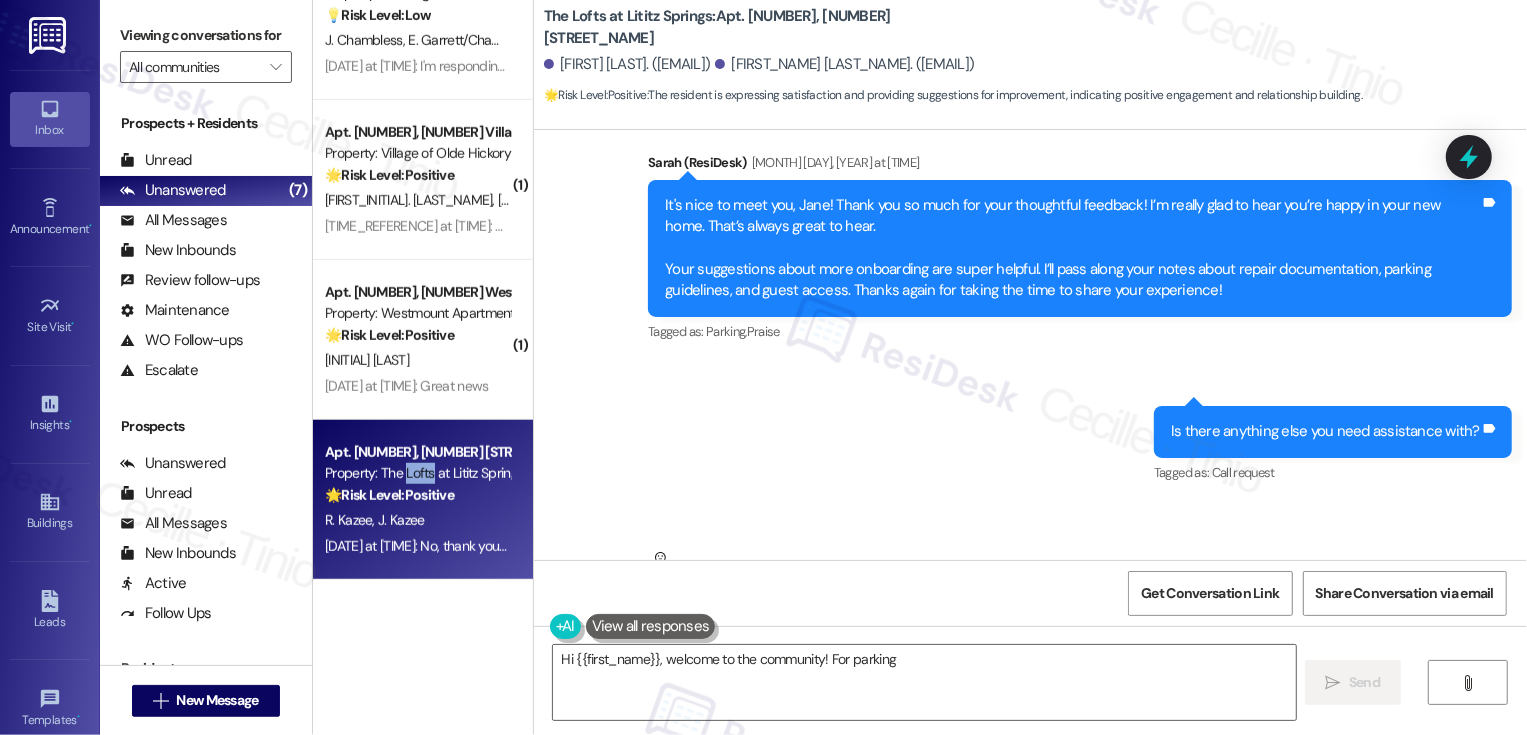 scroll, scrollTop: 970, scrollLeft: 0, axis: vertical 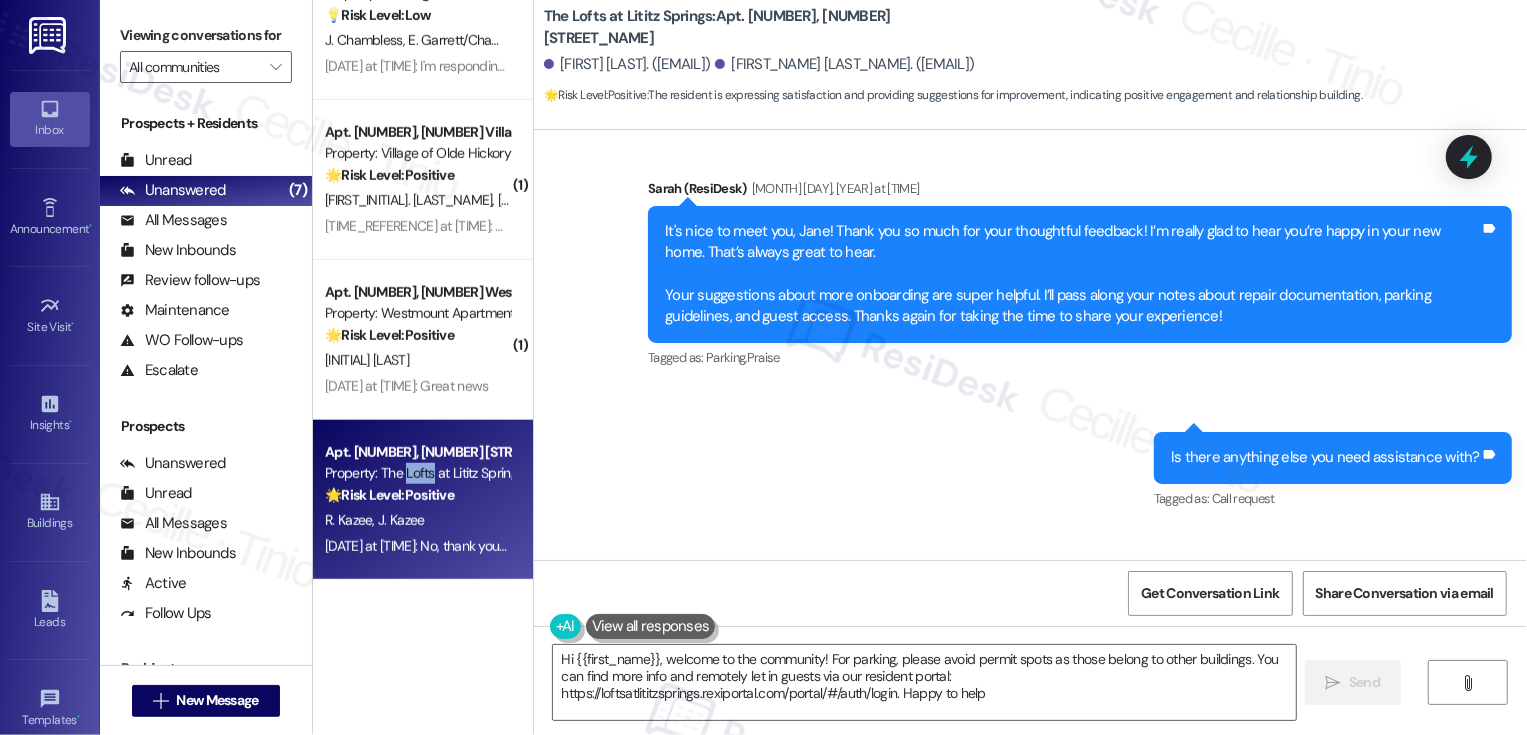 type on "Hi {{first_name}}, welcome to the community! For parking, please avoid permit spots as those belong to other buildings. You can find more info and remotely let in guests via our resident portal: https://loftsatlititzsprings.rexiportal.com/portal/#/auth/login. Happy to help!" 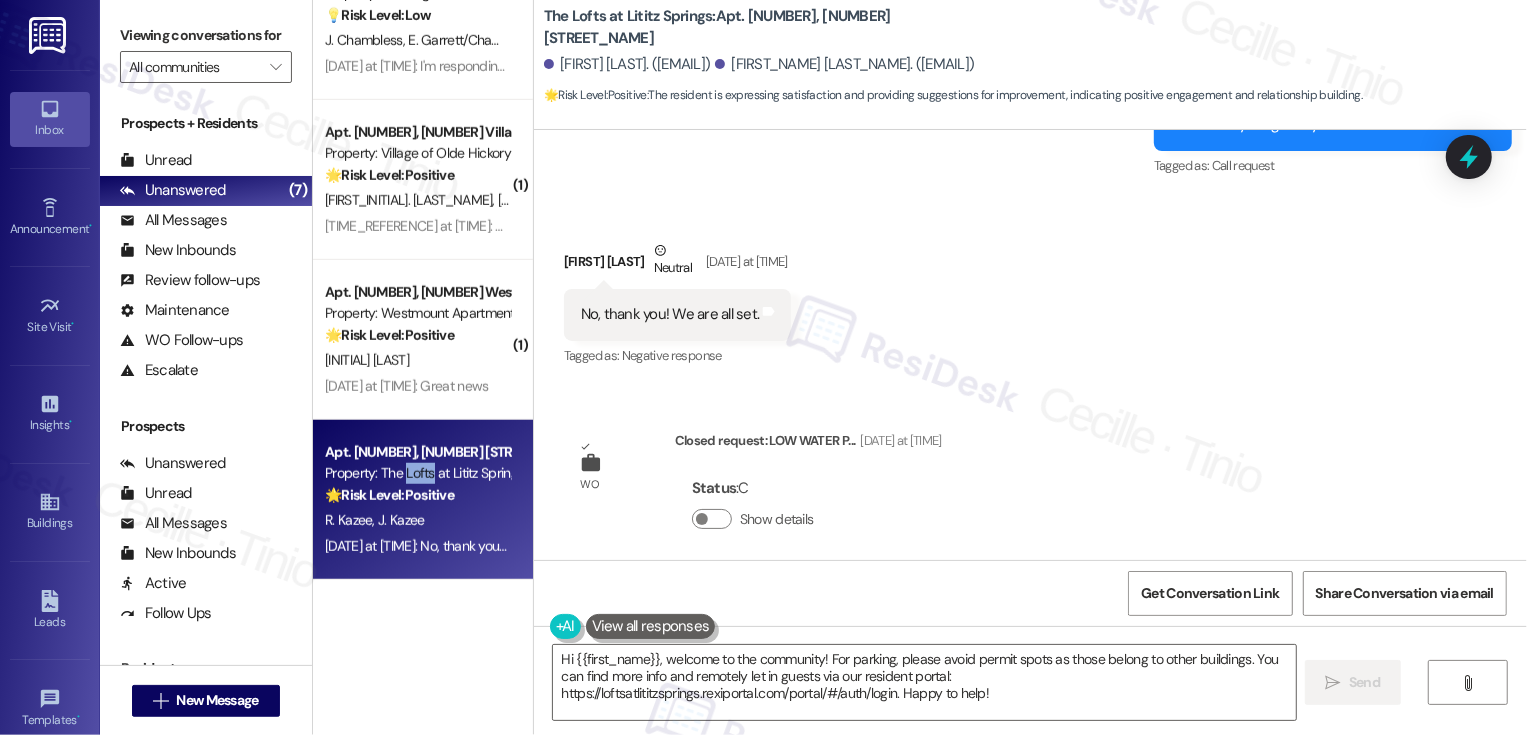 scroll, scrollTop: 1317, scrollLeft: 0, axis: vertical 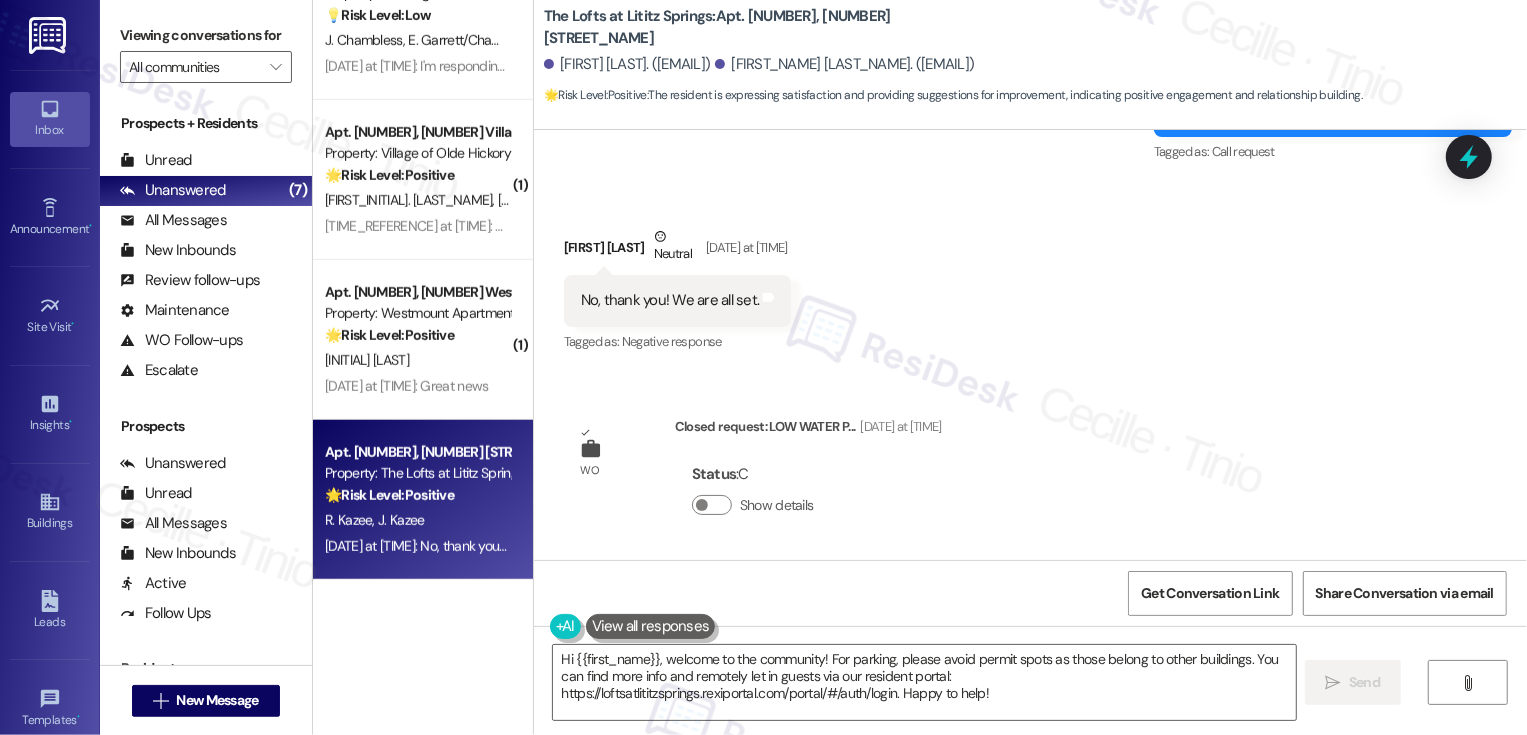 click on "Received via SMS Jane Kazee   Neutral Aug 05, 2025 at 11:56 AM No, thank you! We are all set.  Tags and notes Tagged as:   Negative response Click to highlight conversations about Negative response" at bounding box center [1030, 276] 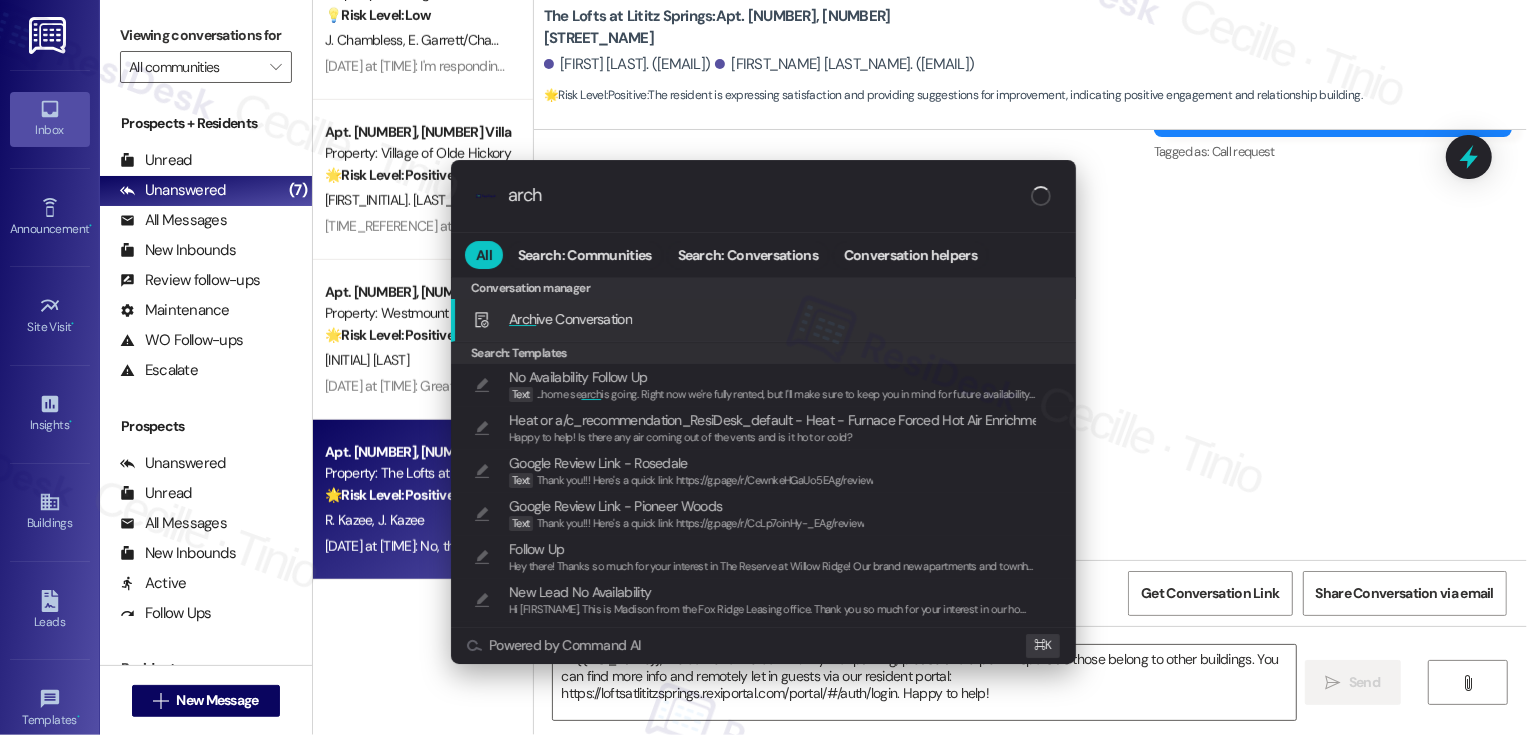 type on "archi" 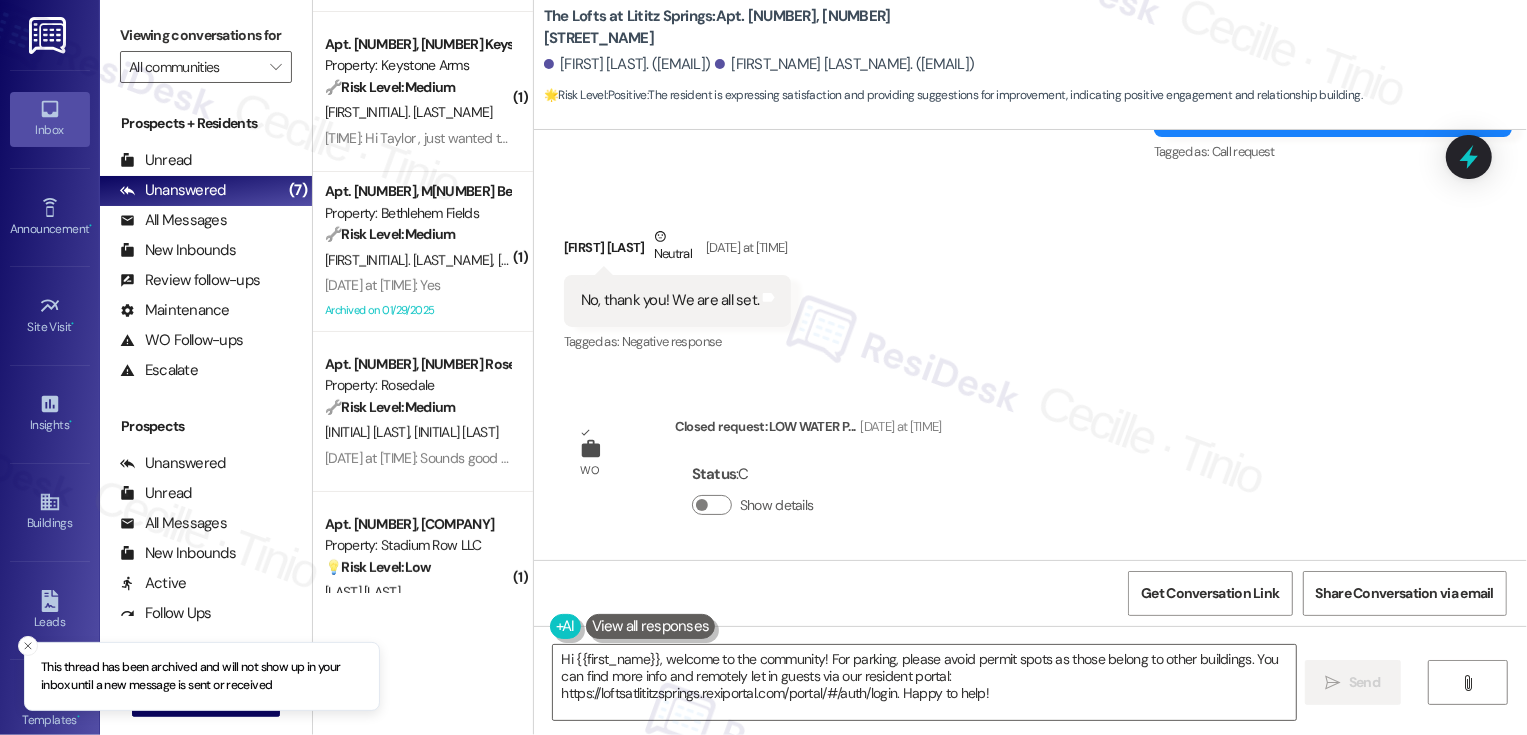 scroll, scrollTop: 0, scrollLeft: 0, axis: both 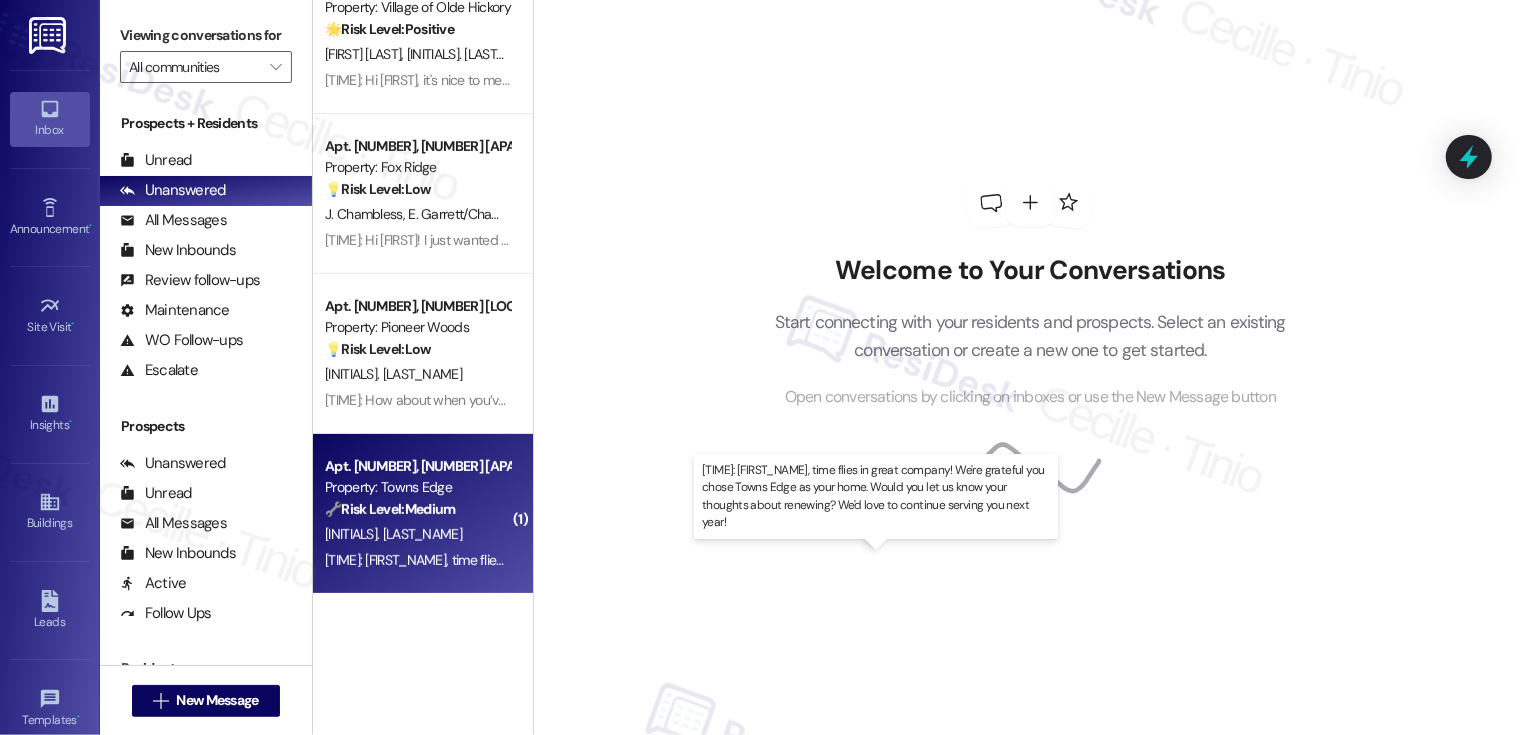click on "[TIME]: Maryjo, time flies in great company! We're grateful you chose Towns Edge as your home. Would you let us know your thoughts about renewing? We'd love to continue serving you next year! [TIME]: Maryjo, time flies in great company! We're grateful you chose Towns Edge as your home. Would you let us know your thoughts about renewing? We'd love to continue serving you next year!" at bounding box center (906, 560) 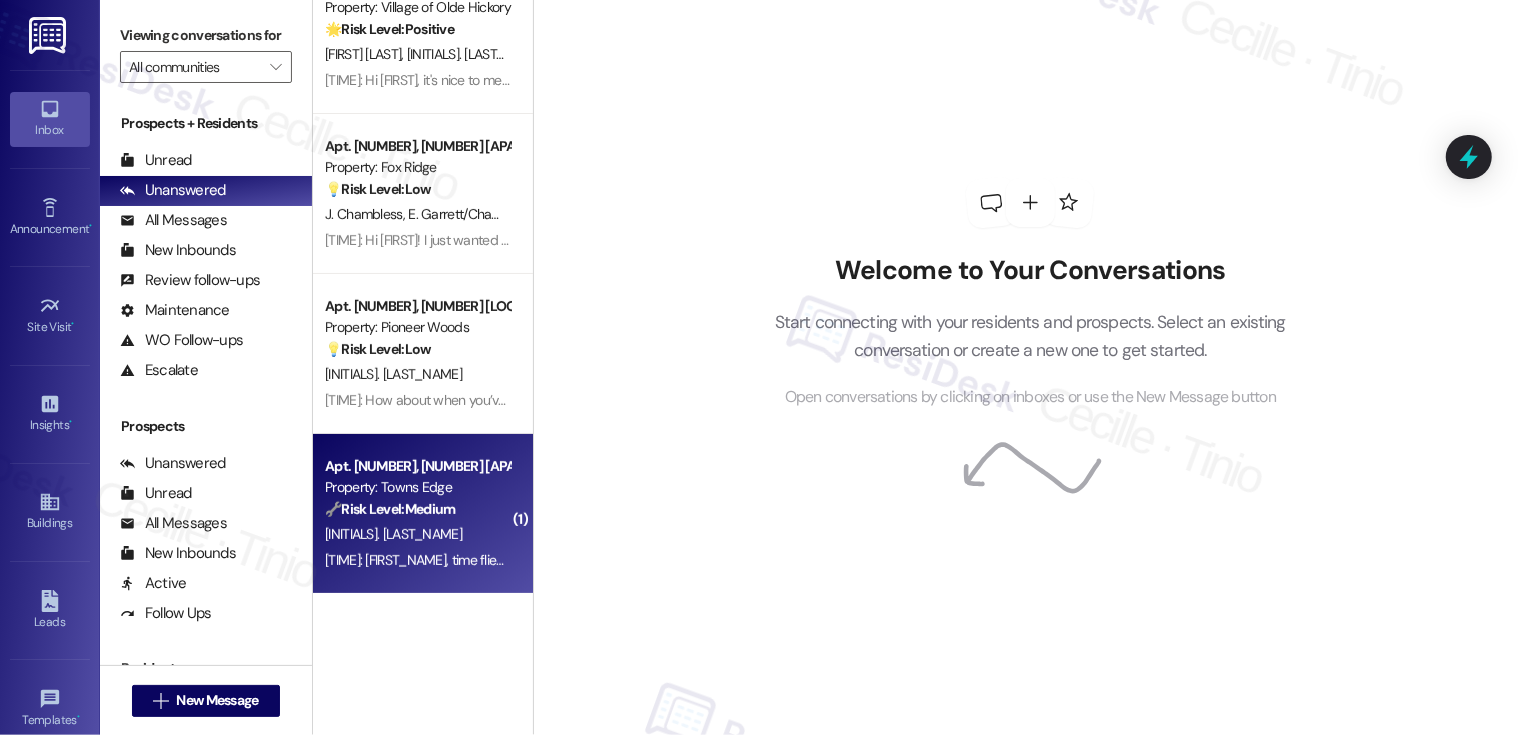click on "[TIME]: Maryjo, time flies in great company! We're grateful you chose Towns Edge as your home. Would you let us know your thoughts about renewing? We'd love to continue serving you next year! [TIME]: Maryjo, time flies in great company! We're grateful you chose Towns Edge as your home. Would you let us know your thoughts about renewing? We'd love to continue serving you next year!" at bounding box center (906, 560) 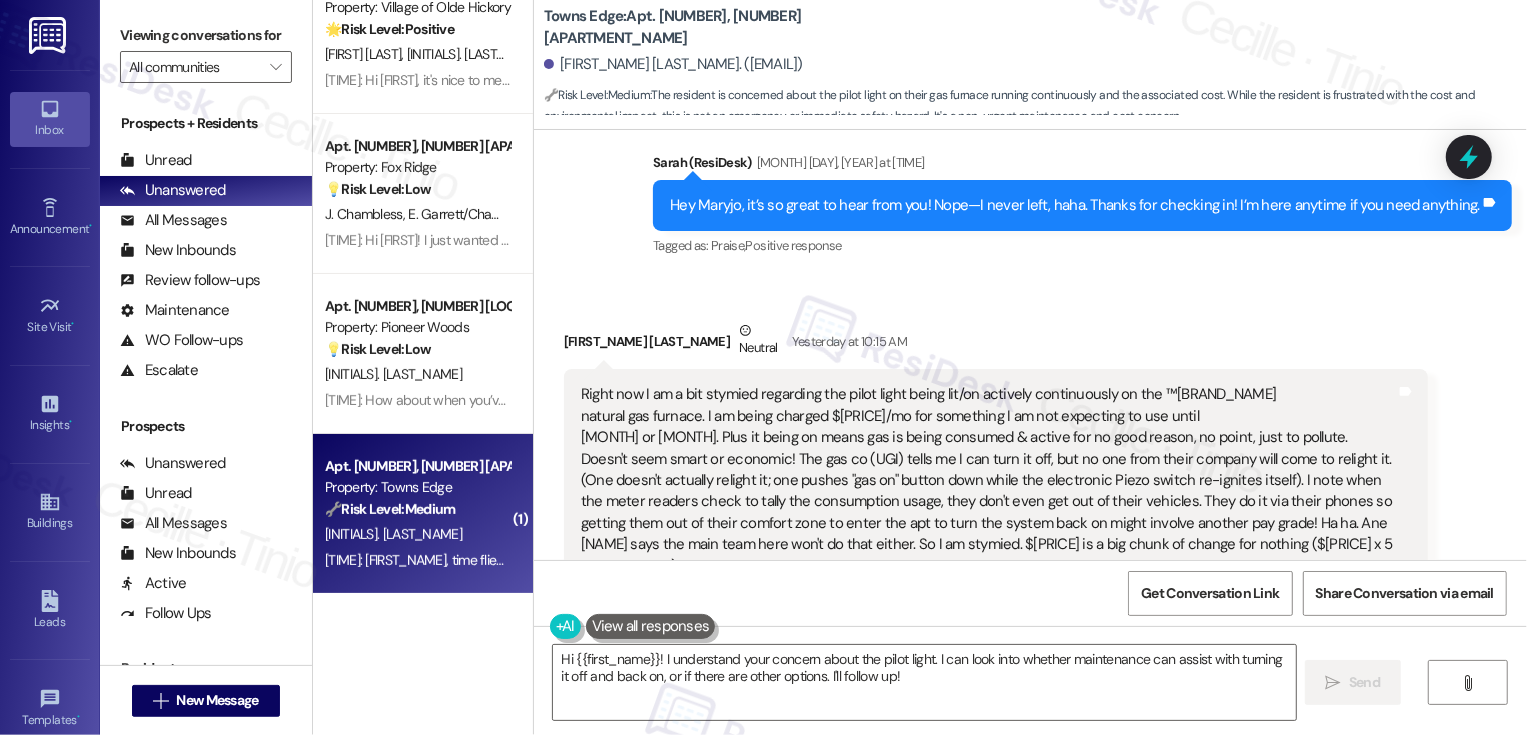 scroll, scrollTop: 11542, scrollLeft: 0, axis: vertical 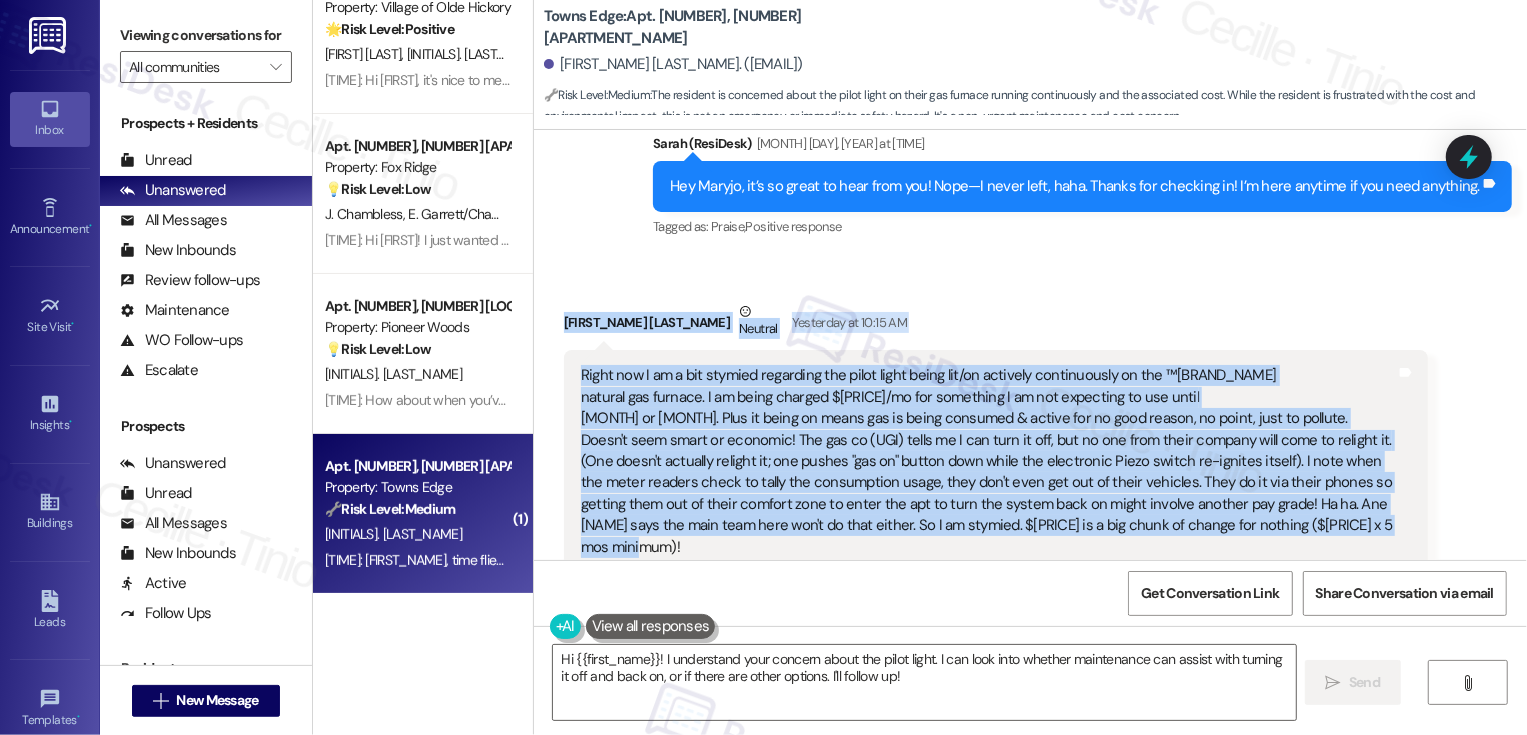 drag, startPoint x: 551, startPoint y: 214, endPoint x: 1379, endPoint y: 415, distance: 852.04755 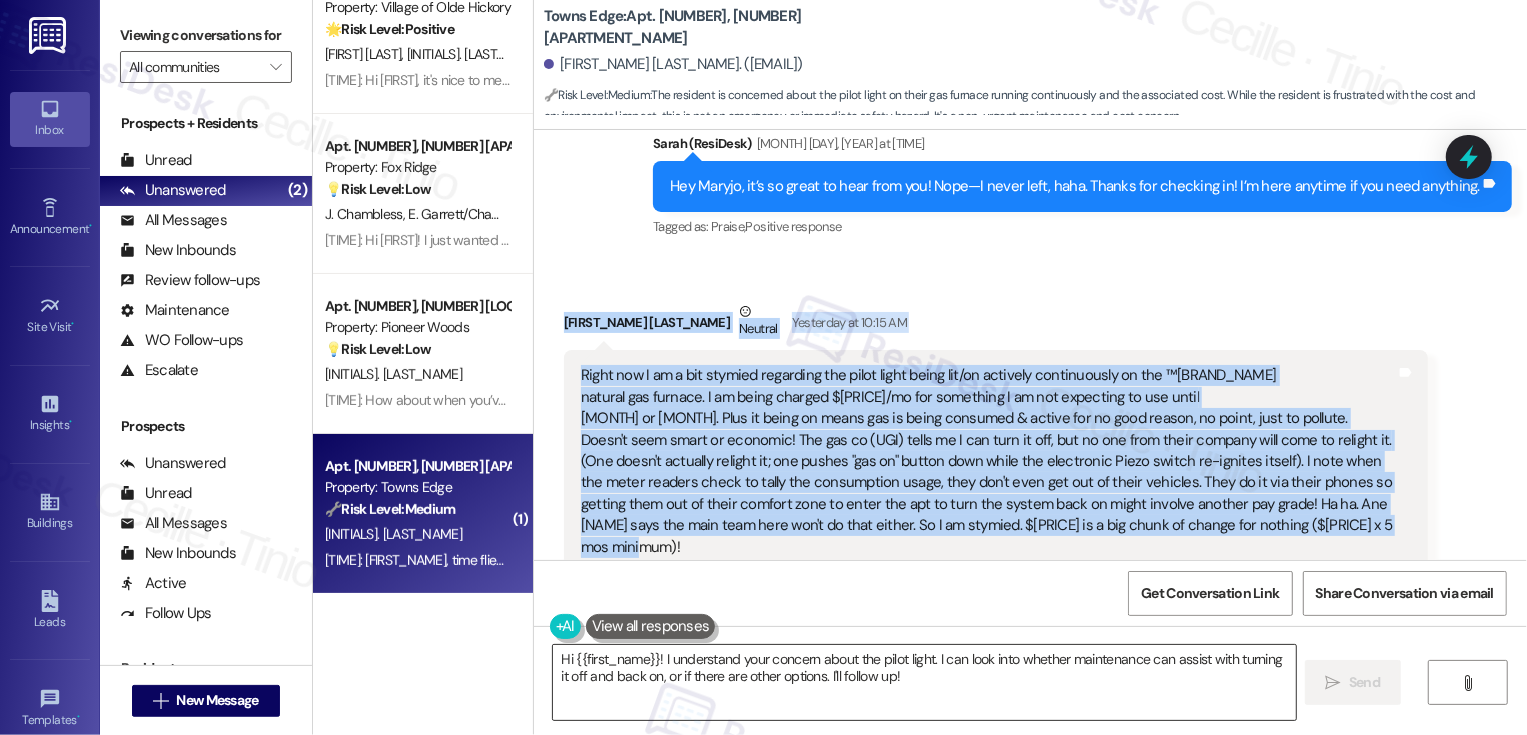 click on "Hi {{first_name}}! I understand your concern about the pilot light. I can look into whether maintenance can assist with turning it off and back on, or if there are other options. I'll follow up!" at bounding box center [924, 682] 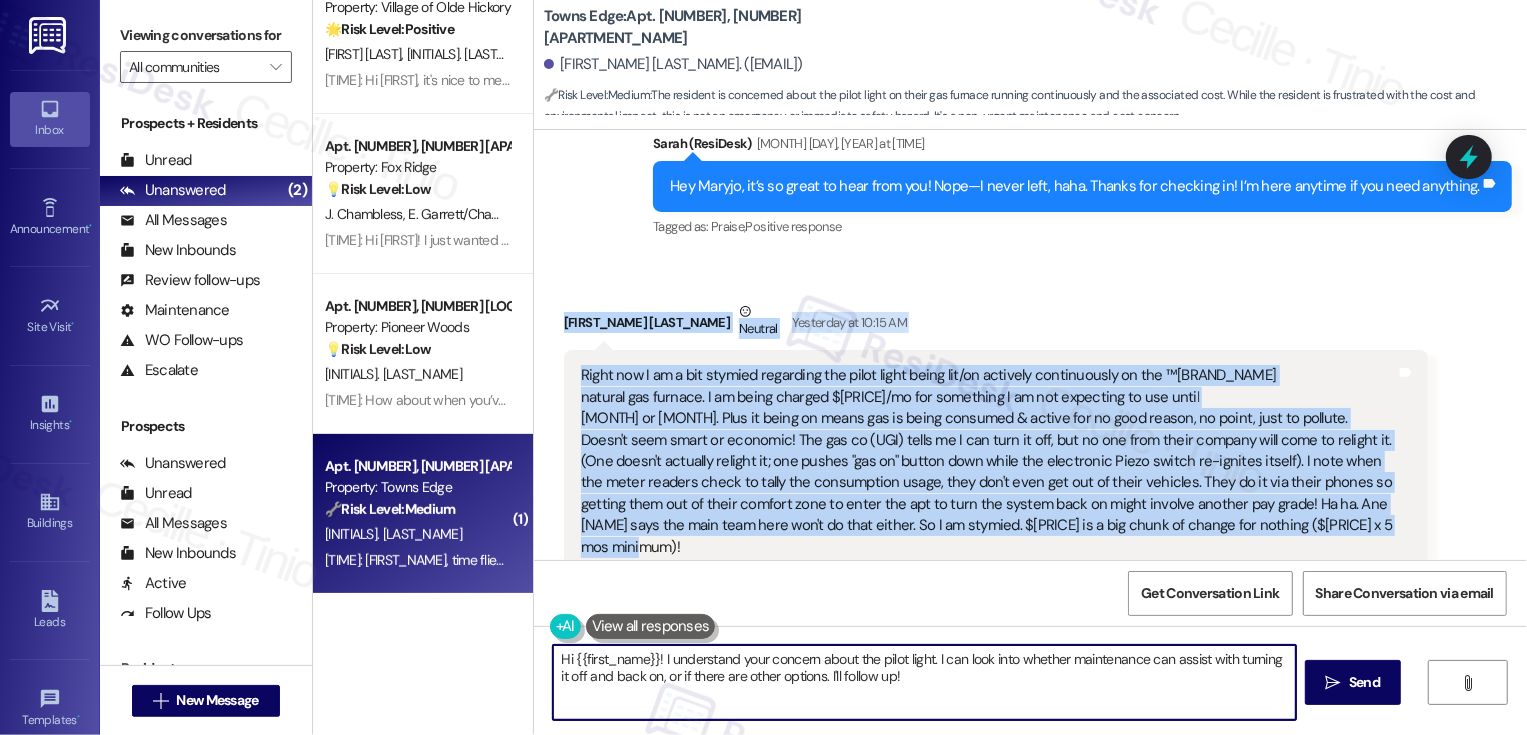 paste on "Thank you for reaching out and explaining the situation so clearly — I can definitely understand why this feels frustrating, especially when you're being charged for something you're not actively using.
I’ll go ahead and share your concern with the team to see if there’s any guidance they can offer regarding the pilot light and your options. I can’t make any promises, but I’ll follow up as soon as I hear anything helpful." 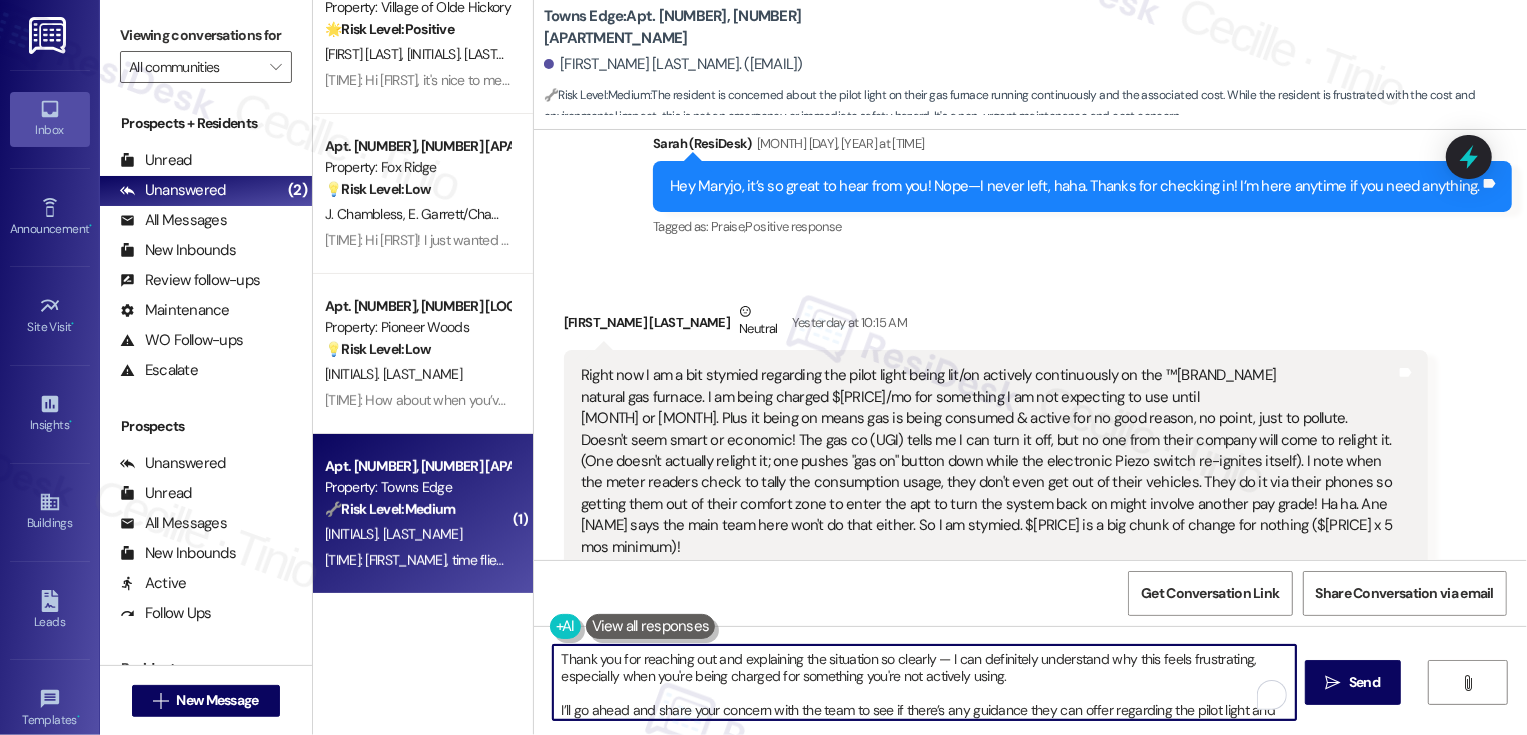scroll, scrollTop: 0, scrollLeft: 0, axis: both 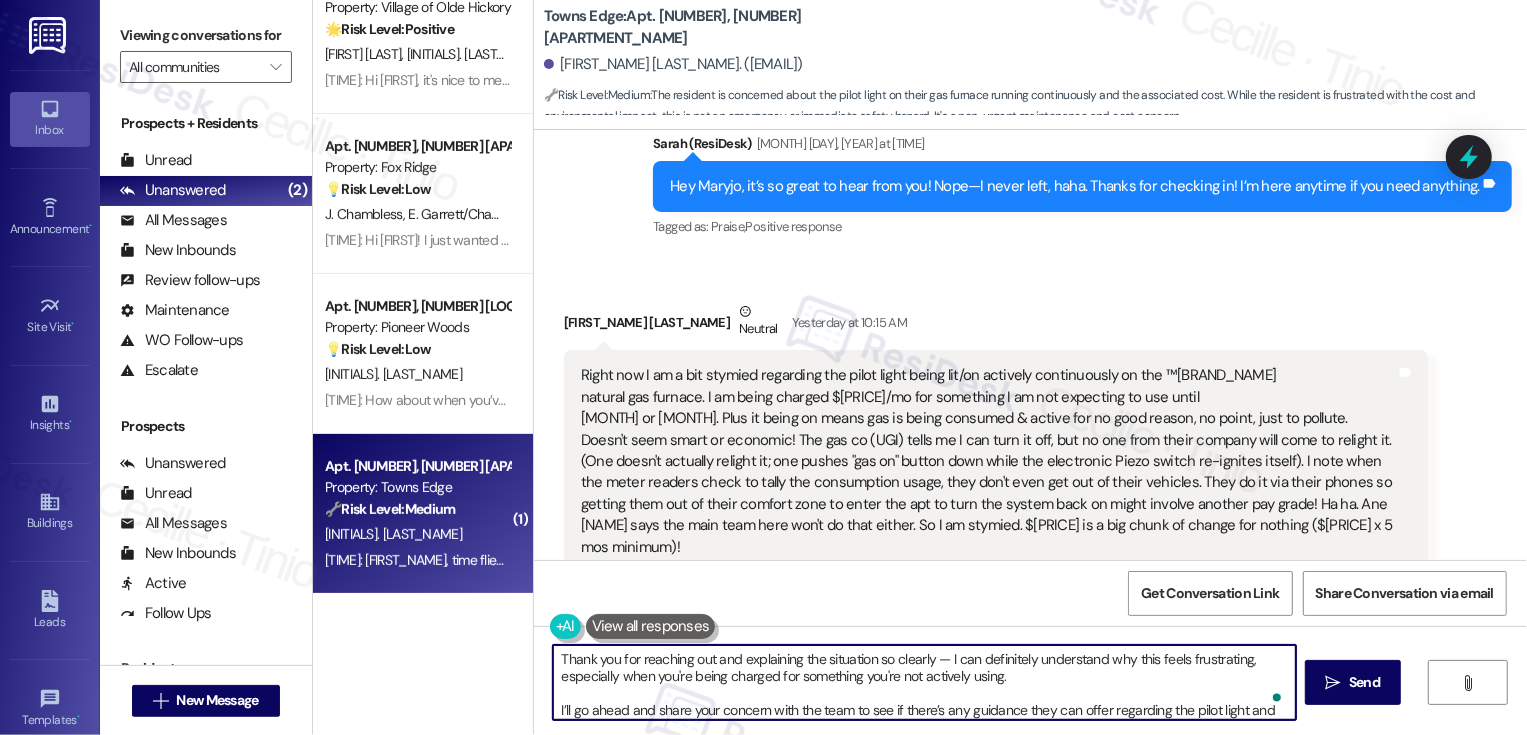 click on "Maryjo Laughlin Neutral [TIME]" at bounding box center (996, 325) 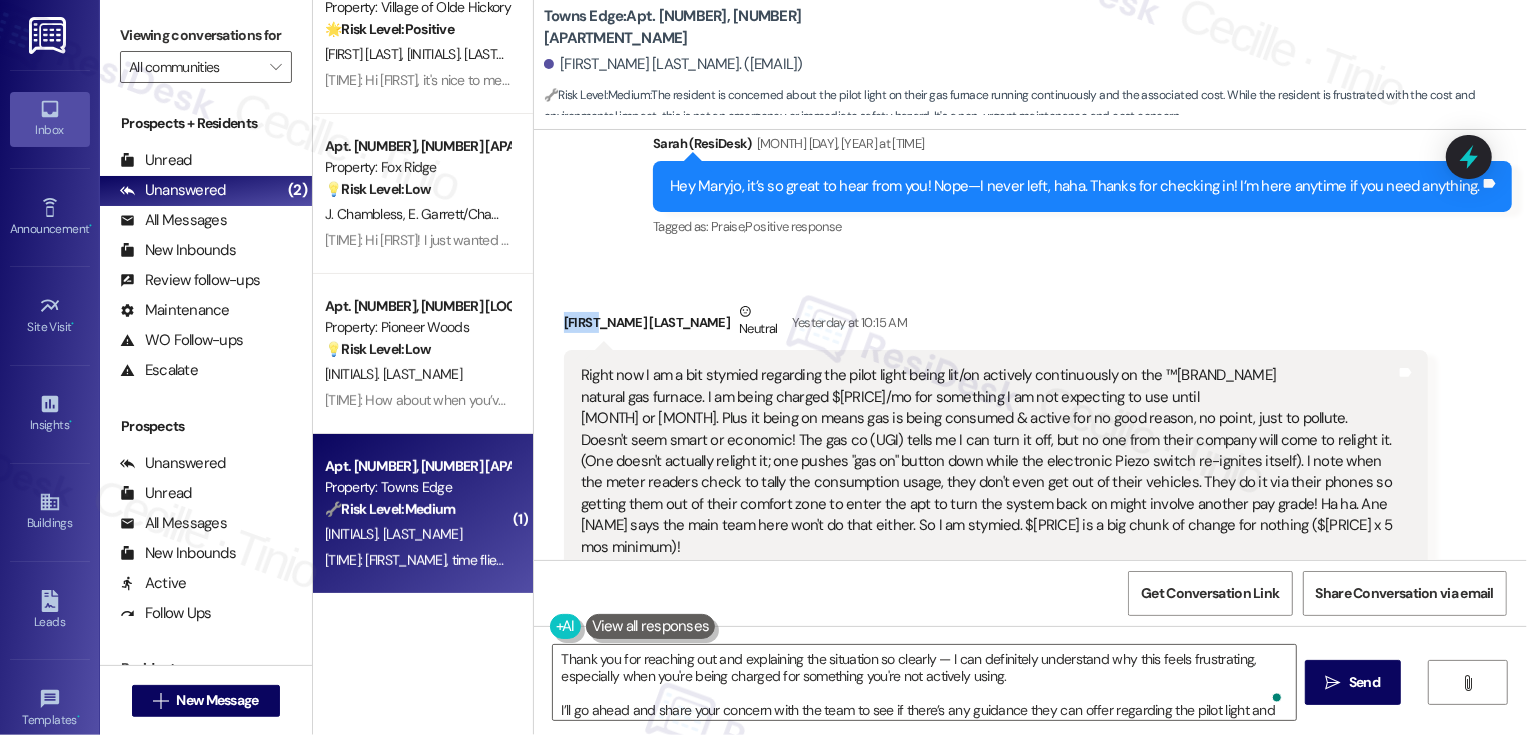 copy on "[FIRST_NAME]" 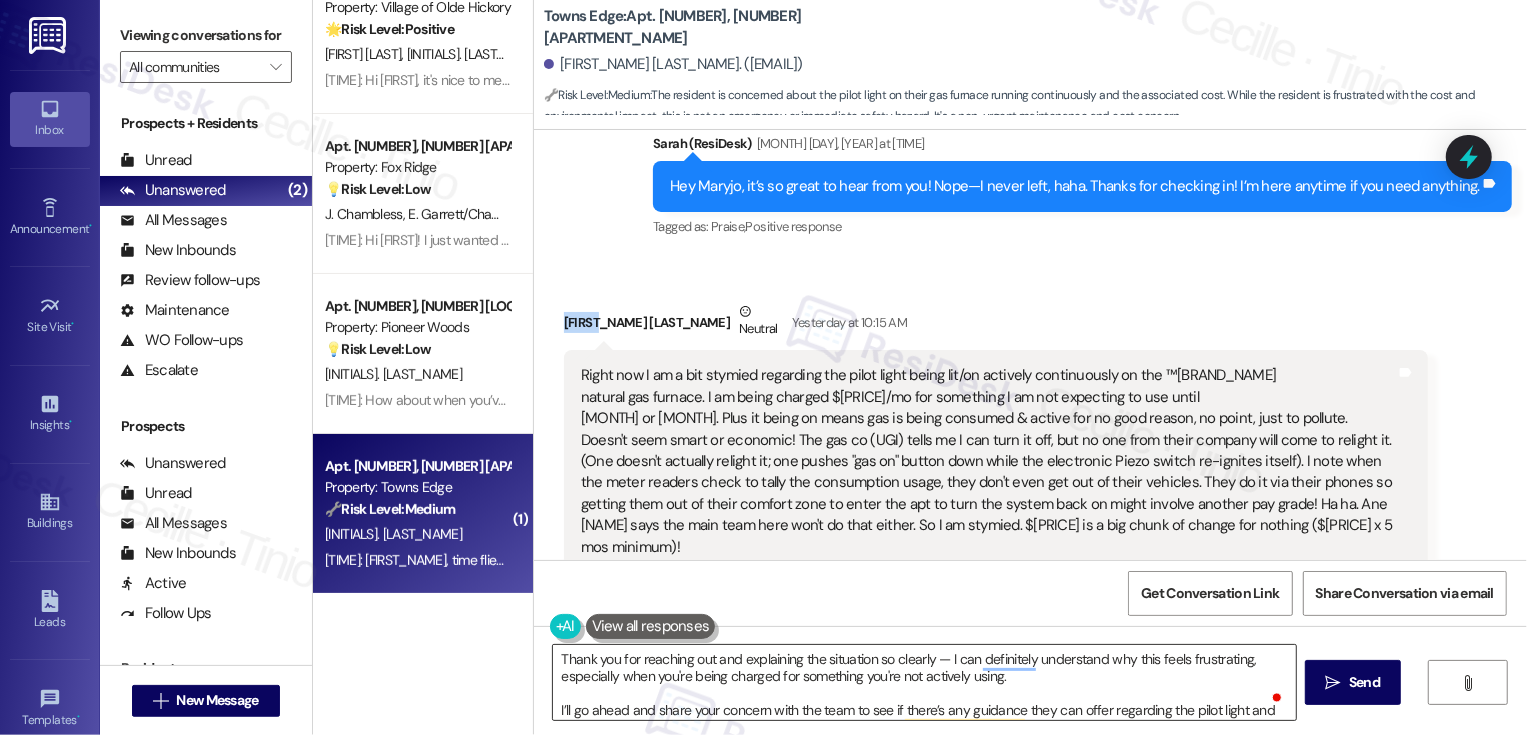 click on "Thank you for reaching out and explaining the situation so clearly — I can definitely understand why this feels frustrating, especially when you're being charged for something you're not actively using.
I’ll go ahead and share your concern with the team to see if there’s any guidance they can offer regarding the pilot light and your options. I can’t make any promises, but I’ll follow up as soon as I hear anything helpful." at bounding box center (924, 682) 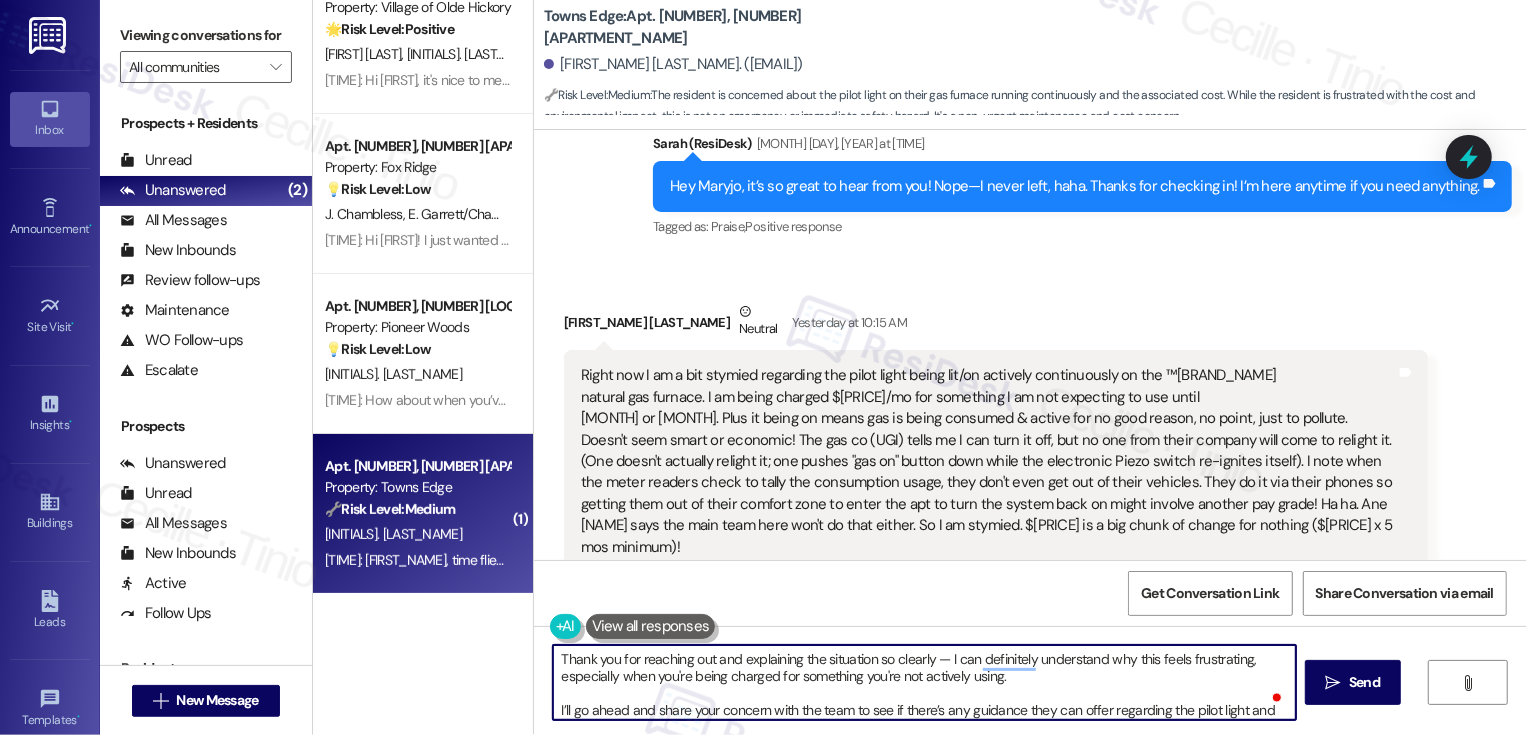 click on "Thank you for reaching out and explaining the situation so clearly — I can definitely understand why this feels frustrating, especially when you're being charged for something you're not actively using.
I’ll go ahead and share your concern with the team to see if there’s any guidance they can offer regarding the pilot light and your options. I can’t make any promises, but I’ll follow up as soon as I hear anything helpful." at bounding box center [924, 682] 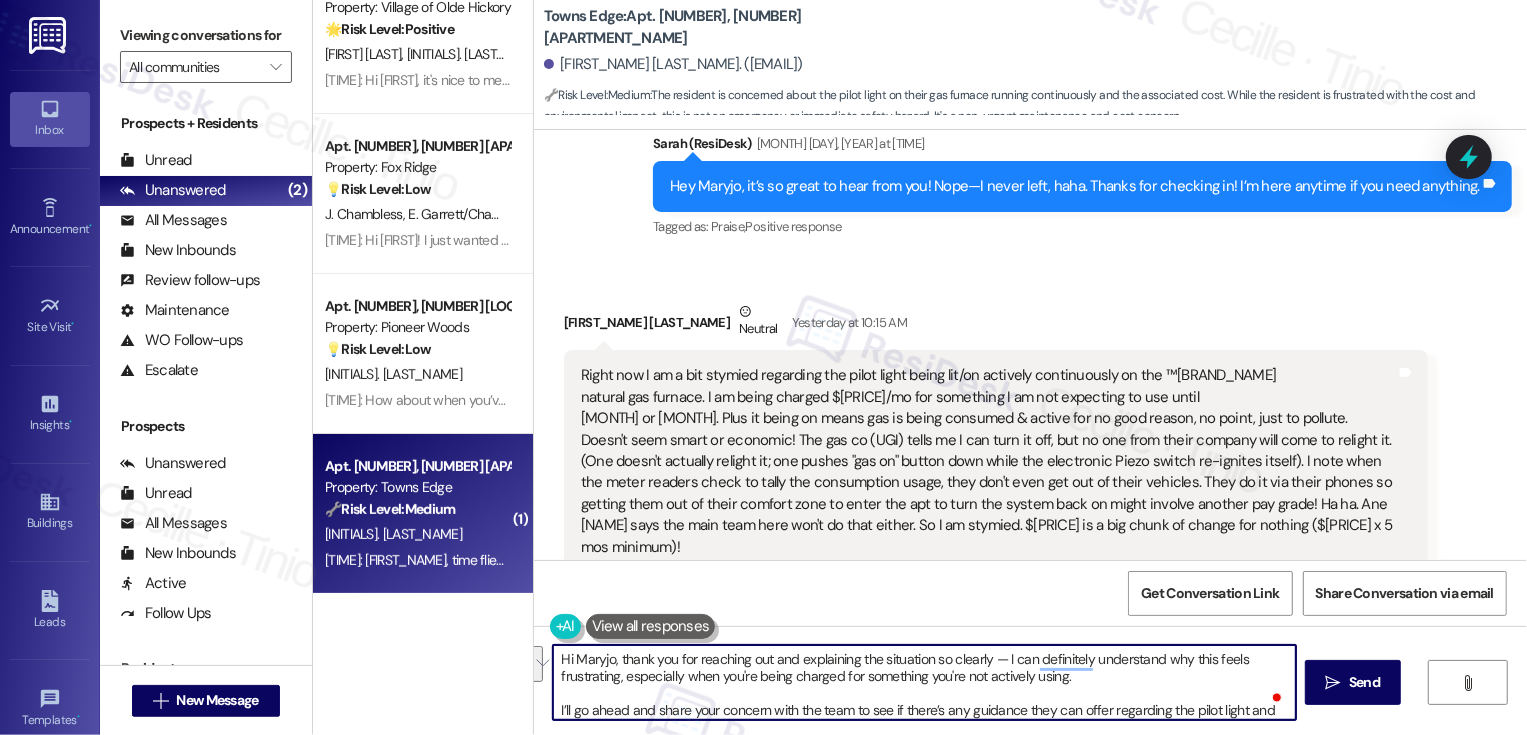 drag, startPoint x: 767, startPoint y: 659, endPoint x: 1074, endPoint y: 684, distance: 308.01624 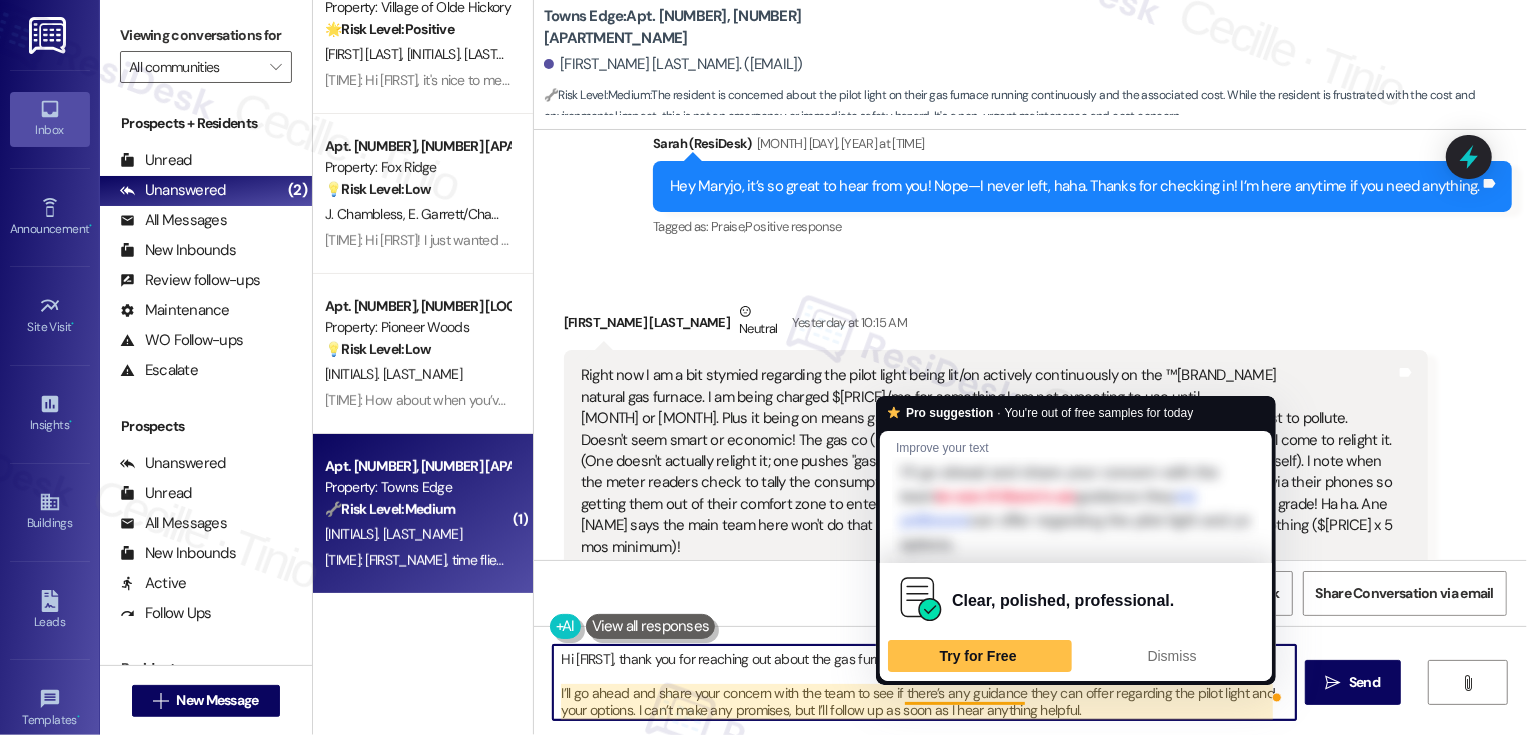 click on "Hi [FIRST], thank you for reaching out about the gas furnace situation.
I’ll go ahead and share your concern with the team to see if there’s any guidance they can offer regarding the pilot light and your options. I can’t make any promises, but I’ll follow up as soon as I hear anything helpful." at bounding box center (924, 682) 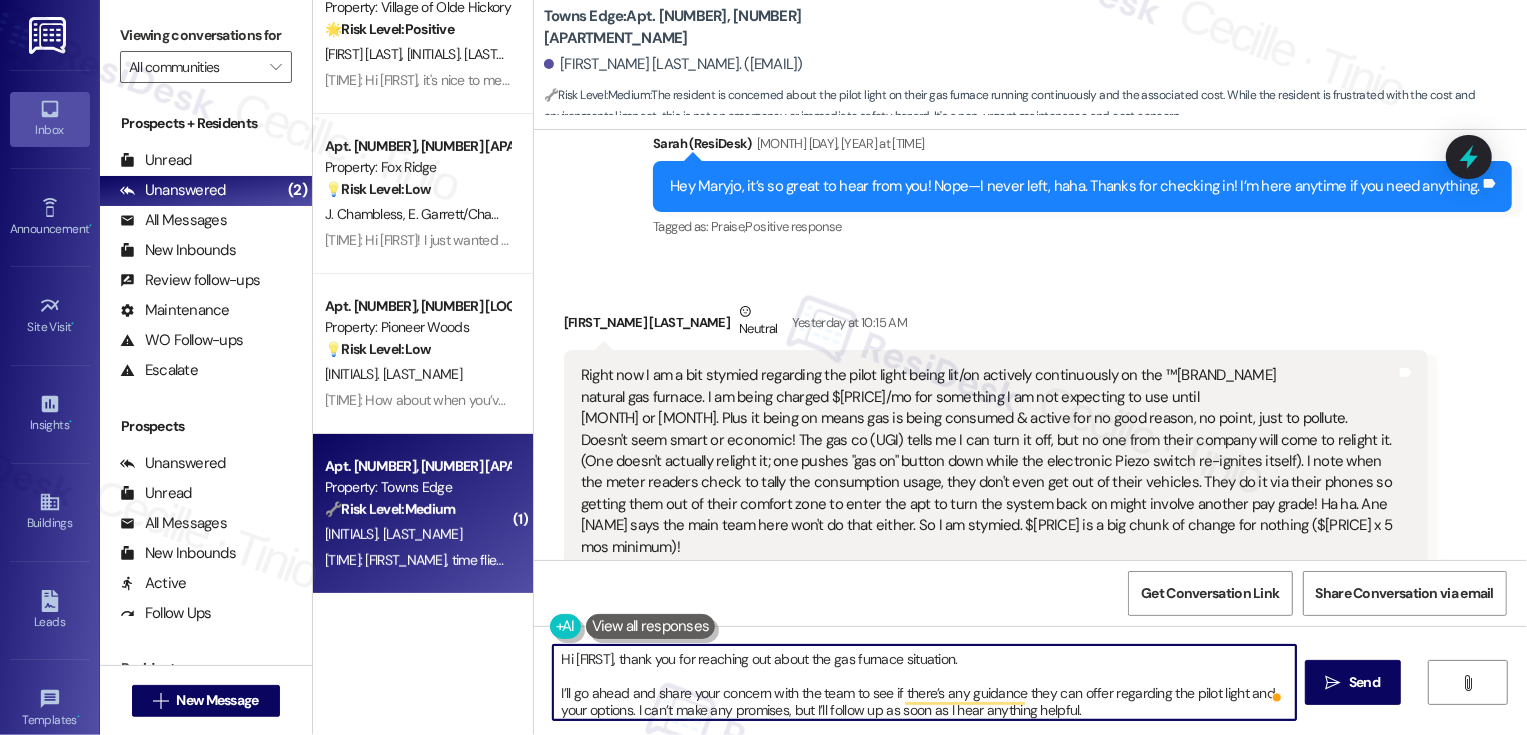 scroll, scrollTop: 5, scrollLeft: 0, axis: vertical 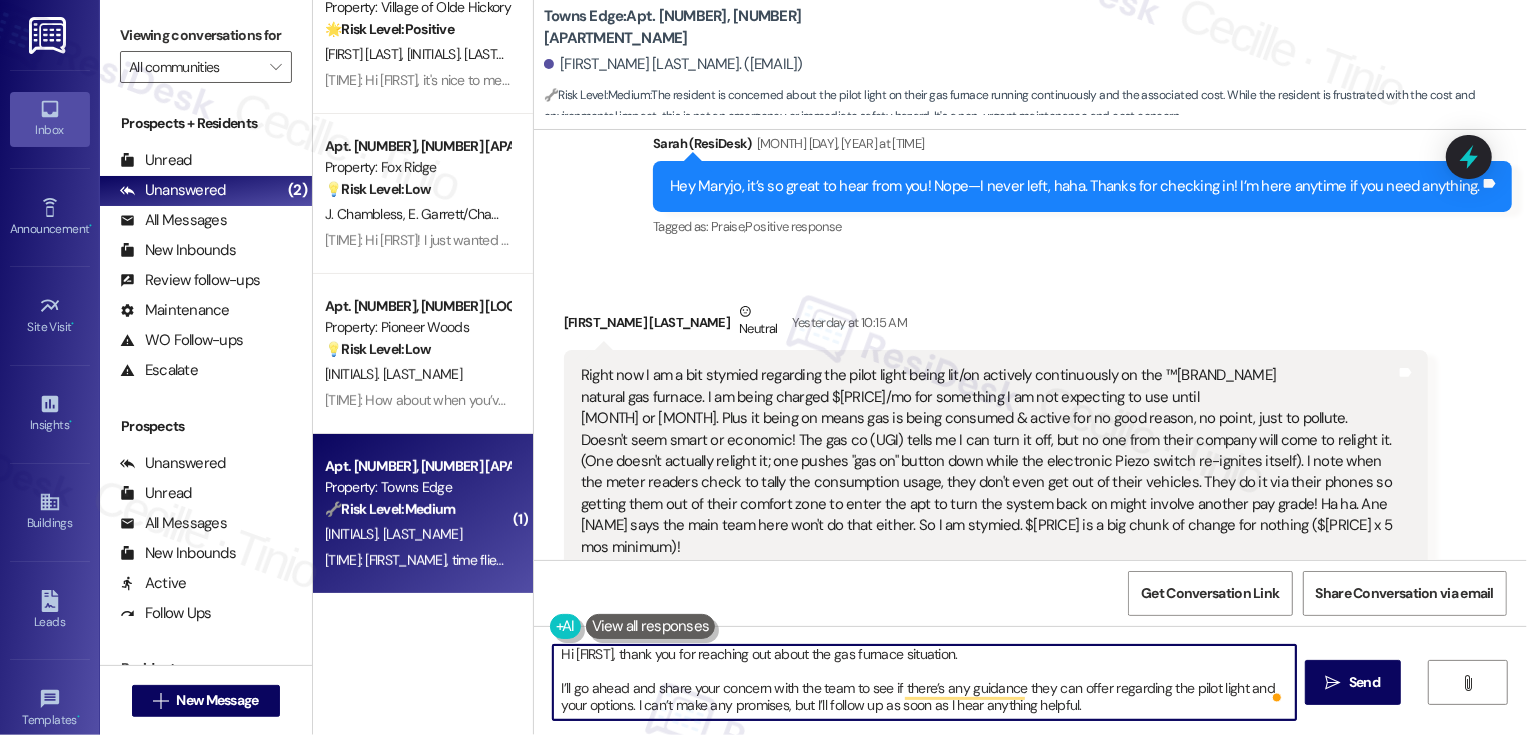 click on "Hi [FIRST], thank you for reaching out about the gas furnace situation.
I’ll go ahead and share your concern with the team to see if there’s any guidance they can offer regarding the pilot light and your options. I can’t make any promises, but I’ll follow up as soon as I hear anything helpful." at bounding box center [924, 682] 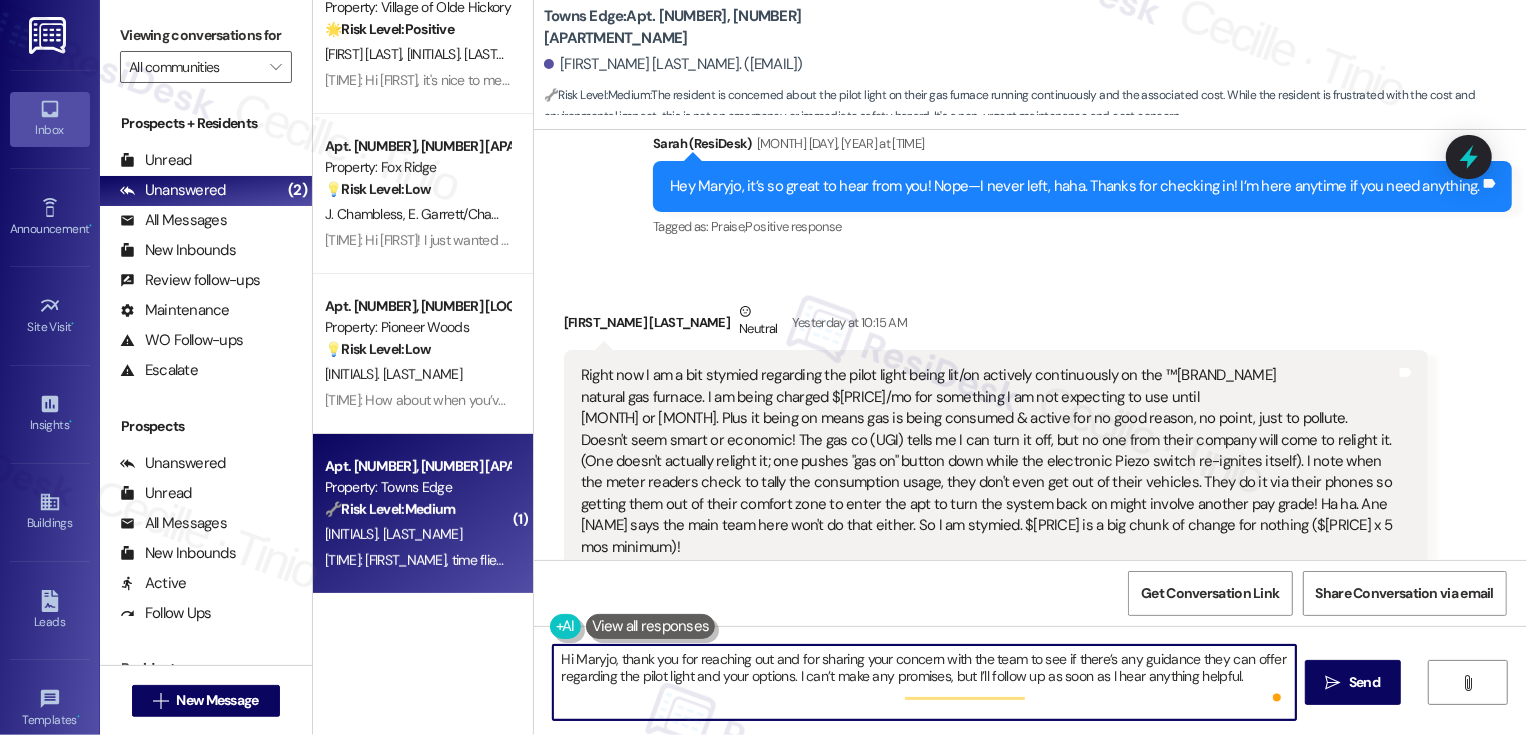 click on "Hi Maryjo, thank you for reaching out and for sharing your concern with the team to see if there’s any guidance they can offer regarding the pilot light and your options. I can’t make any promises, but I’ll follow up as soon as I hear anything helpful." at bounding box center [924, 682] 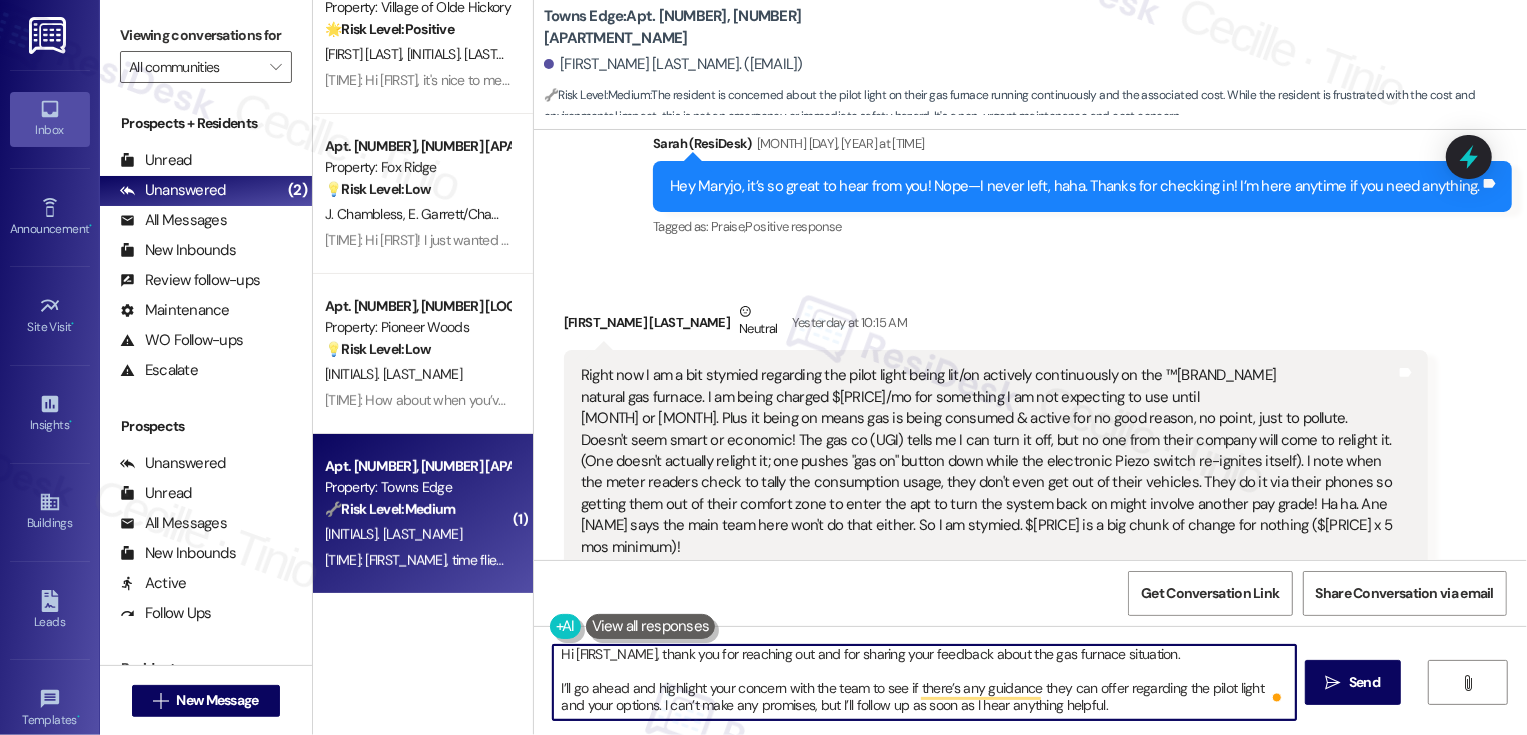 click on "Hi Maryjo, thank you for reaching out and for sharing your feedback about the gas furnace situation.
I’ll go ahead and highlight your concern with the team to see if there’s any guidance they can offer regarding the pilot light and your options. I can’t make any promises, but I’ll follow up as soon as I hear anything helpful." at bounding box center [924, 682] 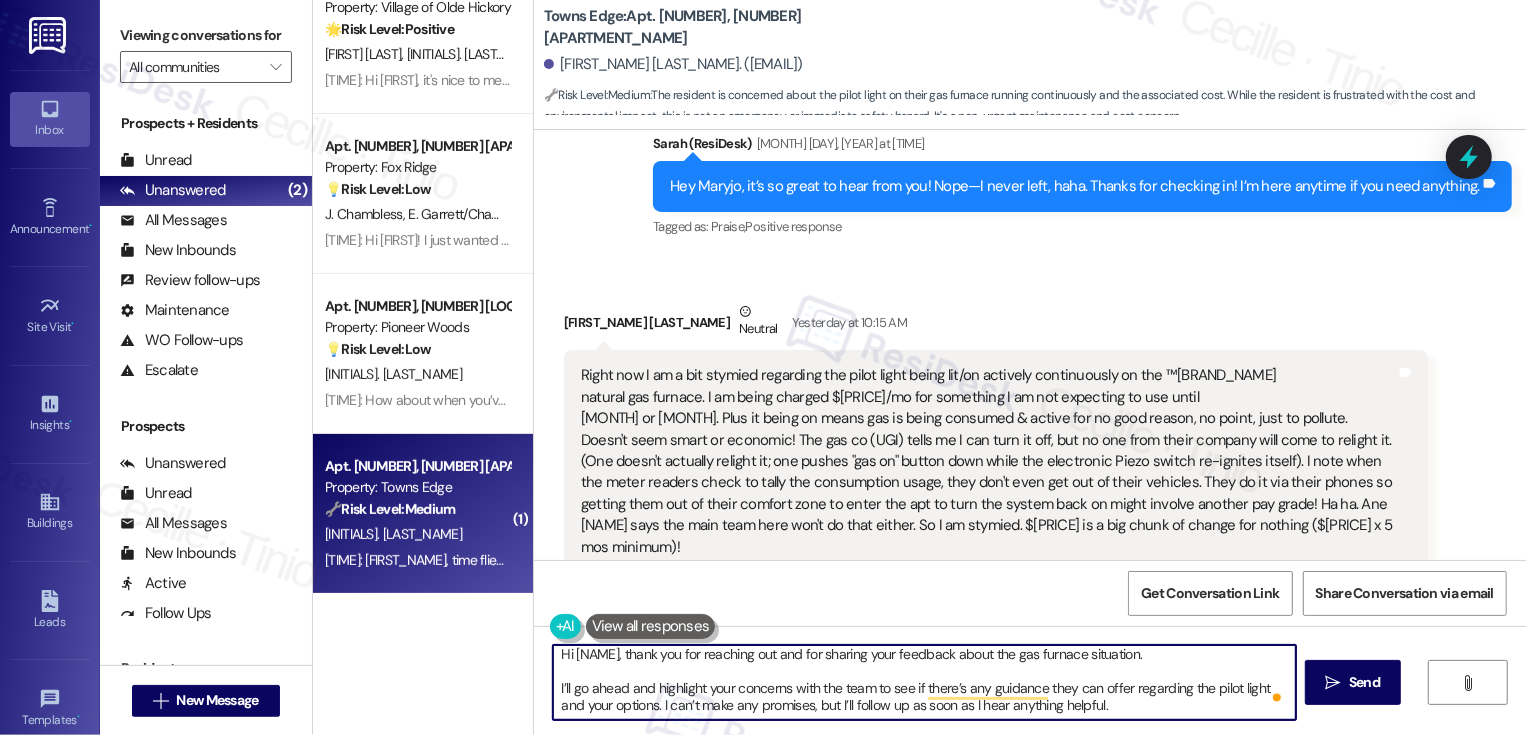 click on "Hi Maryjo, thank you for reaching out and for sharing your feedback about the gas furnace situation.
I’ll go ahead and highlight your concerns with the team to see if there’s any guidance they can offer regarding the pilot light and your options. I can’t make any promises, but I’ll follow up as soon as I hear anything helpful." at bounding box center [924, 682] 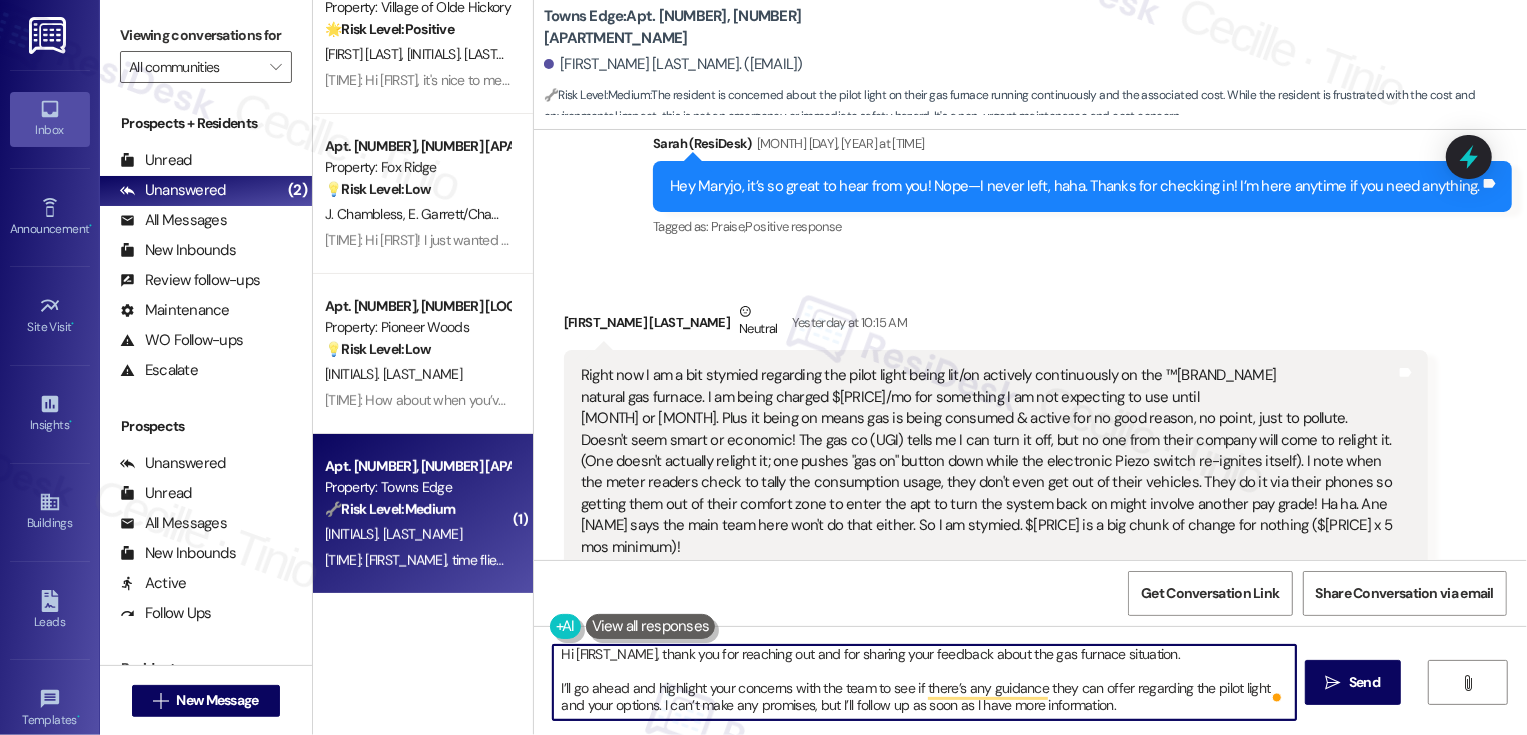 scroll, scrollTop: 0, scrollLeft: 0, axis: both 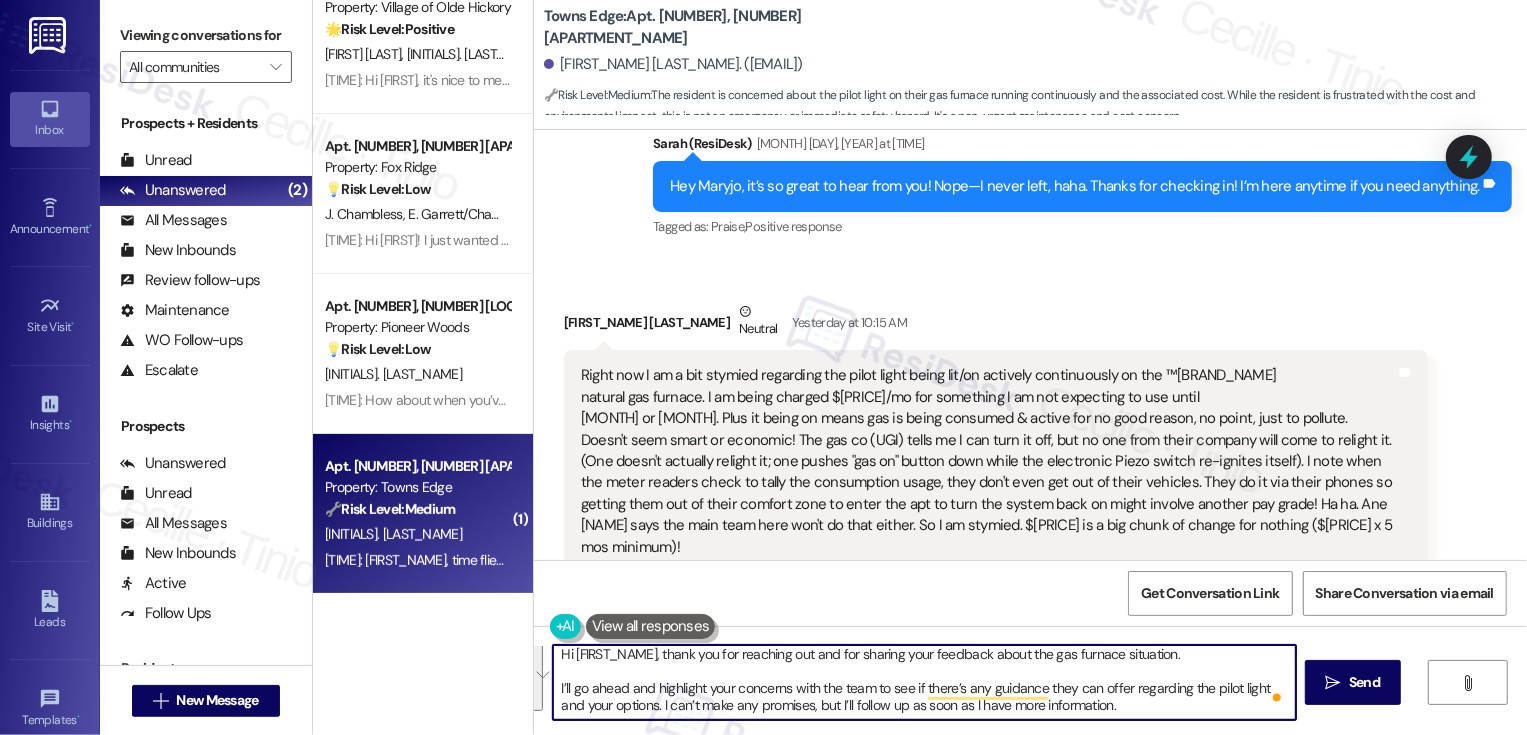 click on "Hi Maryjo, thank you for reaching out and for sharing your feedback about the gas furnace situation.
I’ll go ahead and highlight your concerns with the team to see if there’s any guidance they can offer regarding the pilot light and your options. I can’t make any promises, but I’ll follow up as soon as I have more information." at bounding box center (924, 682) 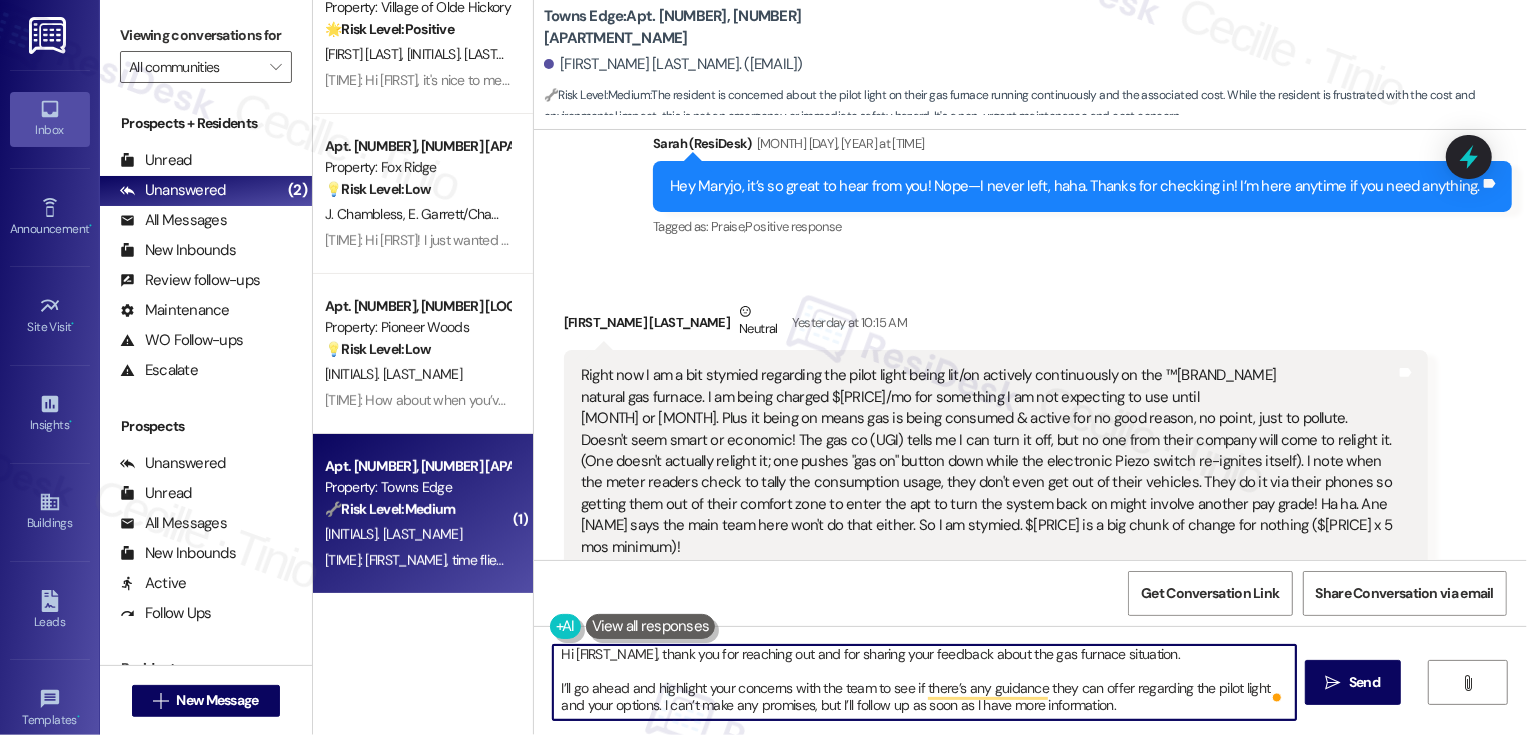 scroll, scrollTop: 0, scrollLeft: 0, axis: both 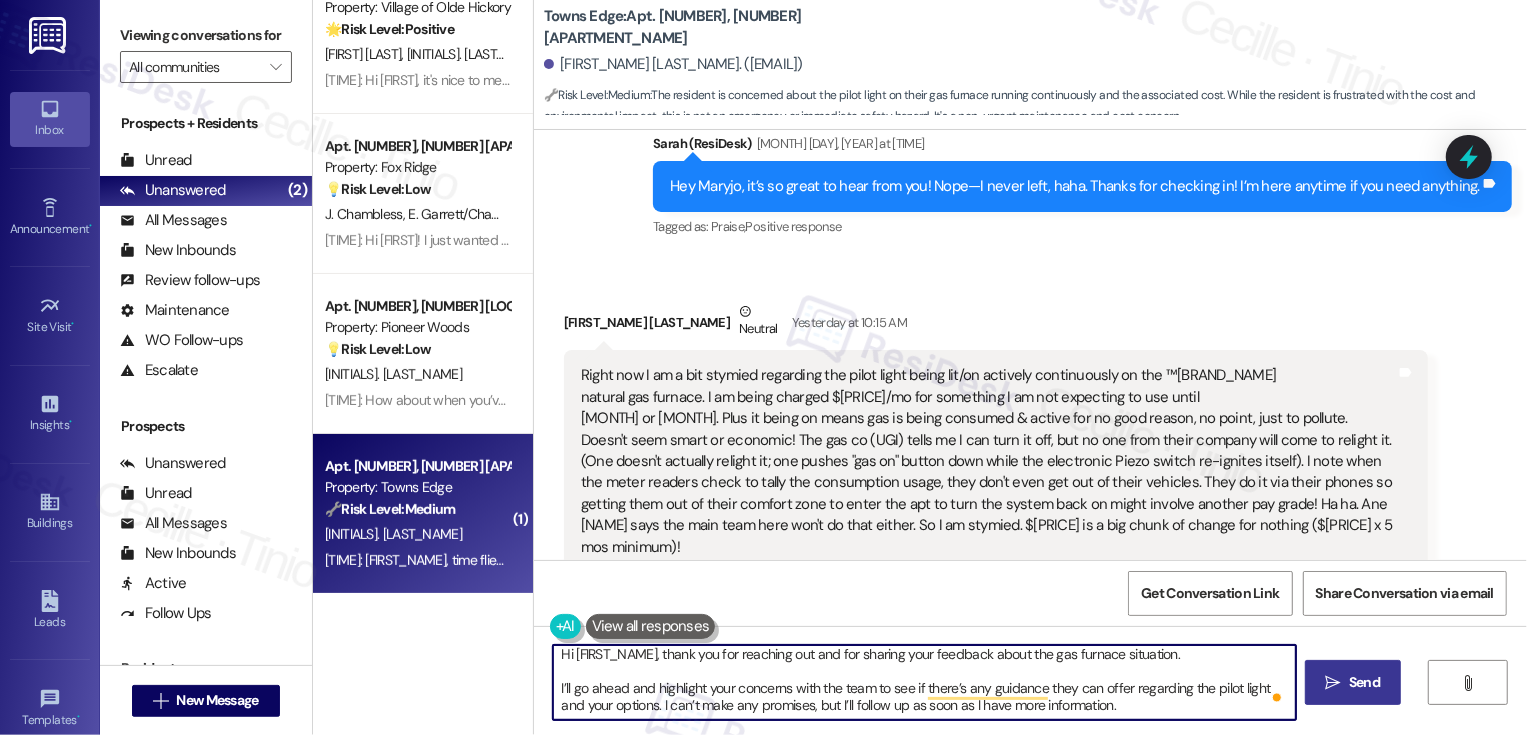 type on "Hi Maryjo, thank you for reaching out and for sharing your feedback about the gas furnace situation.
I’ll go ahead and highlight your concerns with the team to see if there’s any guidance they can offer regarding the pilot light and your options. I can’t make any promises, but I’ll follow up as soon as I have more information." 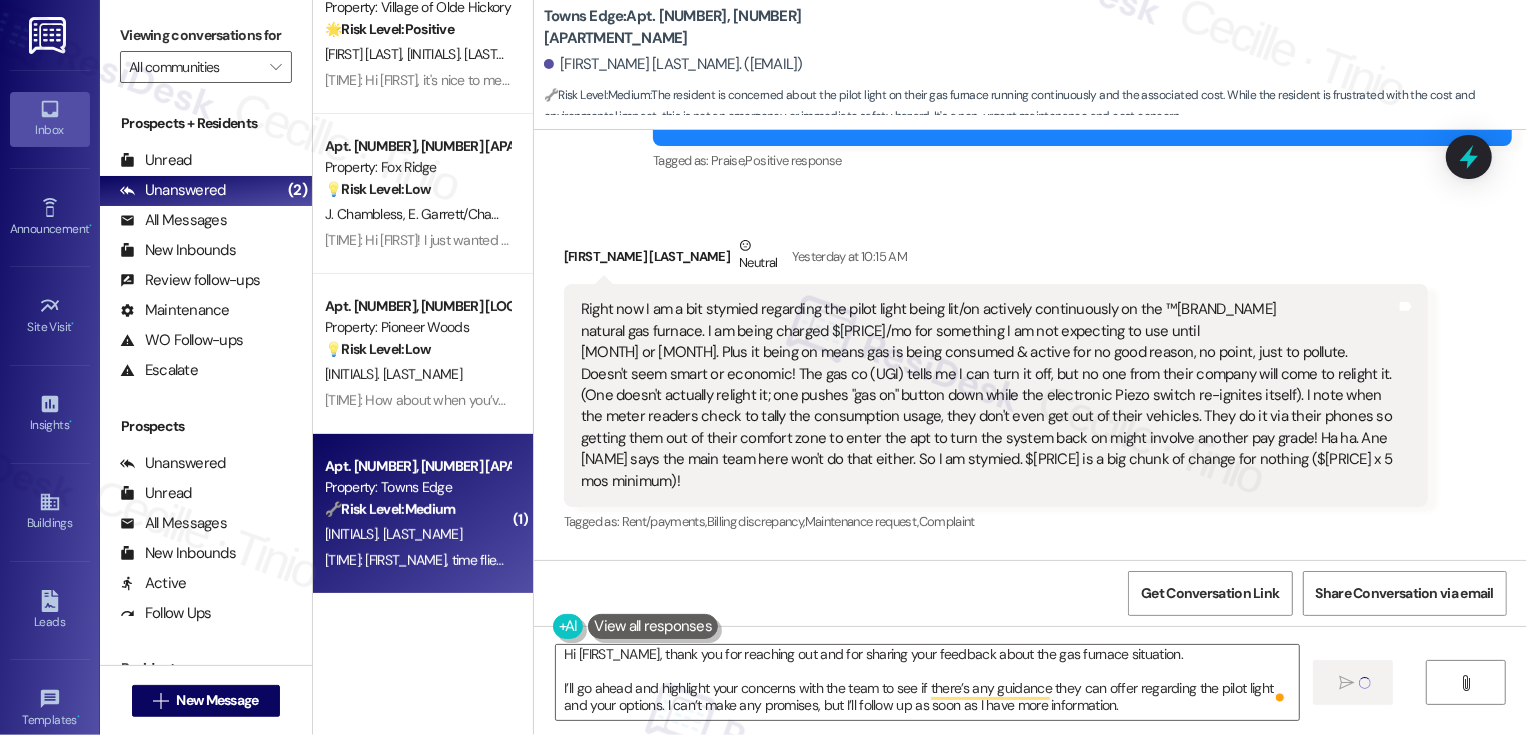 type 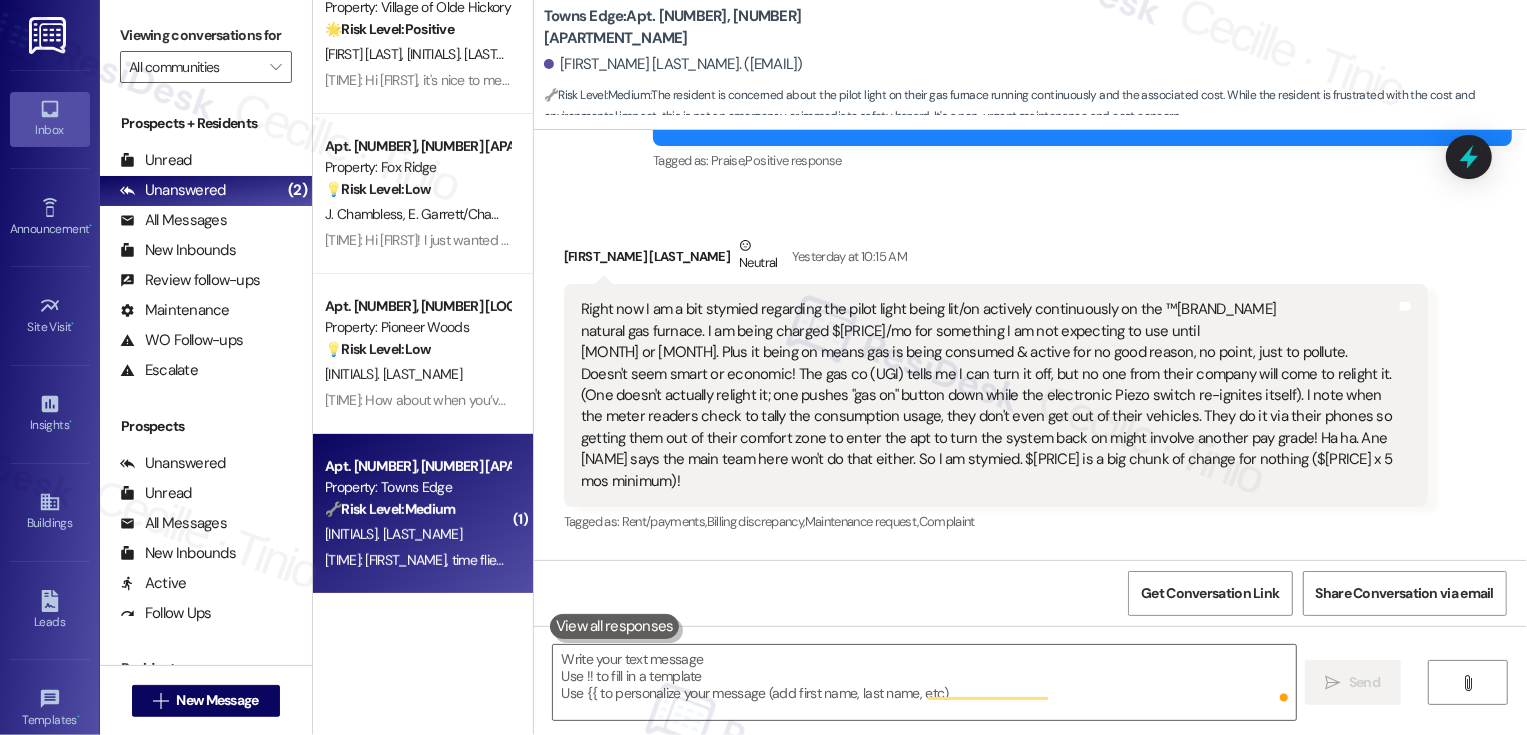 scroll, scrollTop: 11471, scrollLeft: 0, axis: vertical 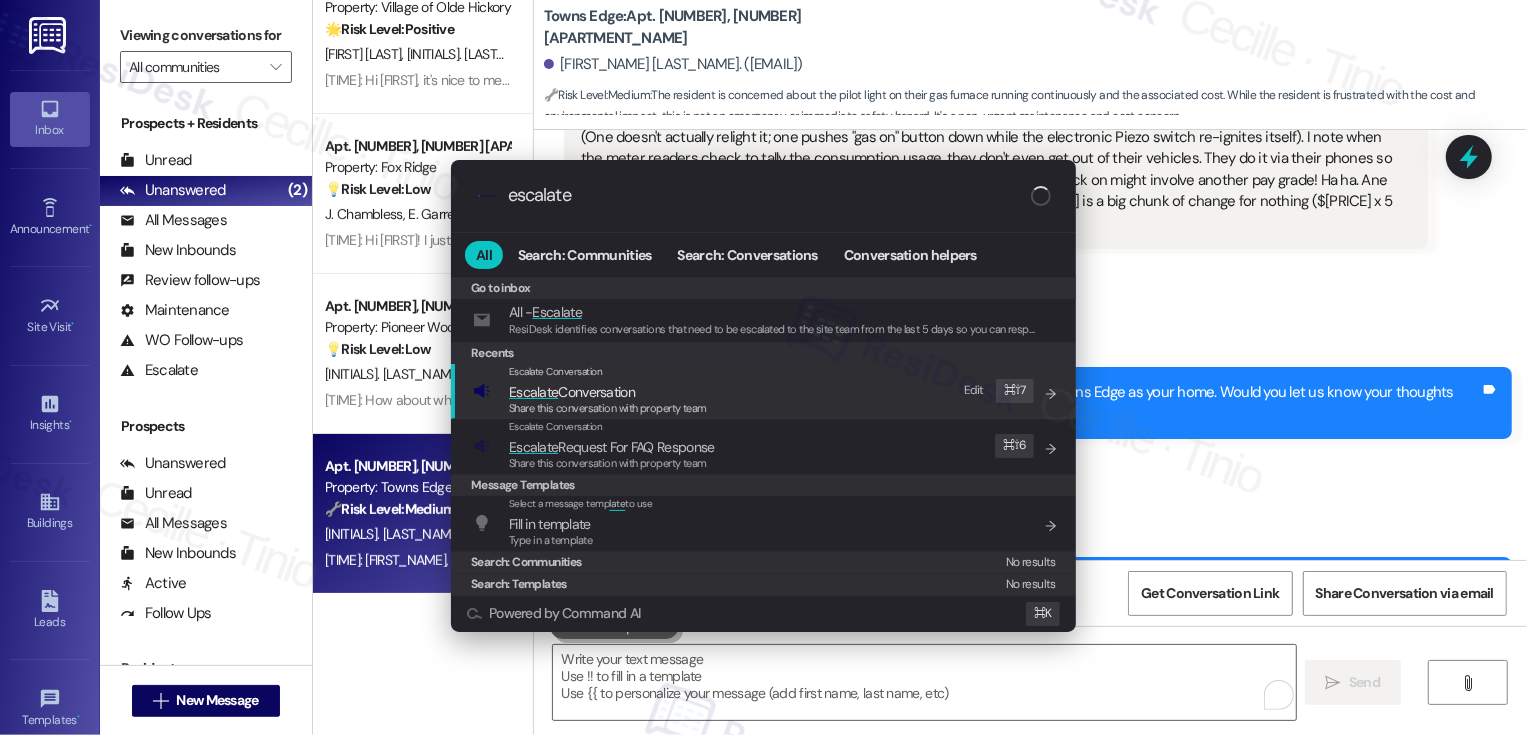 type on "escalate" 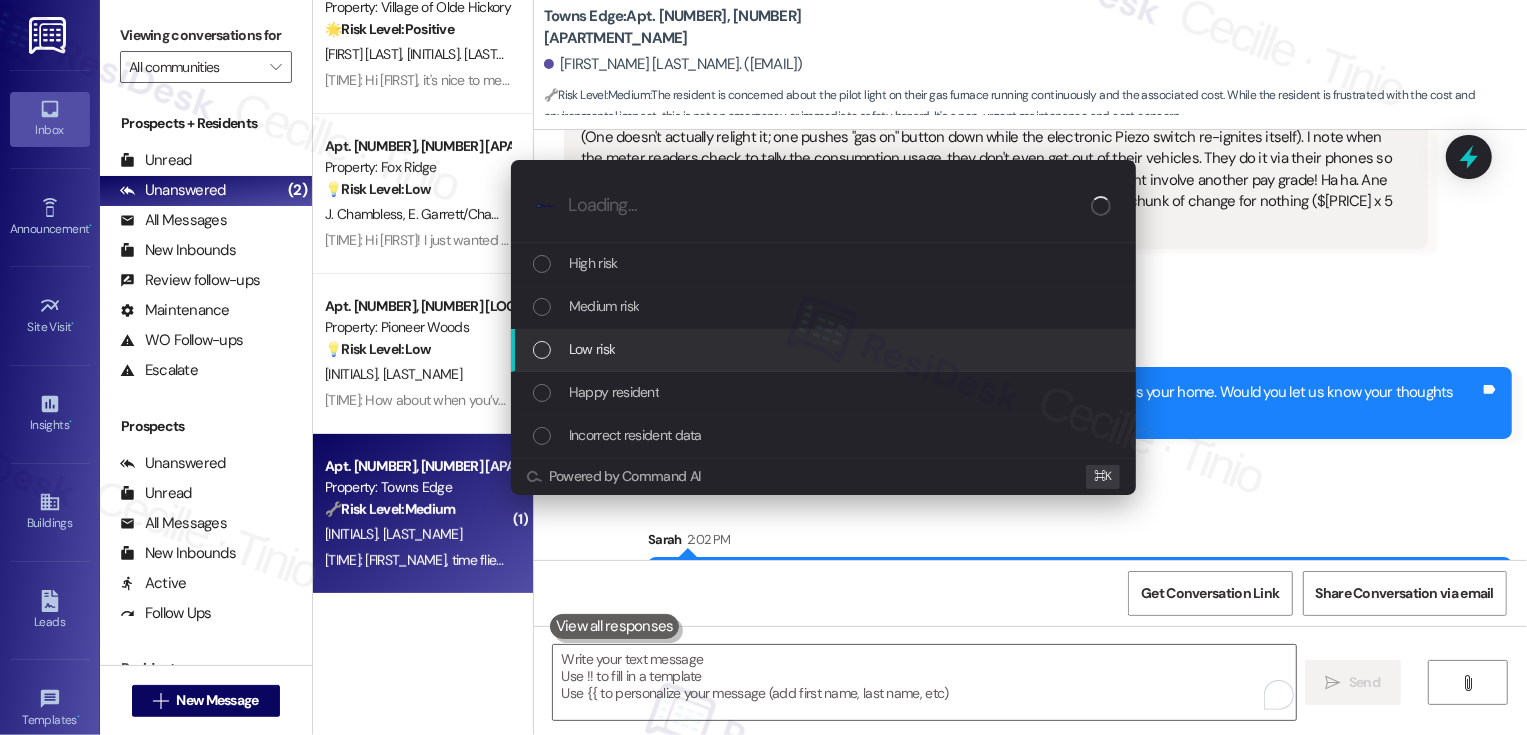 click on "Low risk" at bounding box center [592, 349] 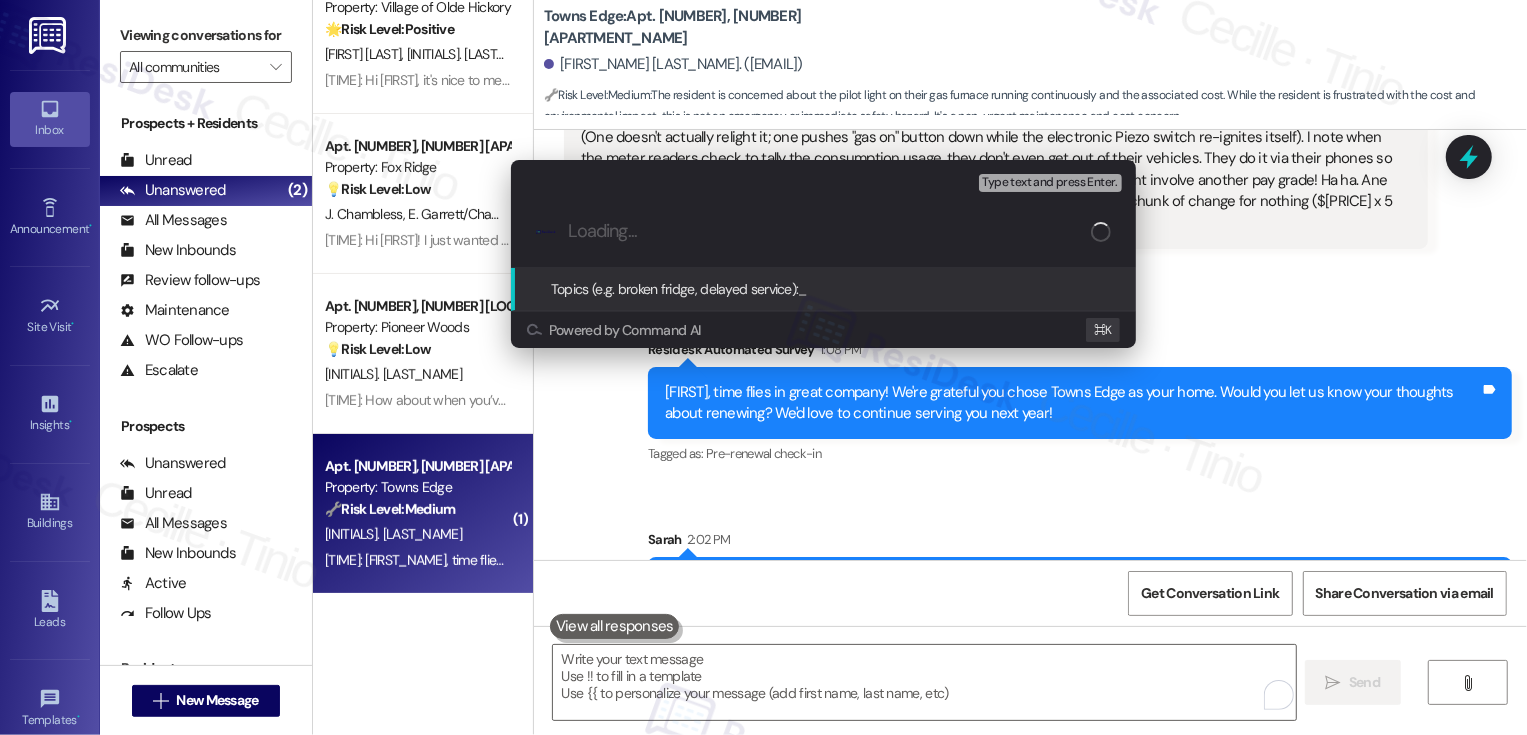 type on "h" 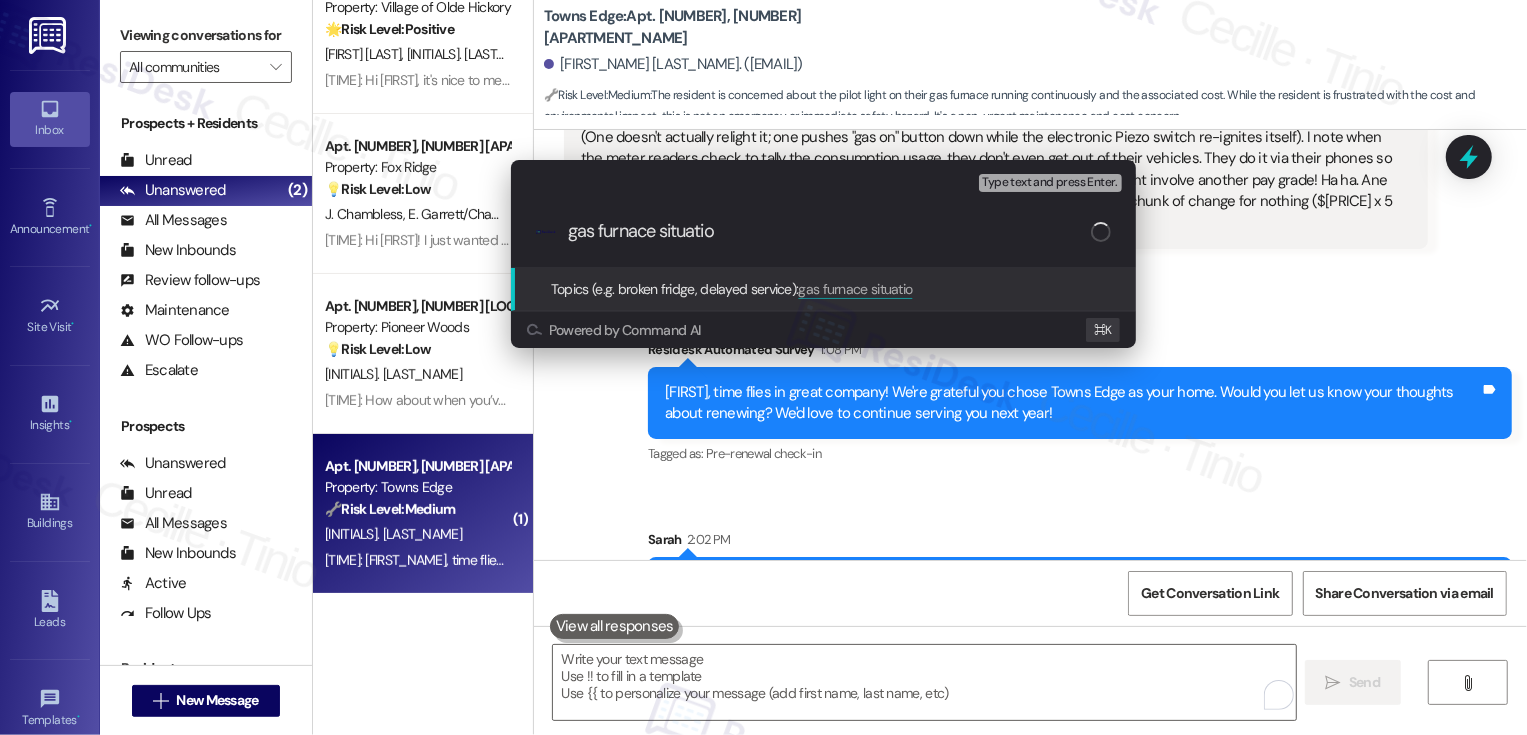 type on "gas furnace situation" 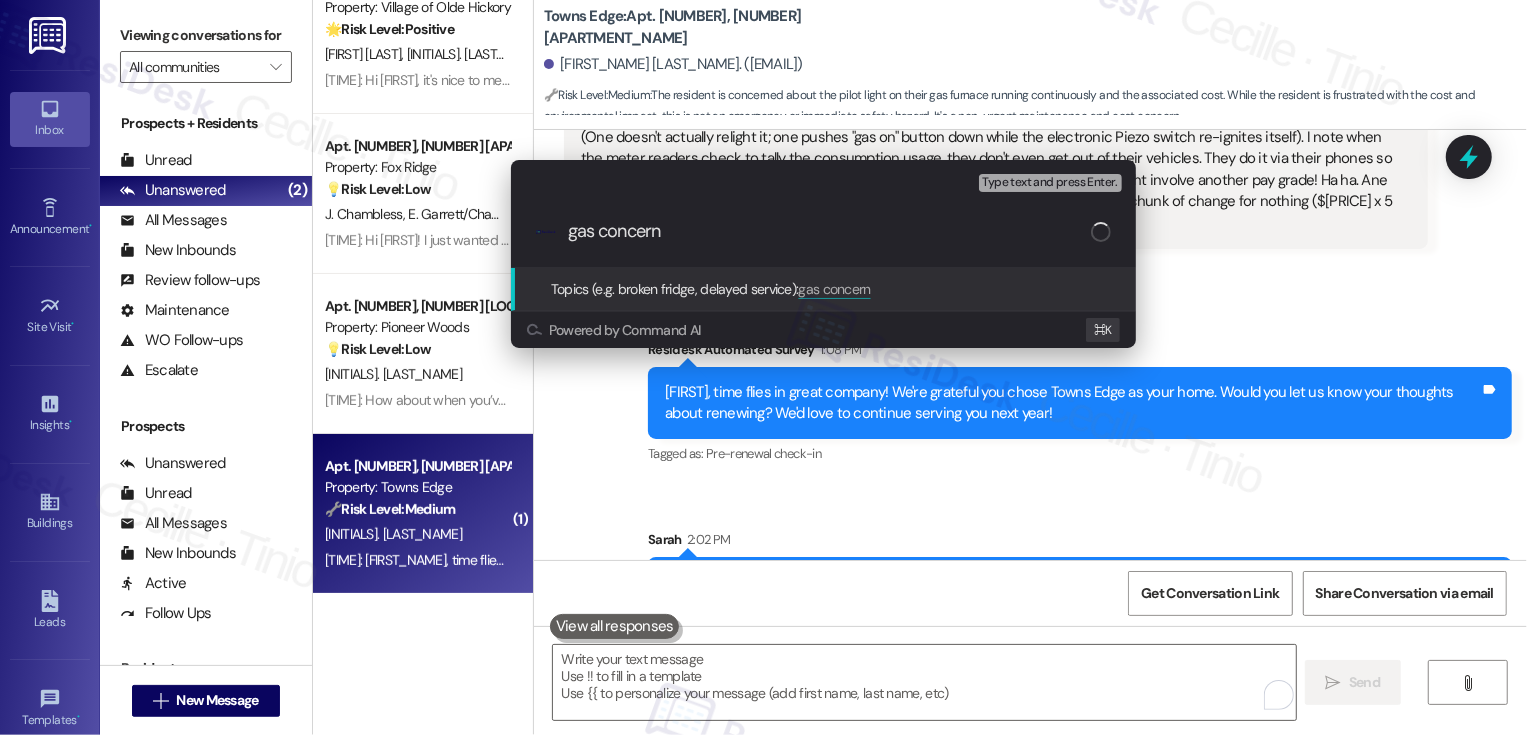 type on "gas concerns" 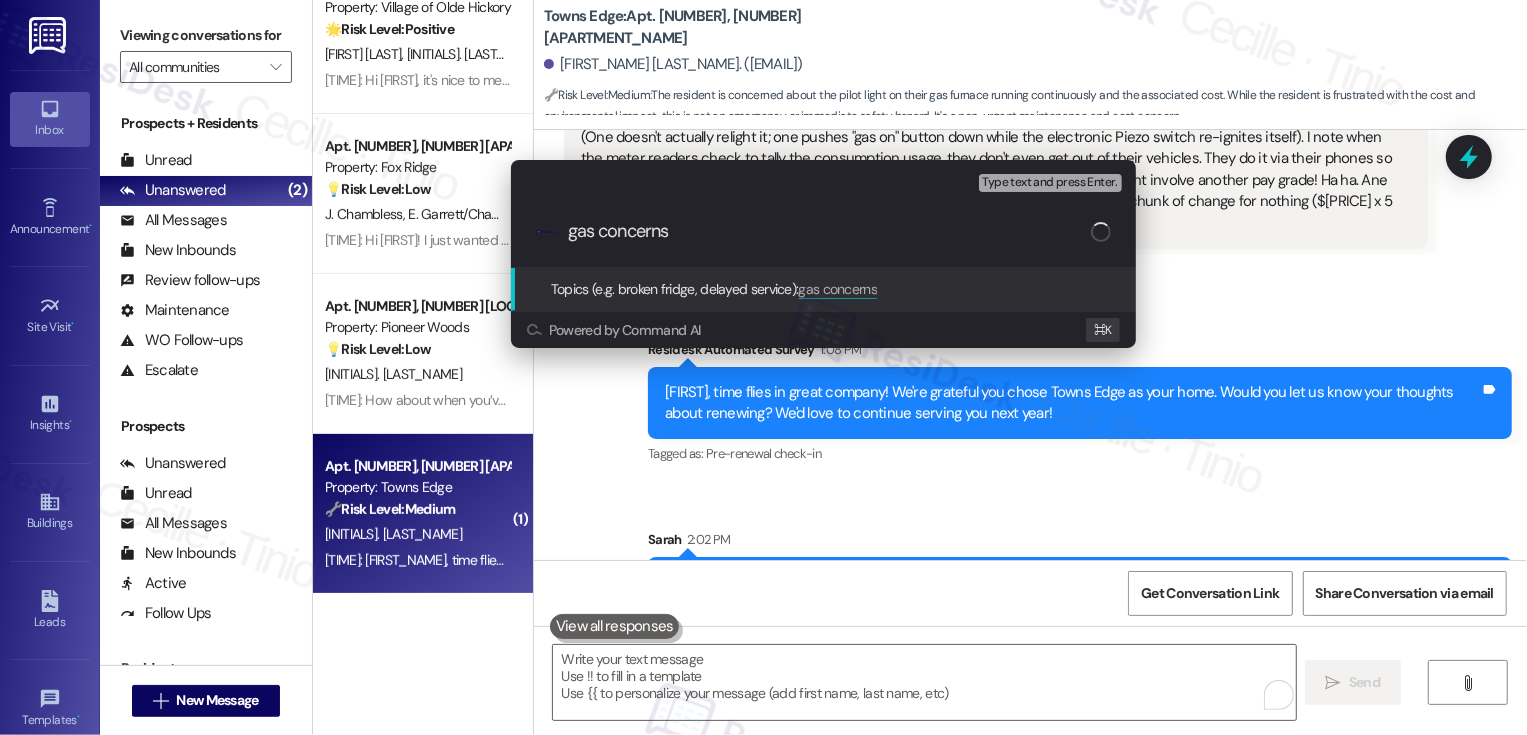 type 